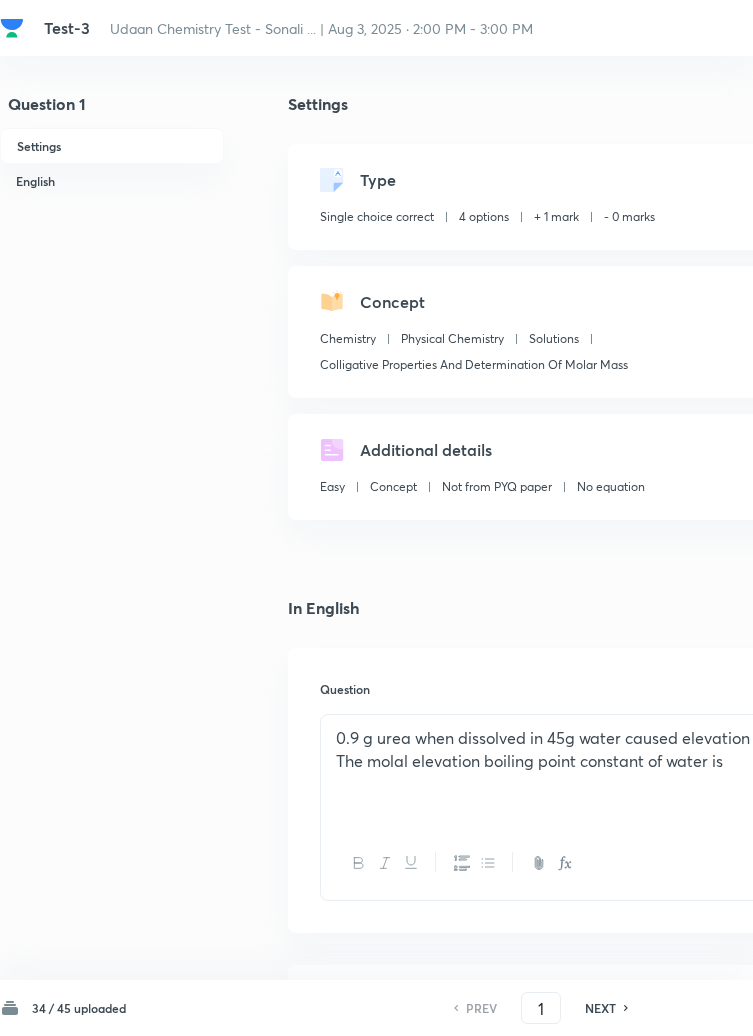 scroll, scrollTop: 0, scrollLeft: 0, axis: both 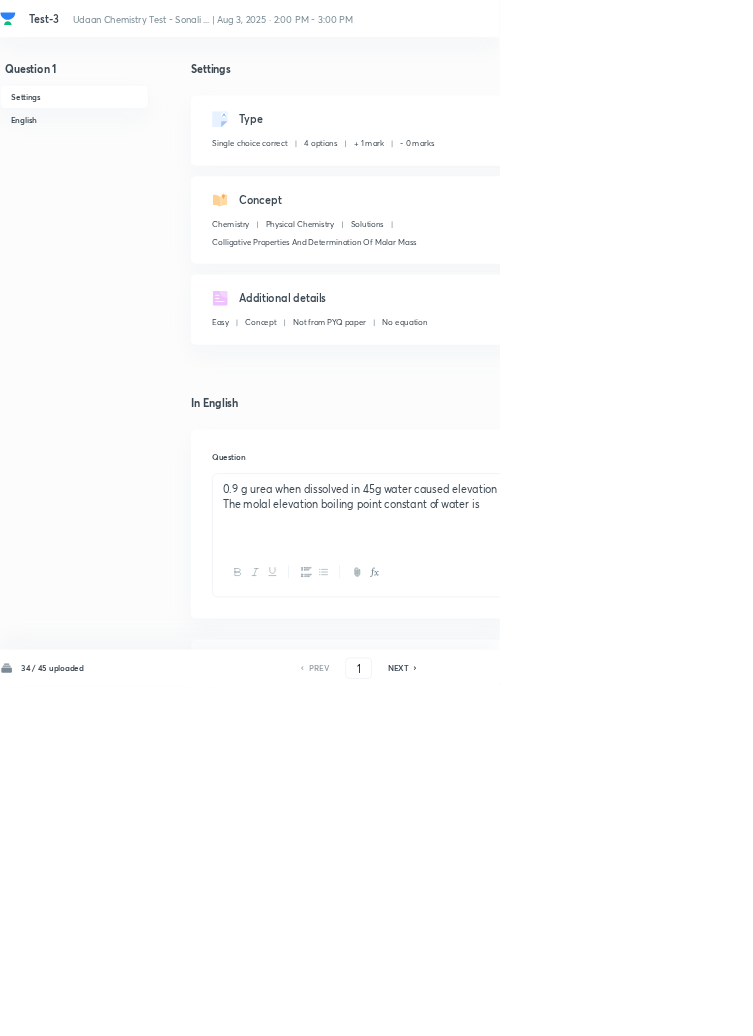 click on "Edit" at bounding box center [920, 182] 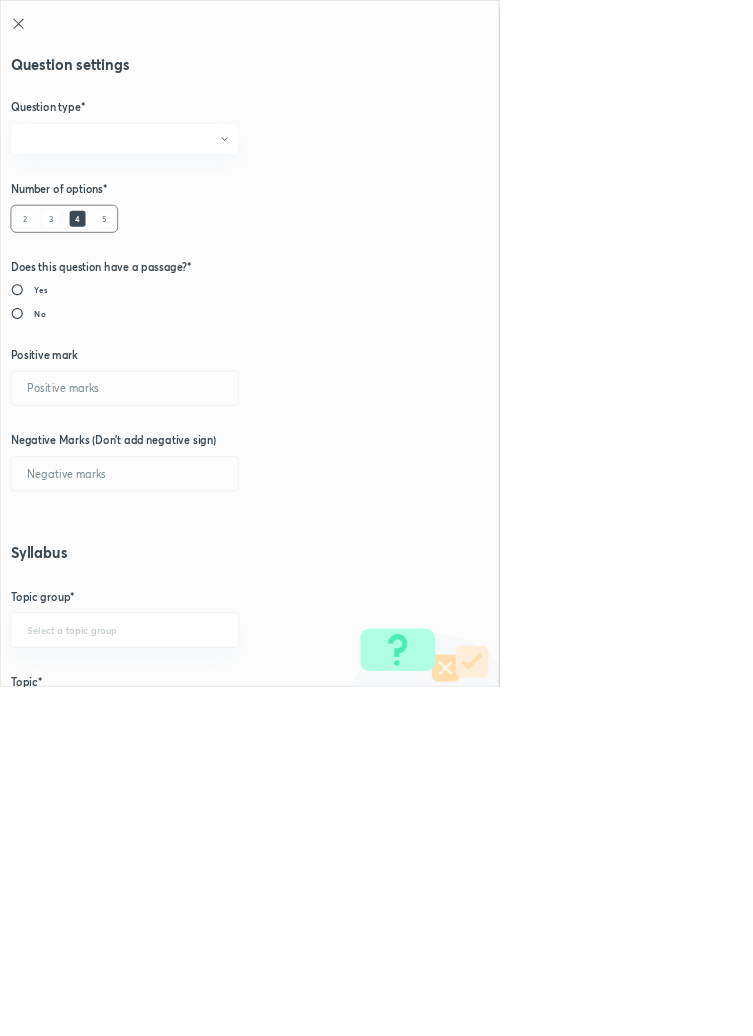 radio on "true" 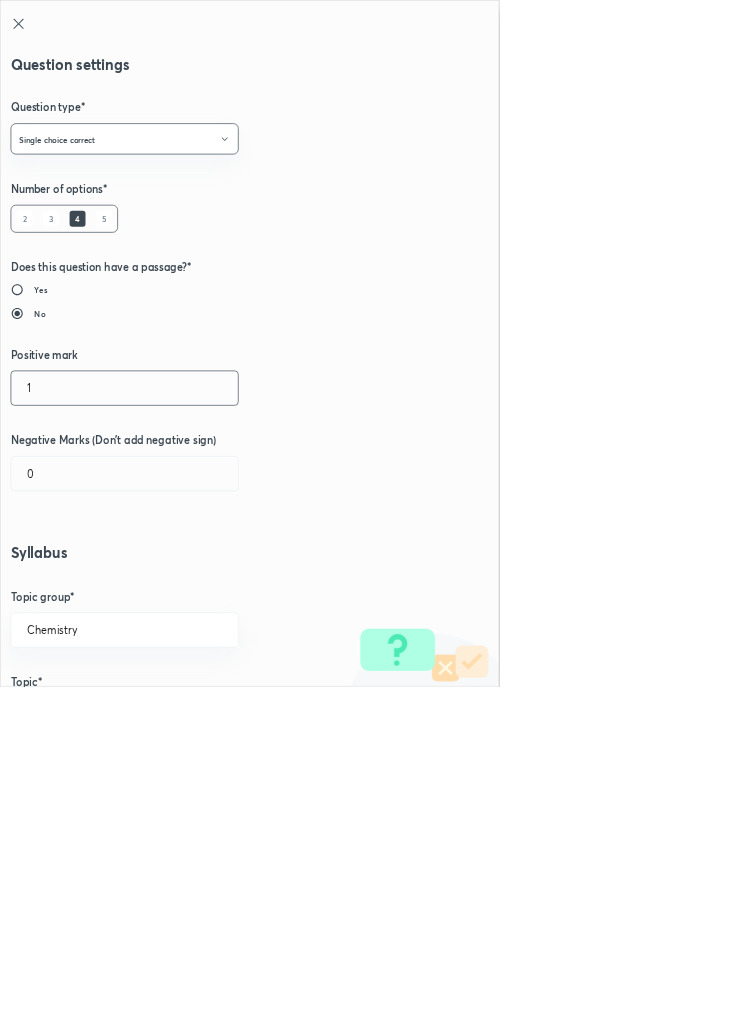 click on "1" at bounding box center [188, 585] 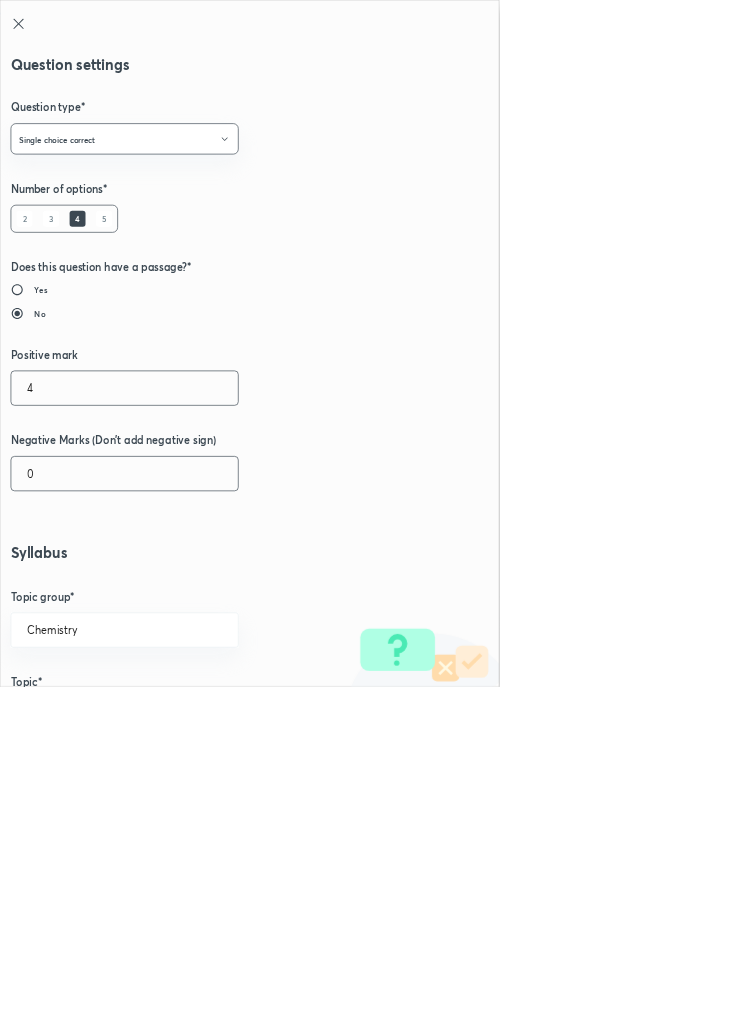 type on "4" 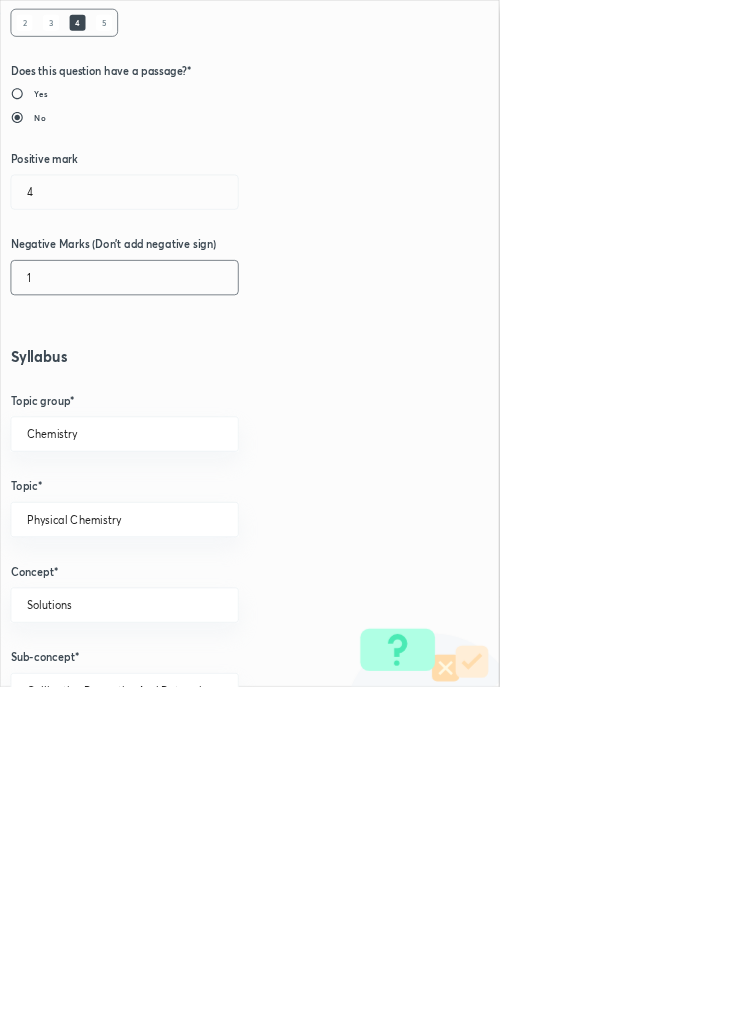 scroll, scrollTop: 1125, scrollLeft: 0, axis: vertical 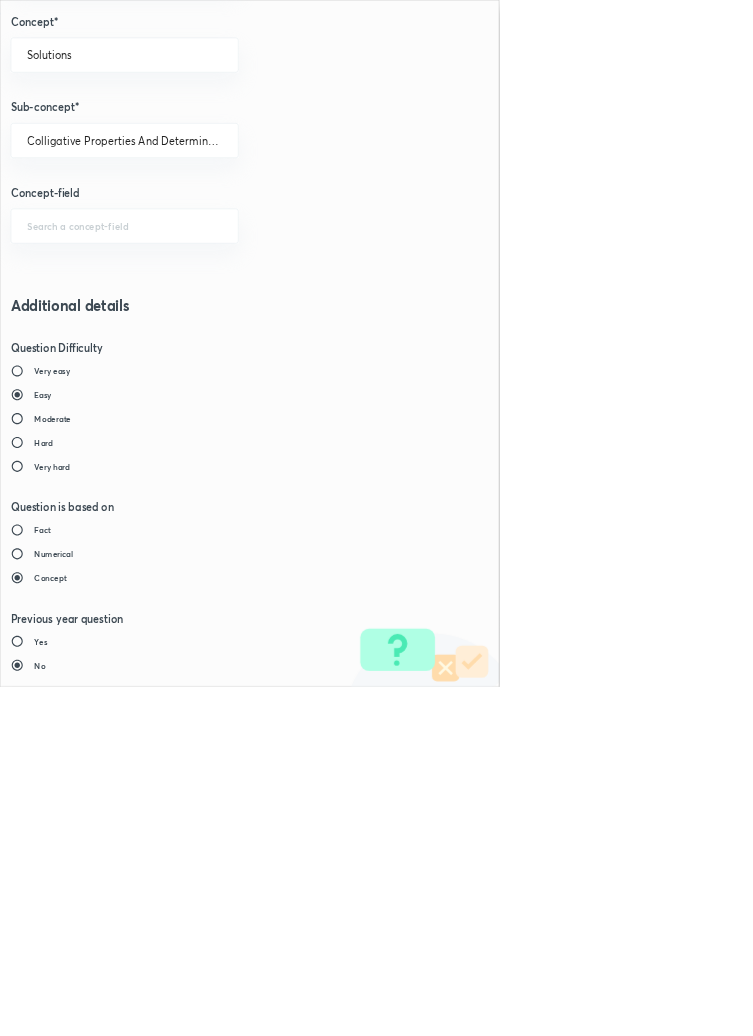 type on "1" 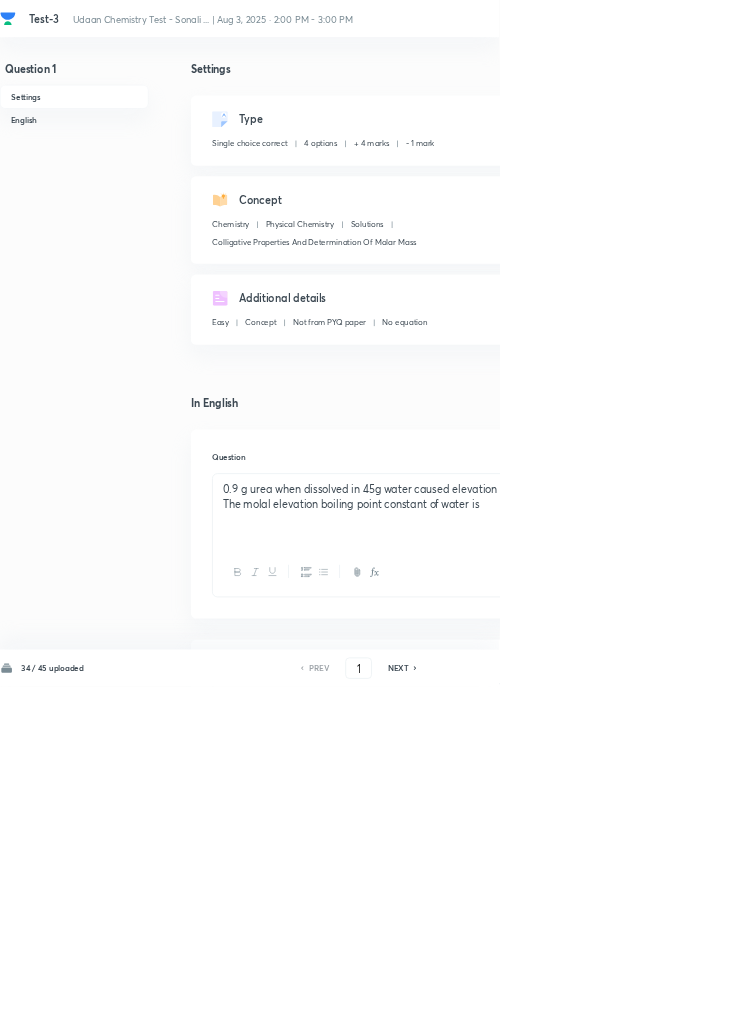 click on "Save" at bounding box center (1096, 1006) 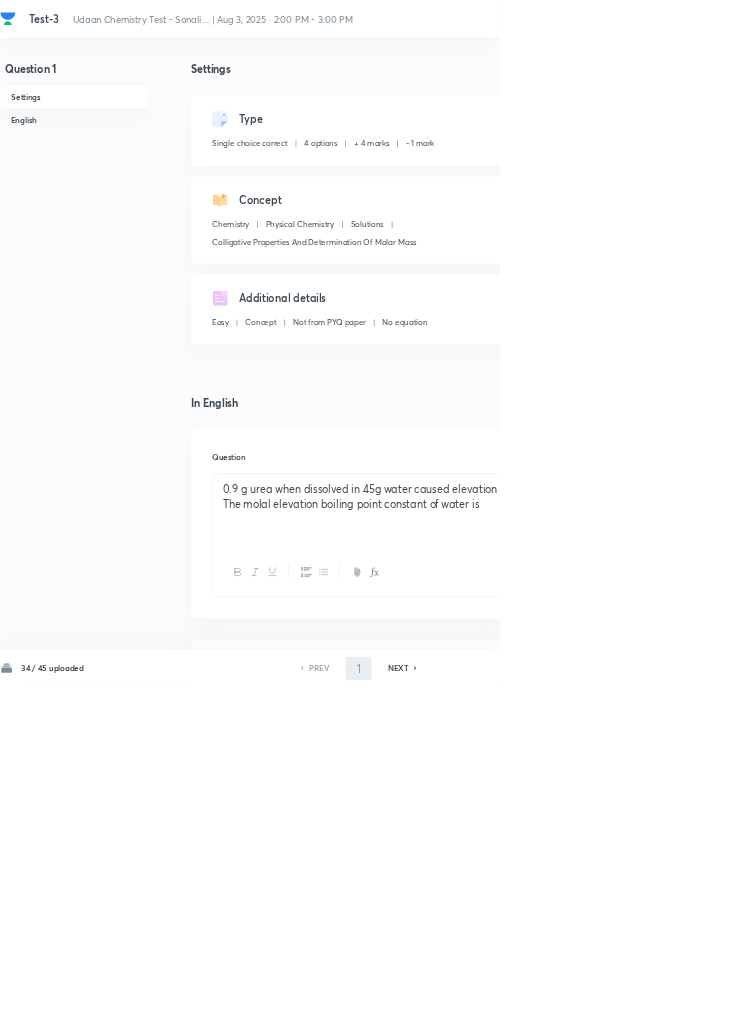 type on "2" 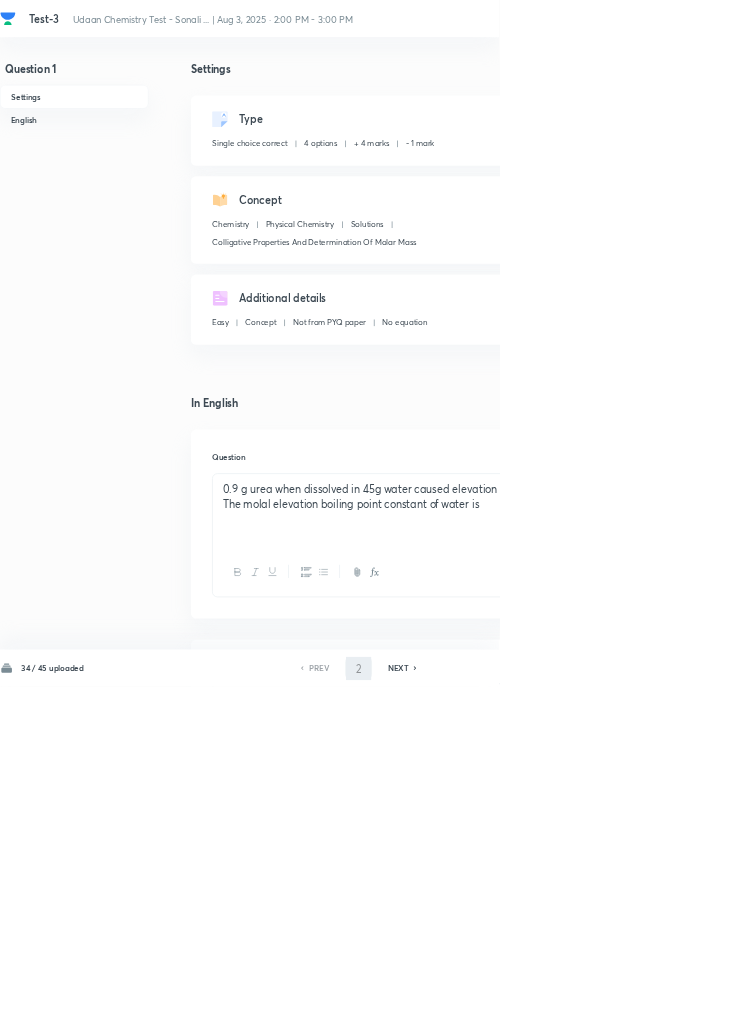 checkbox on "false" 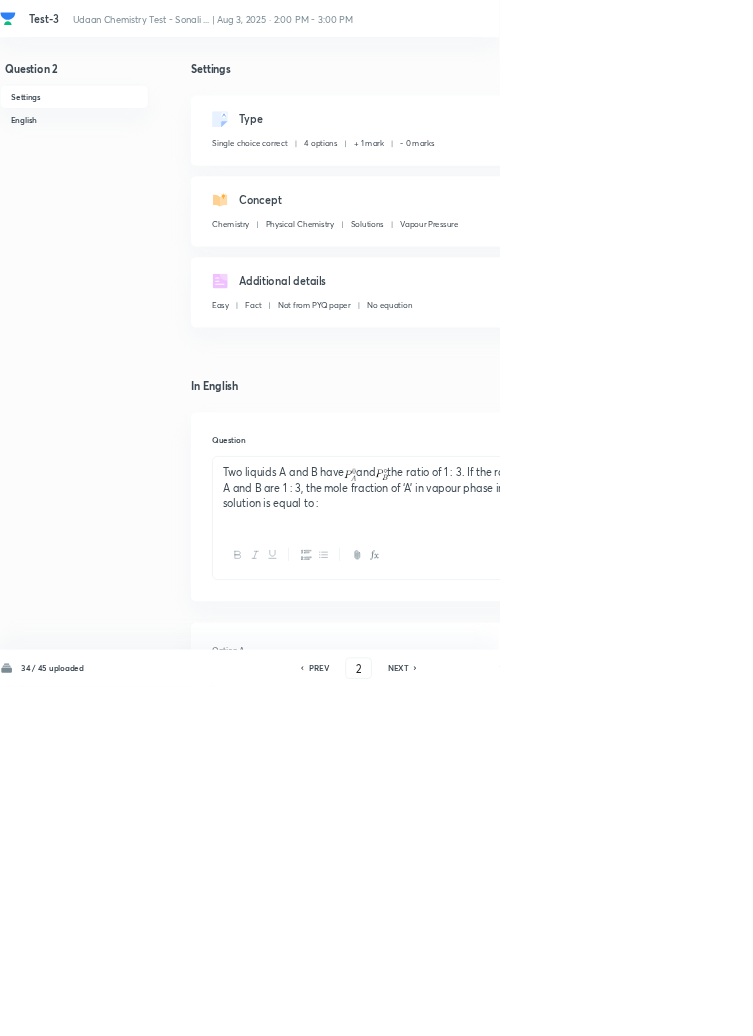 checkbox on "true" 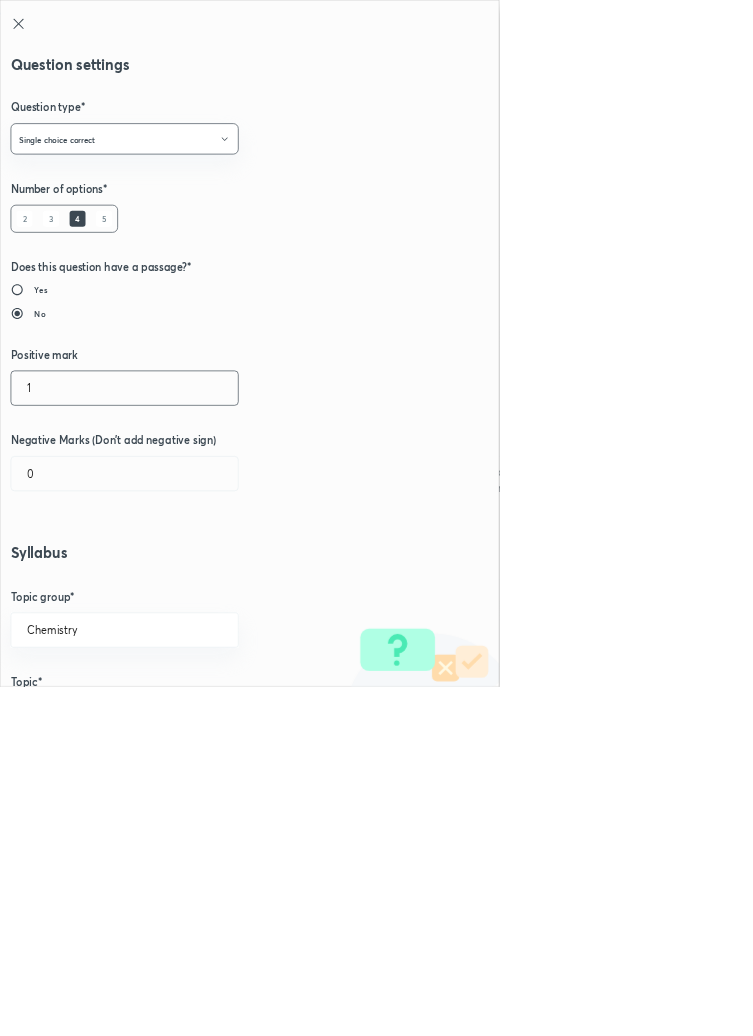 click on "1" at bounding box center (188, 585) 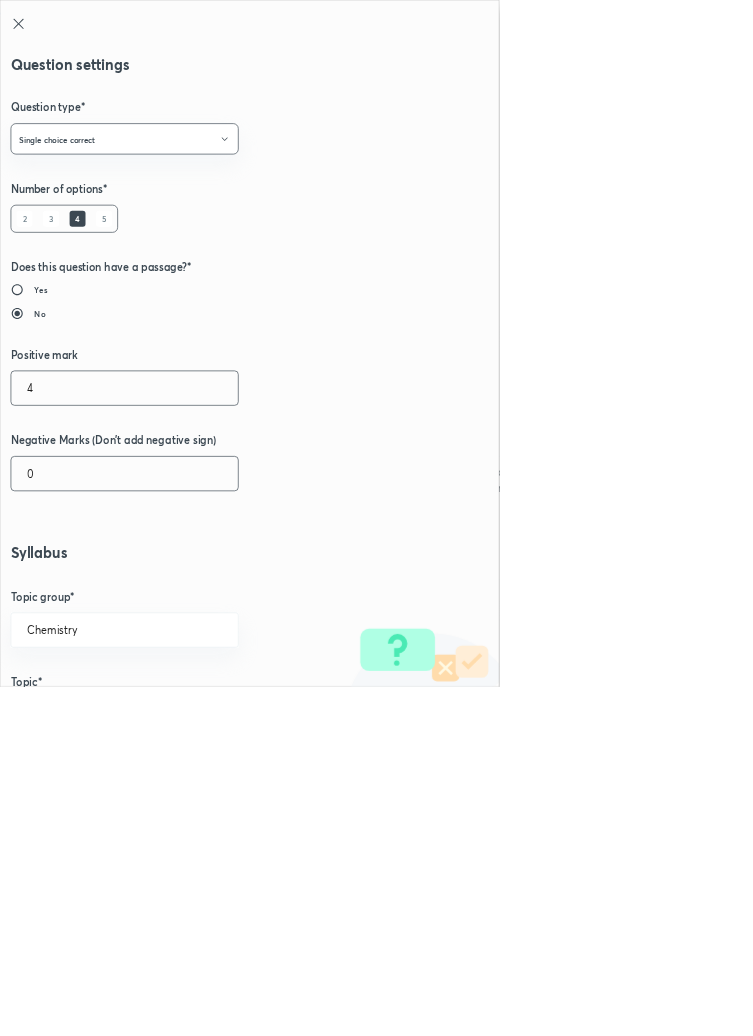 type on "4" 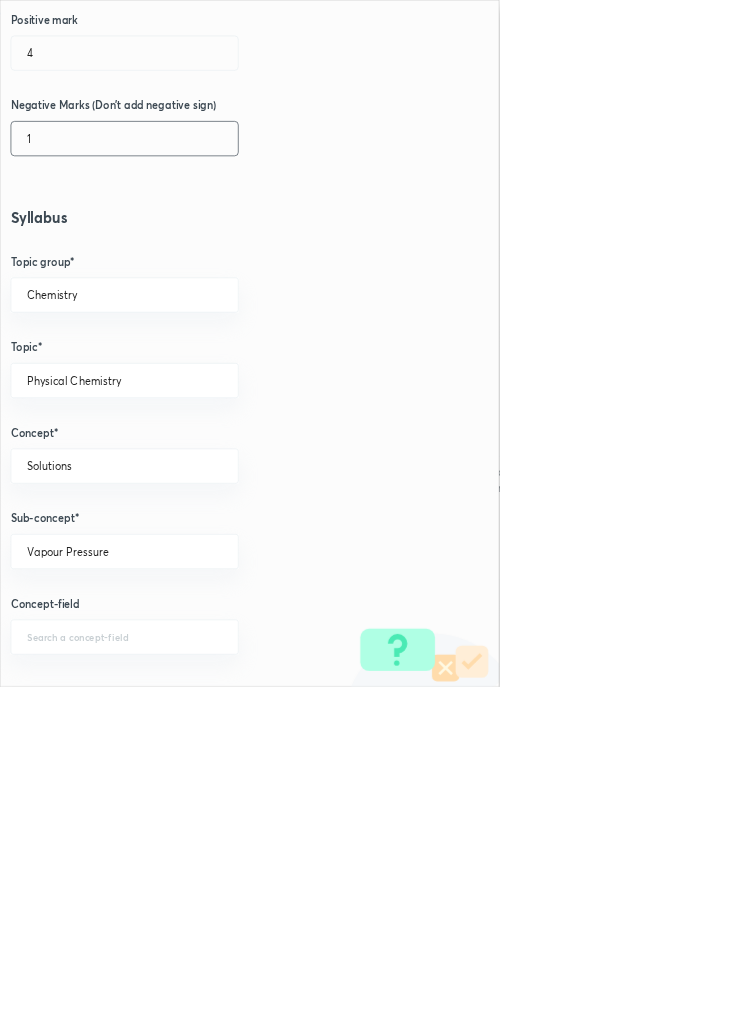 scroll, scrollTop: 1125, scrollLeft: 0, axis: vertical 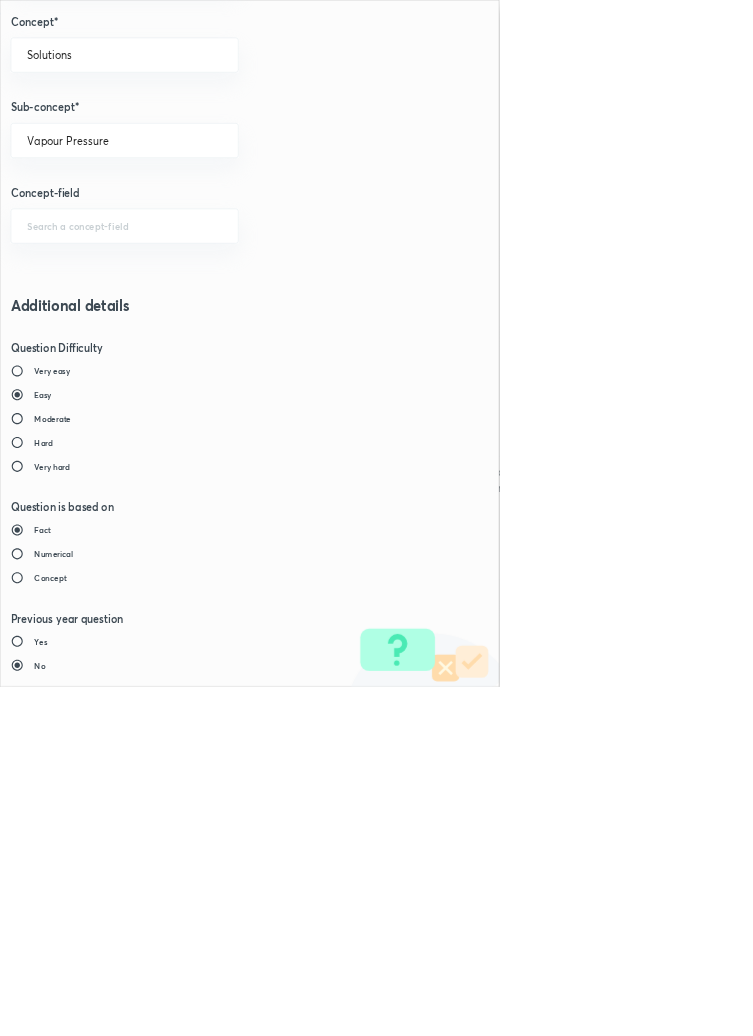 type on "1" 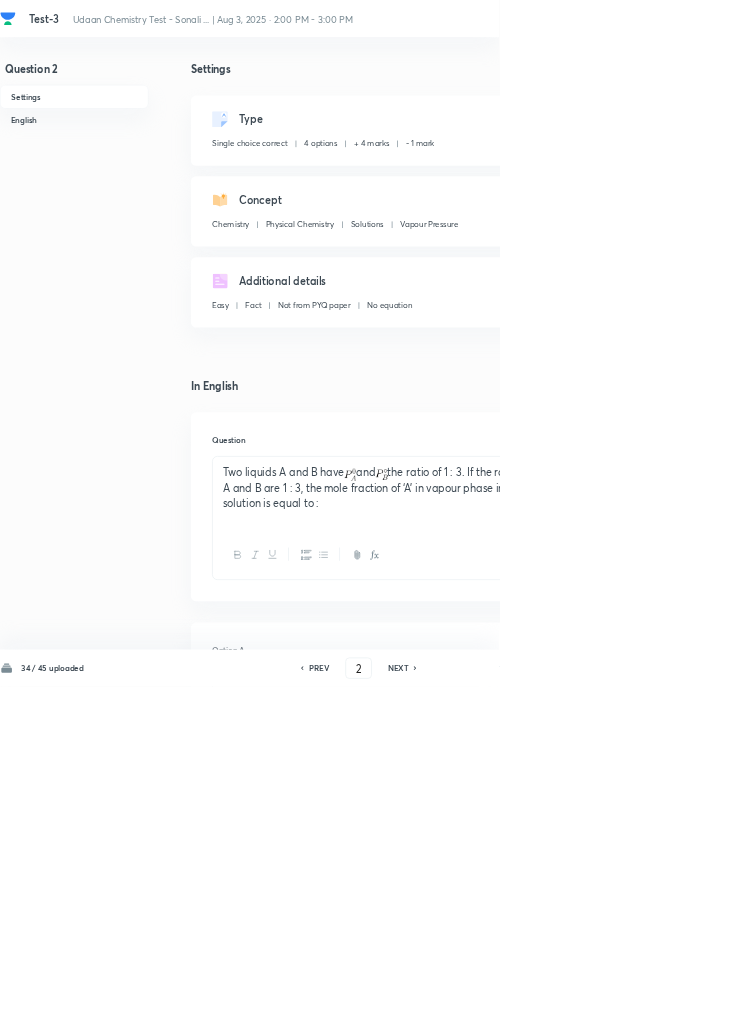 click on "Save" at bounding box center (1096, 1006) 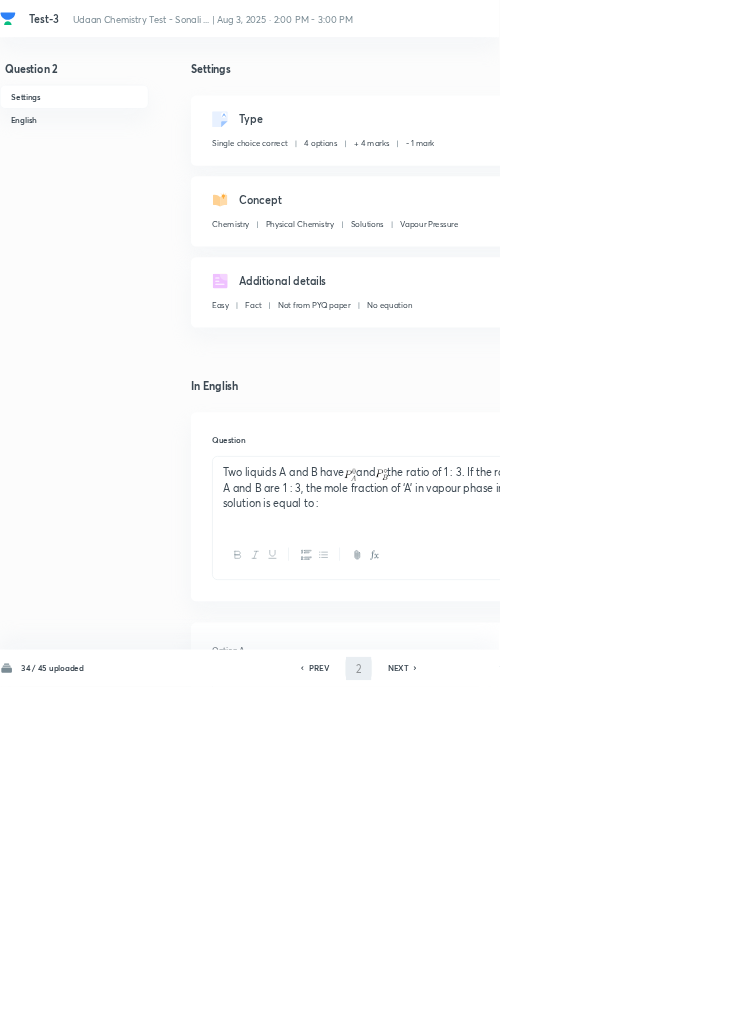 type on "3" 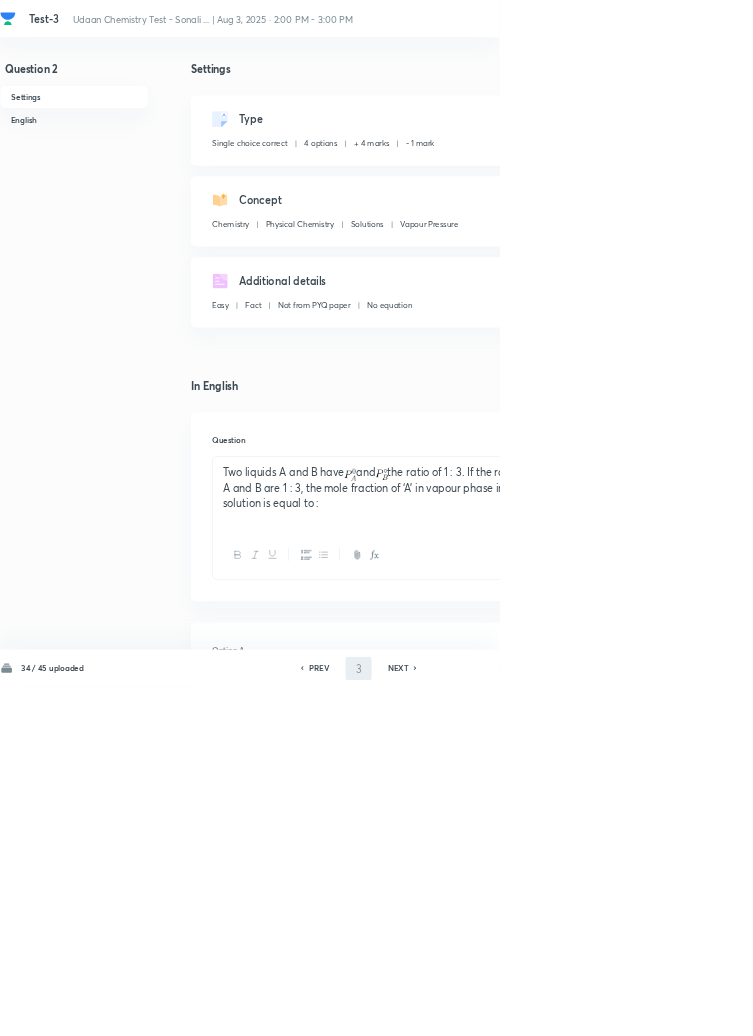 checkbox on "false" 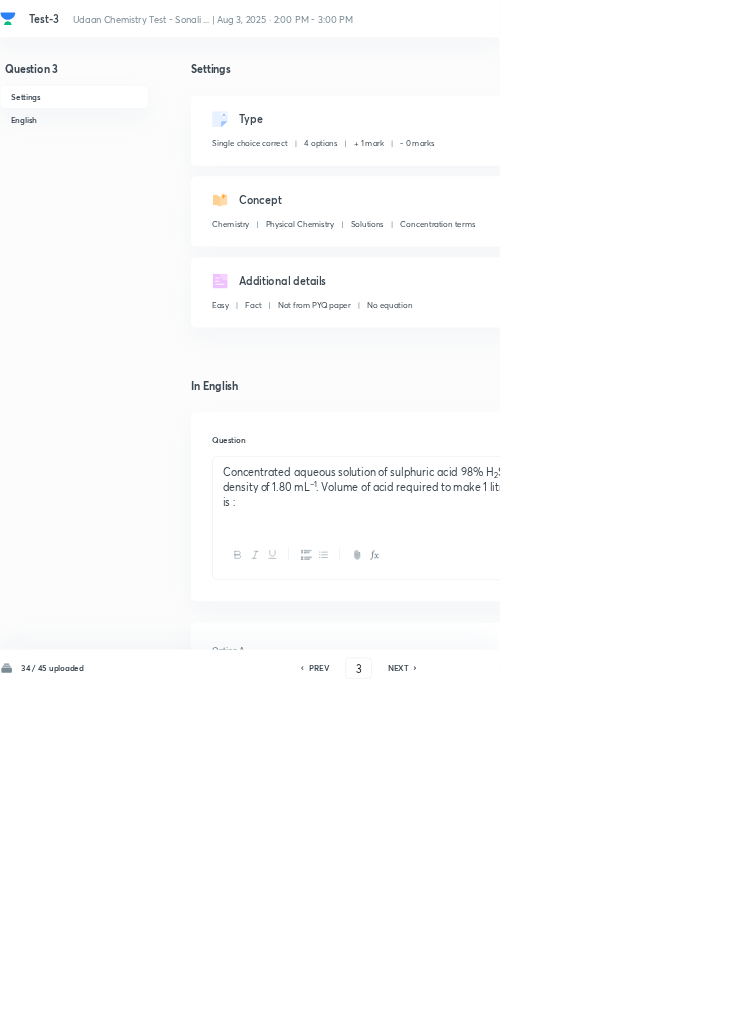 click on "Edit" at bounding box center [920, 182] 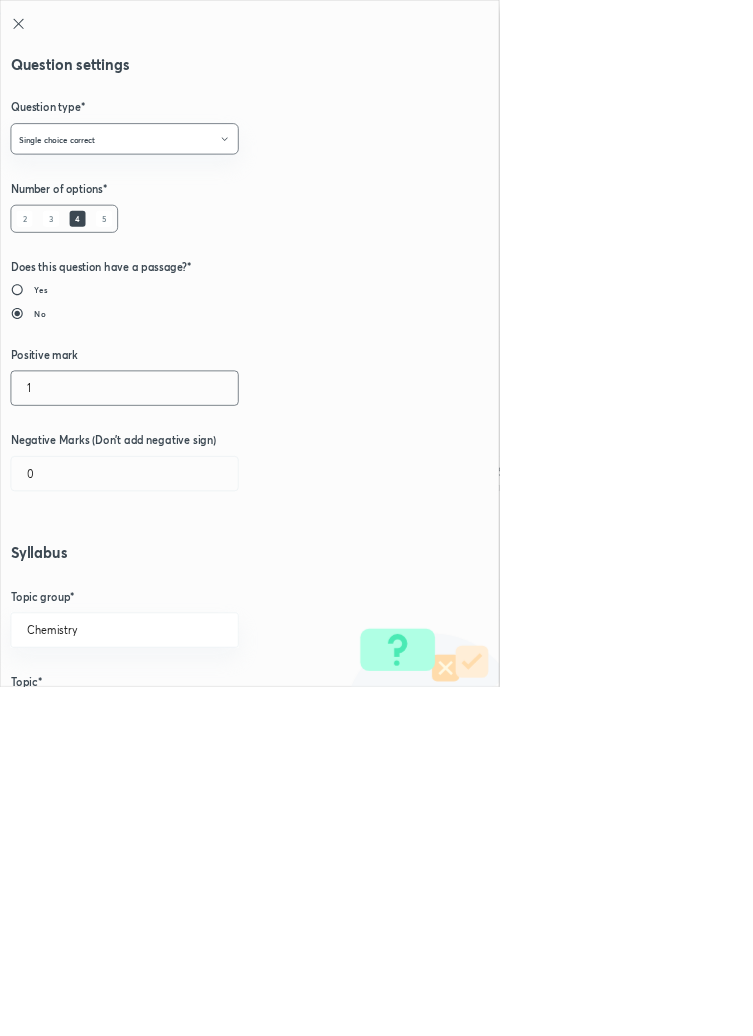 click on "1" at bounding box center (188, 585) 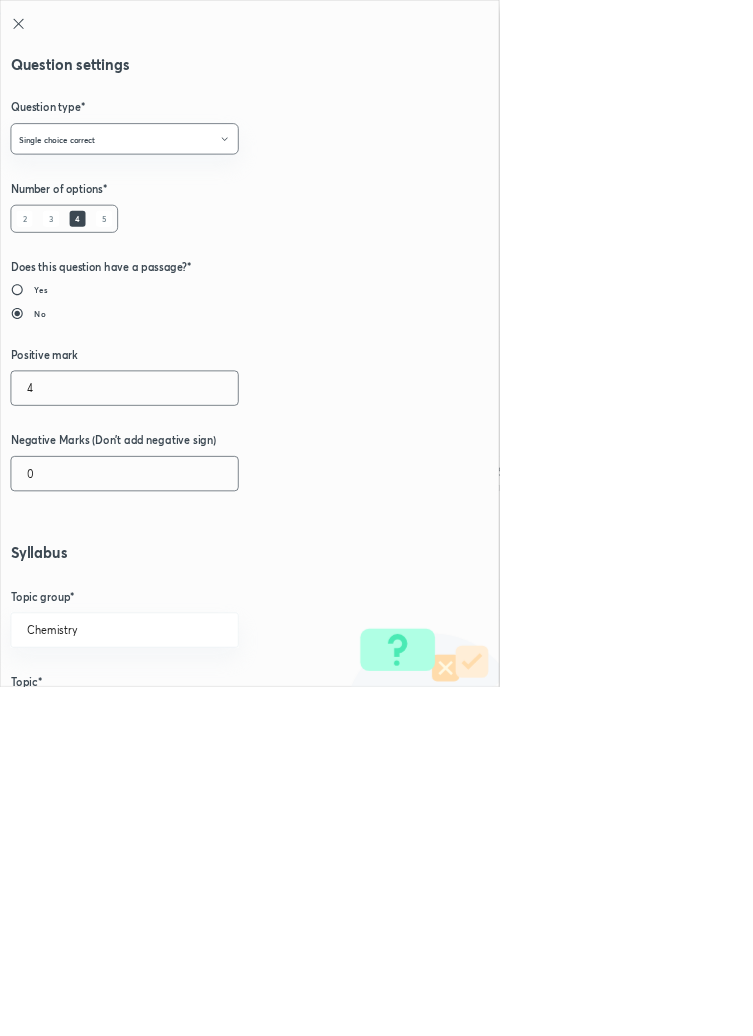type on "4" 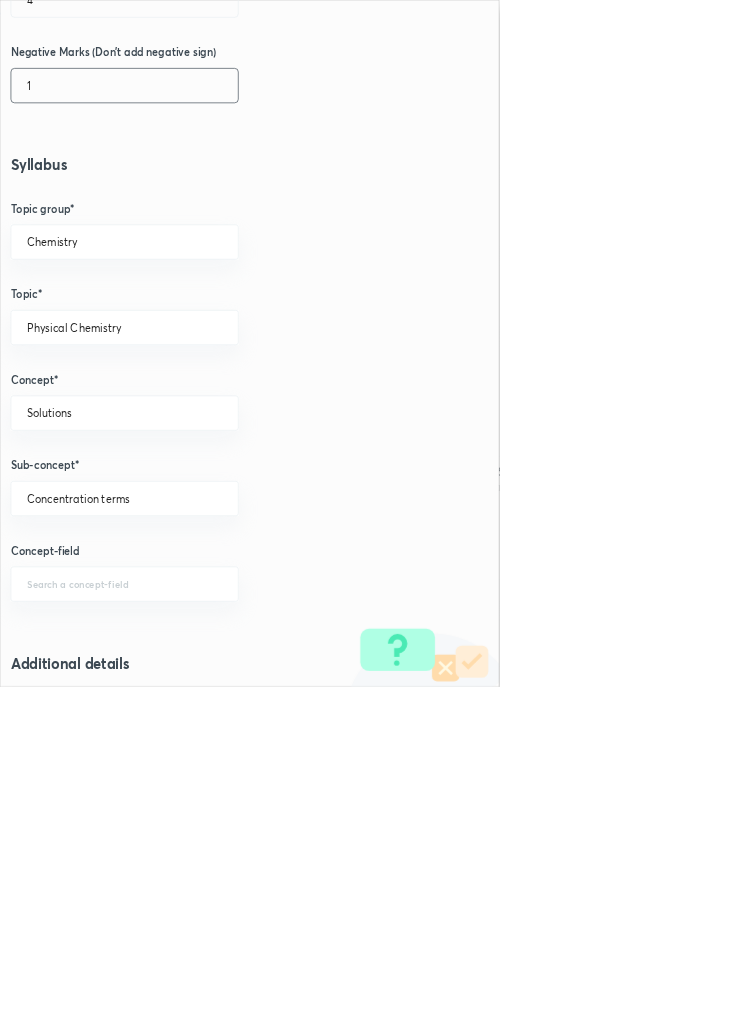 scroll, scrollTop: 1125, scrollLeft: 0, axis: vertical 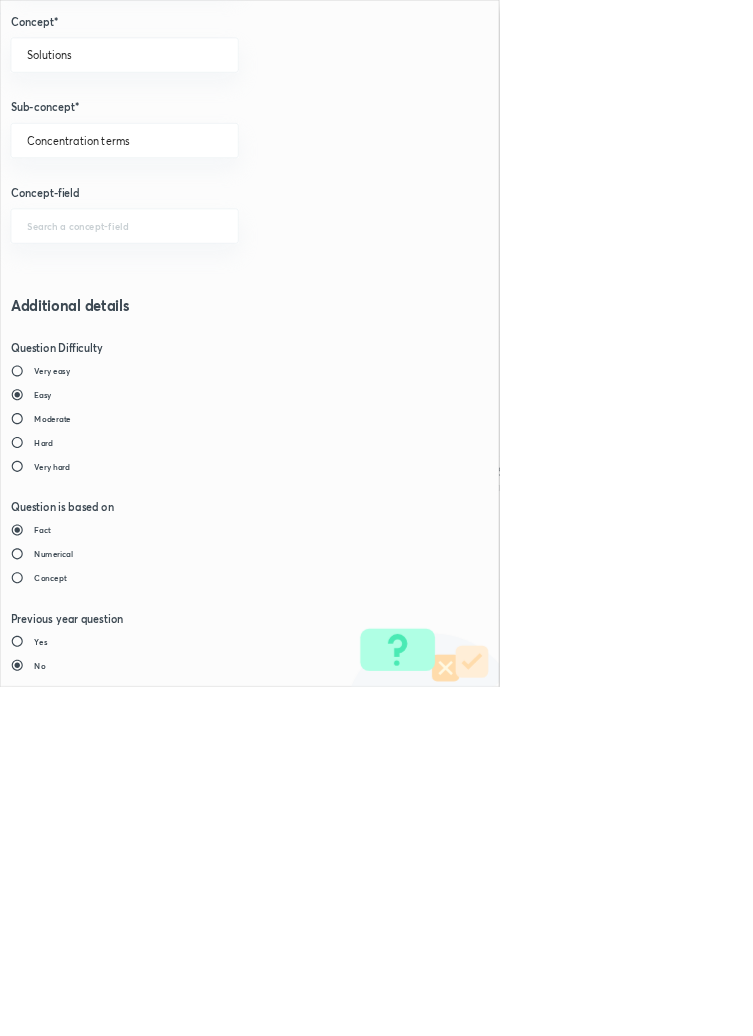 type on "1" 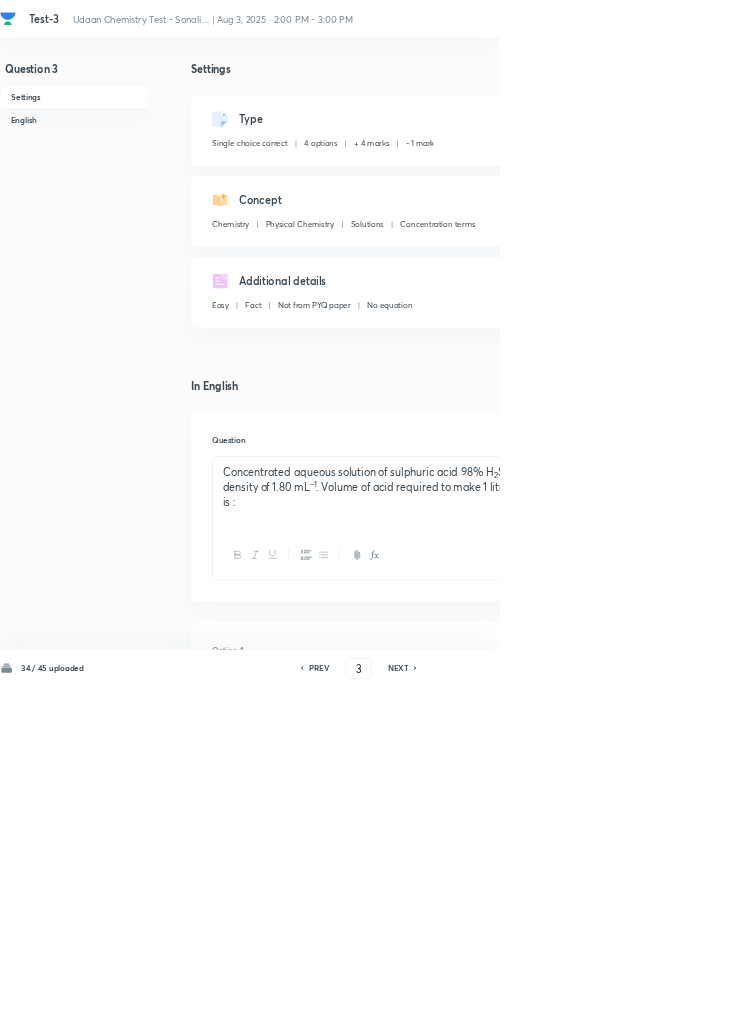 click on "Save" at bounding box center (1096, 1006) 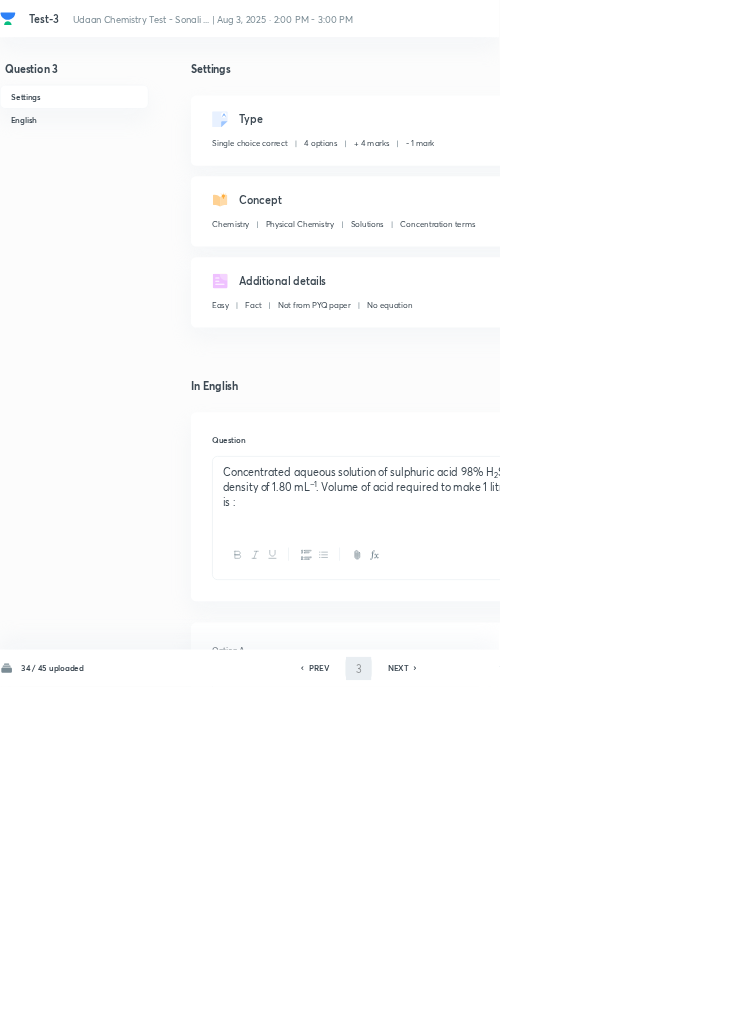 type on "4" 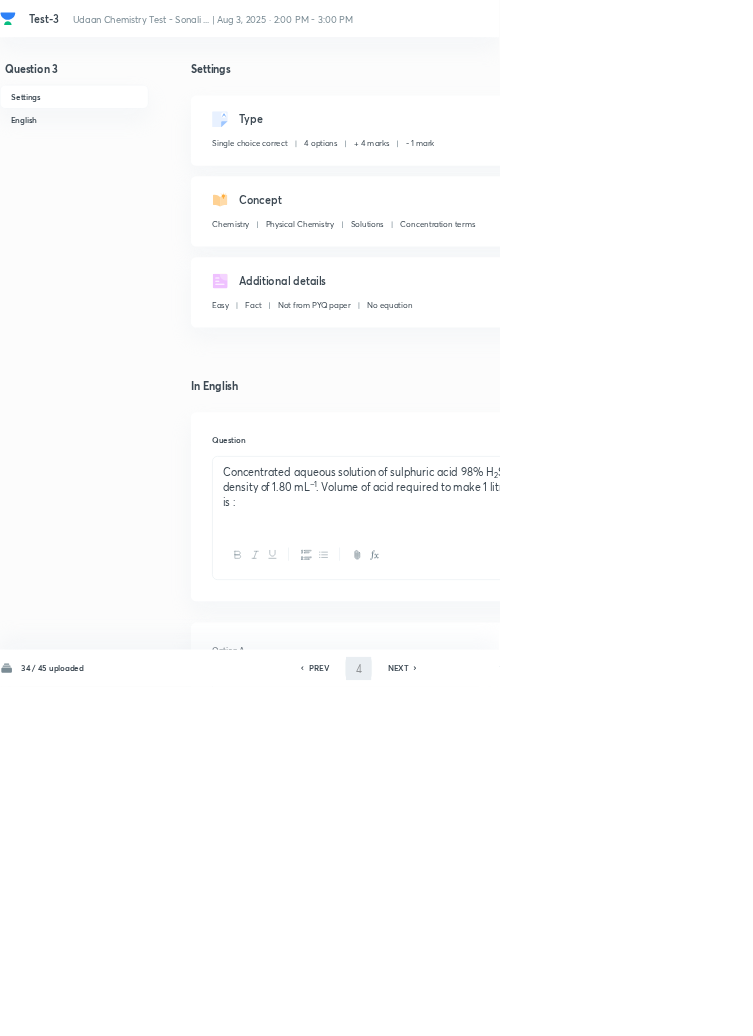 checkbox on "false" 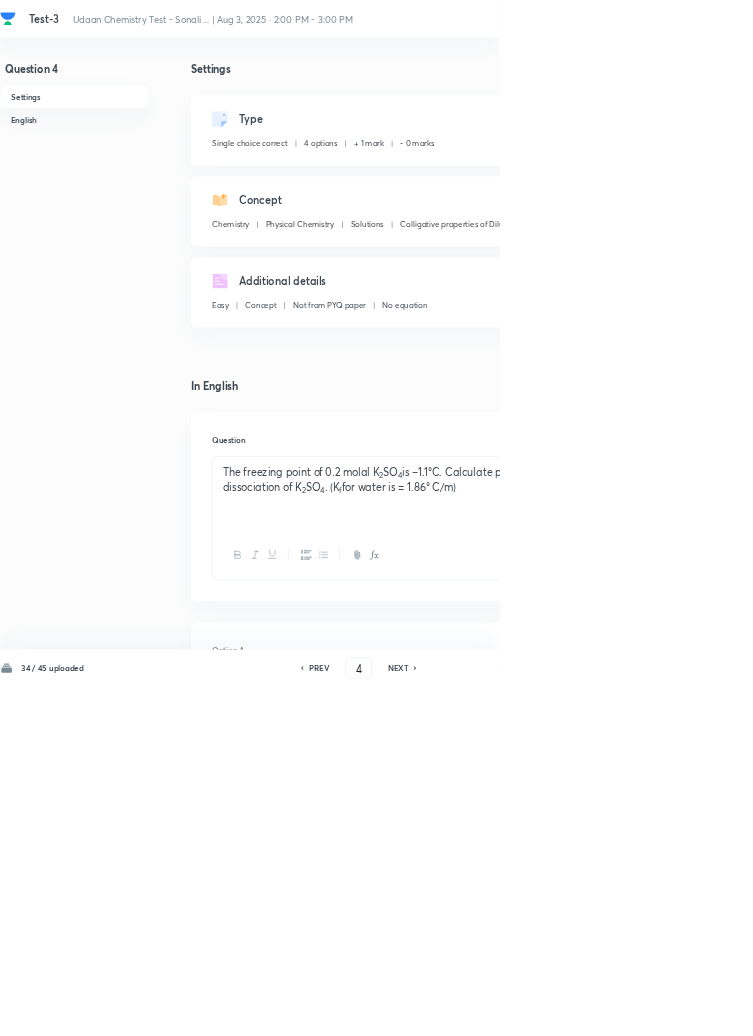 click on "Edit" at bounding box center [920, 182] 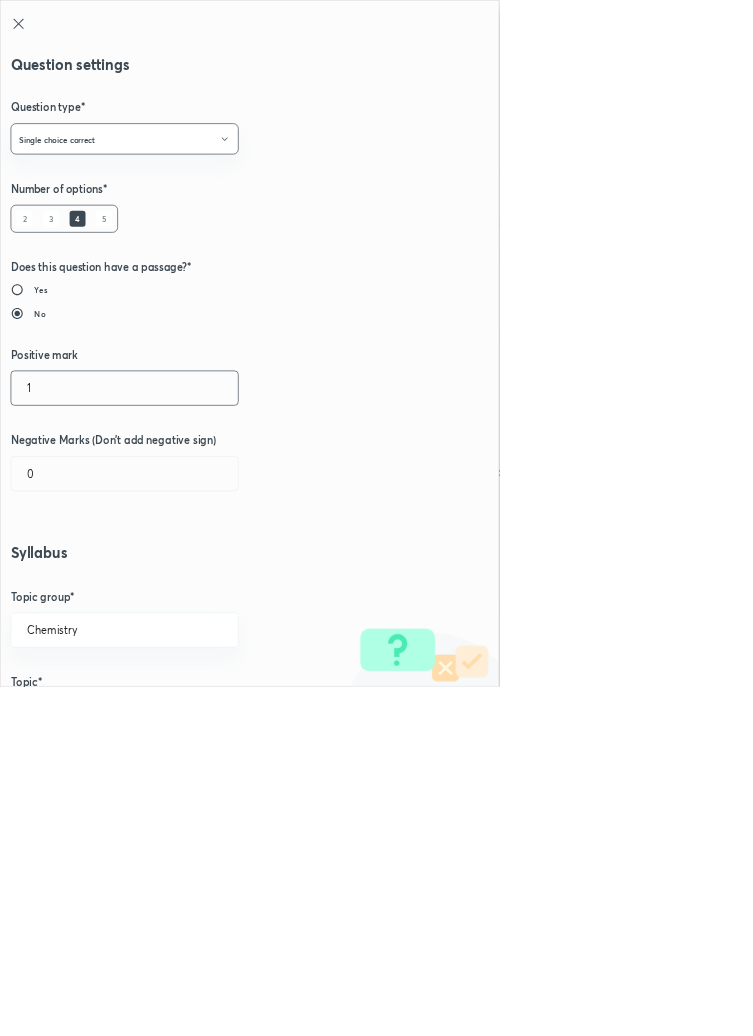 click on "1" at bounding box center (188, 585) 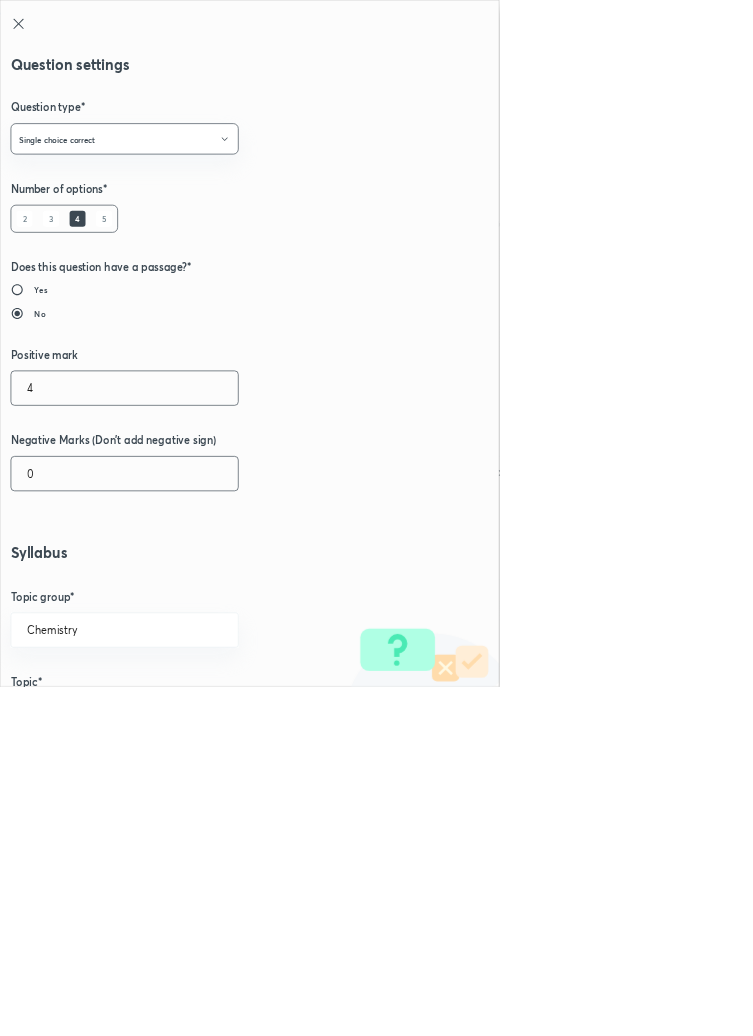 type on "4" 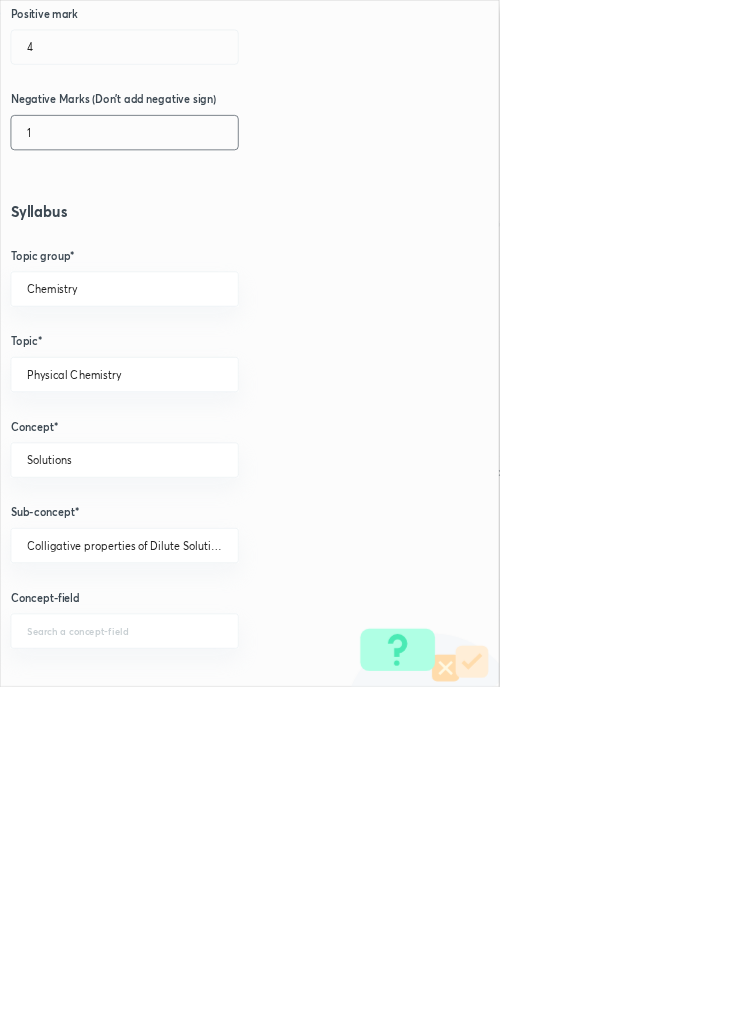 scroll, scrollTop: 1125, scrollLeft: 0, axis: vertical 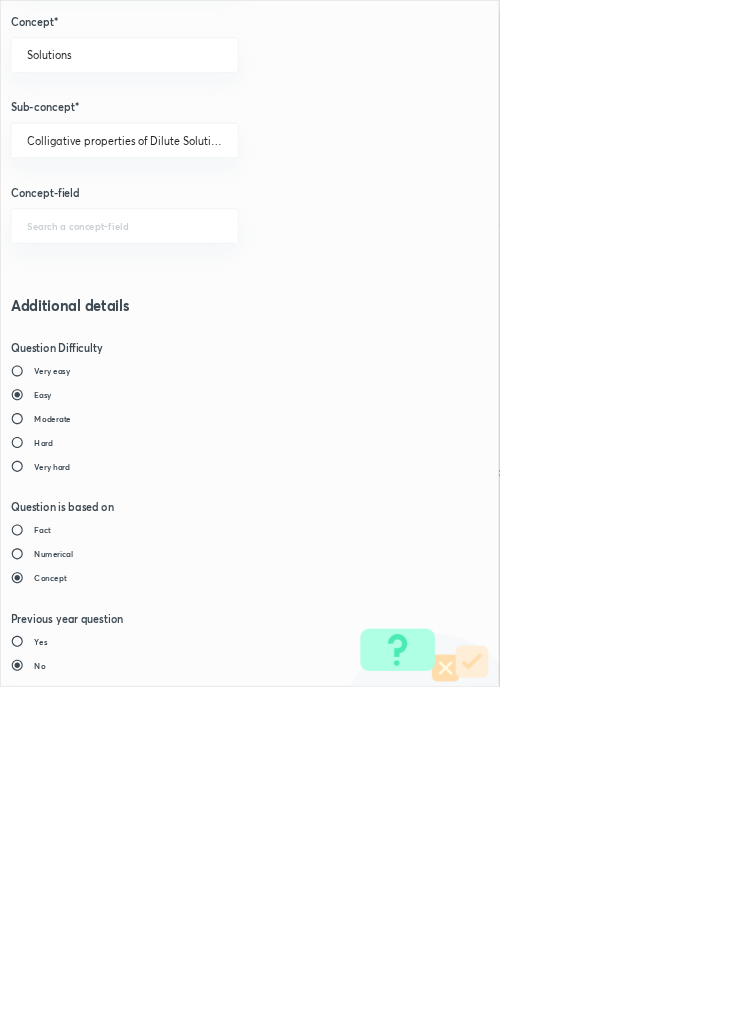 type on "1" 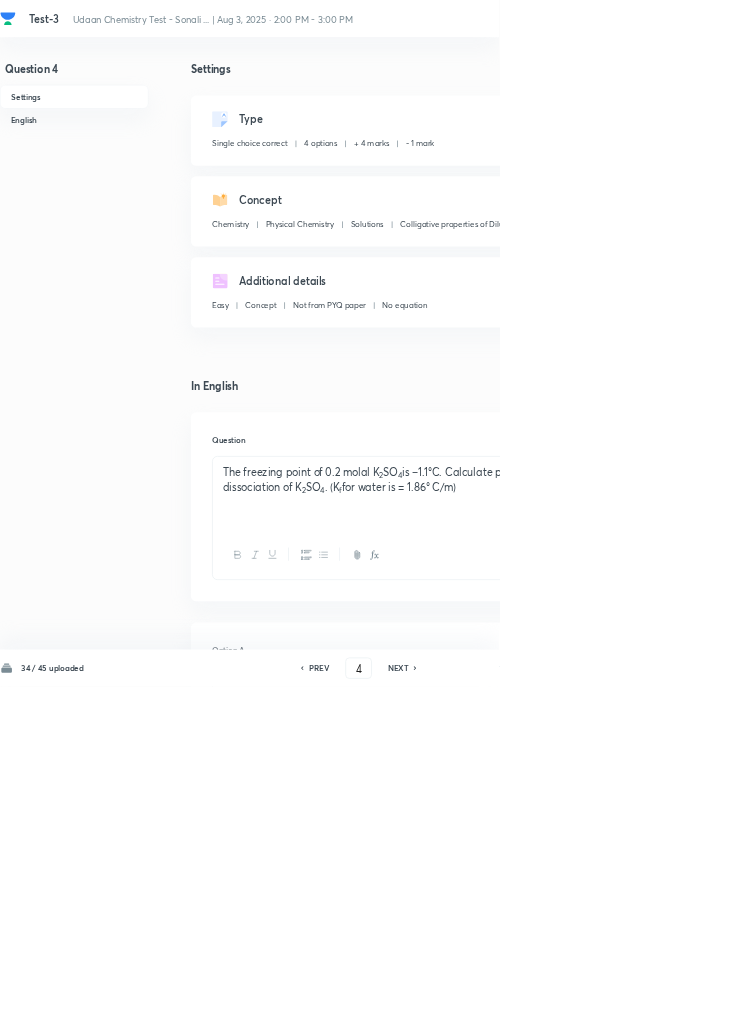 click on "Save" at bounding box center (1096, 1006) 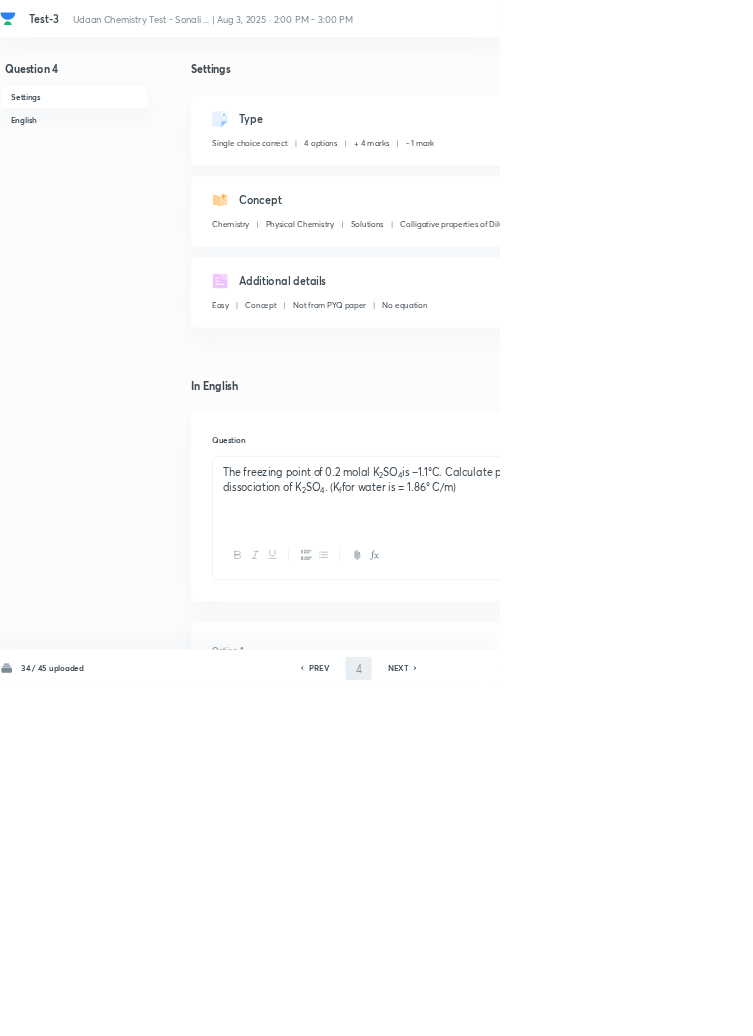 type on "5" 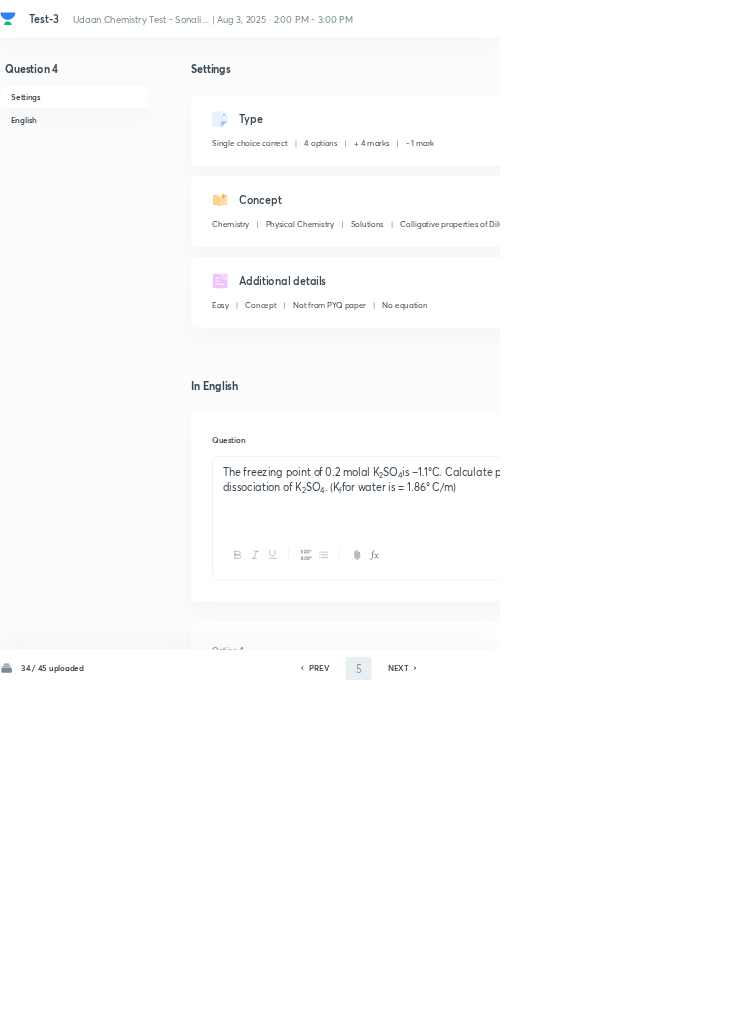 checkbox on "false" 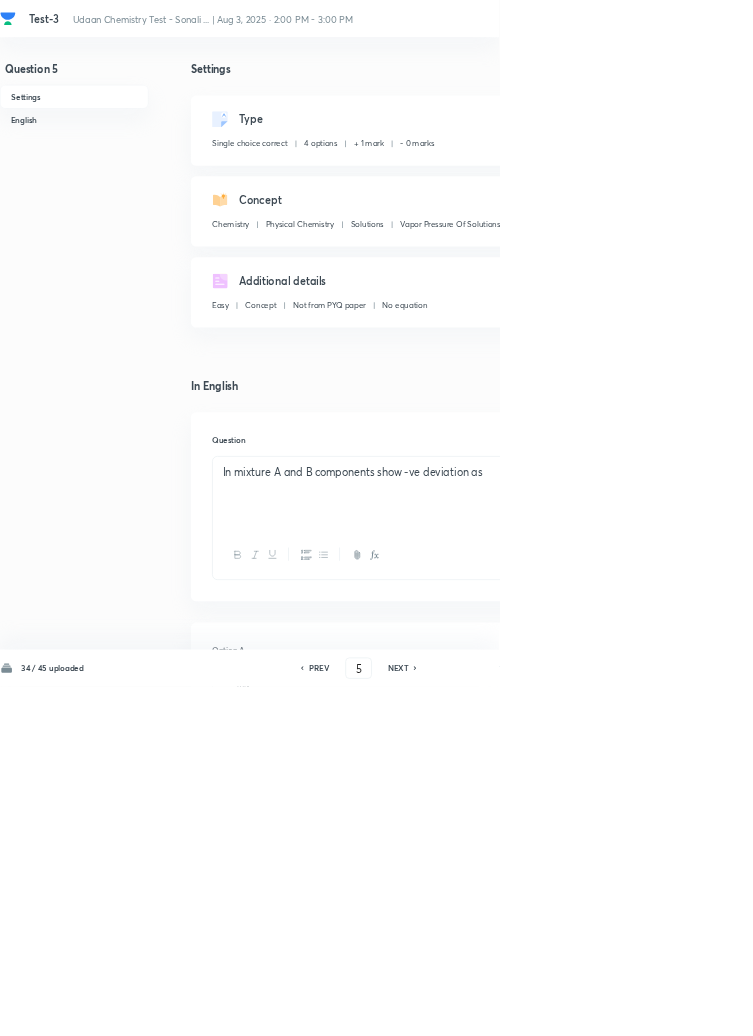 click on "Edit" at bounding box center (920, 182) 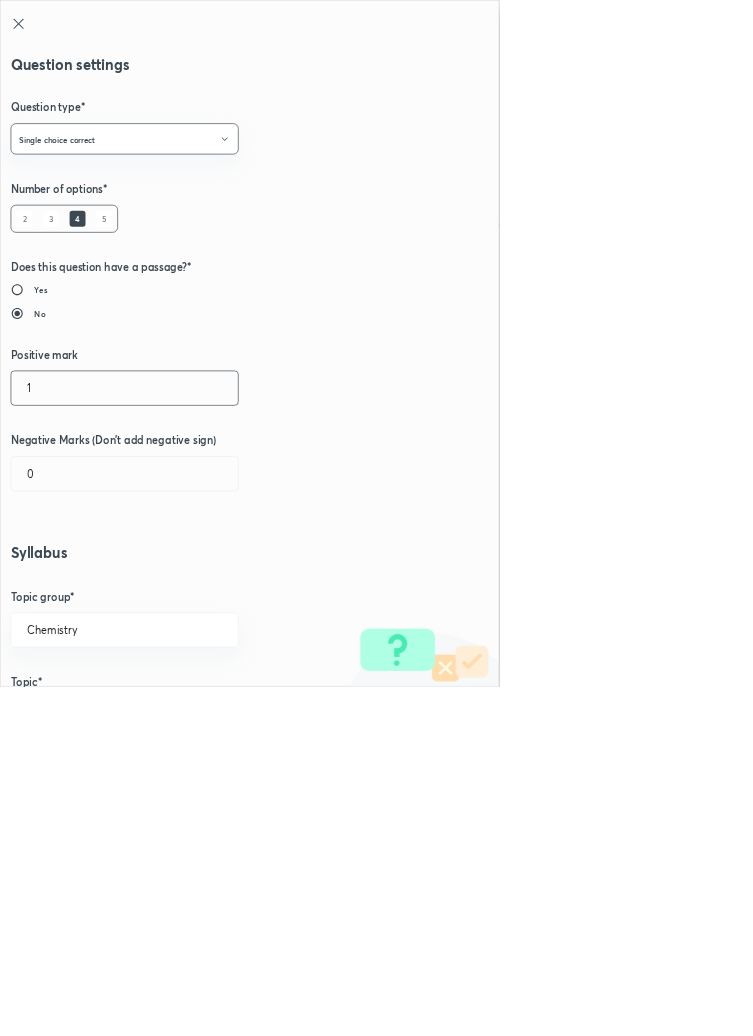 click on "1" at bounding box center (188, 585) 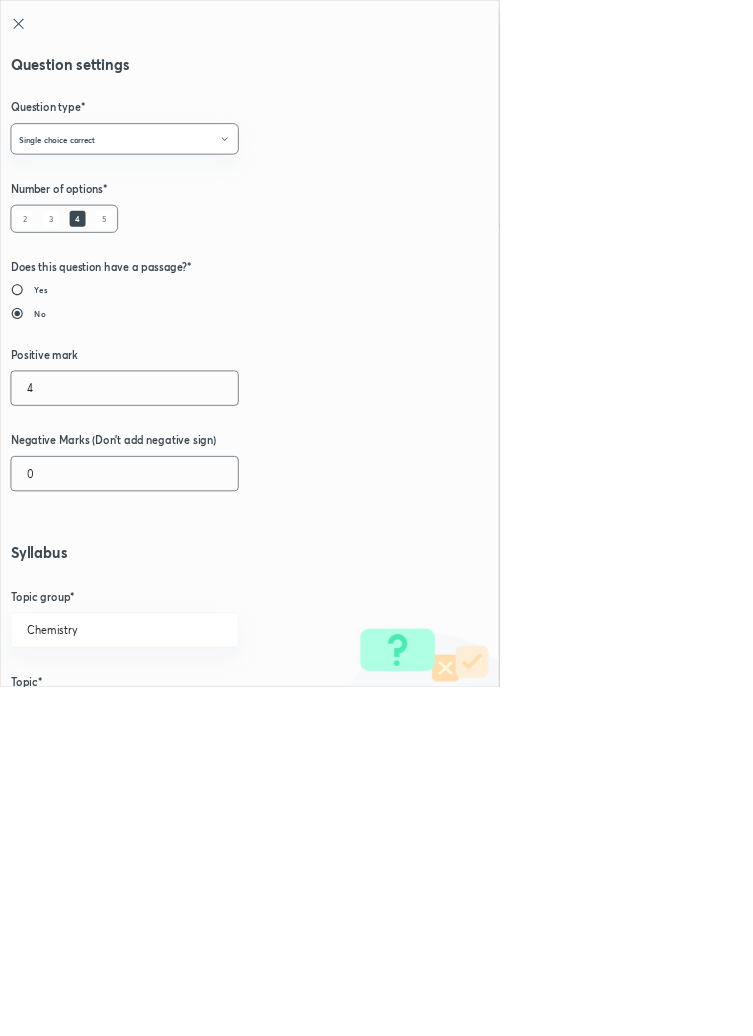 type on "4" 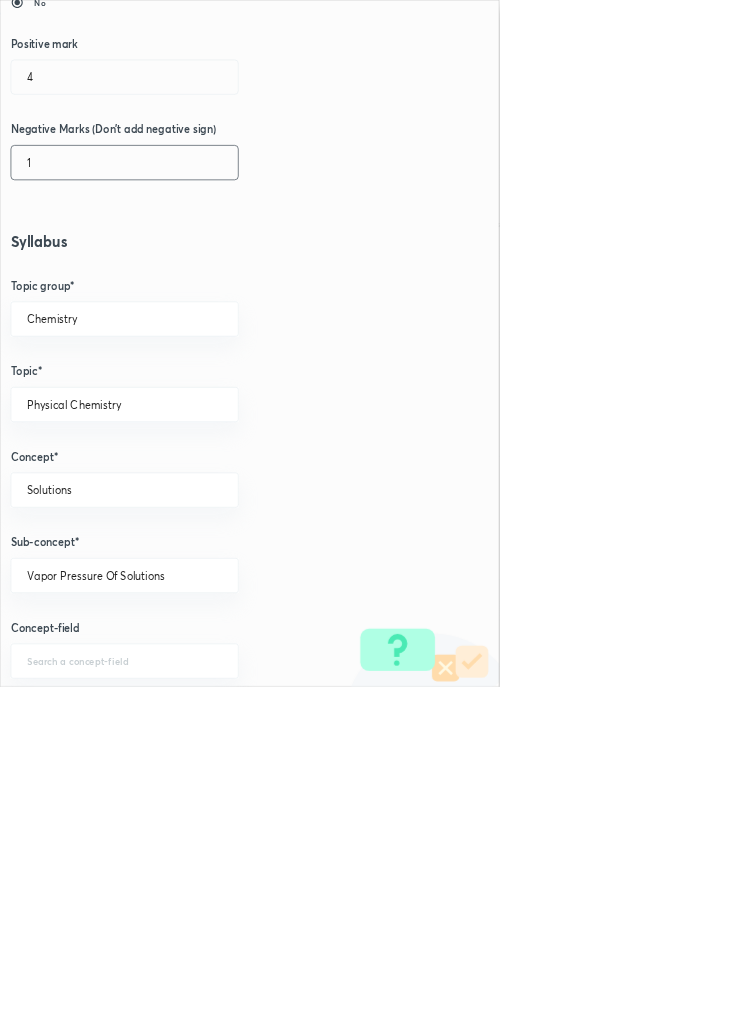 scroll, scrollTop: 1125, scrollLeft: 0, axis: vertical 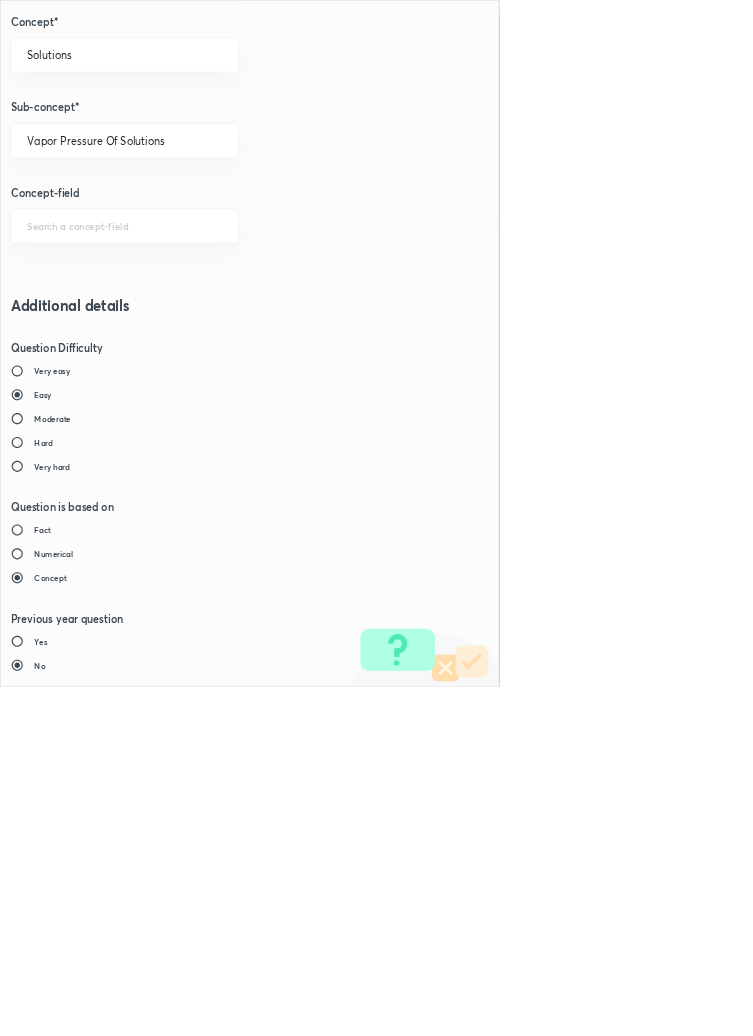type on "1" 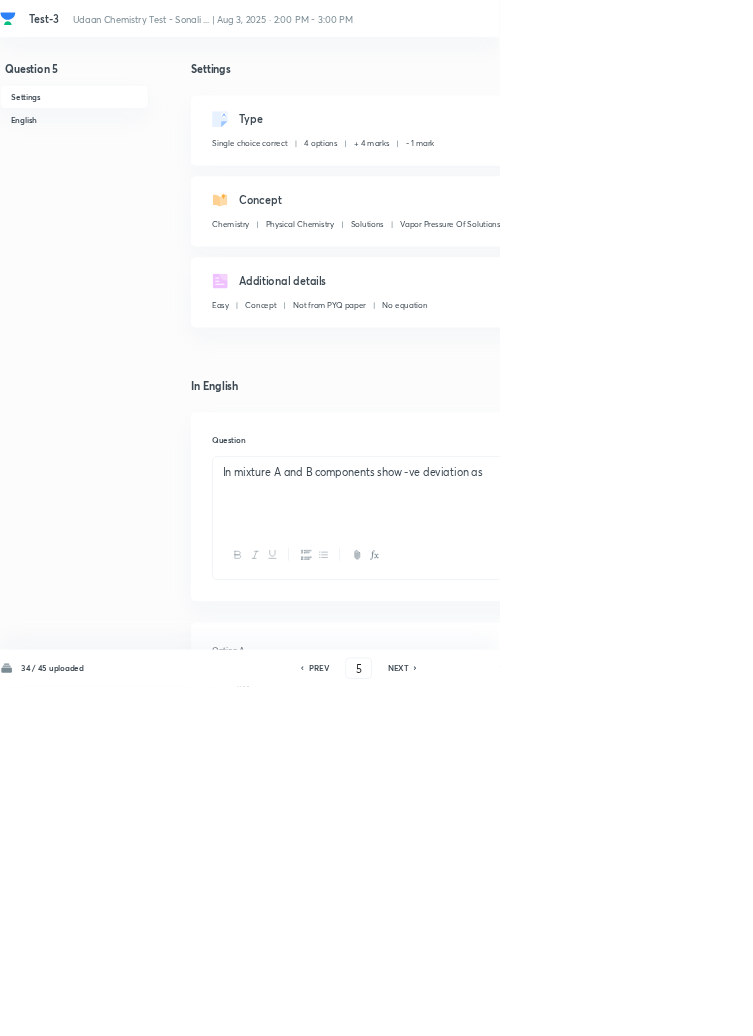 click on "Save" at bounding box center (1096, 1006) 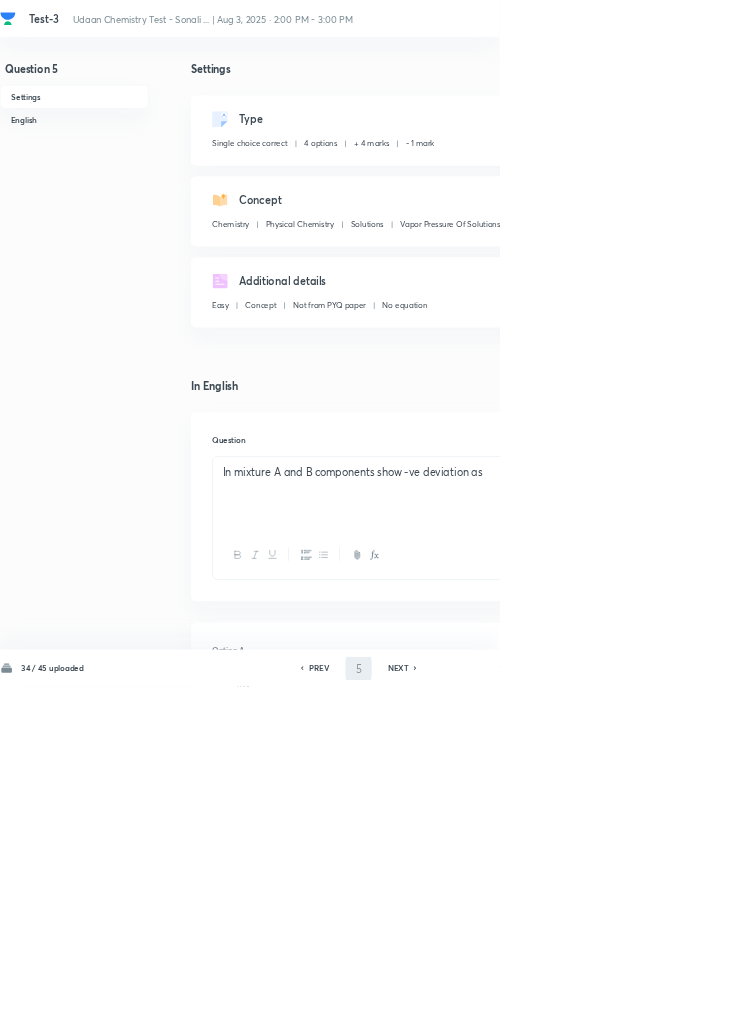 type on "6" 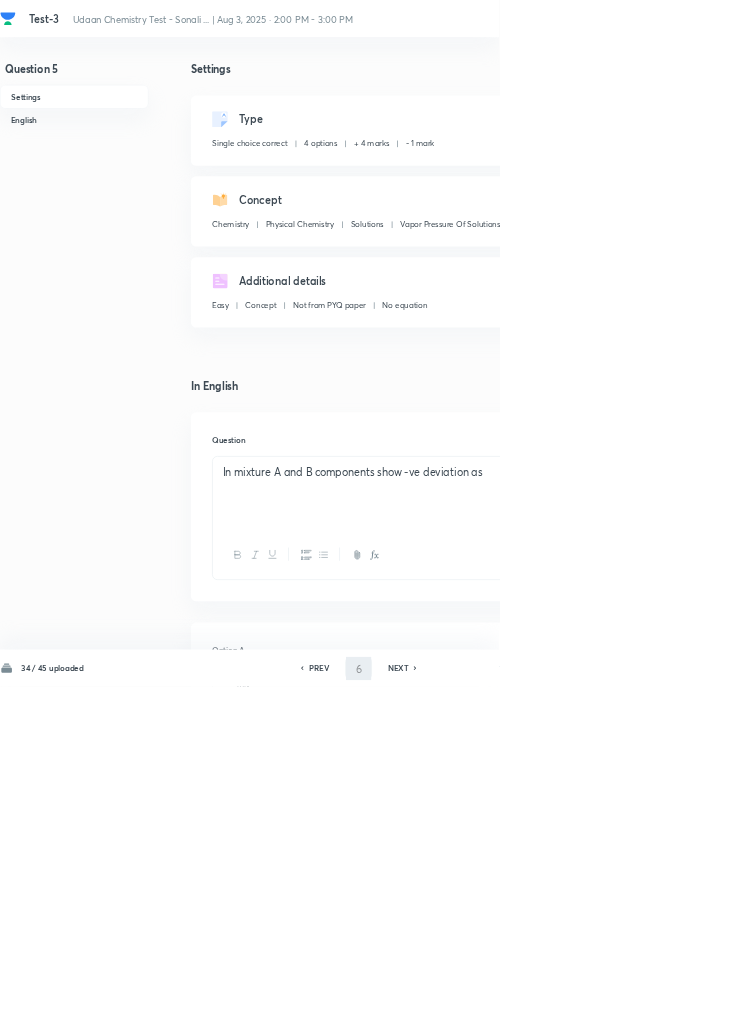 checkbox on "false" 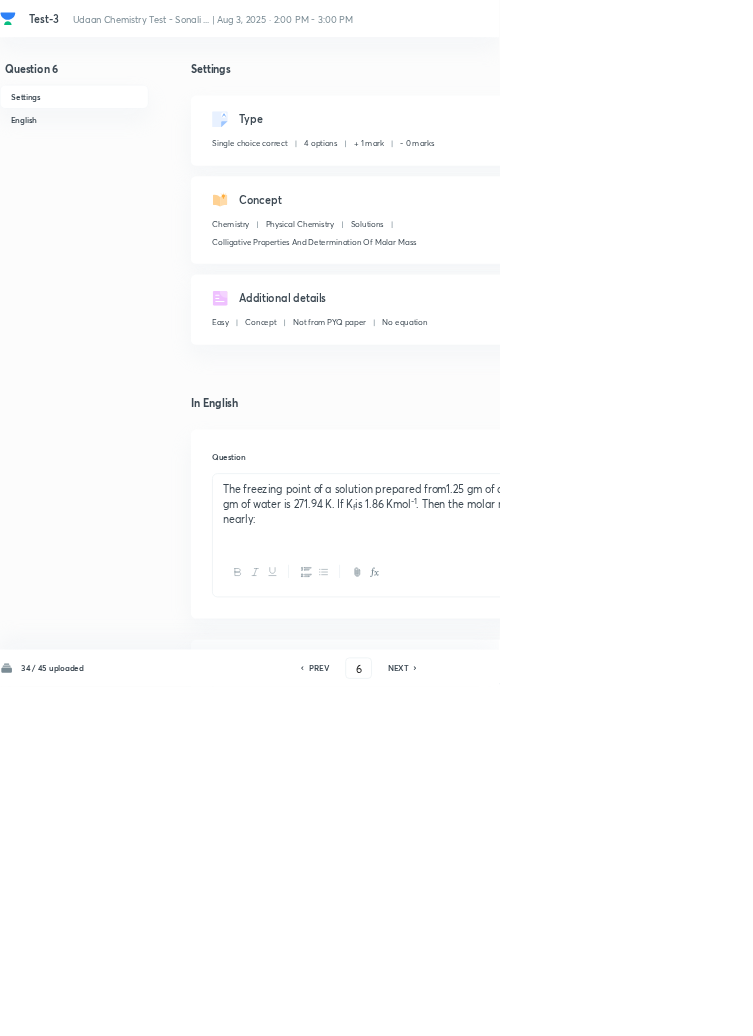 checkbox on "true" 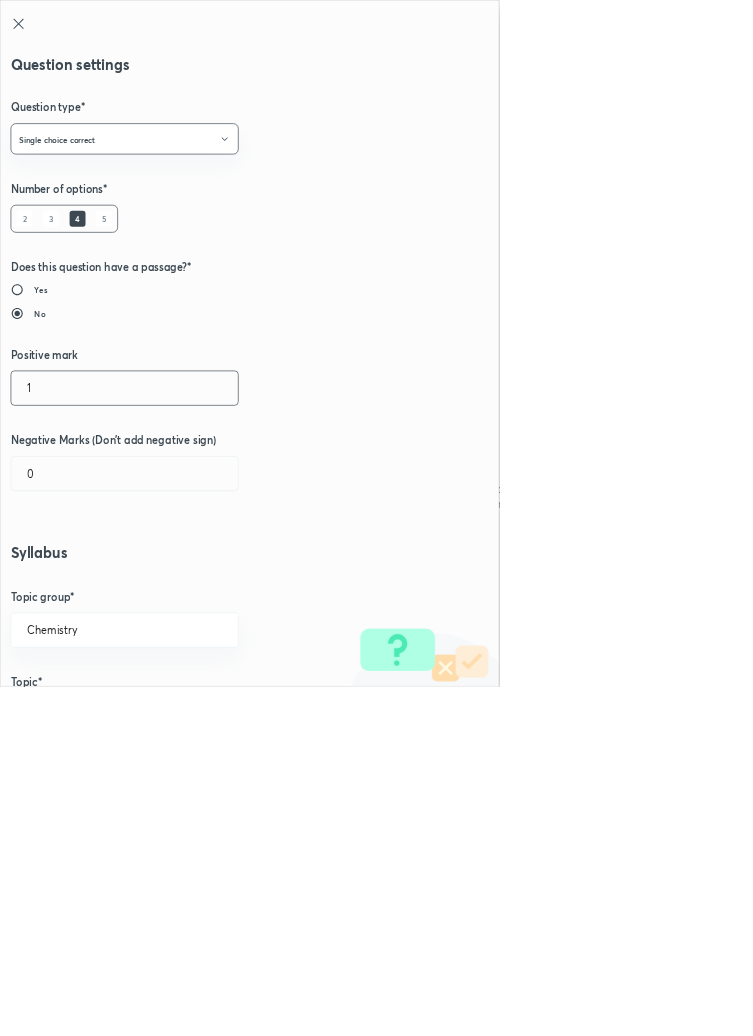 click on "1" at bounding box center (188, 585) 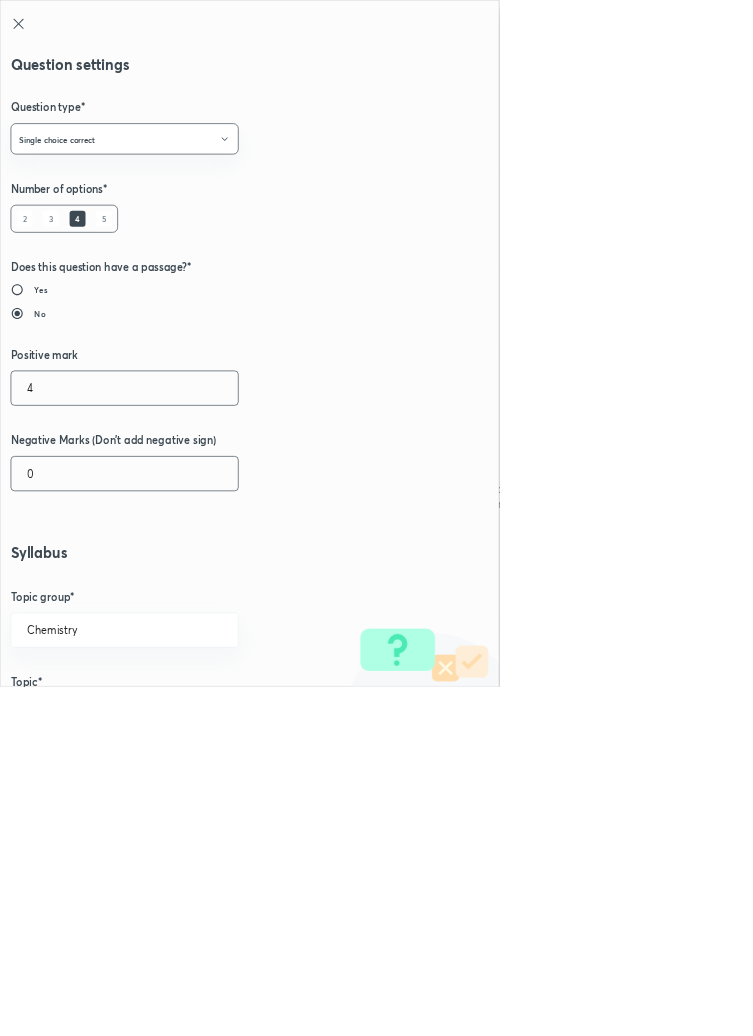 type on "4" 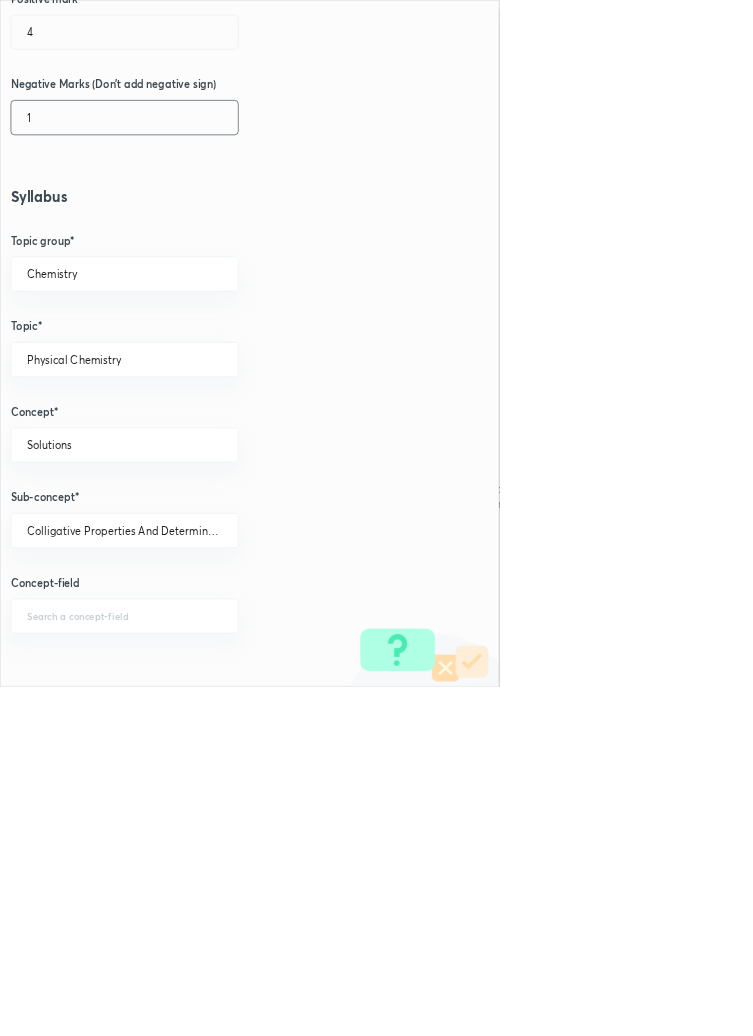 scroll, scrollTop: 1125, scrollLeft: 0, axis: vertical 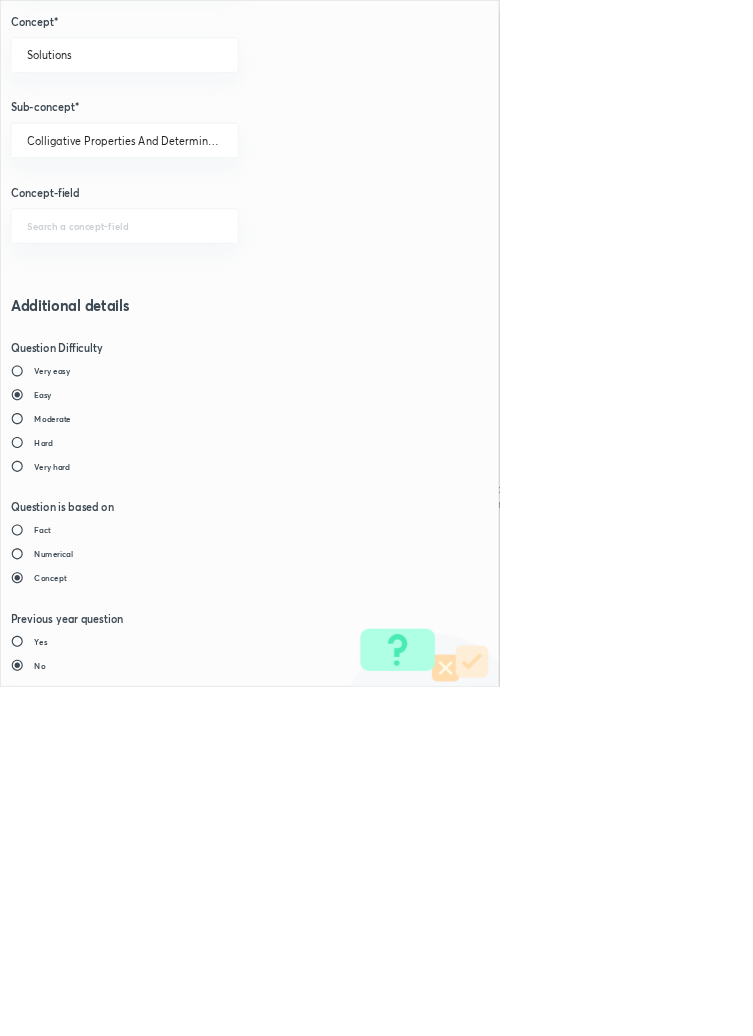 type on "1" 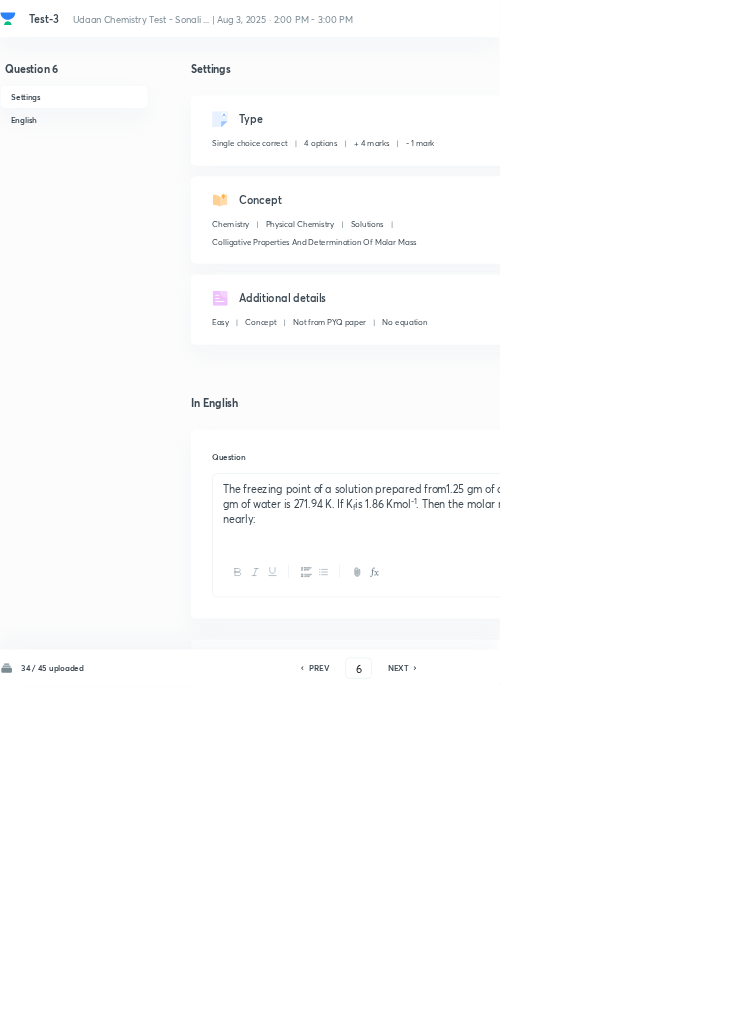click on "Save" at bounding box center [1096, 1006] 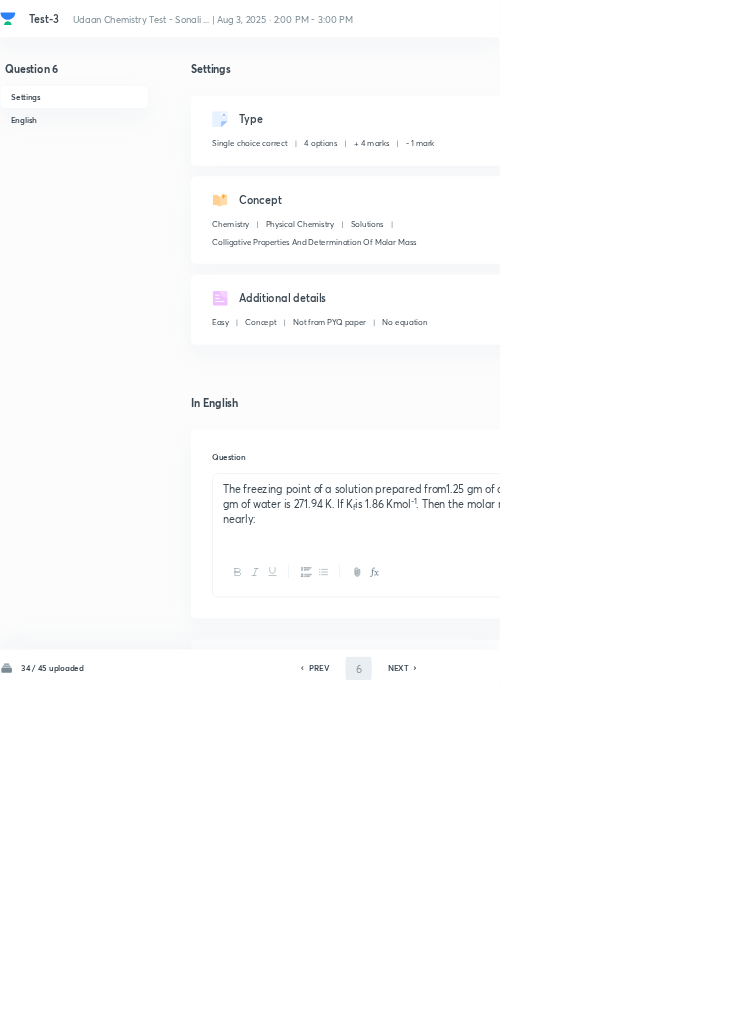 type on "7" 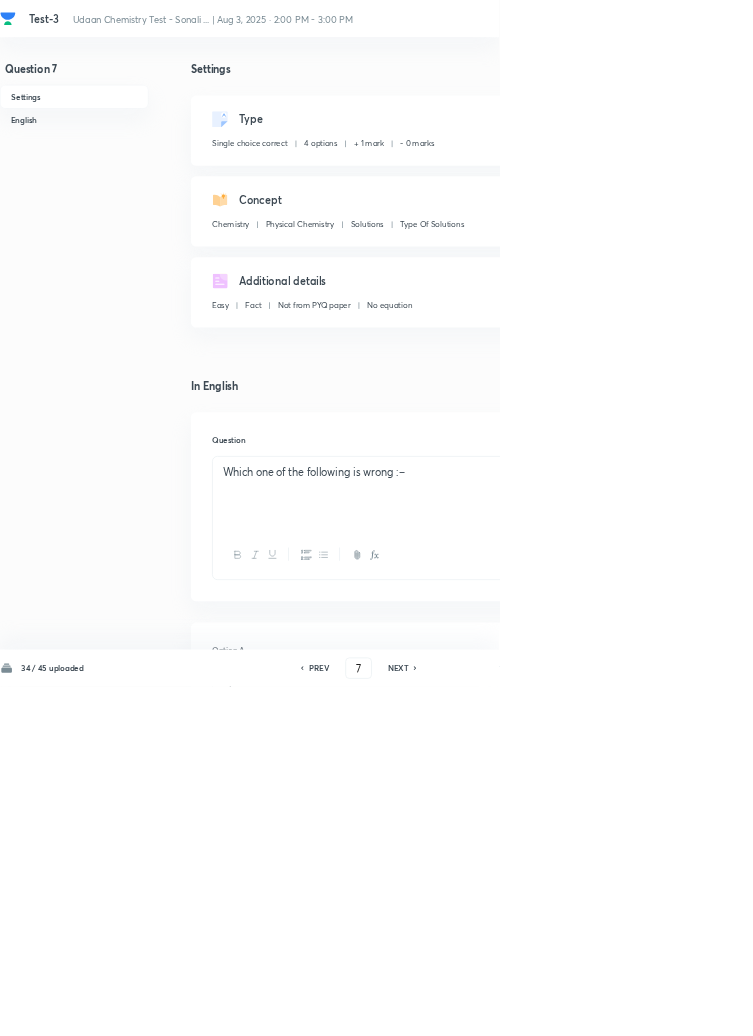 checkbox on "true" 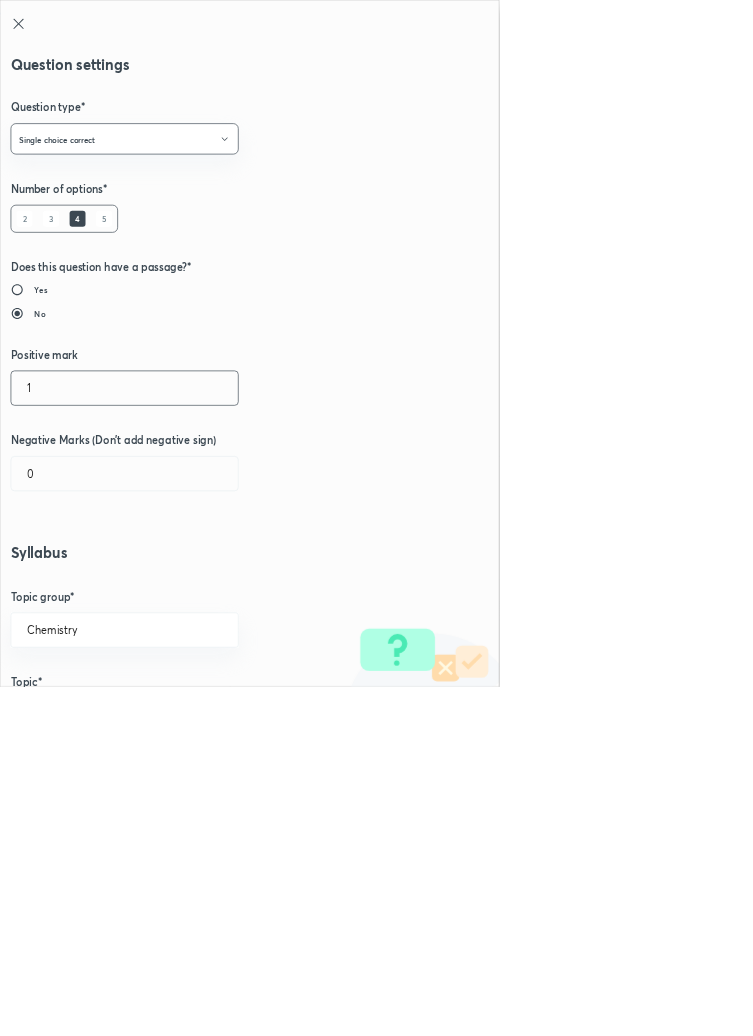 click on "1" at bounding box center [188, 585] 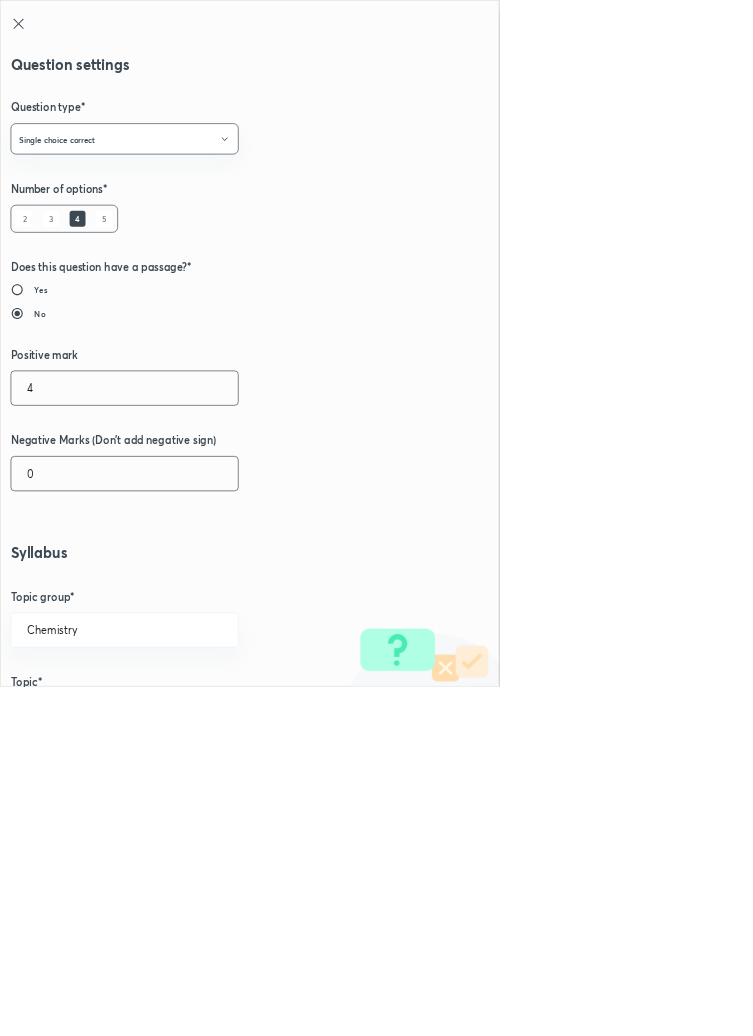 type on "4" 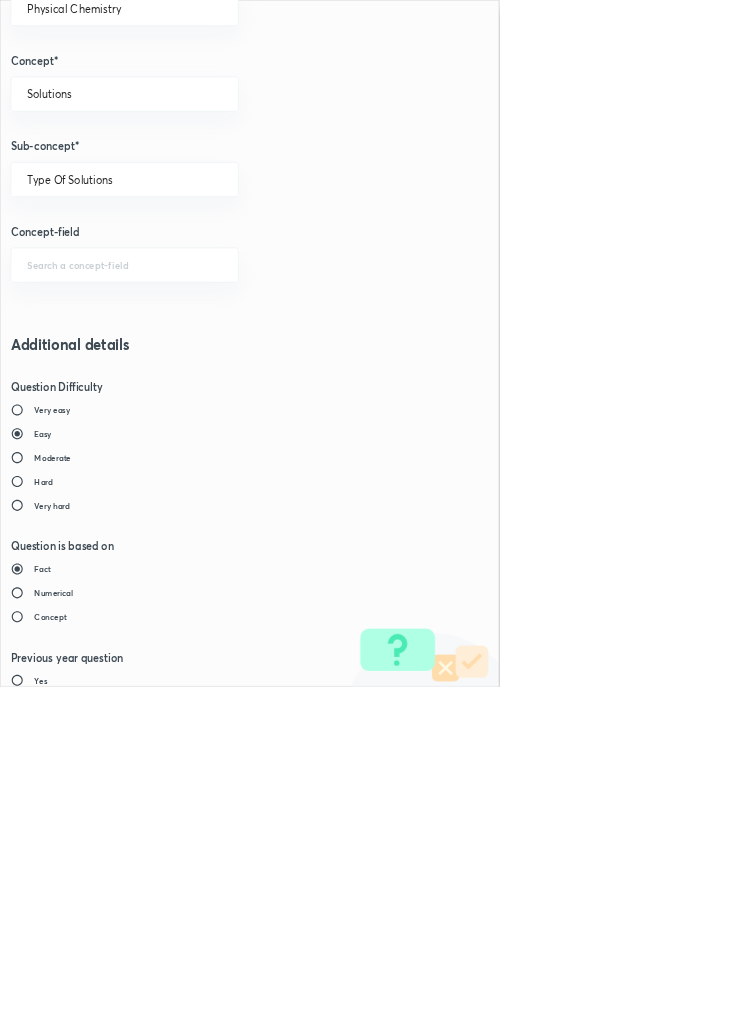 scroll, scrollTop: 1125, scrollLeft: 0, axis: vertical 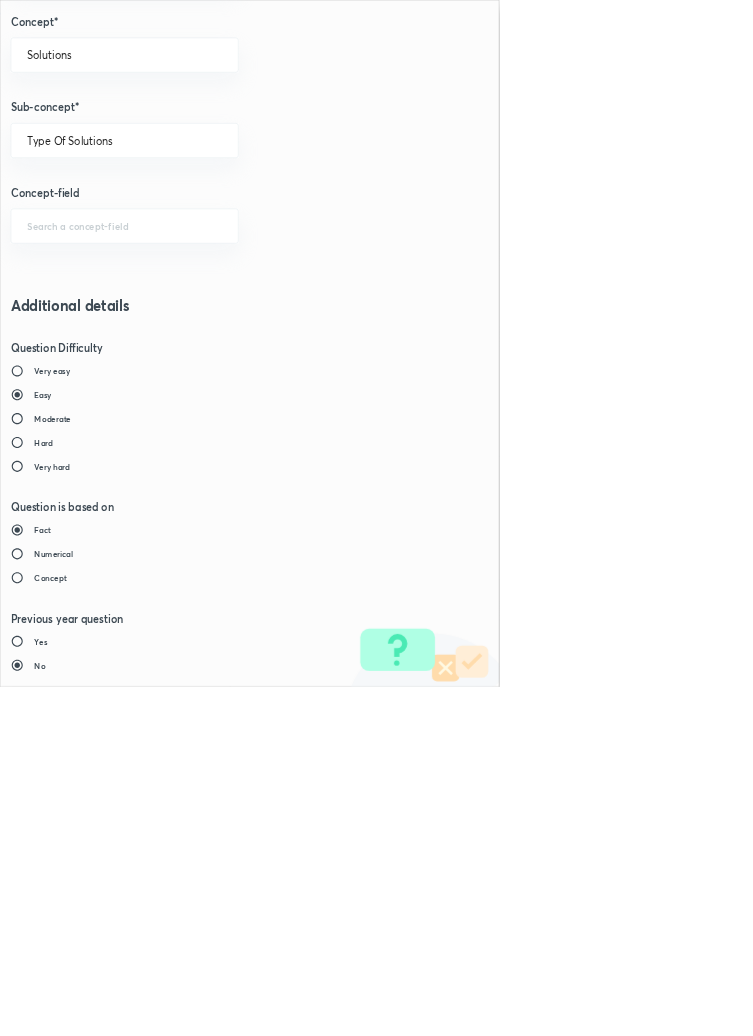 type on "1" 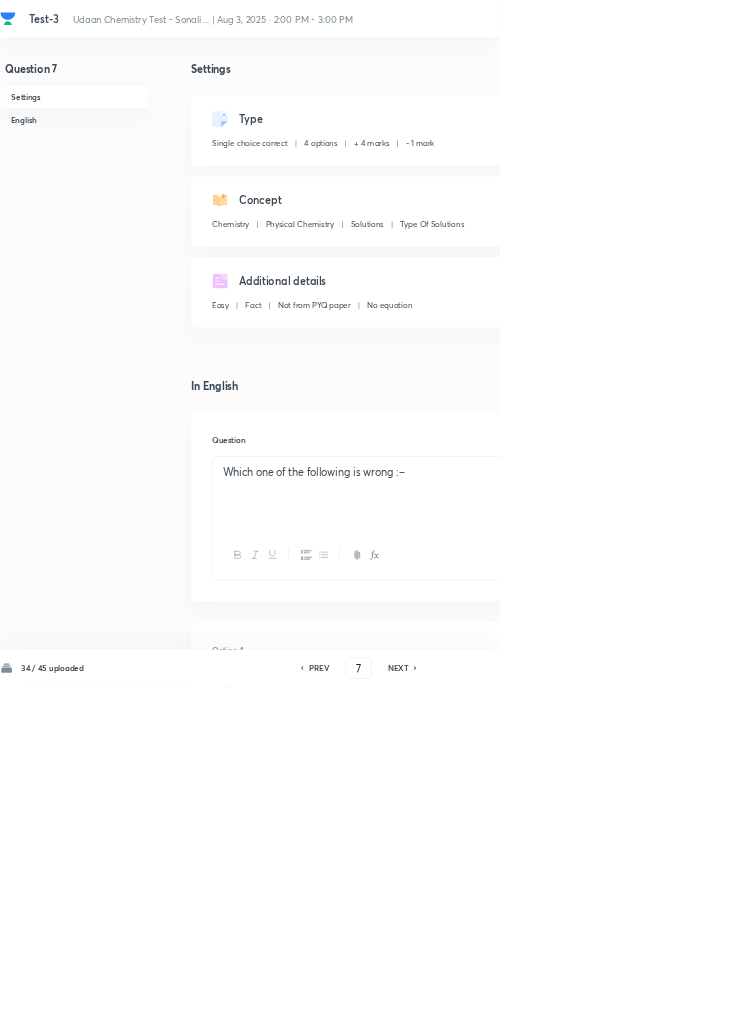 click on "Save" at bounding box center [1096, 1006] 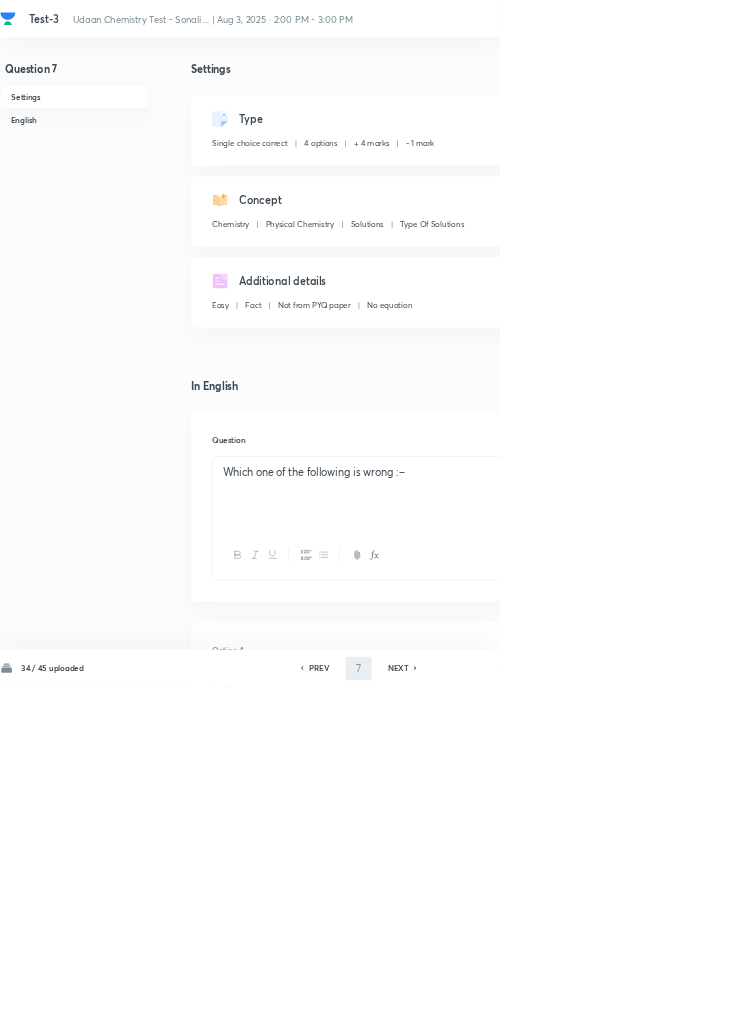 type on "8" 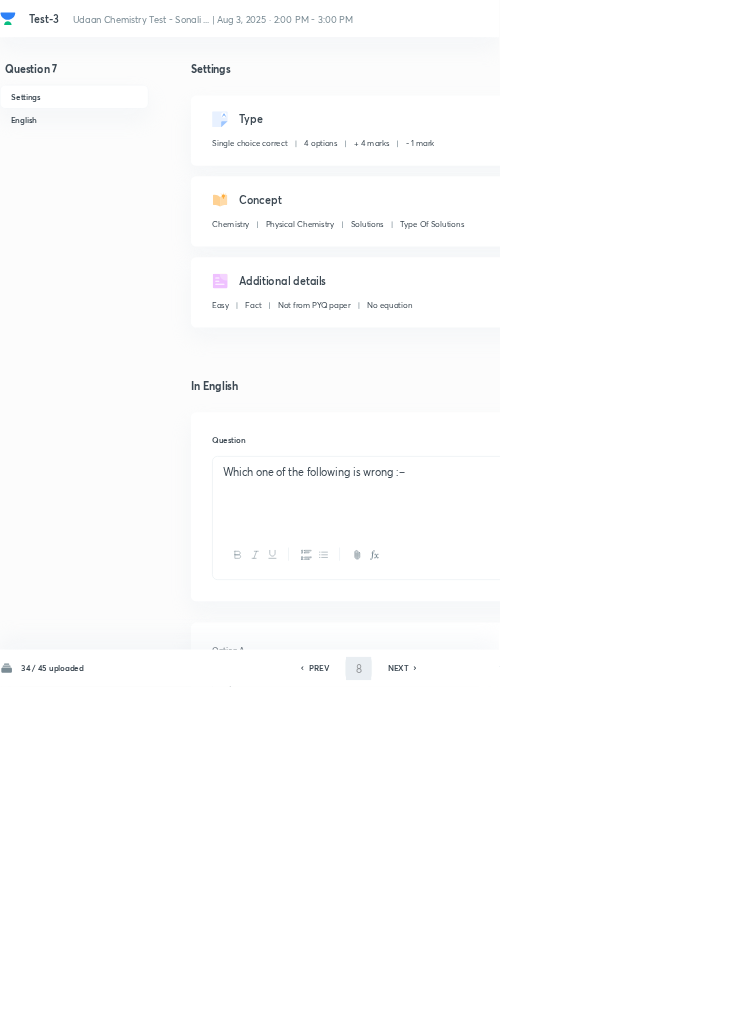 checkbox on "false" 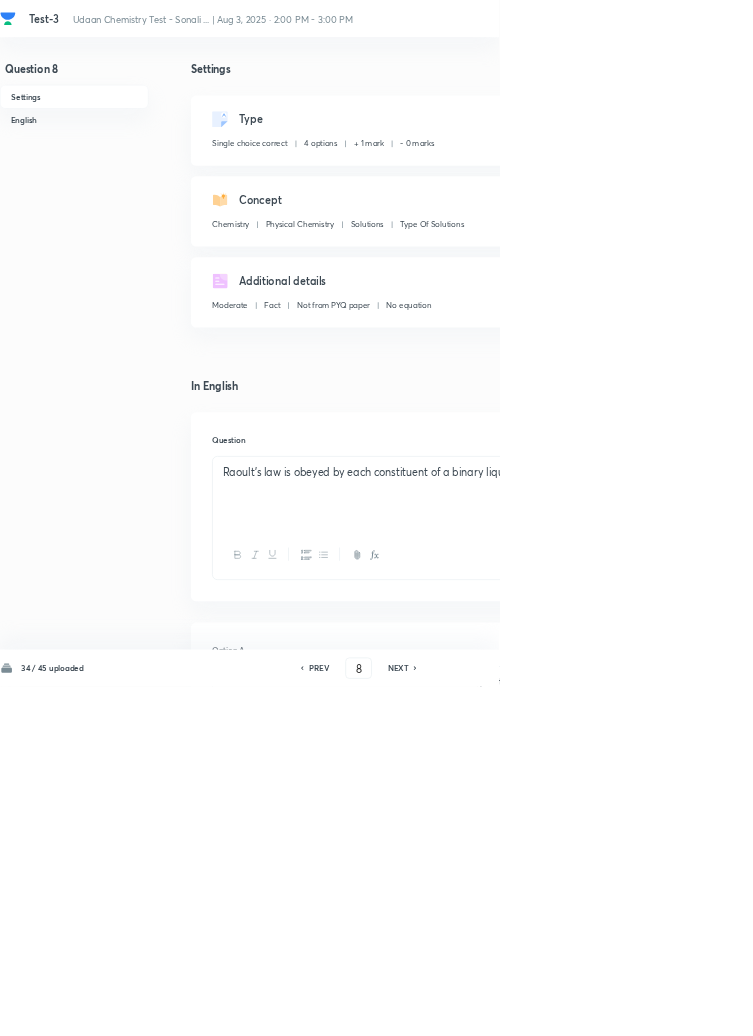 click on "Edit" at bounding box center [920, 182] 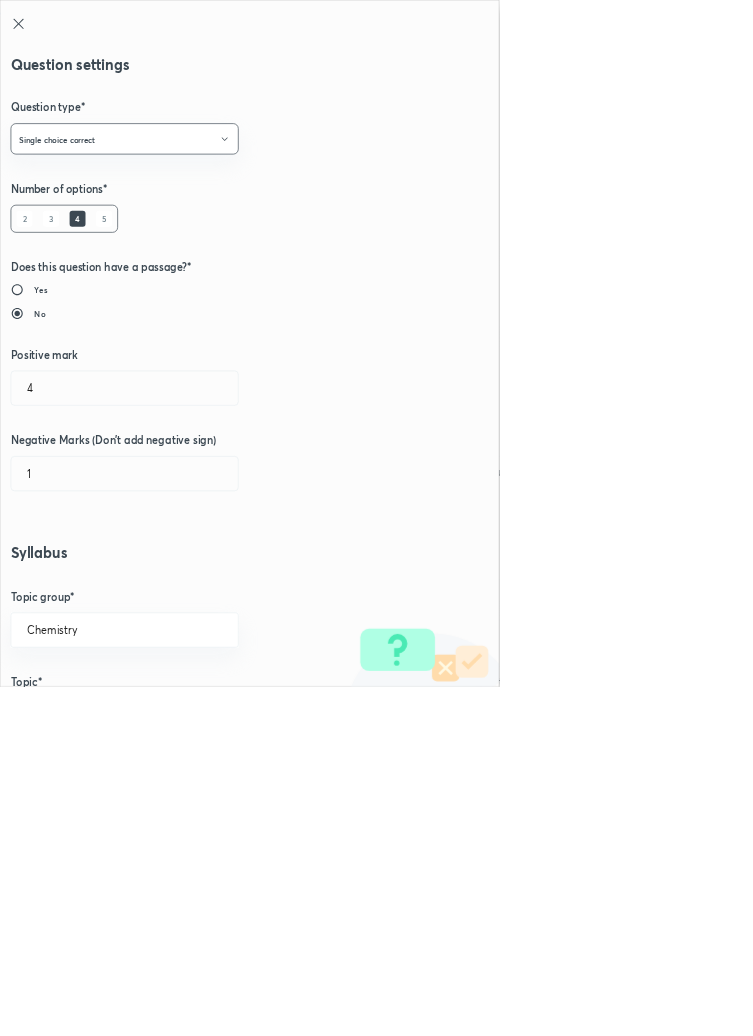 radio on "false" 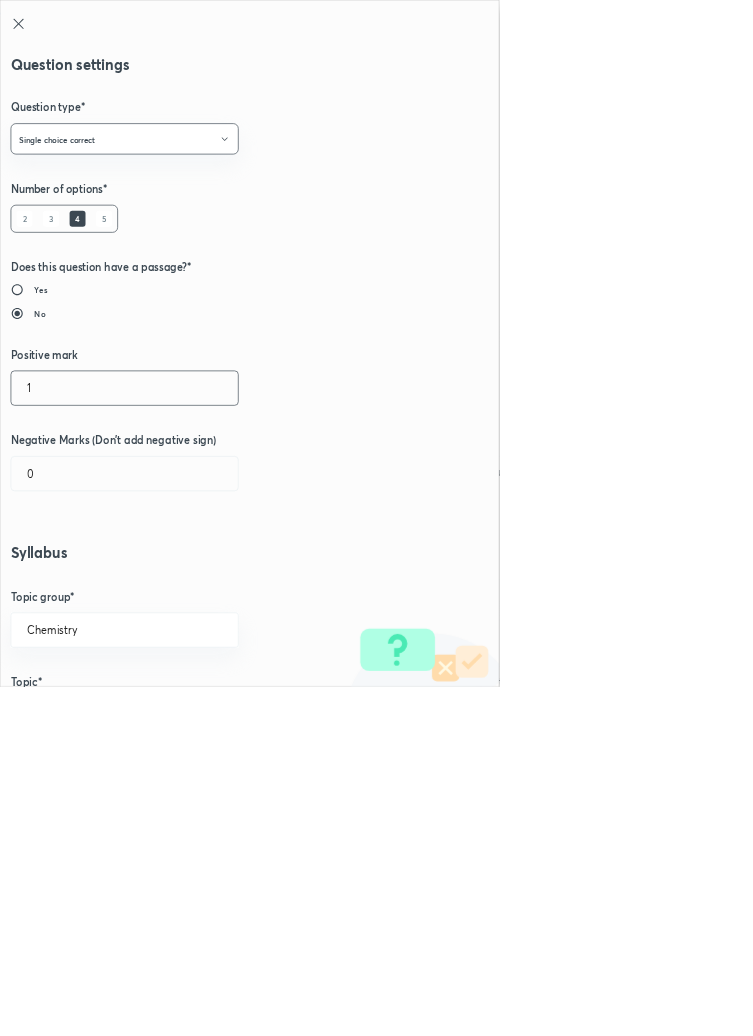 click on "1" at bounding box center (188, 585) 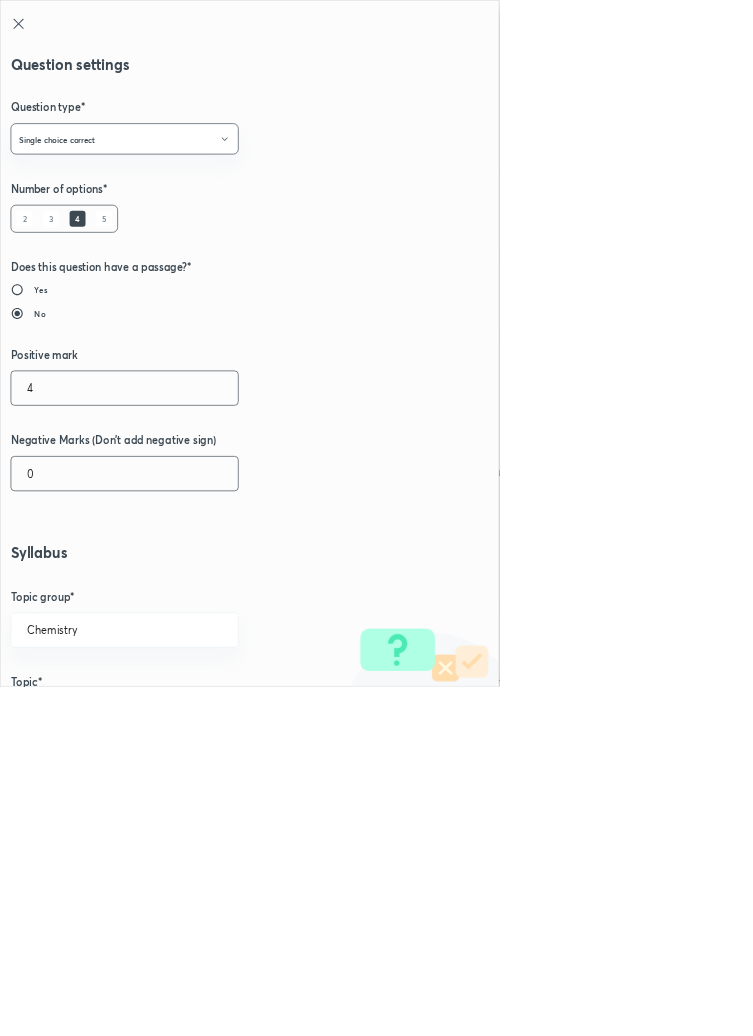 type on "4" 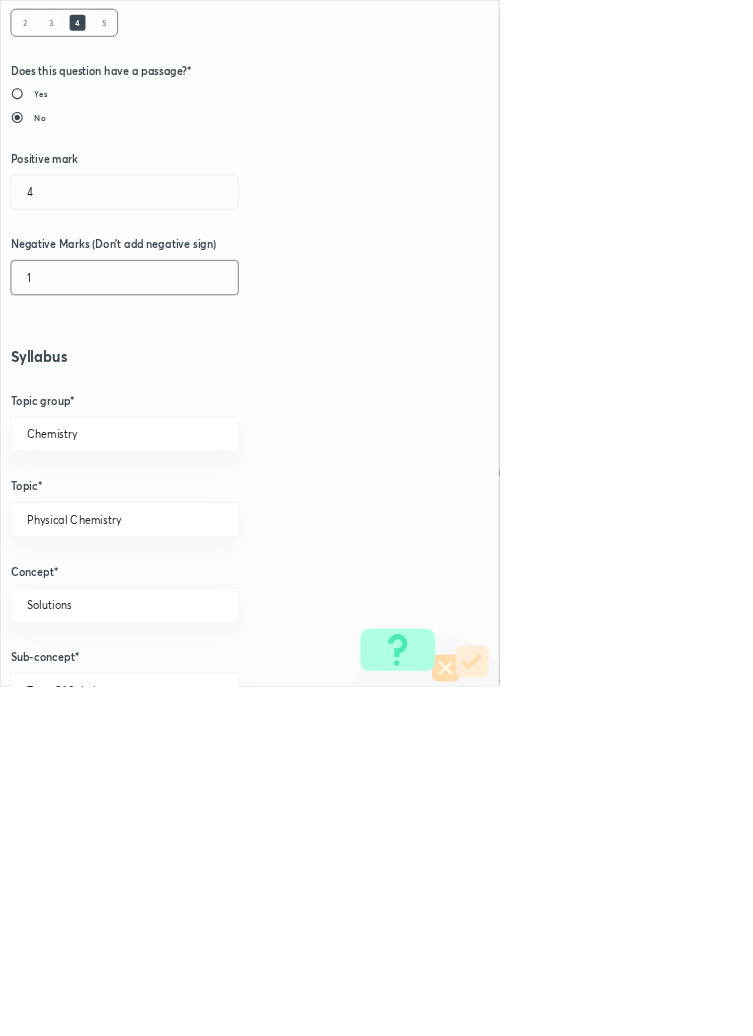 scroll, scrollTop: 1125, scrollLeft: 0, axis: vertical 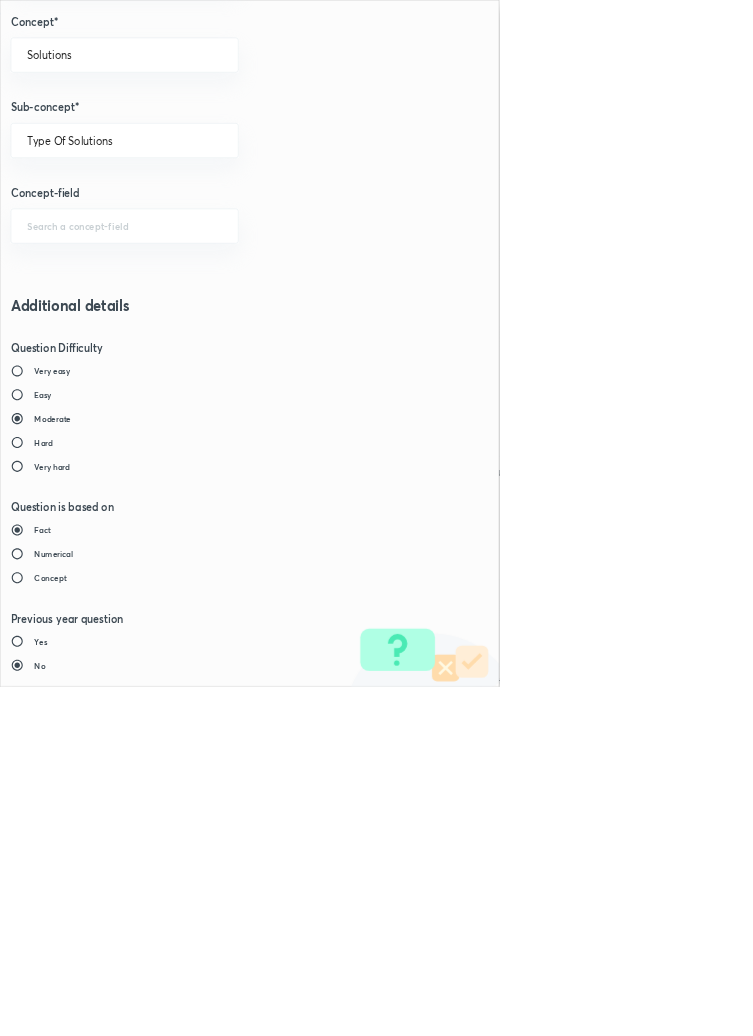 type on "1" 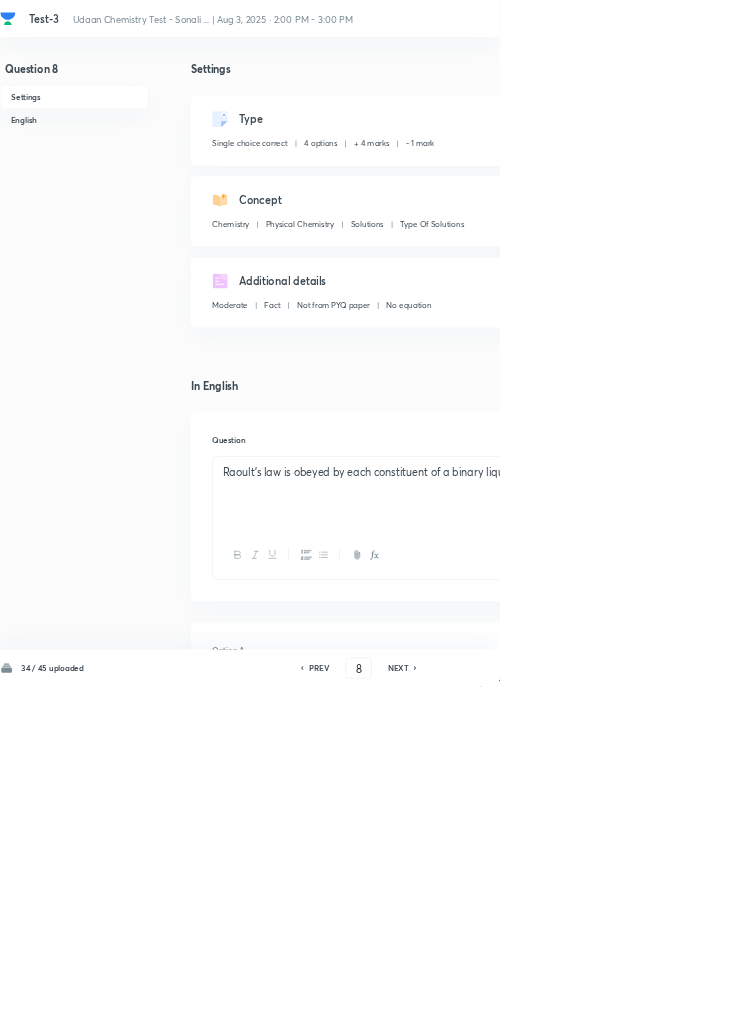 click on "Save" at bounding box center [1096, 1006] 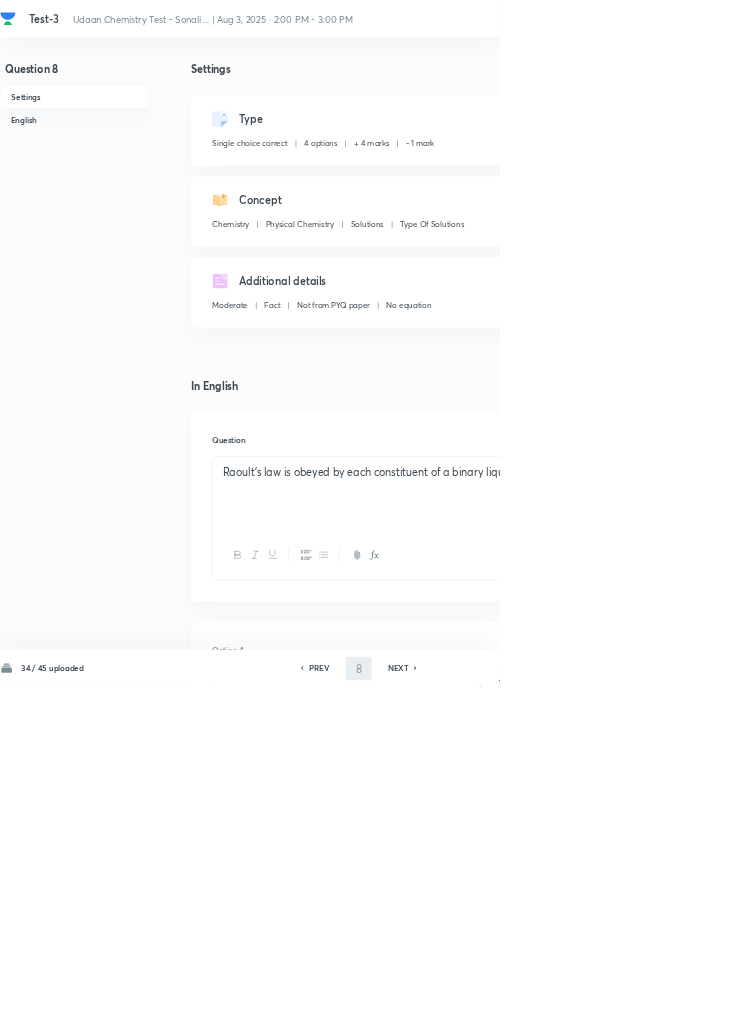 type on "9" 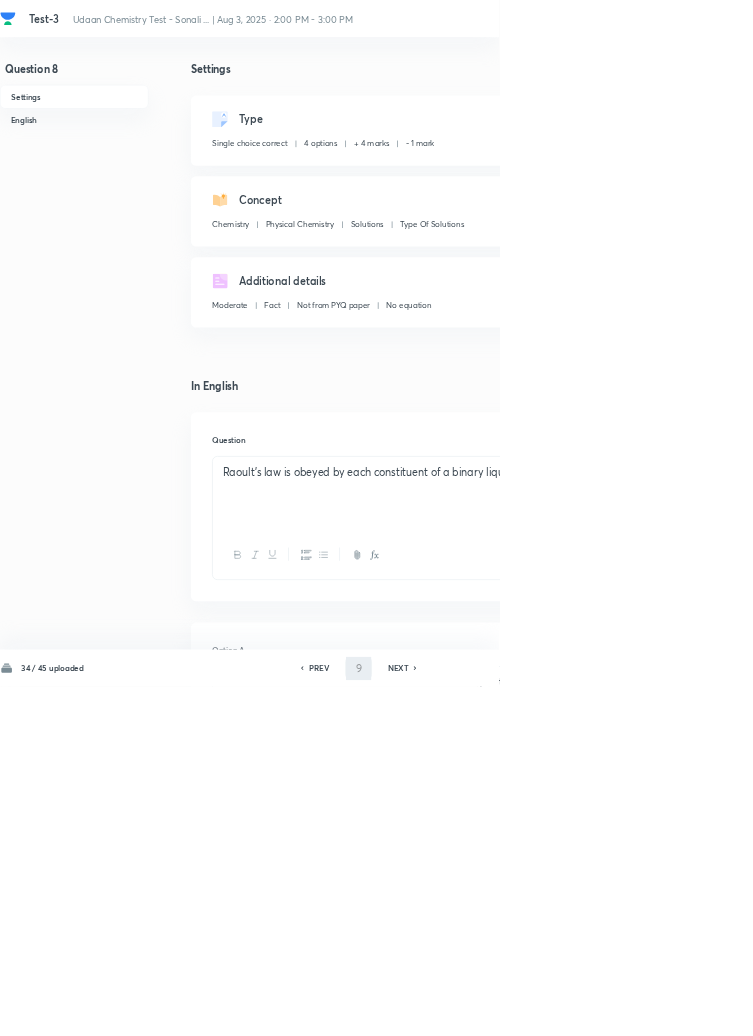 checkbox on "false" 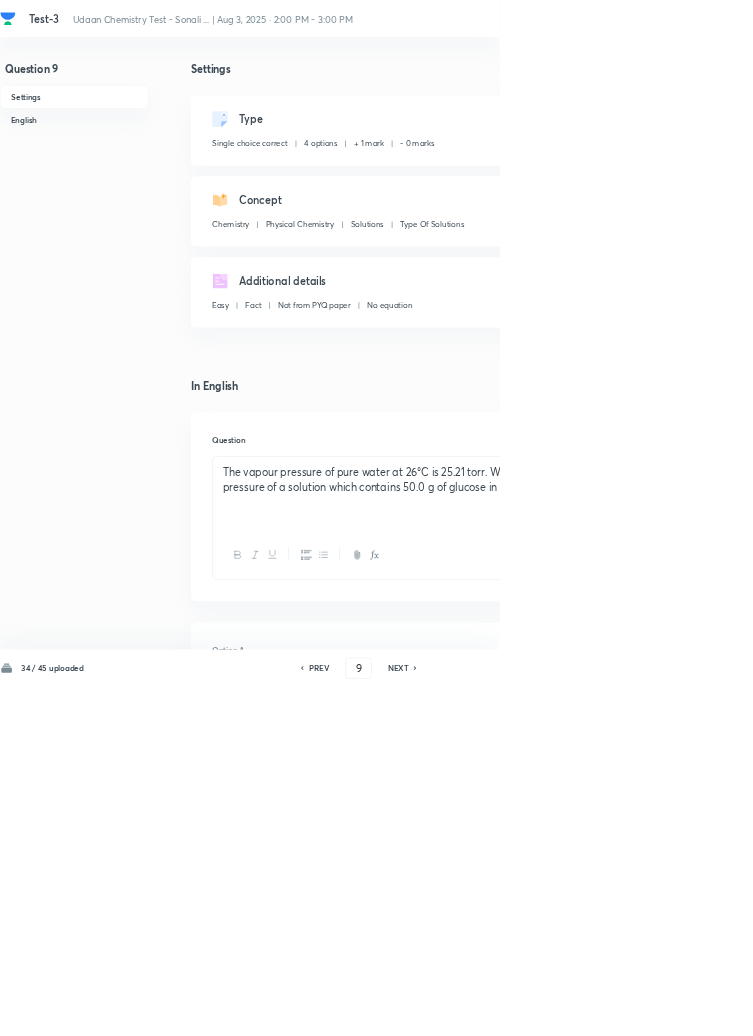 checkbox on "true" 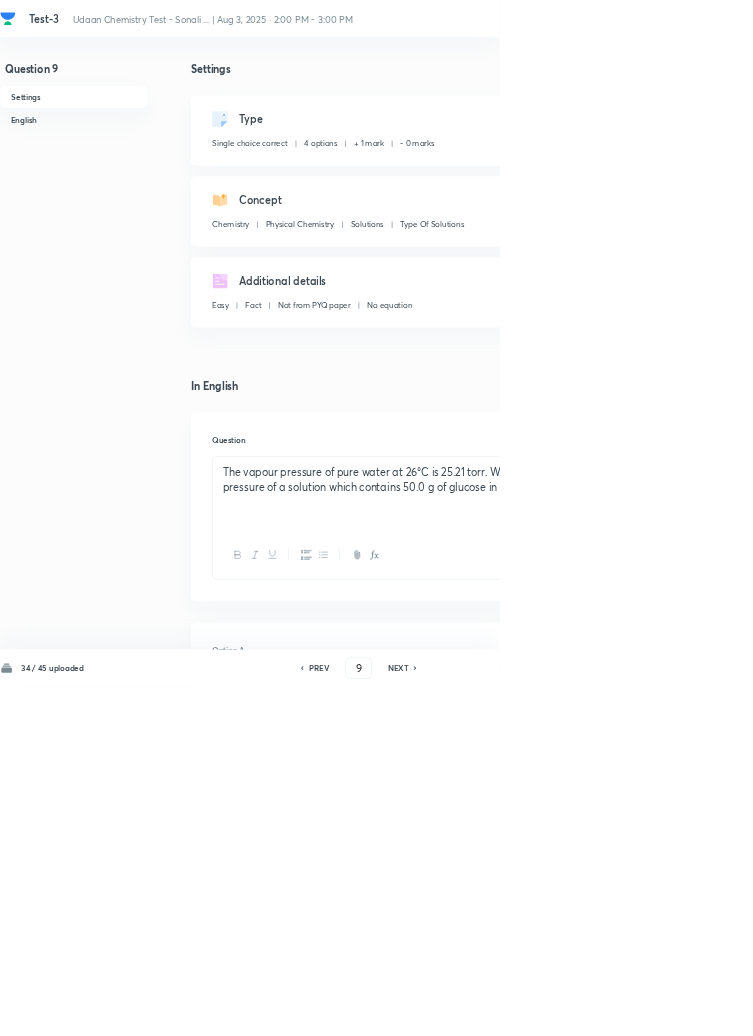 click on "Edit" at bounding box center (920, 182) 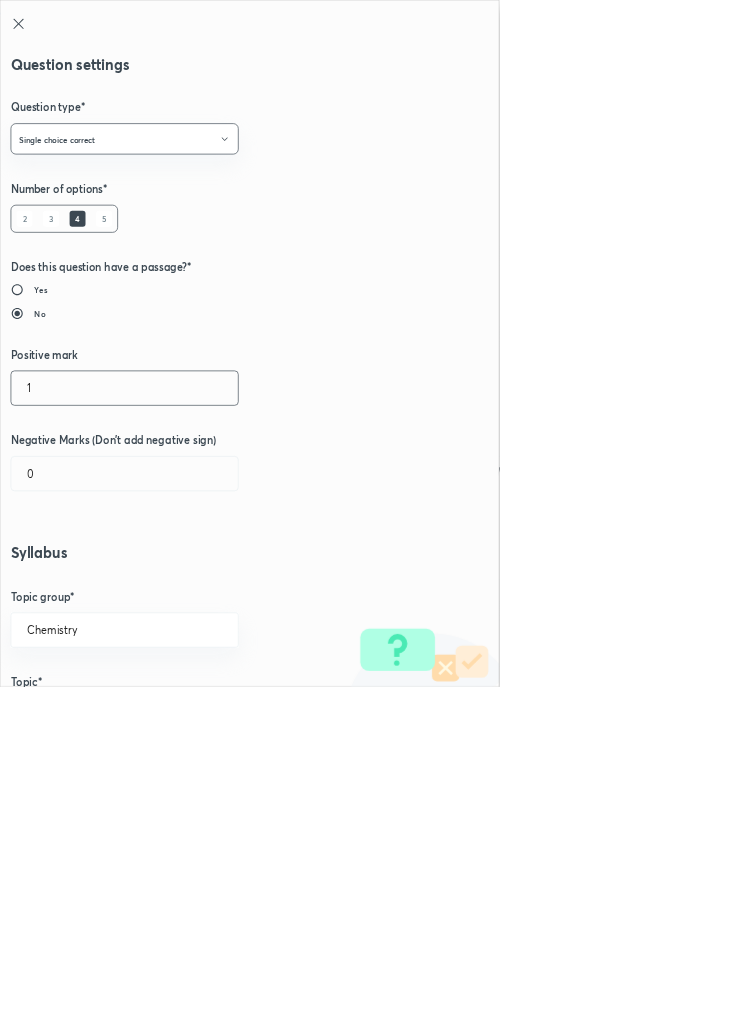 click on "1" at bounding box center (188, 585) 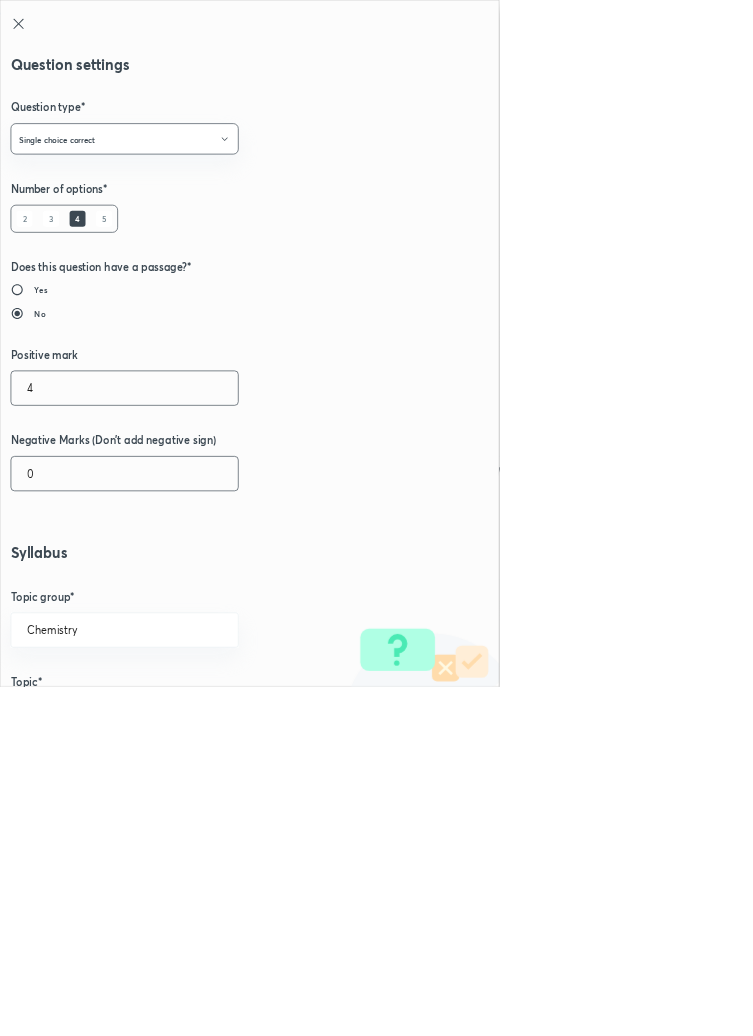 type on "4" 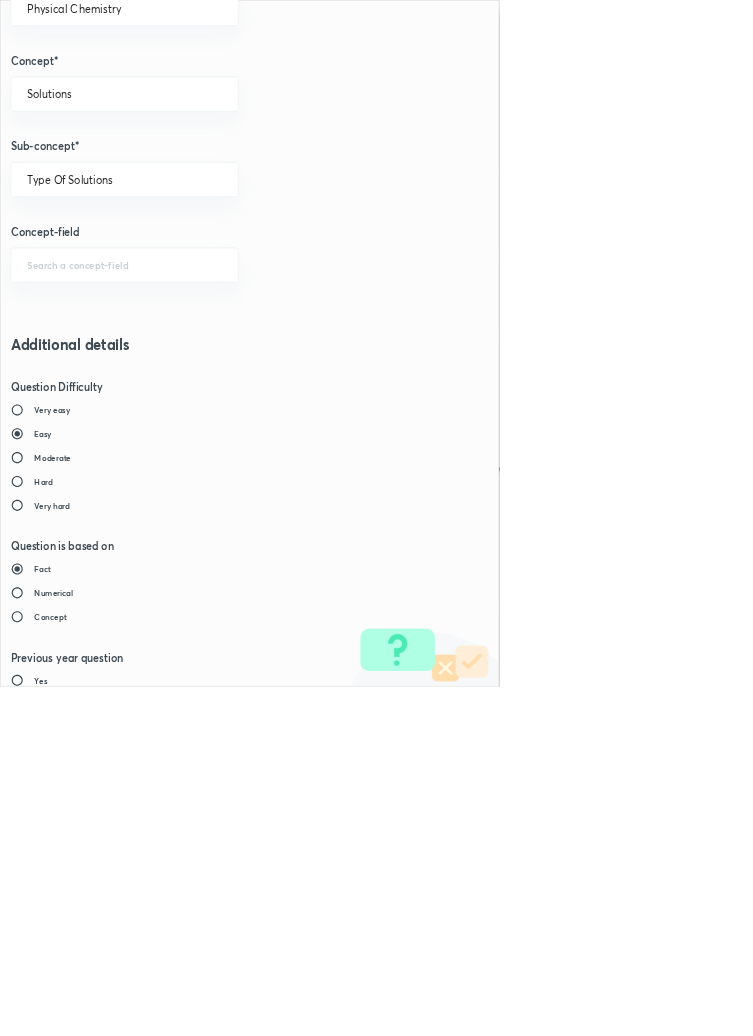 scroll, scrollTop: 1125, scrollLeft: 0, axis: vertical 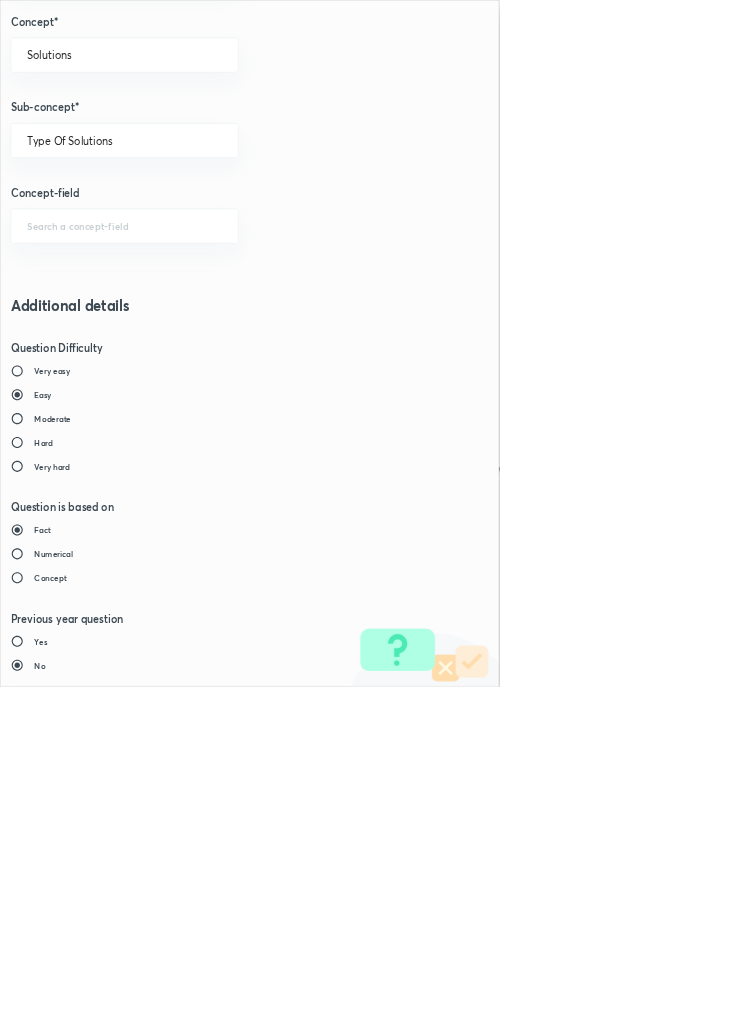 type on "1" 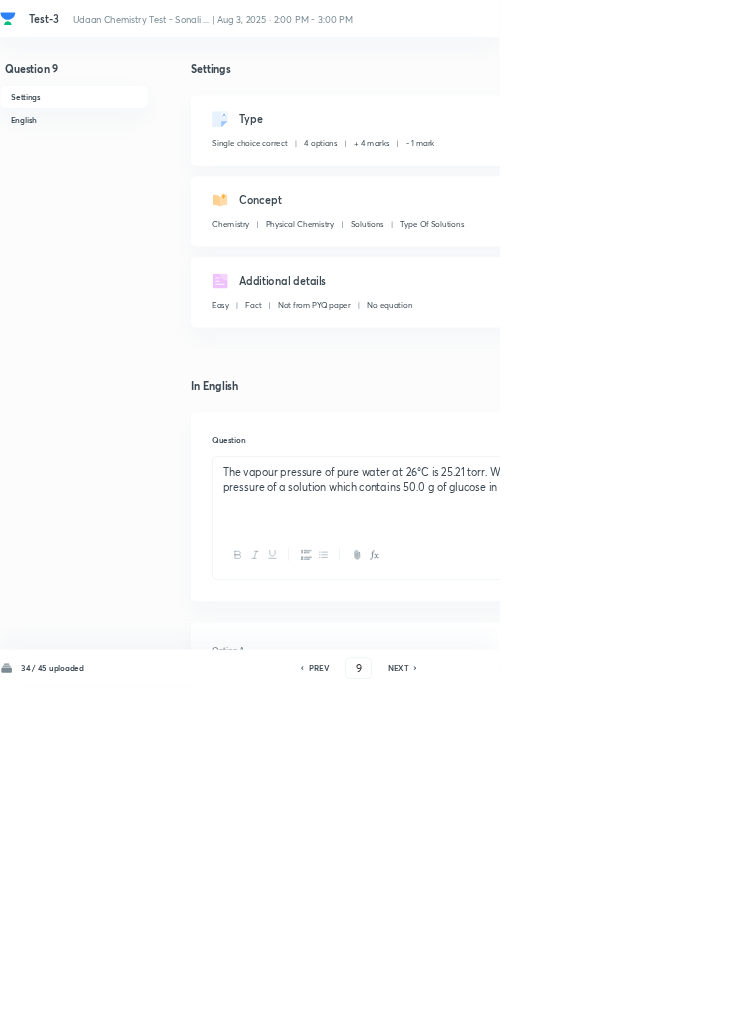 click on "Save" at bounding box center [1096, 1006] 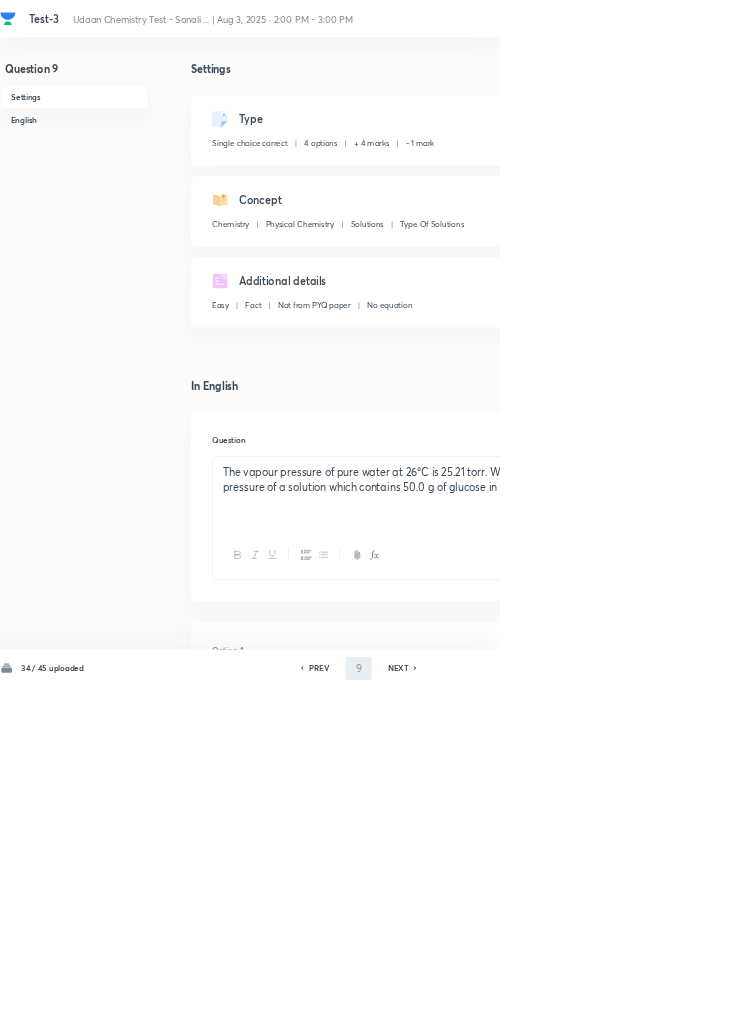 type on "10" 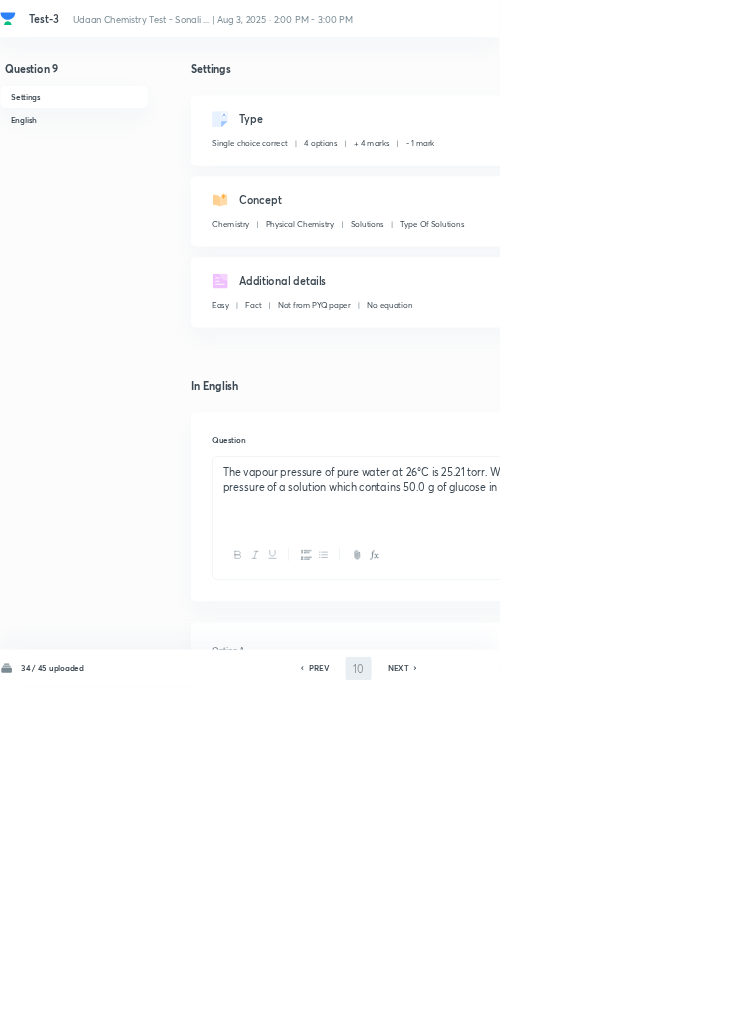 checkbox on "true" 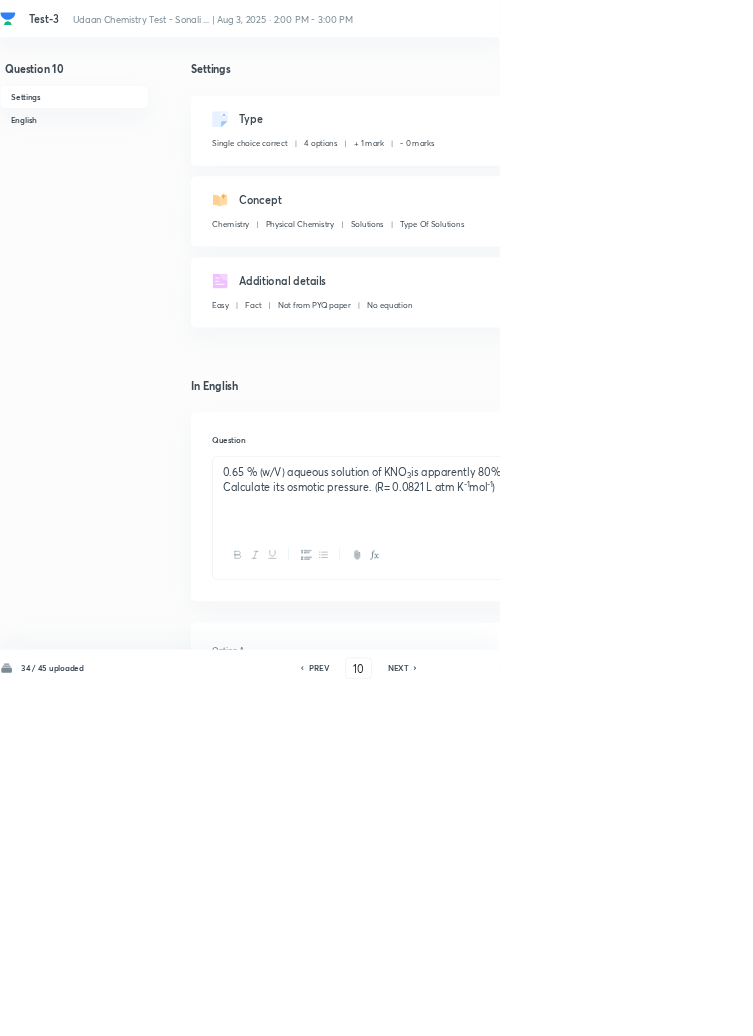 click on "Edit" at bounding box center [920, 182] 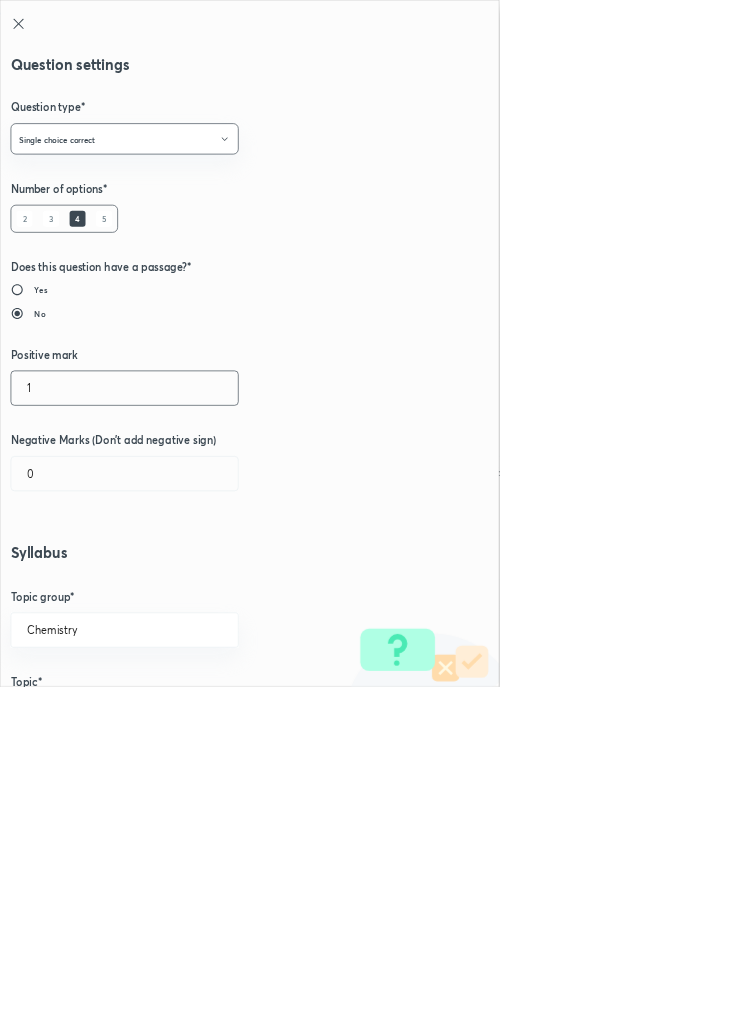 click on "1" at bounding box center (188, 585) 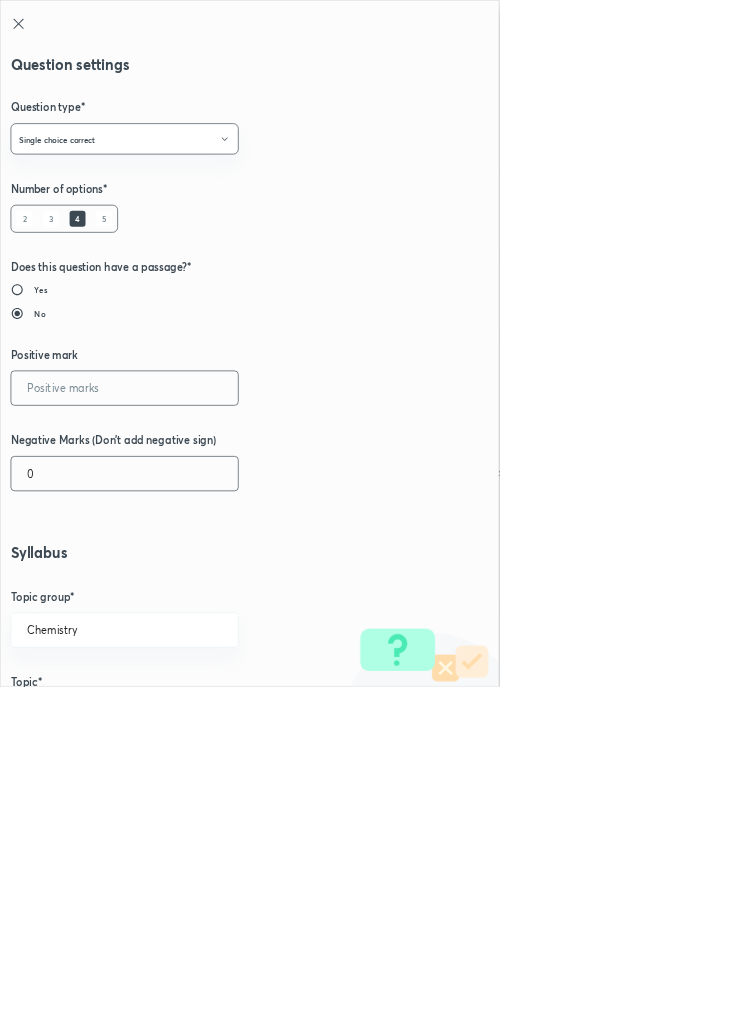type 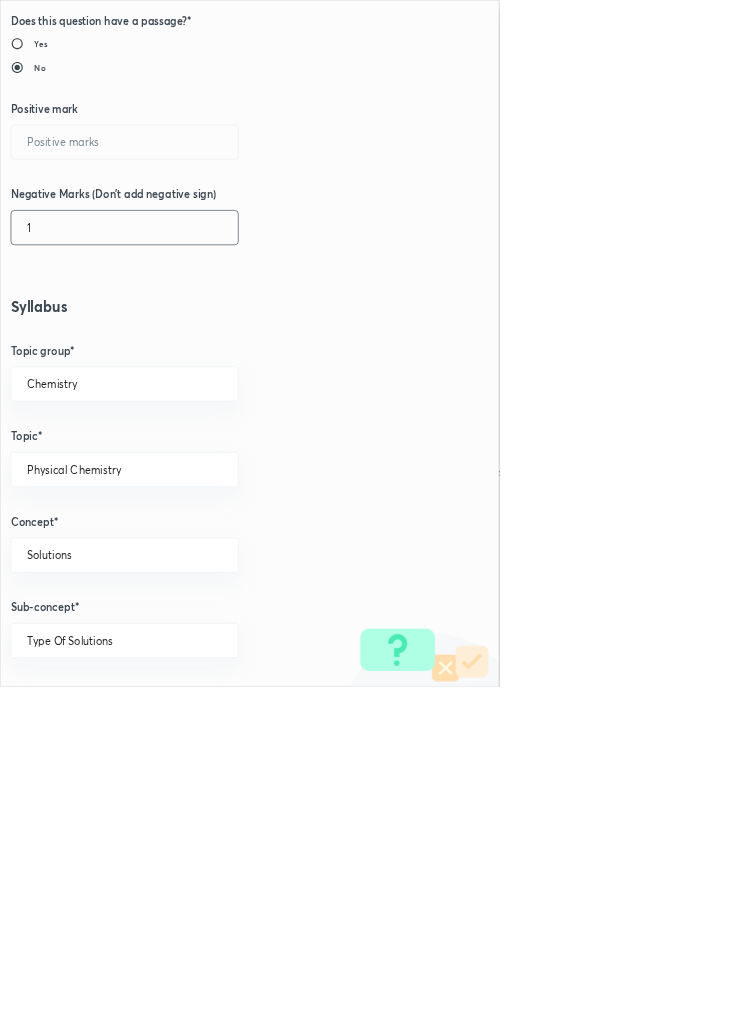 scroll, scrollTop: 1125, scrollLeft: 0, axis: vertical 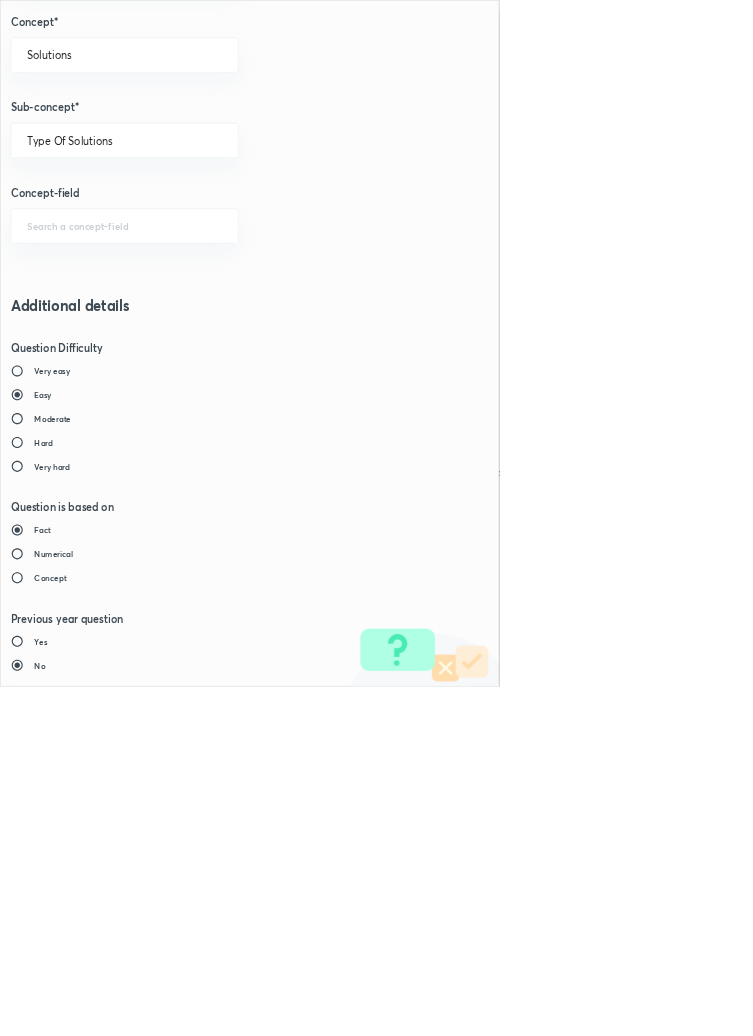 type on "1" 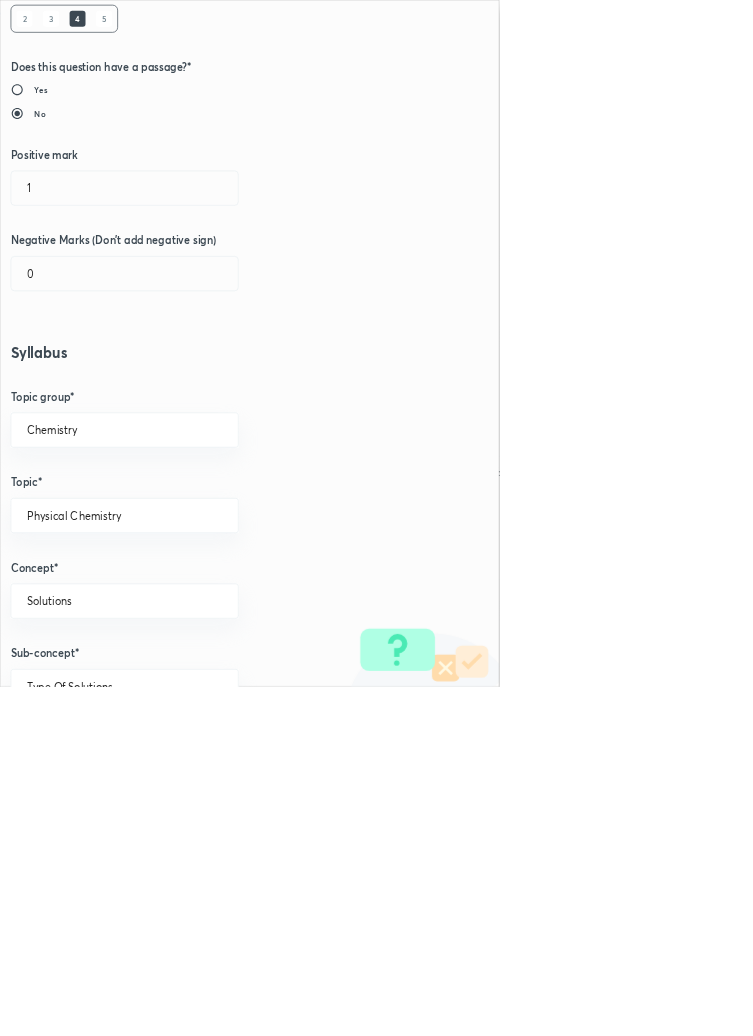 scroll, scrollTop: 0, scrollLeft: 0, axis: both 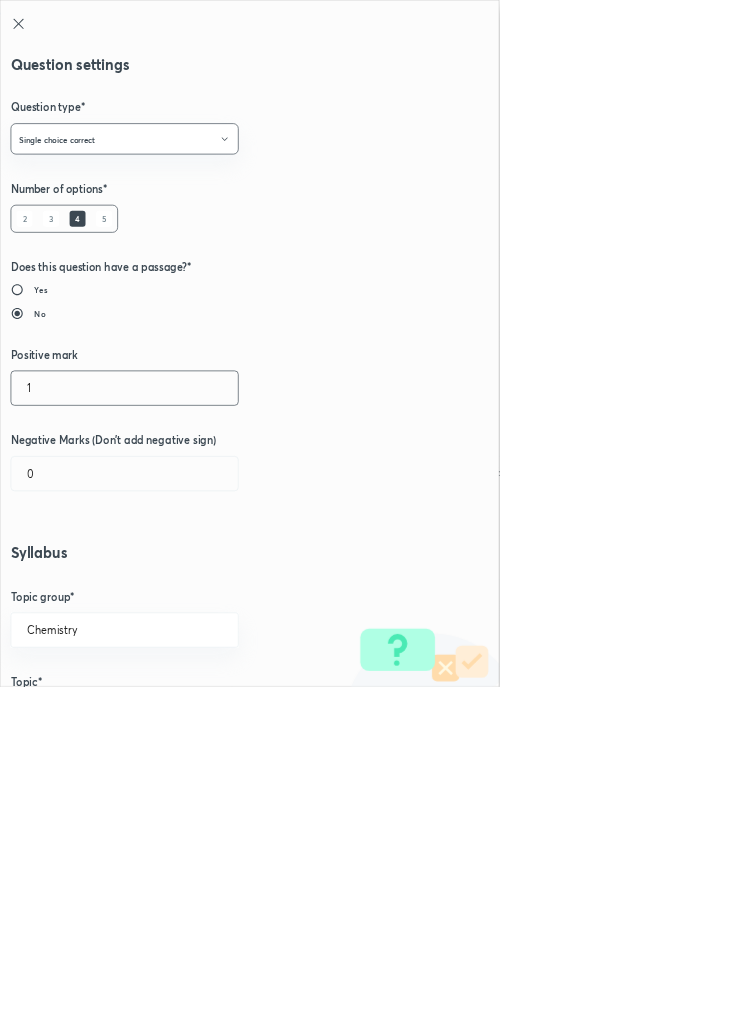 click on "1" at bounding box center [188, 585] 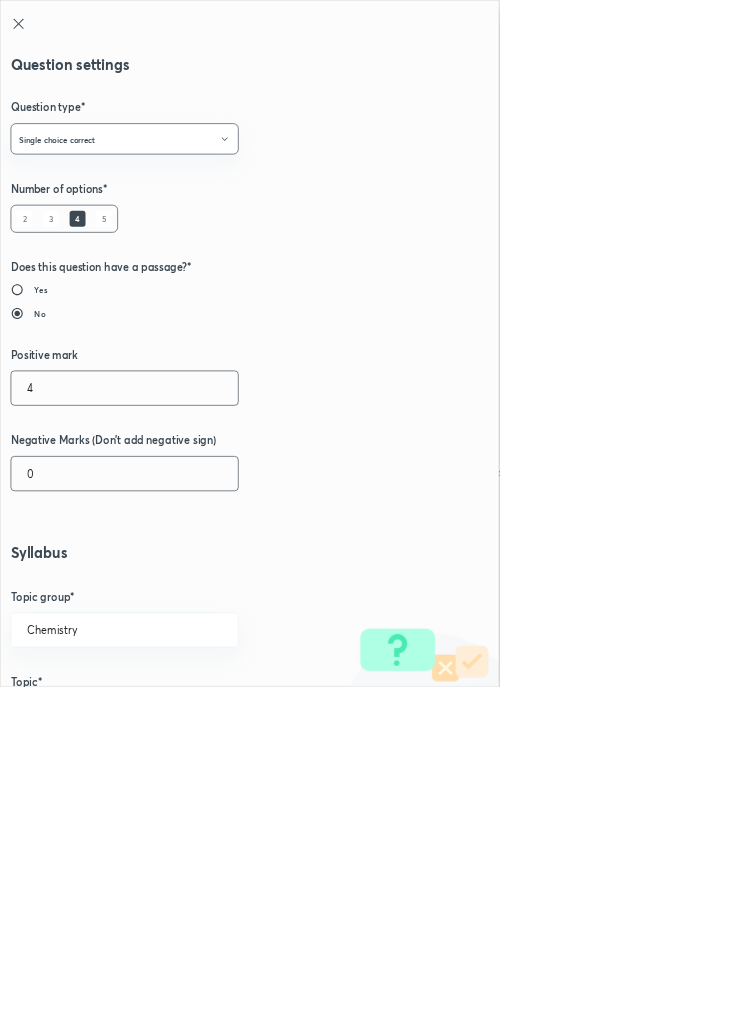 type on "4" 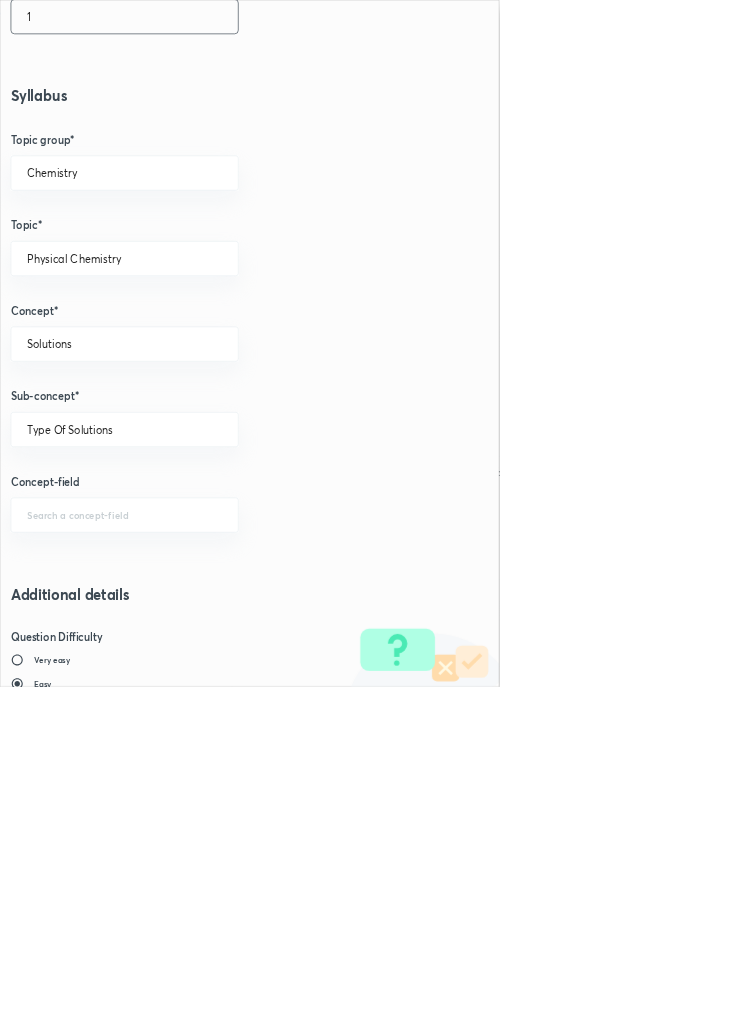 scroll, scrollTop: 1125, scrollLeft: 0, axis: vertical 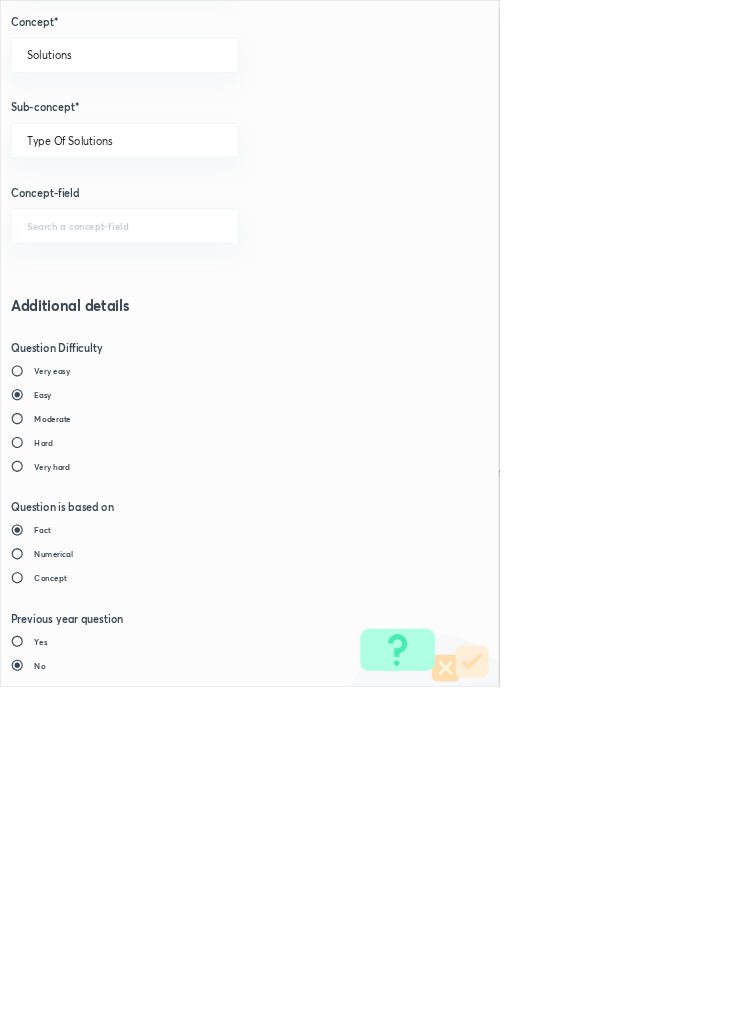type on "1" 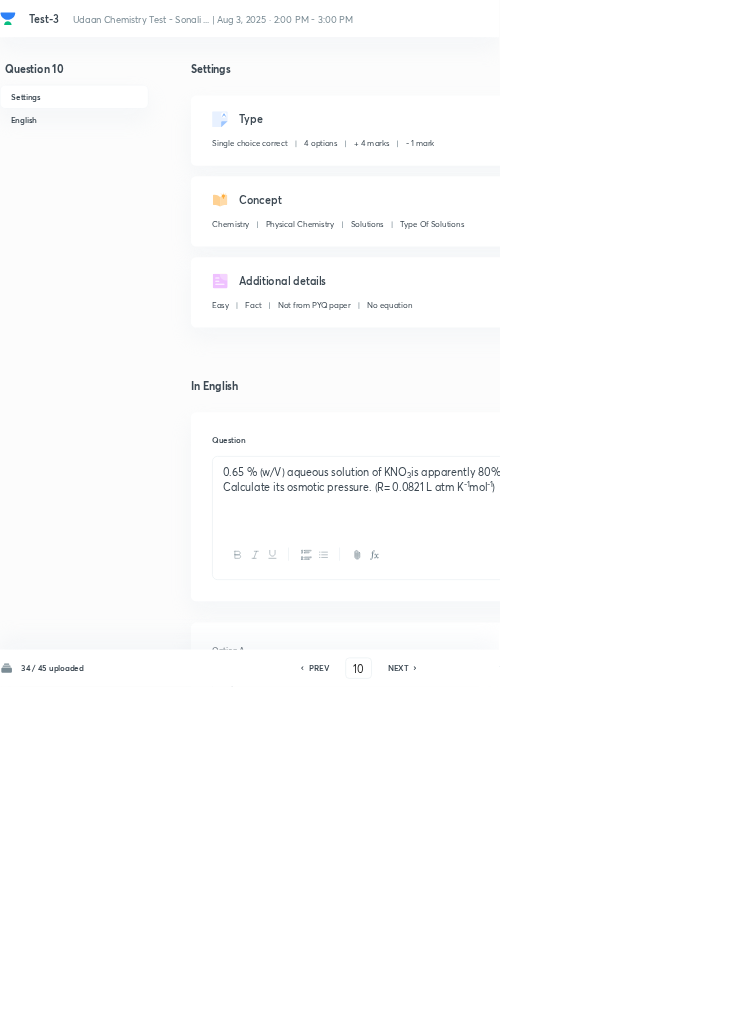 click on "Save" at bounding box center [1096, 1006] 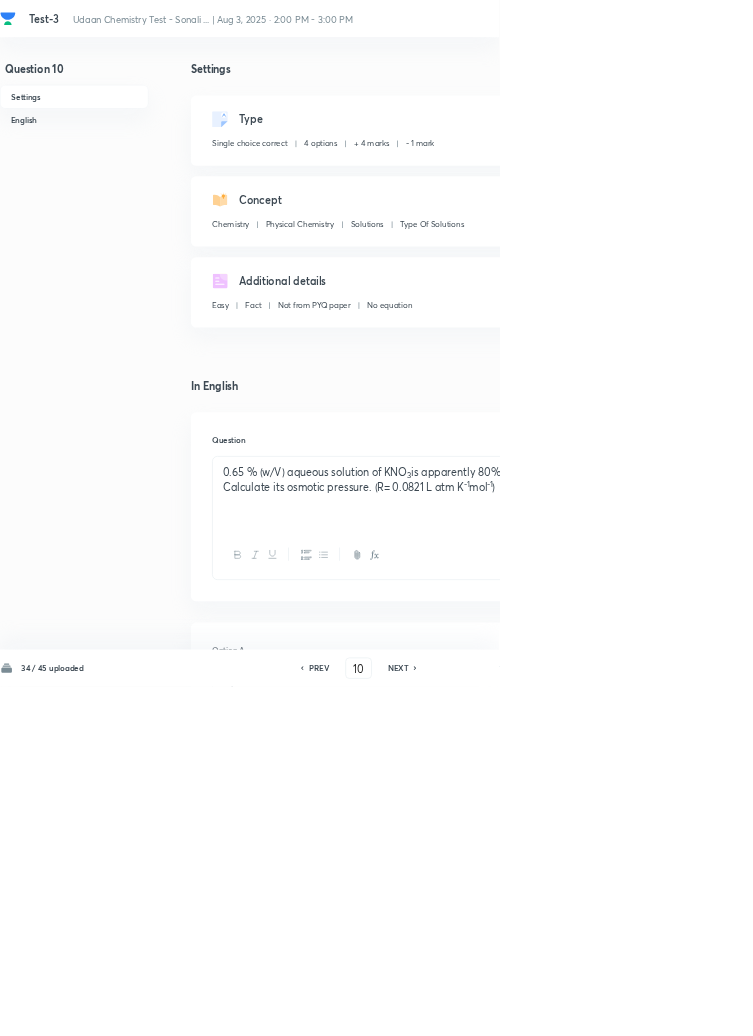 click 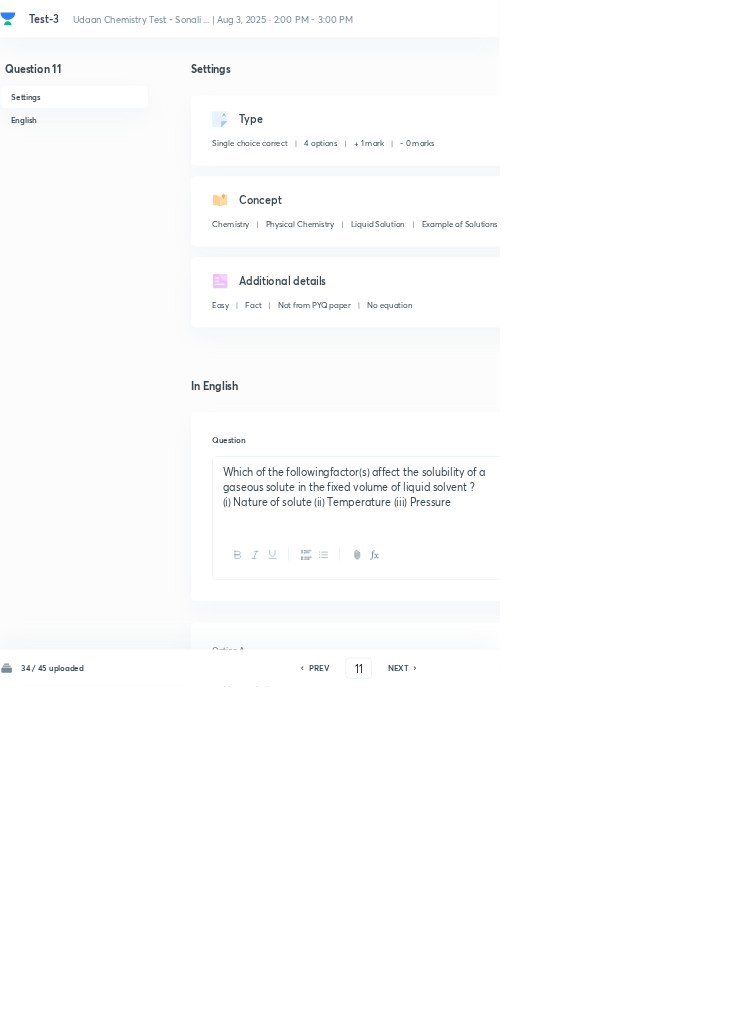 checkbox on "true" 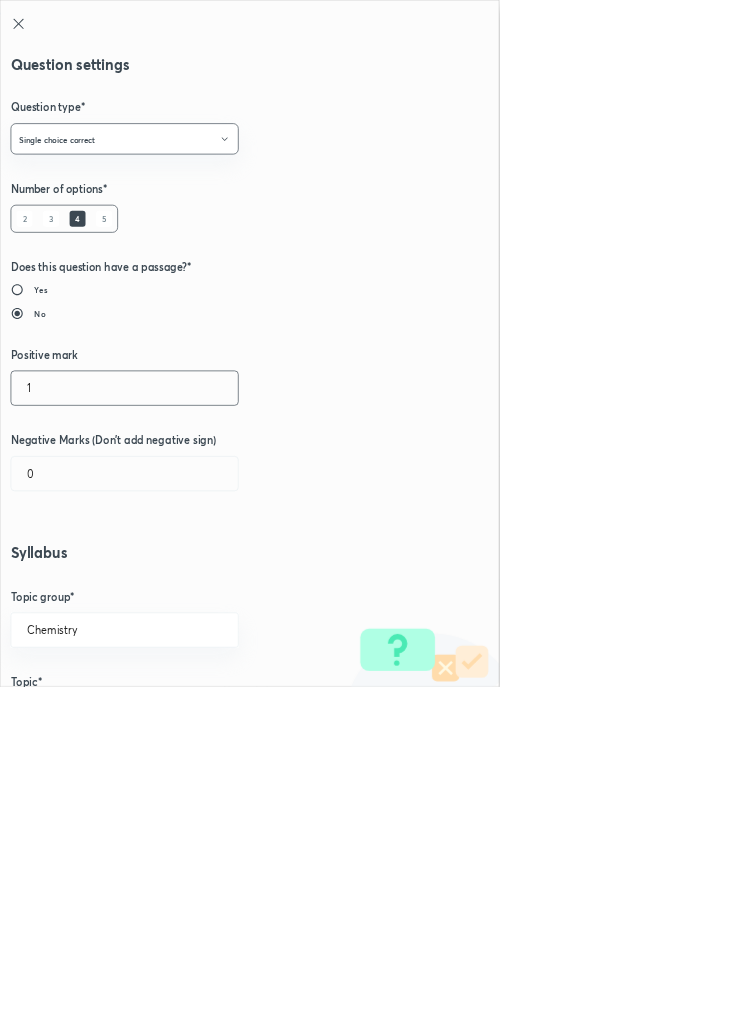 click on "1" at bounding box center (188, 585) 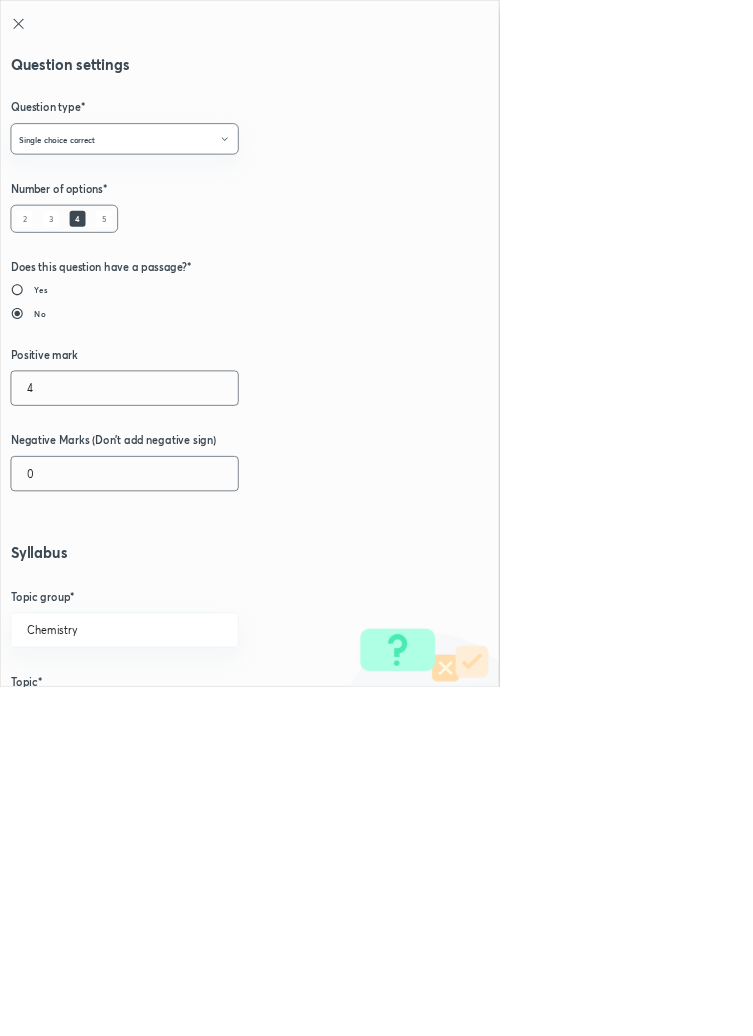 type on "4" 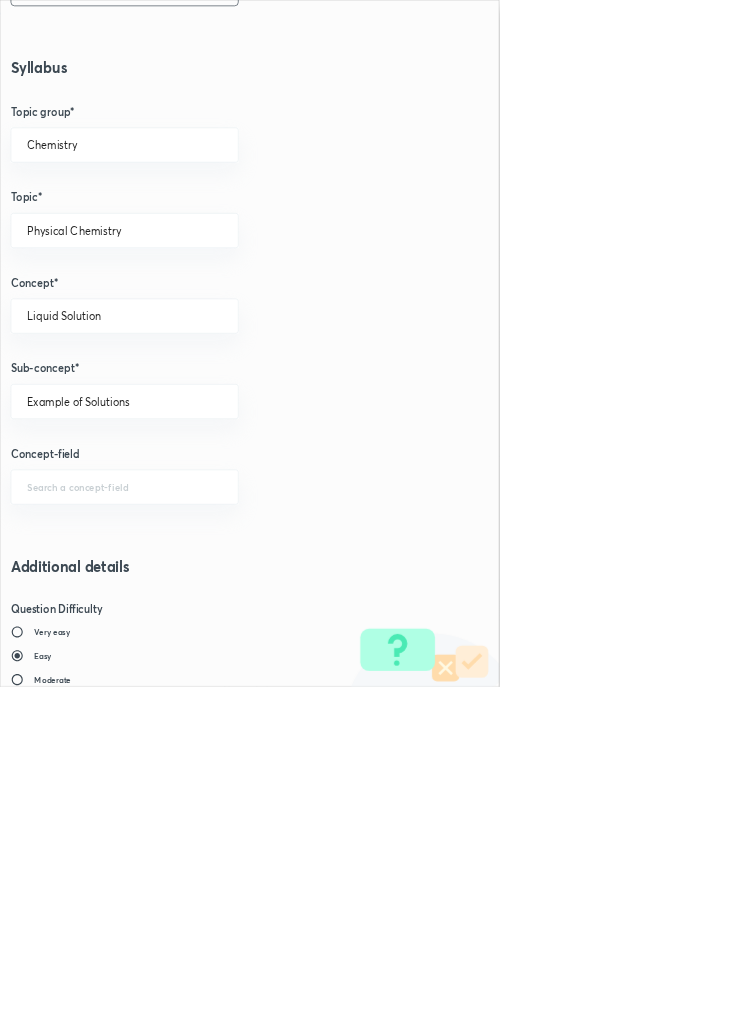 scroll, scrollTop: 1125, scrollLeft: 0, axis: vertical 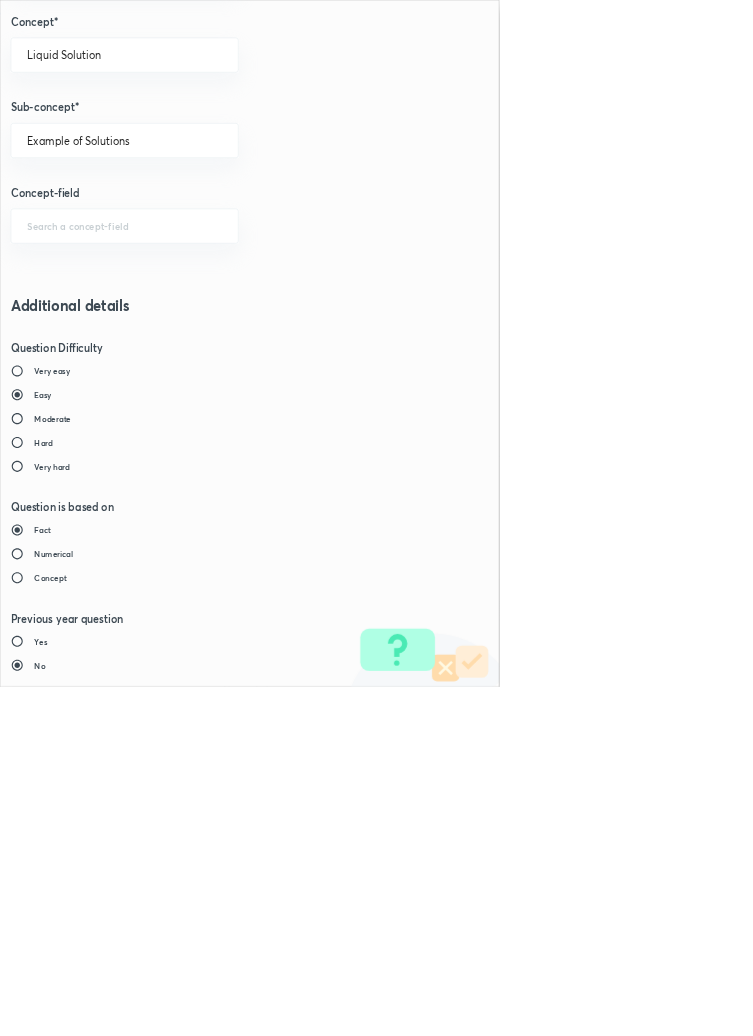 type on "1" 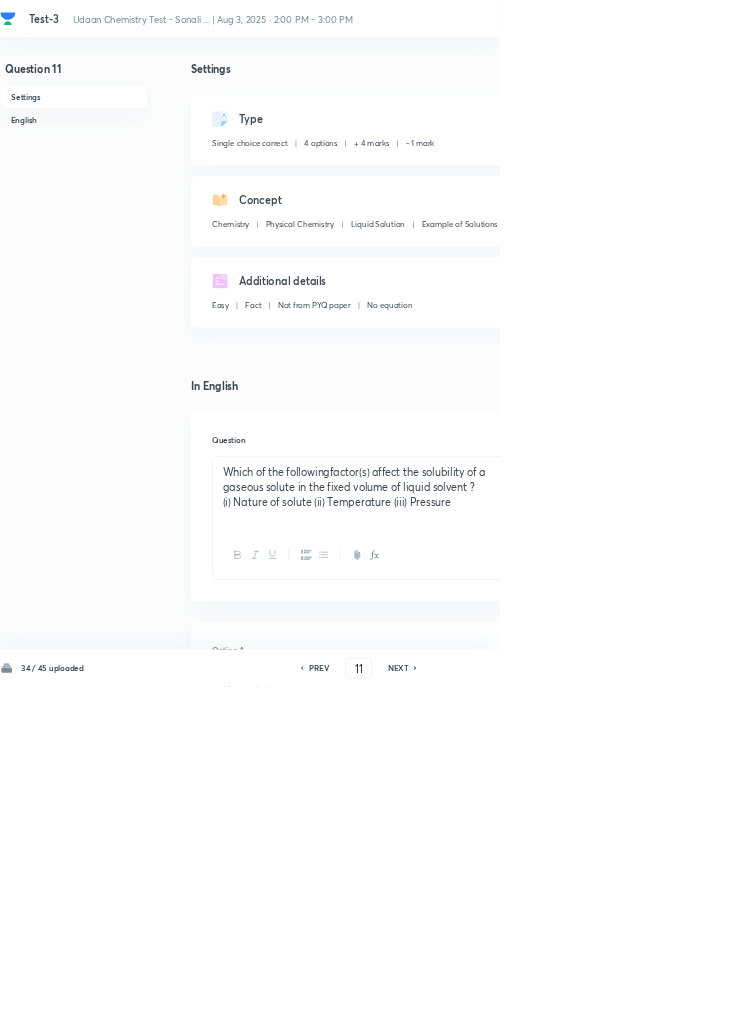 click on "Save" at bounding box center [1096, 1006] 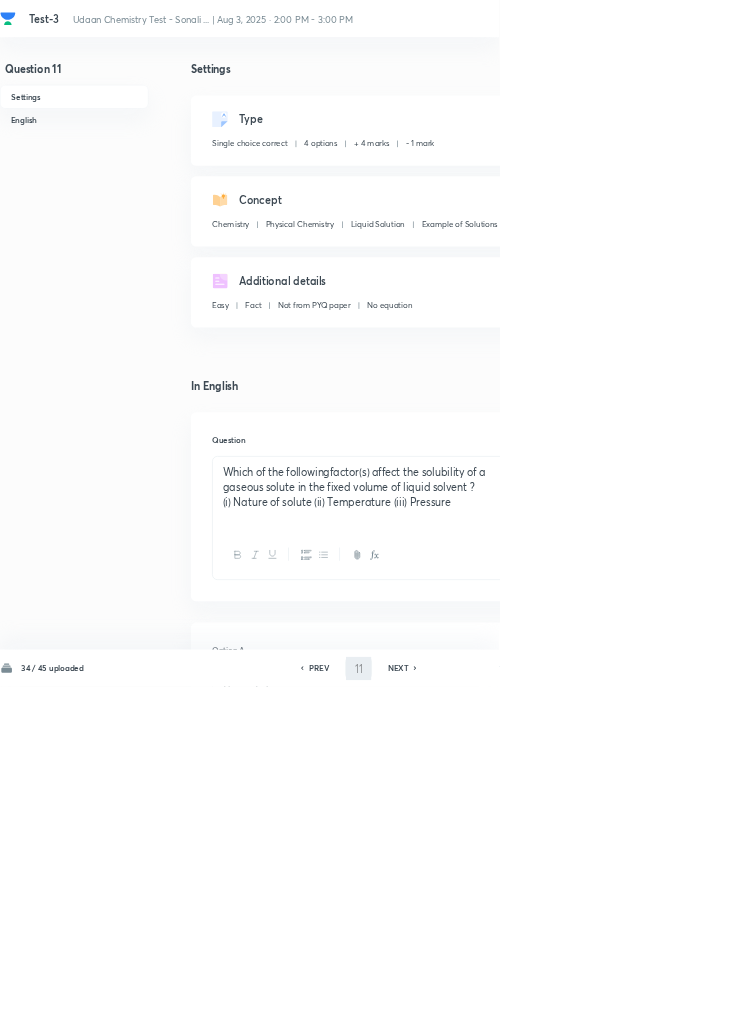 type on "12" 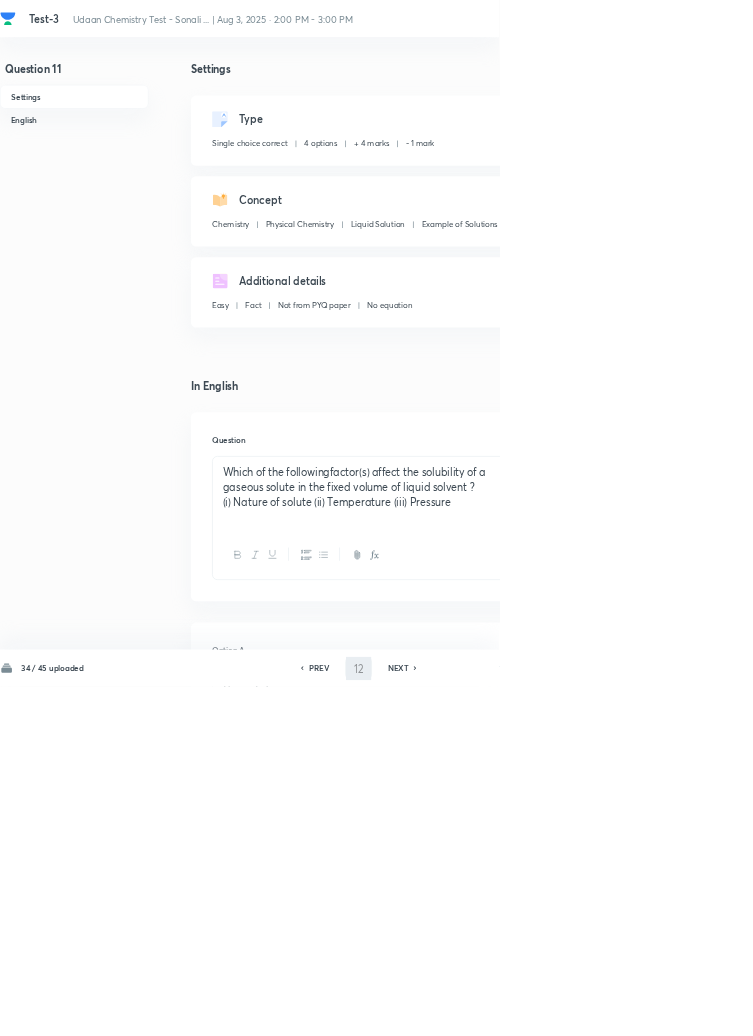 checkbox on "false" 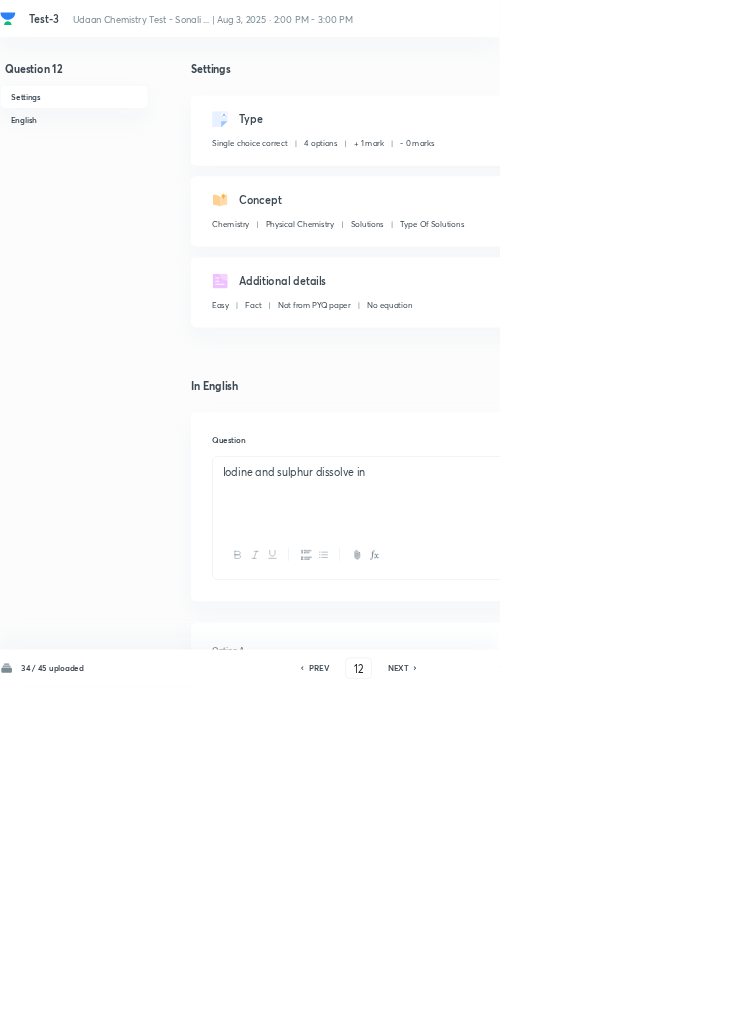 click on "Edit" at bounding box center (920, 182) 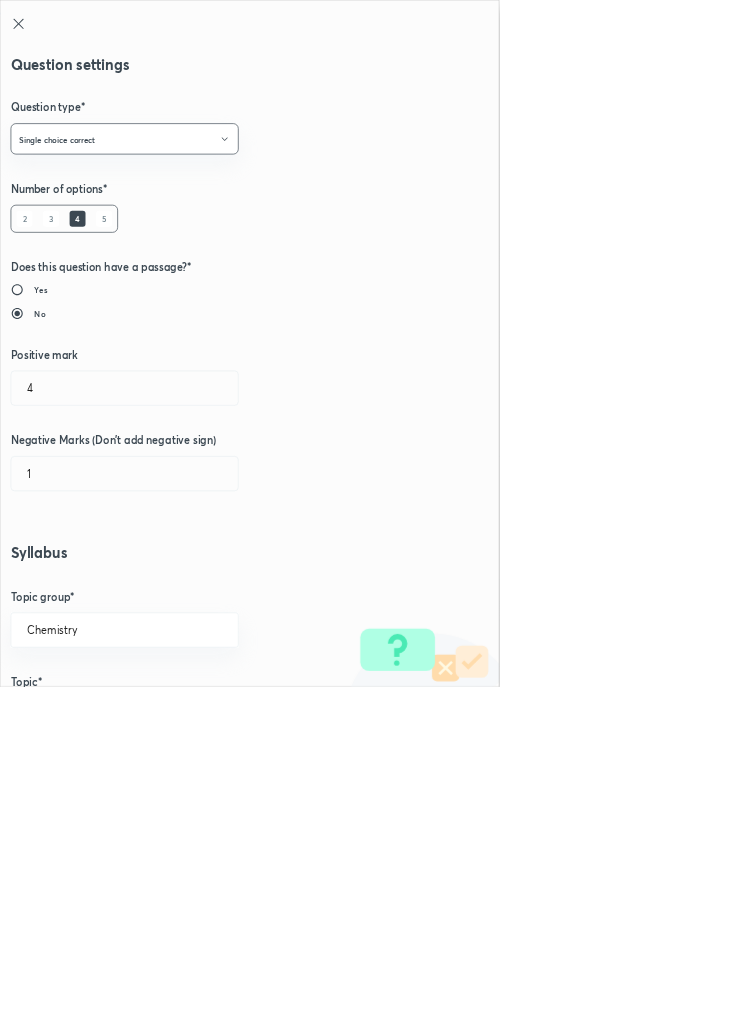 type on "1" 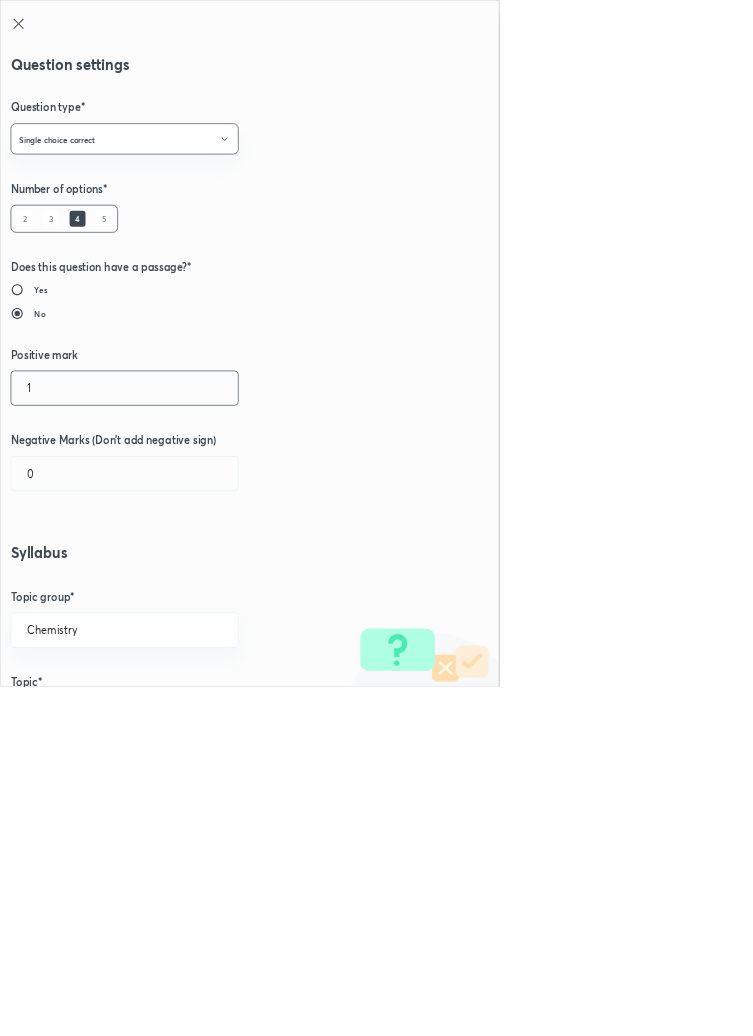 click on "1" at bounding box center (188, 585) 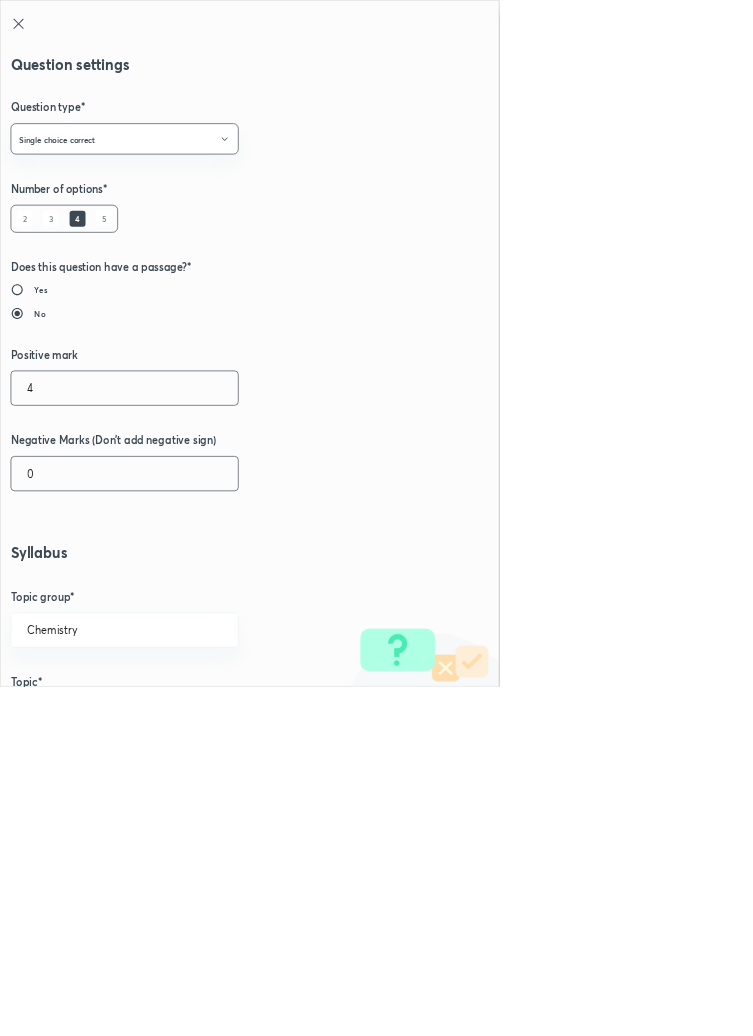 type on "4" 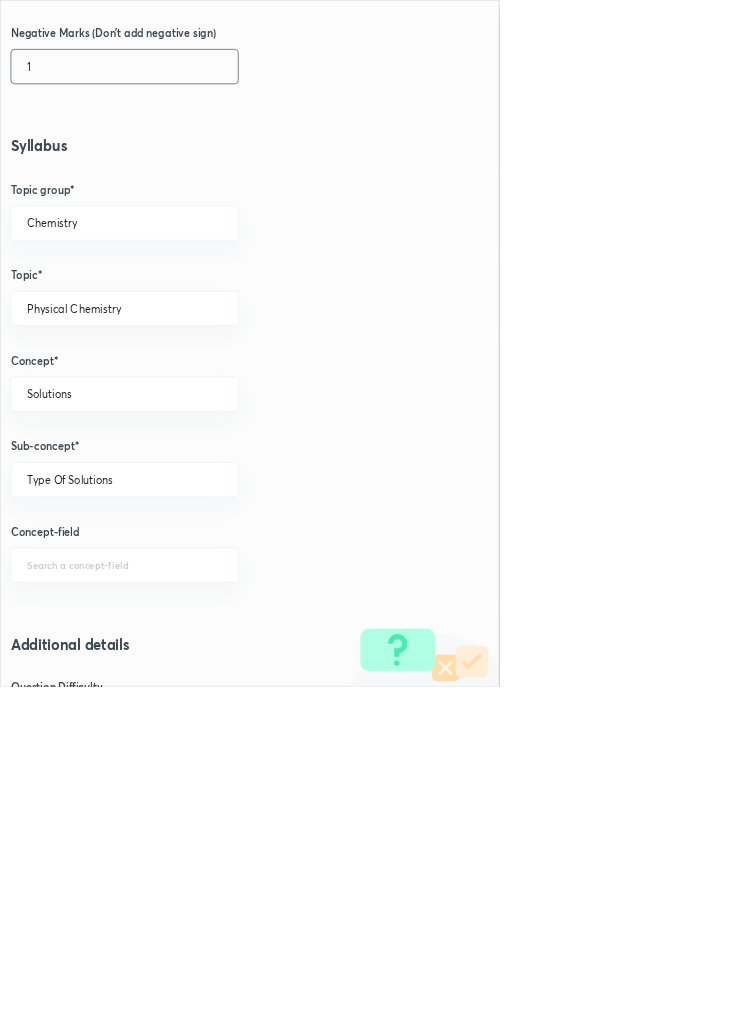 scroll, scrollTop: 1125, scrollLeft: 0, axis: vertical 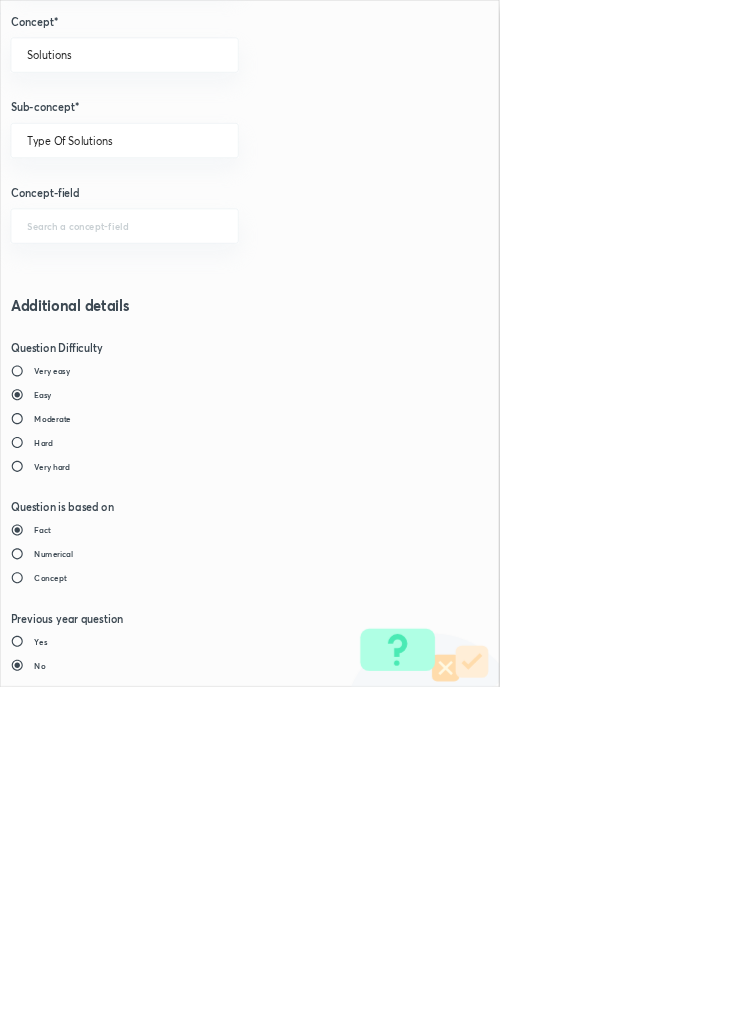 type on "1" 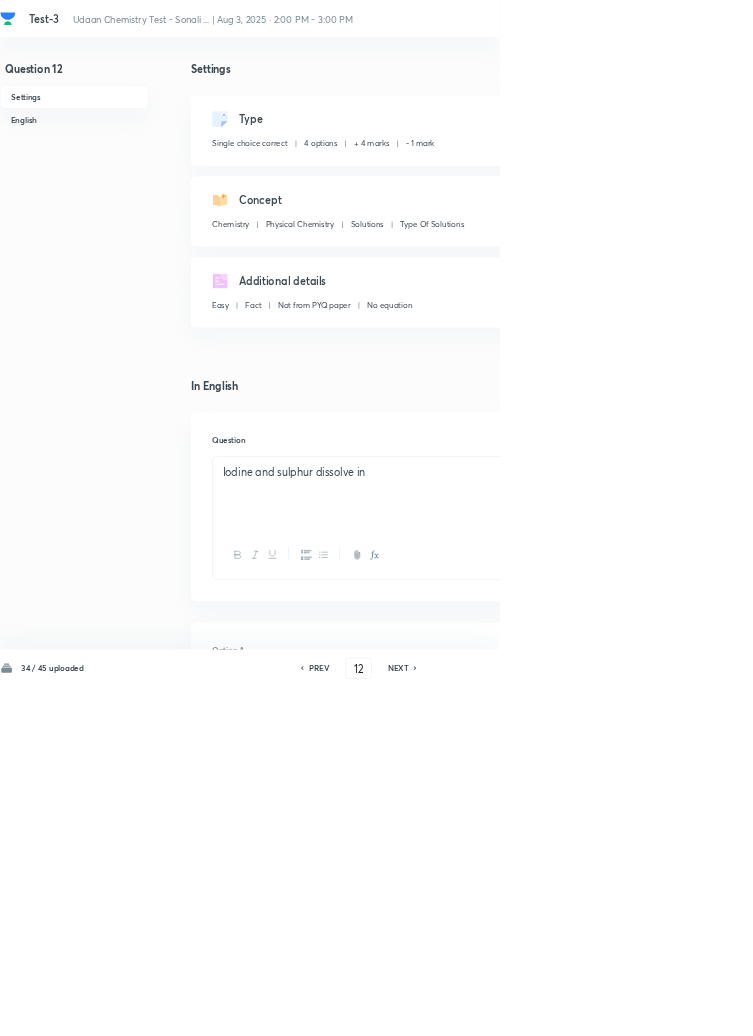 click on "Save" at bounding box center (1096, 1006) 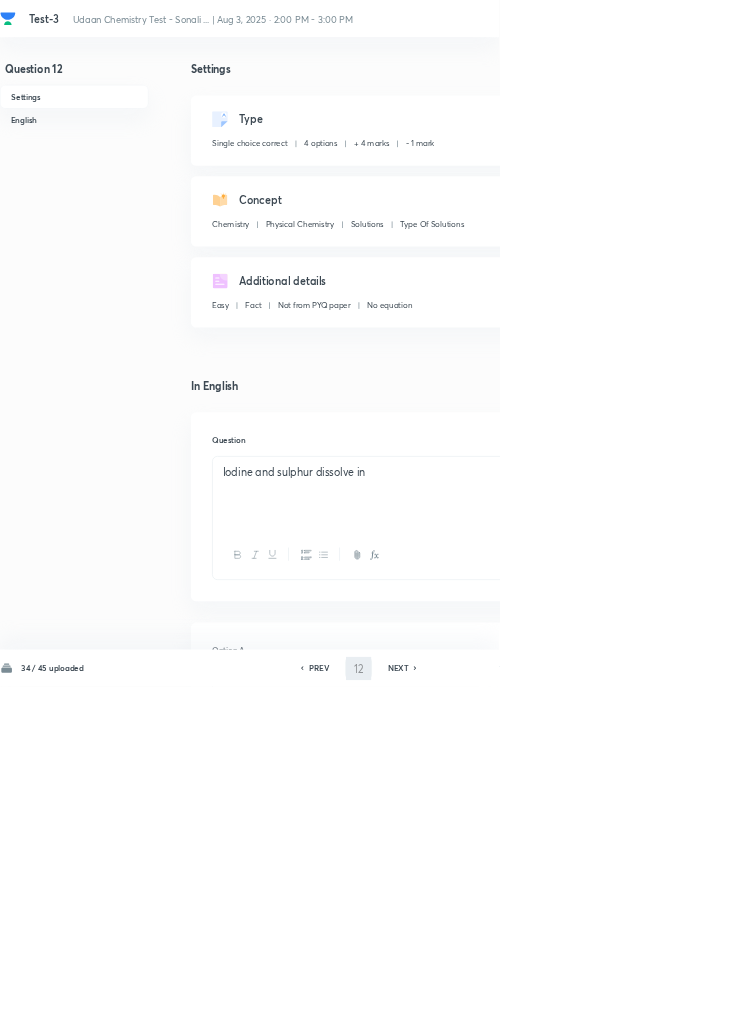 type on "13" 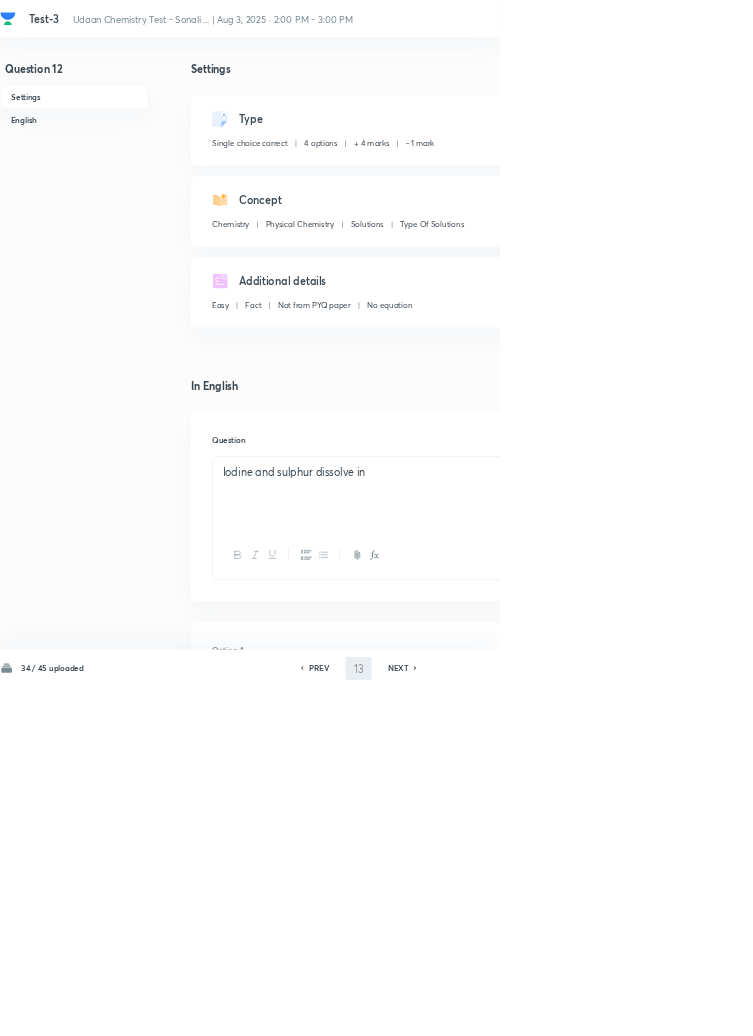 checkbox on "false" 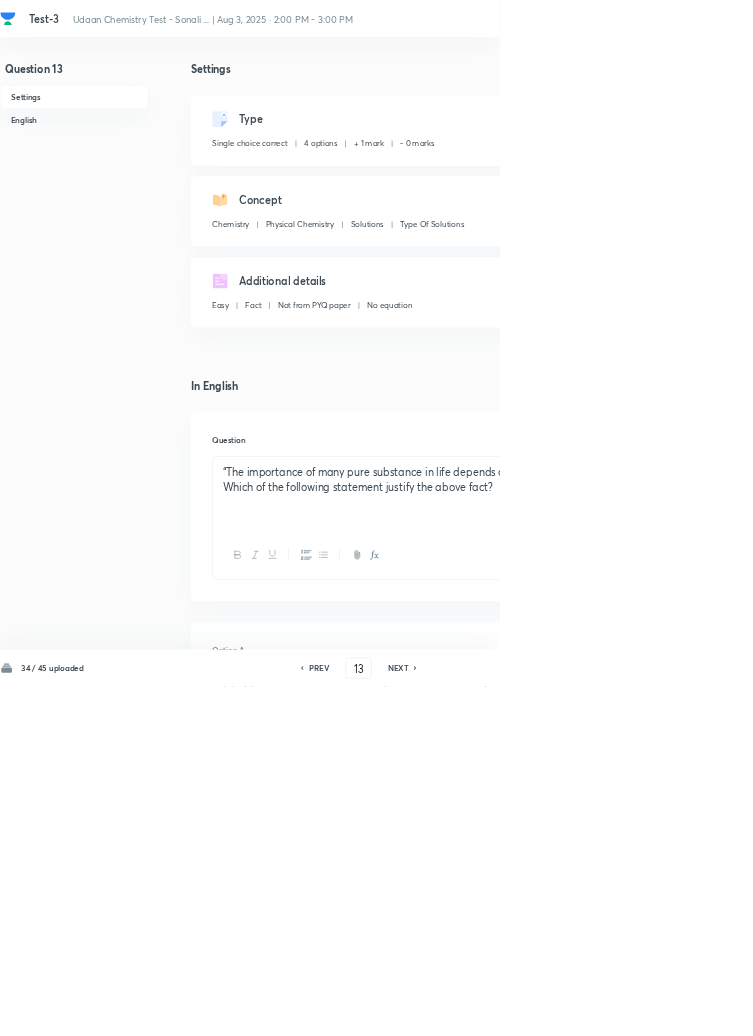 click on "Edit" at bounding box center (920, 182) 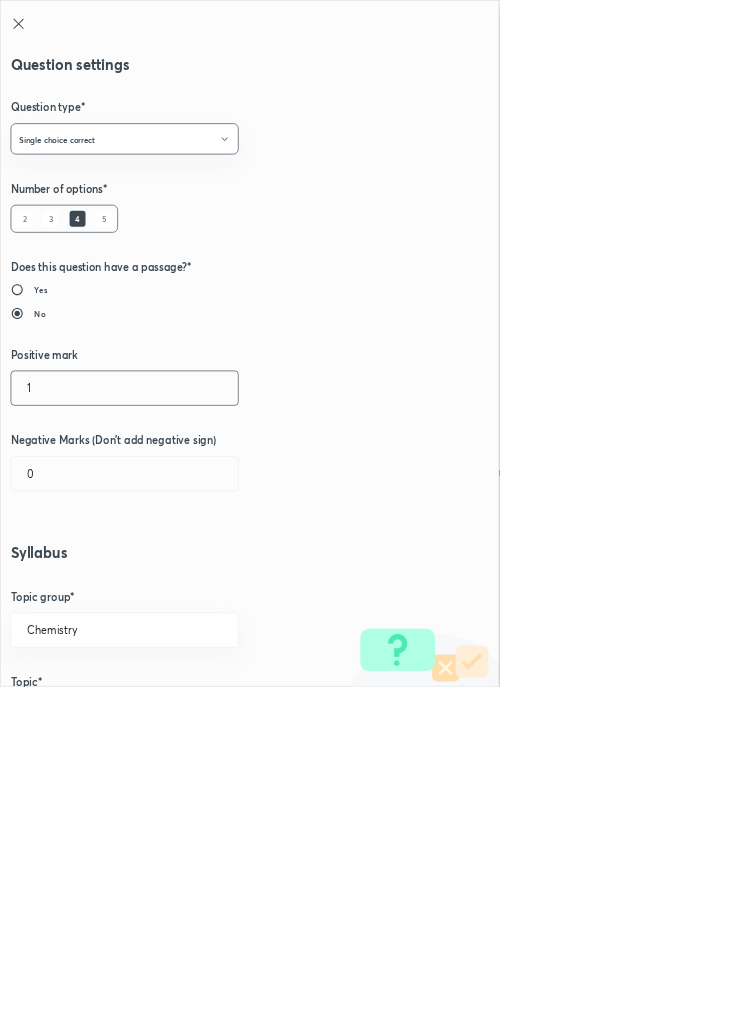 click on "1" at bounding box center (188, 585) 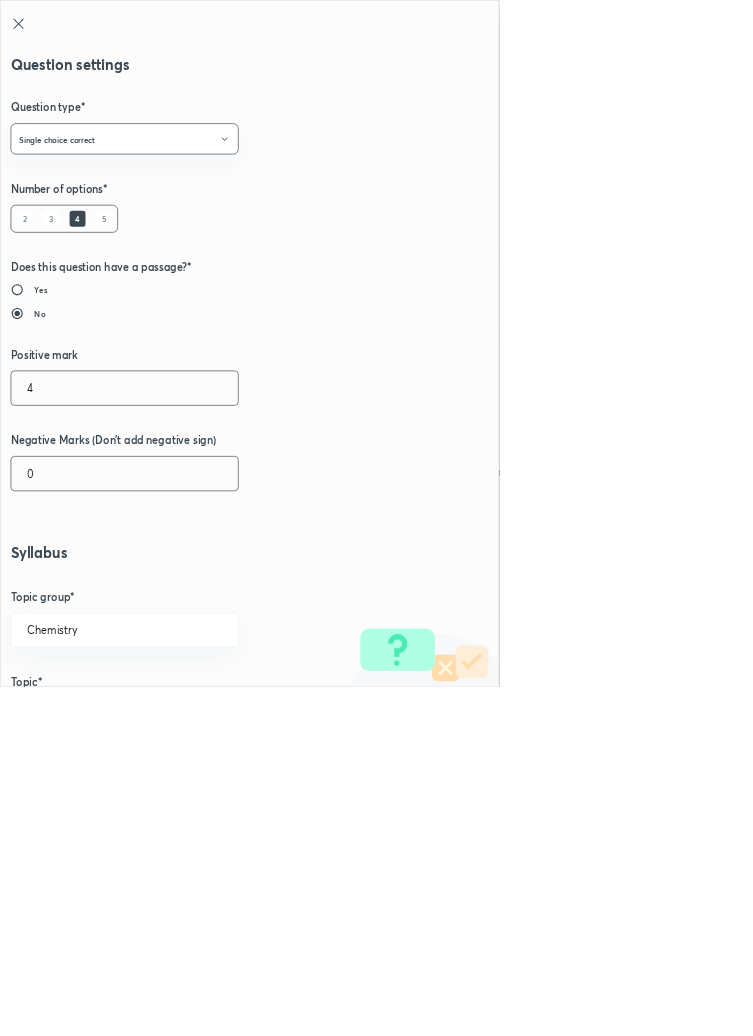 type on "4" 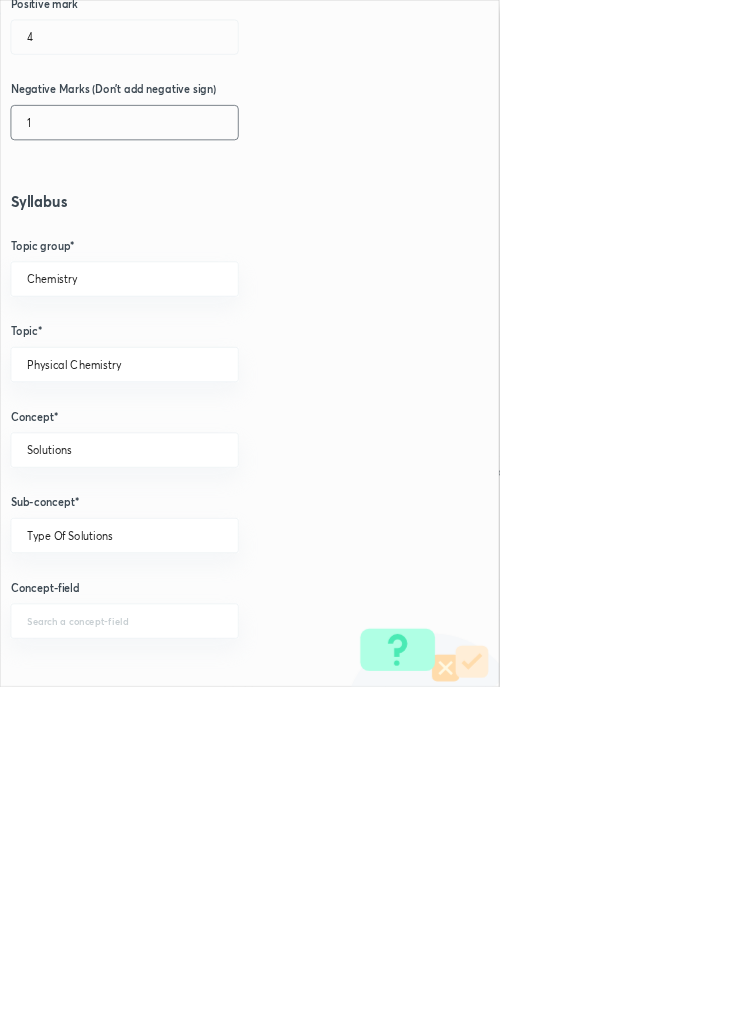 scroll, scrollTop: 1125, scrollLeft: 0, axis: vertical 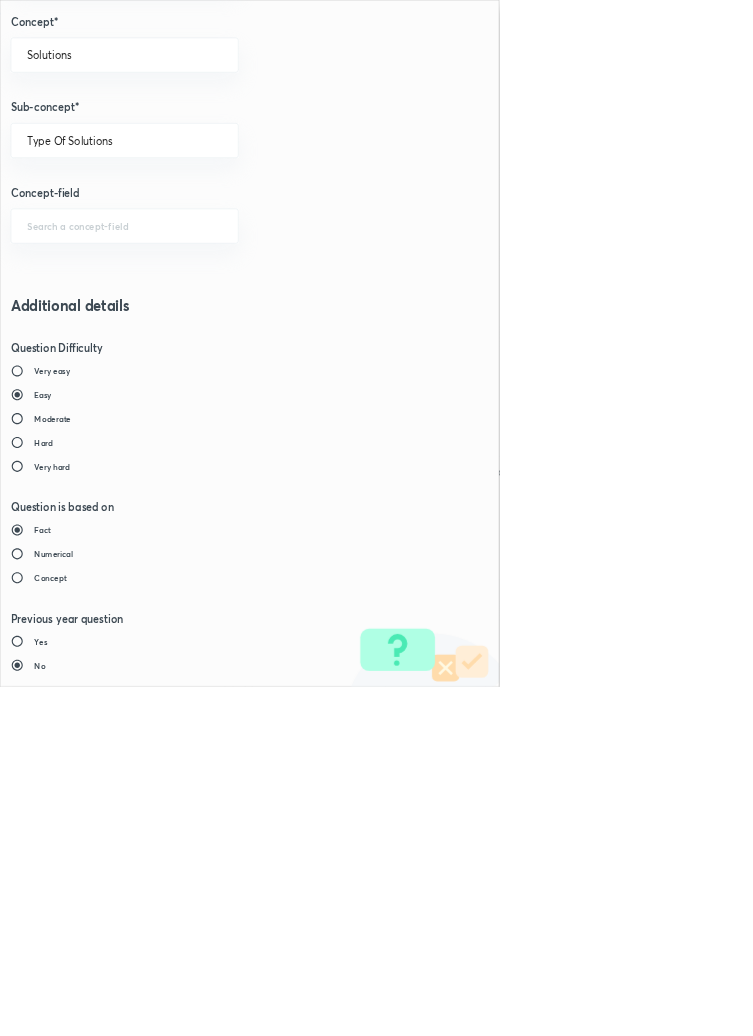 type on "1" 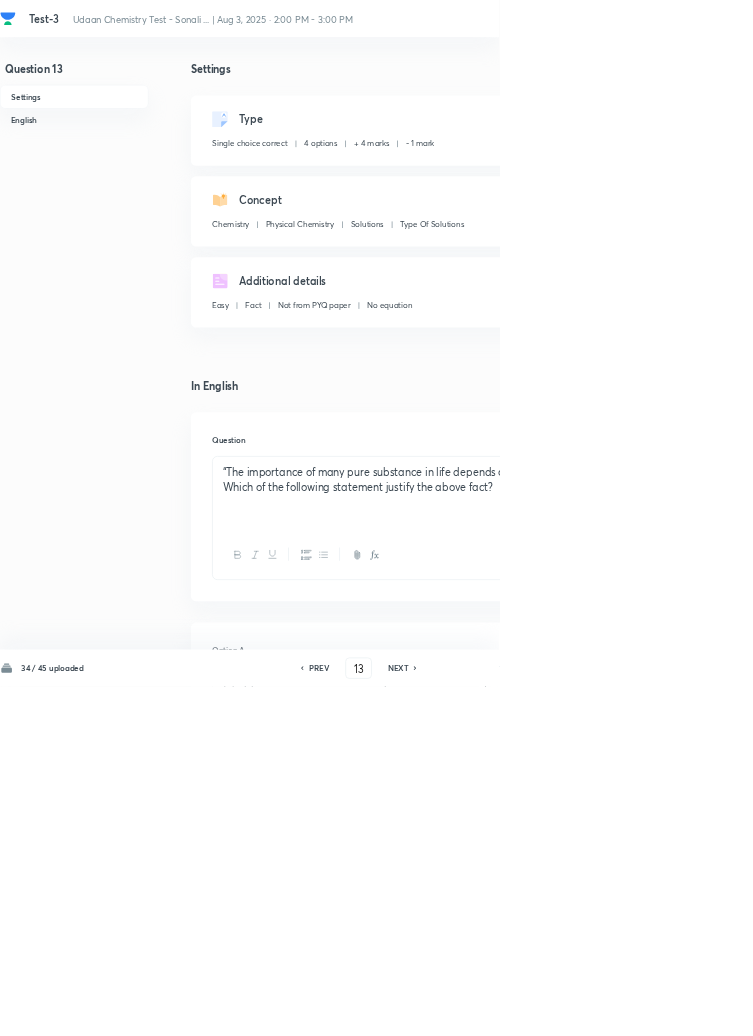 click on "Save" at bounding box center (1096, 1006) 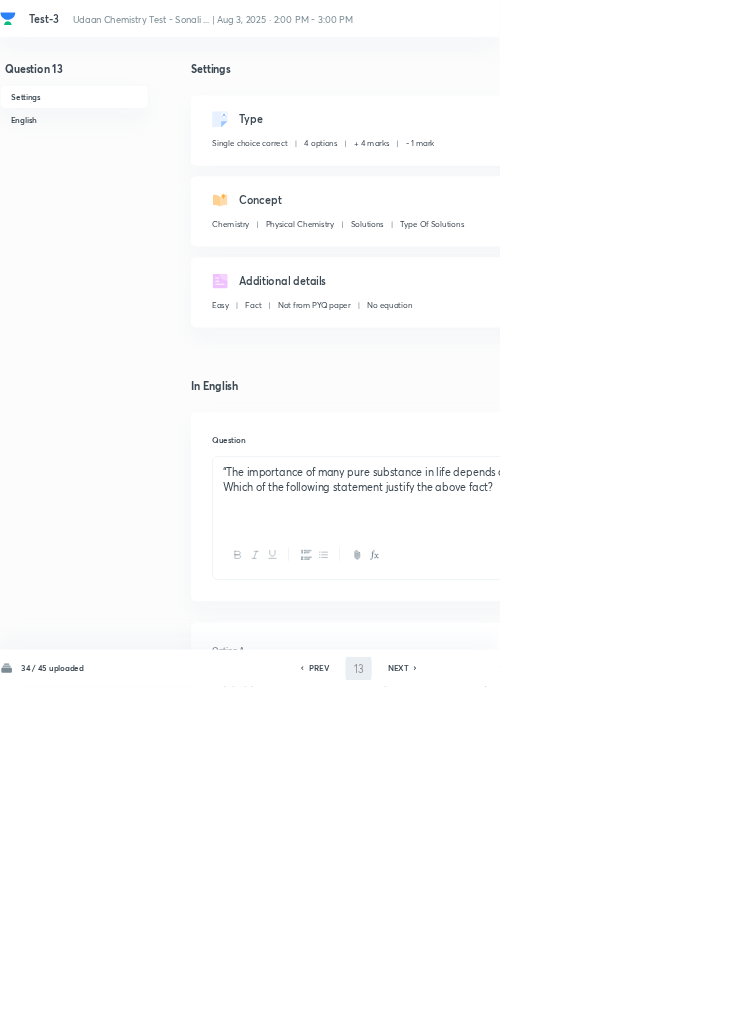 type on "14" 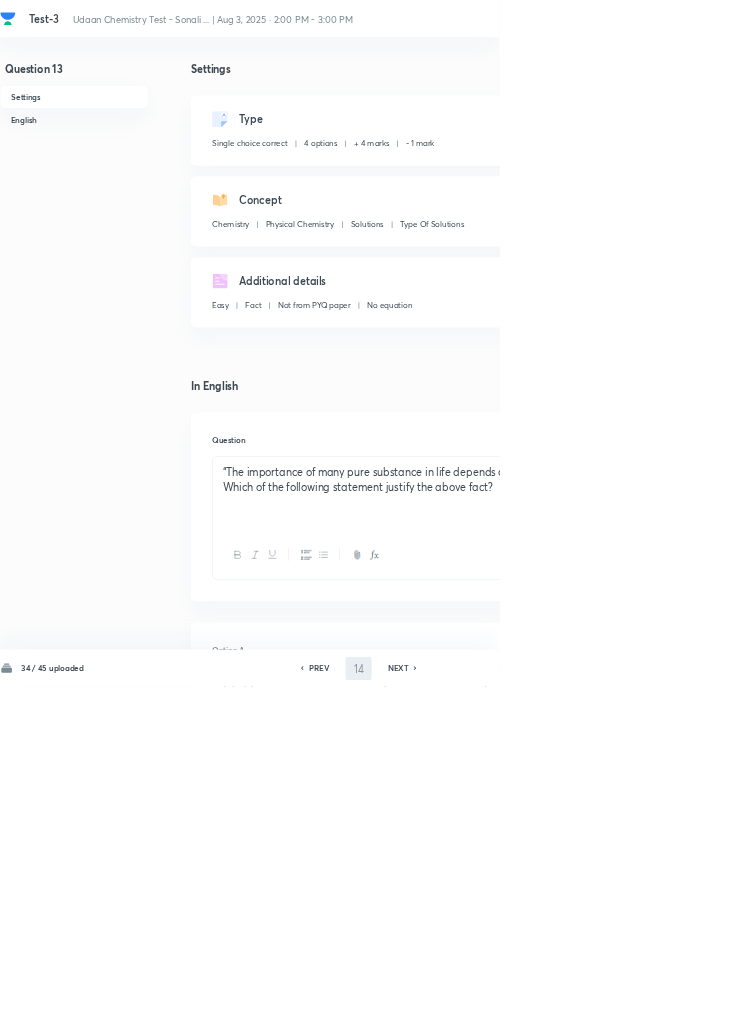 checkbox on "false" 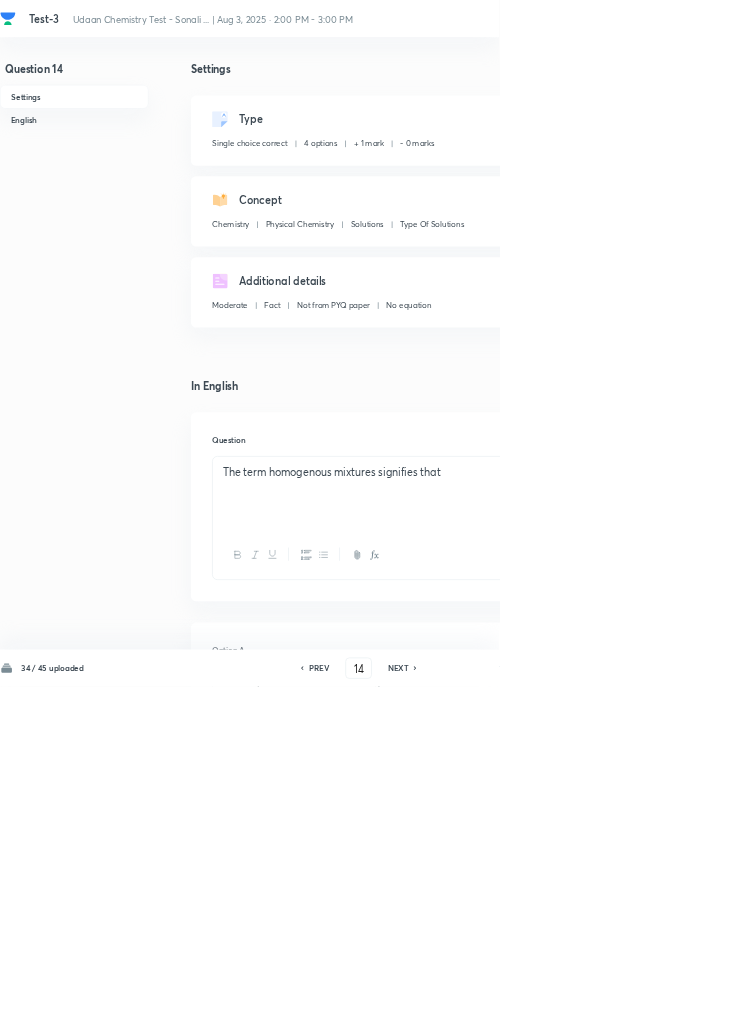 click on "Edit" at bounding box center (920, 182) 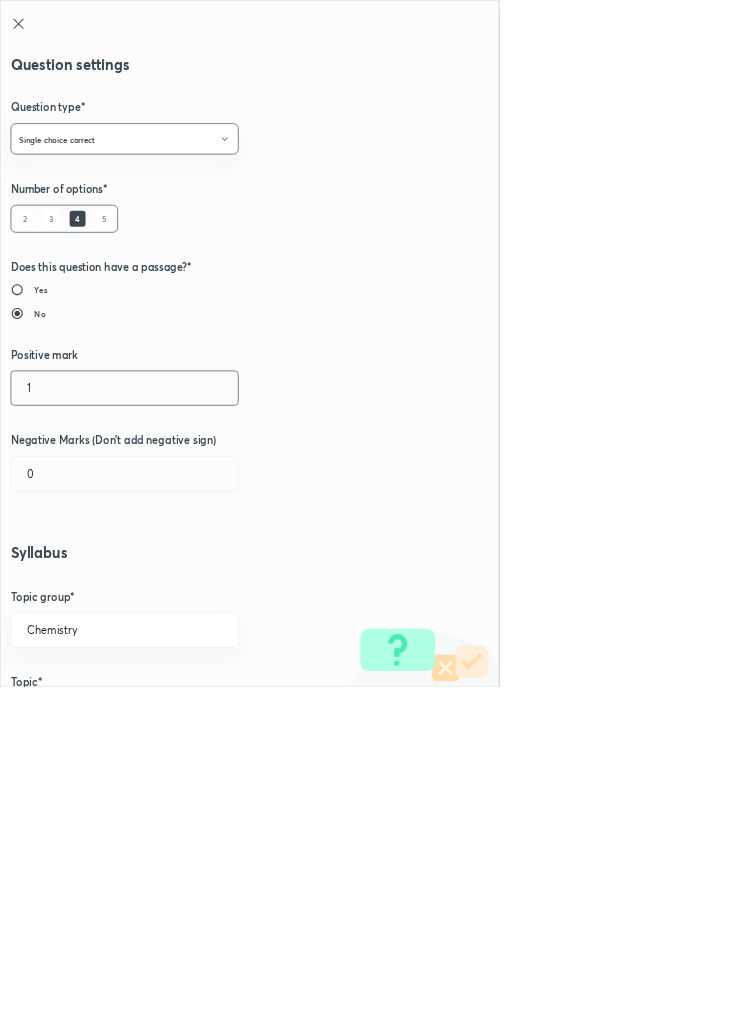 click on "1" at bounding box center [188, 585] 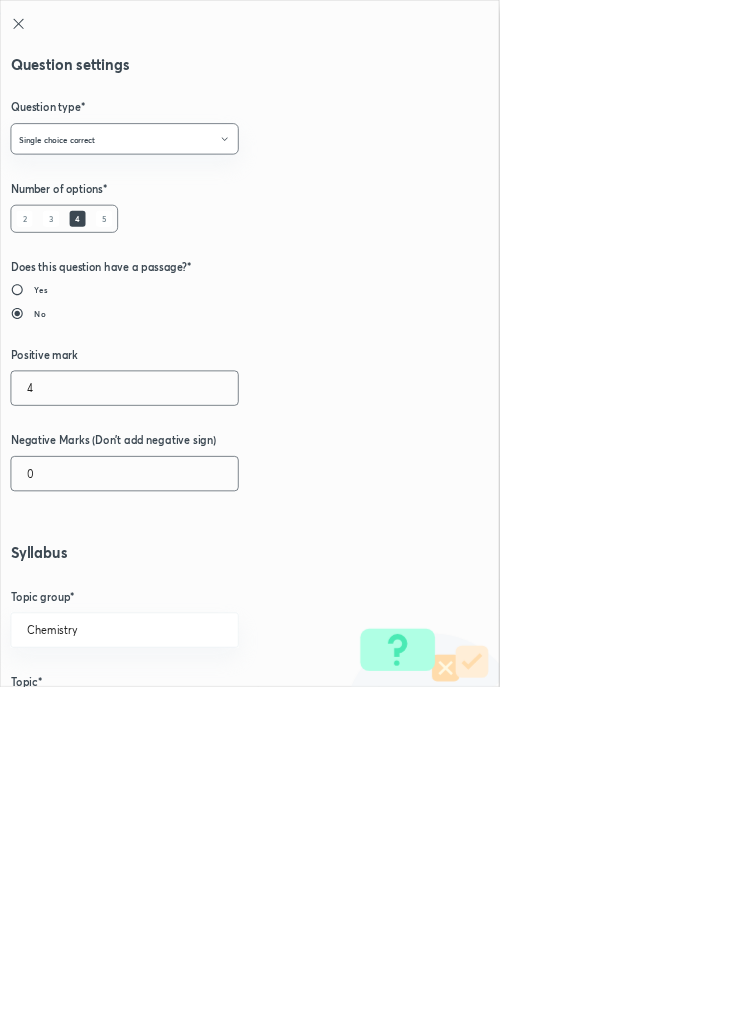 type on "4" 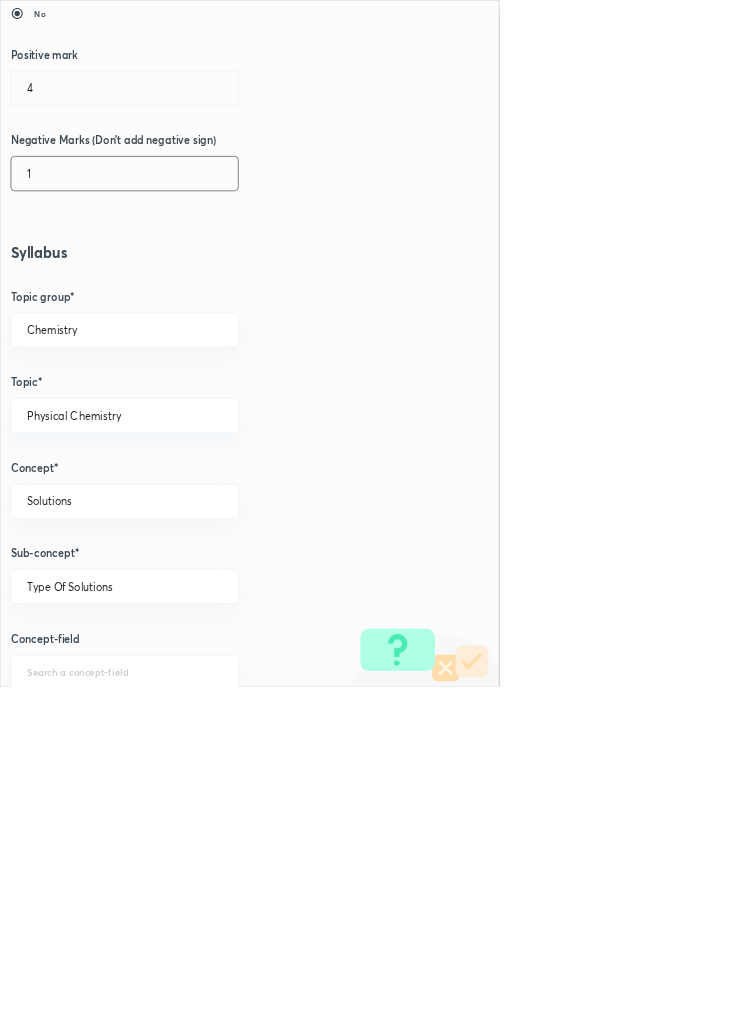 scroll, scrollTop: 1125, scrollLeft: 0, axis: vertical 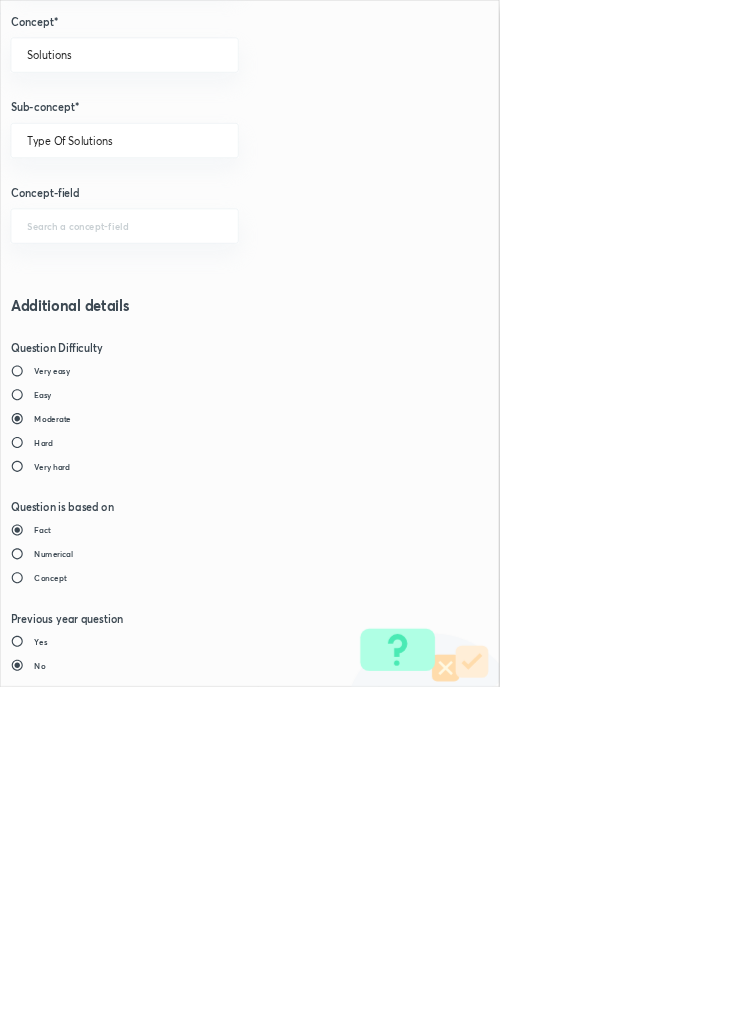 type on "1" 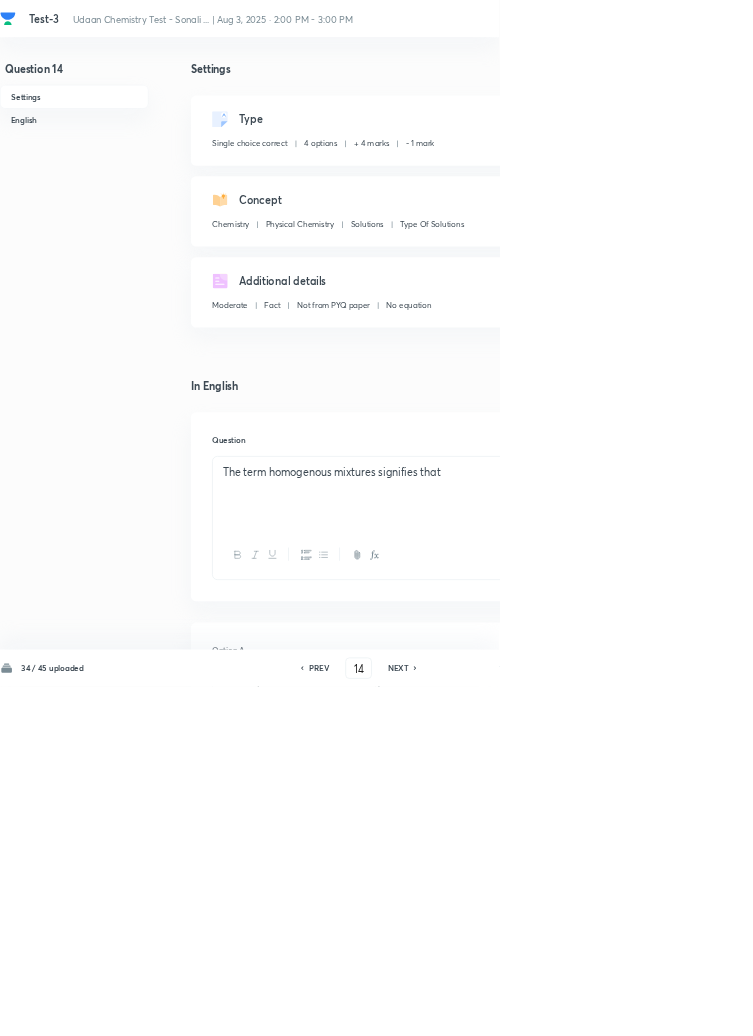 click on "Save" at bounding box center (1096, 1006) 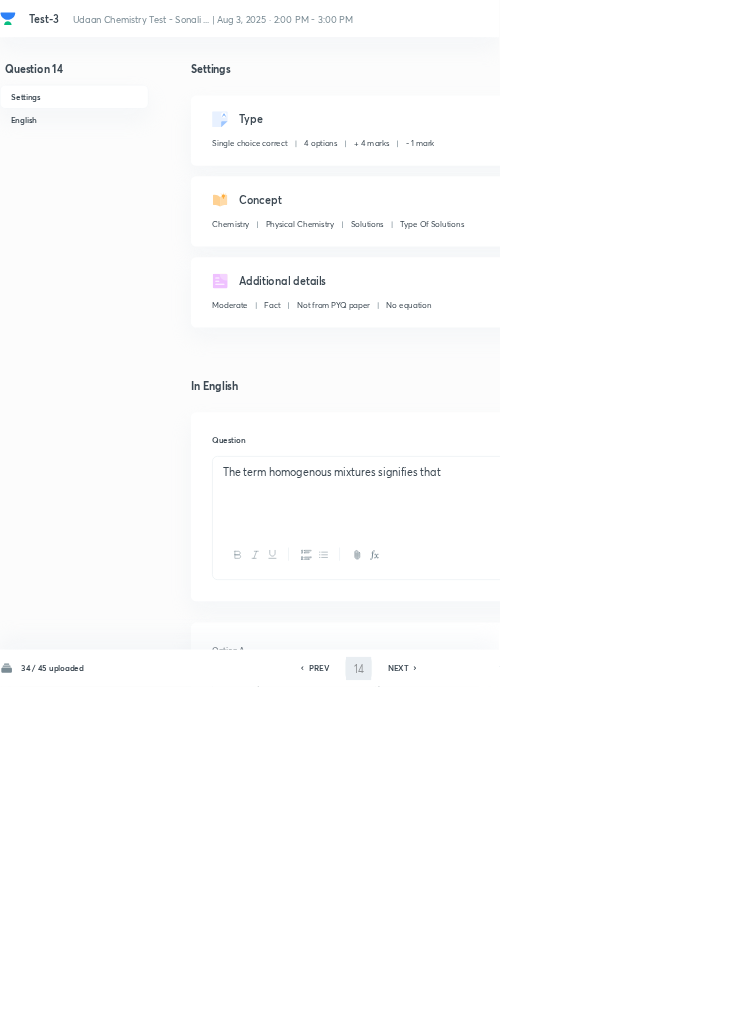 type on "15" 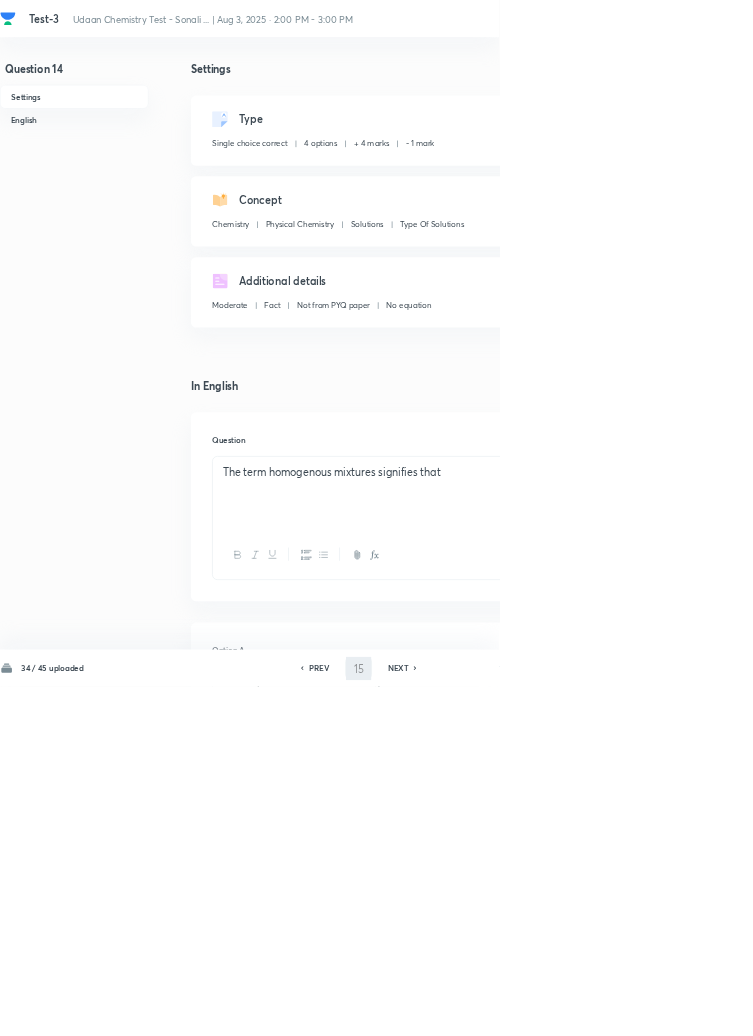 checkbox on "false" 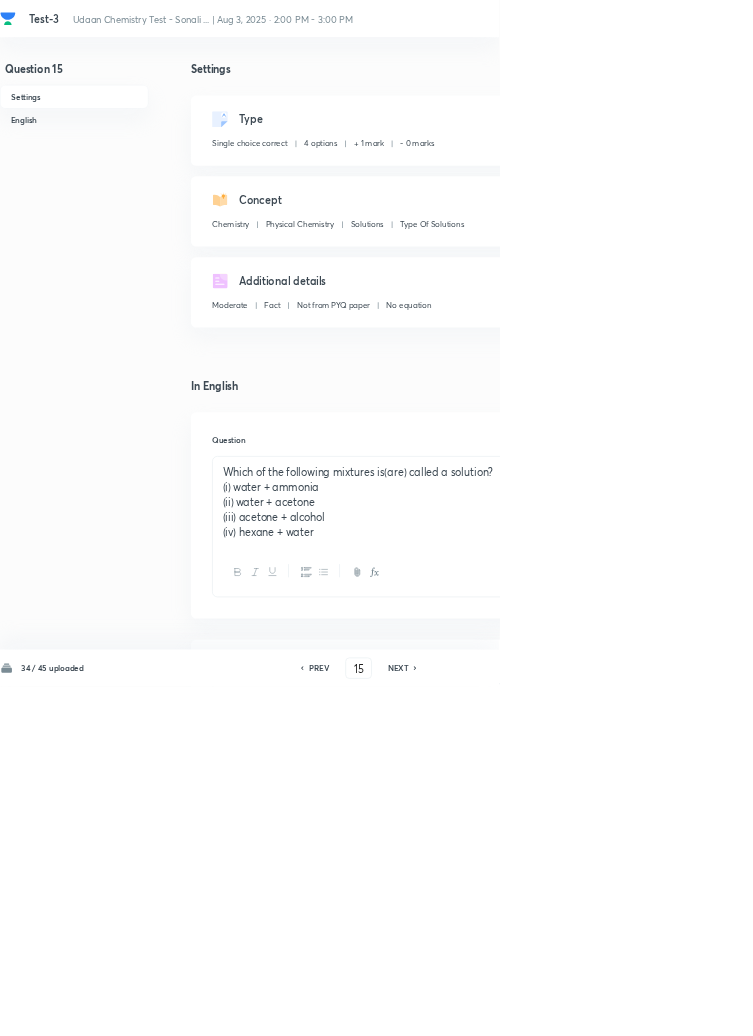 checkbox on "true" 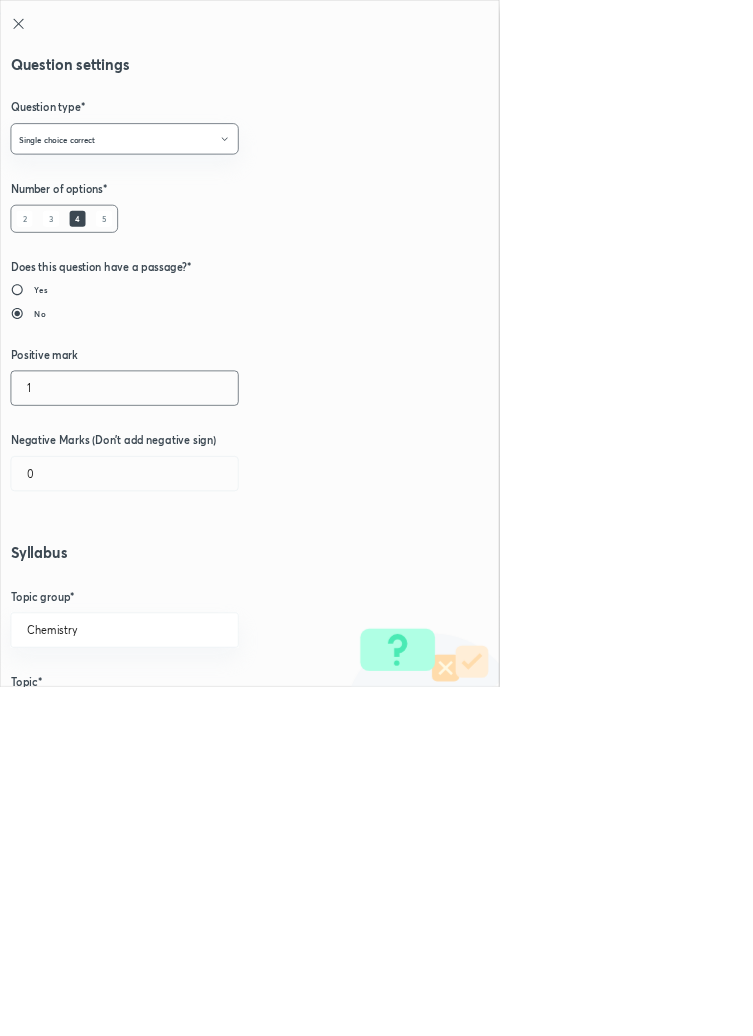 click on "1" at bounding box center (188, 585) 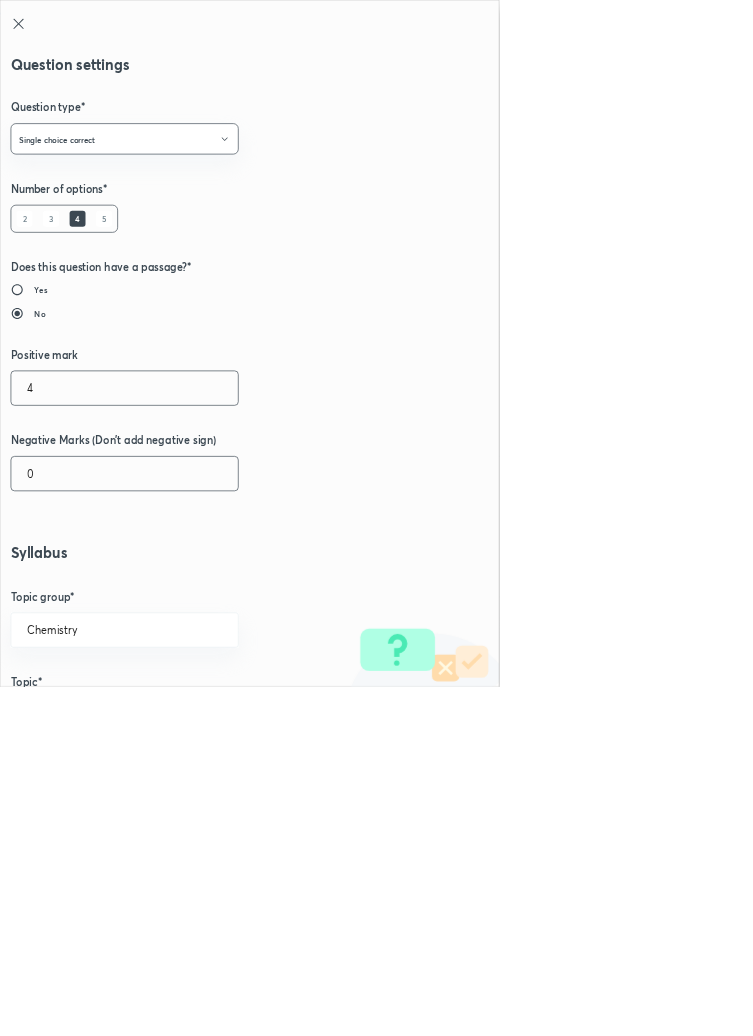 type on "4" 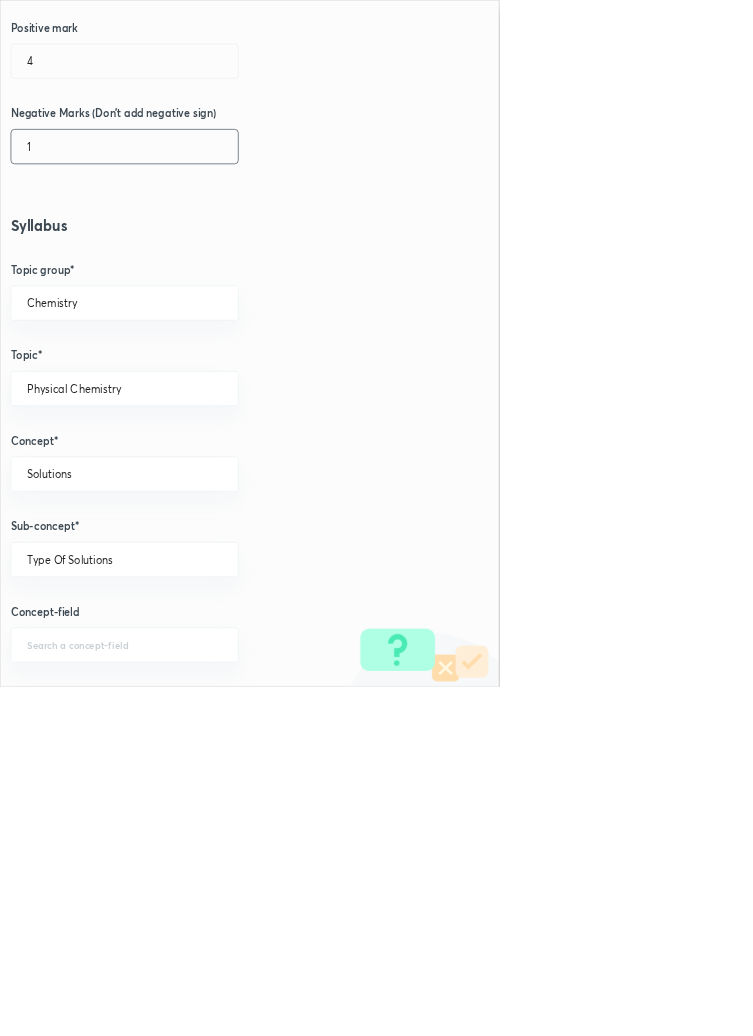 scroll, scrollTop: 1125, scrollLeft: 0, axis: vertical 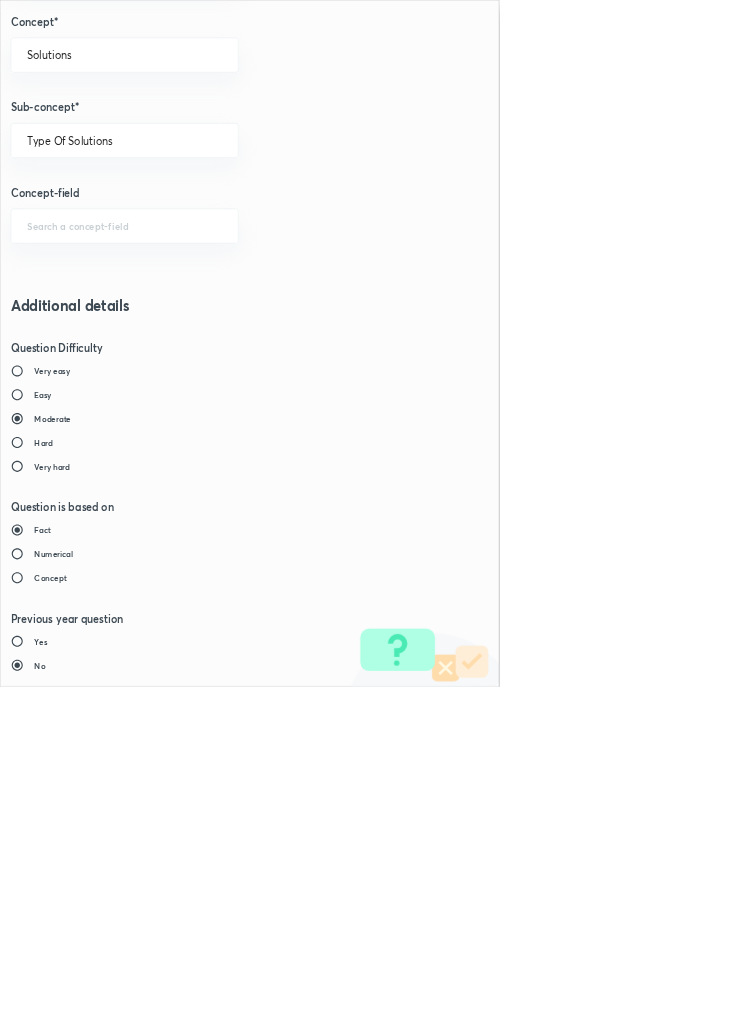 type on "1" 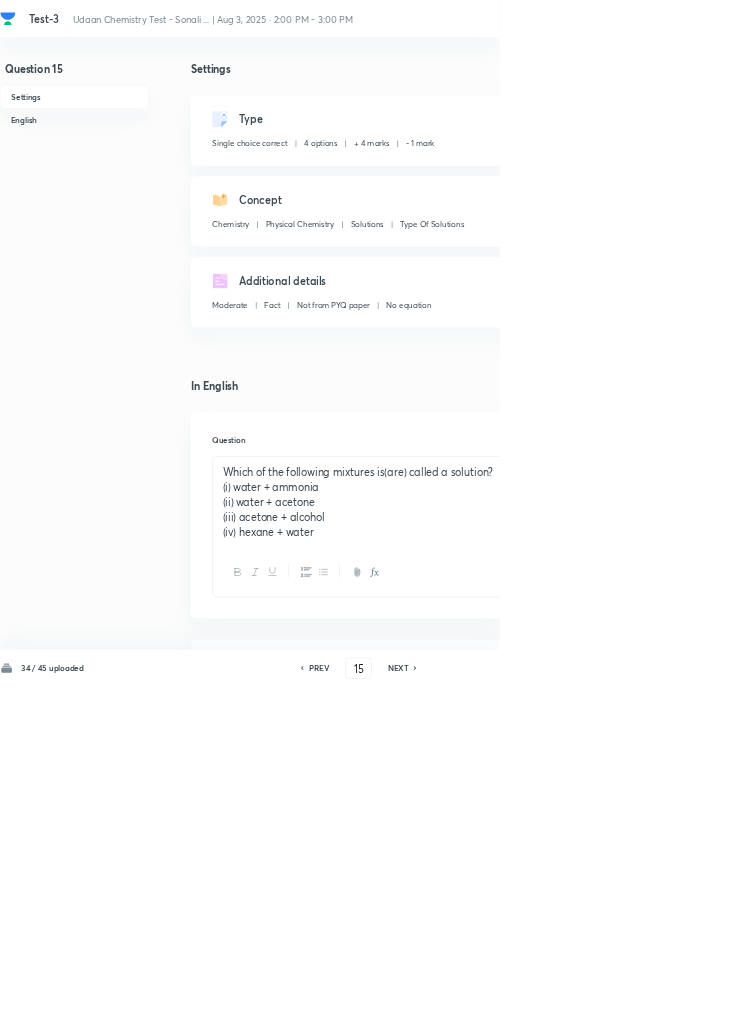 click on "Save" at bounding box center [1096, 1006] 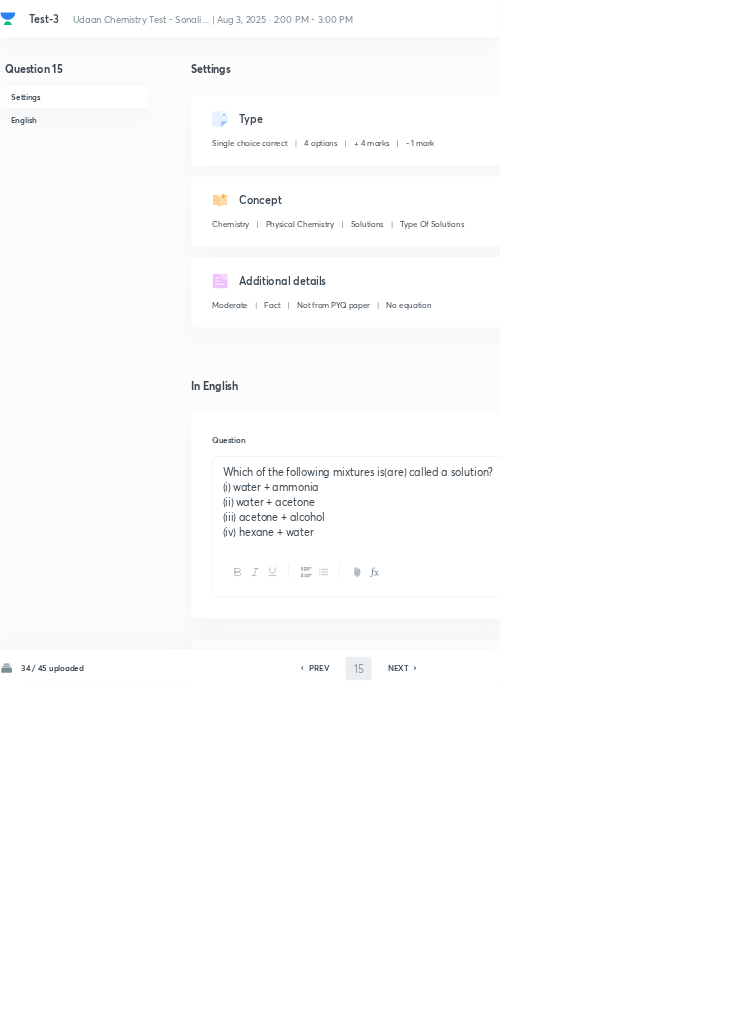 type on "16" 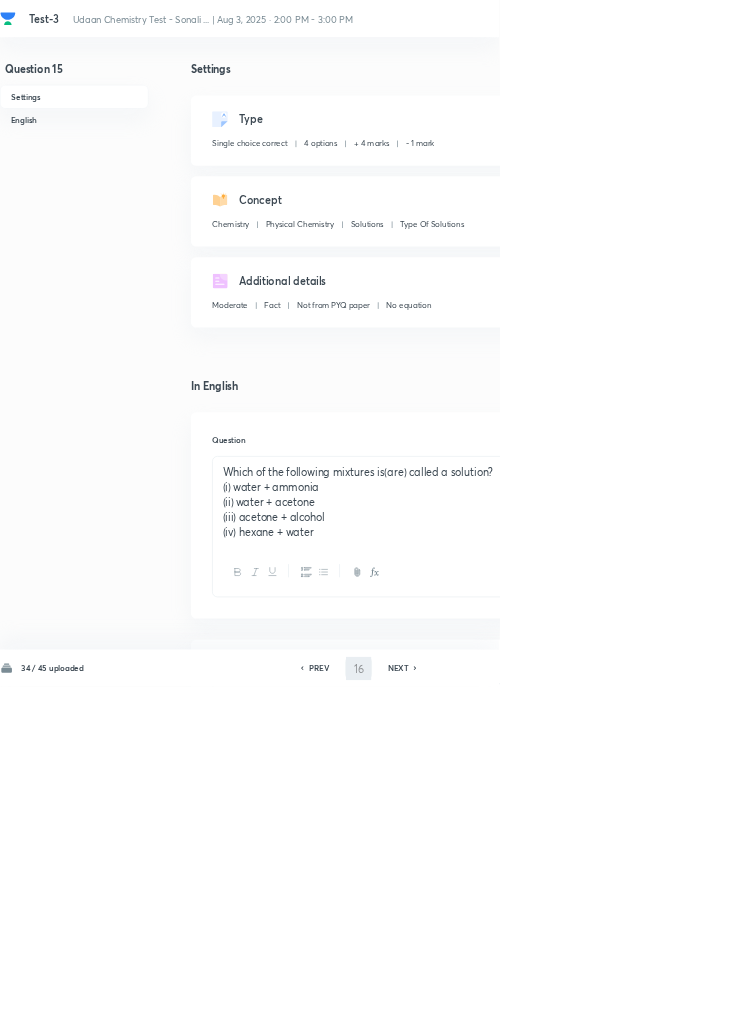 checkbox on "false" 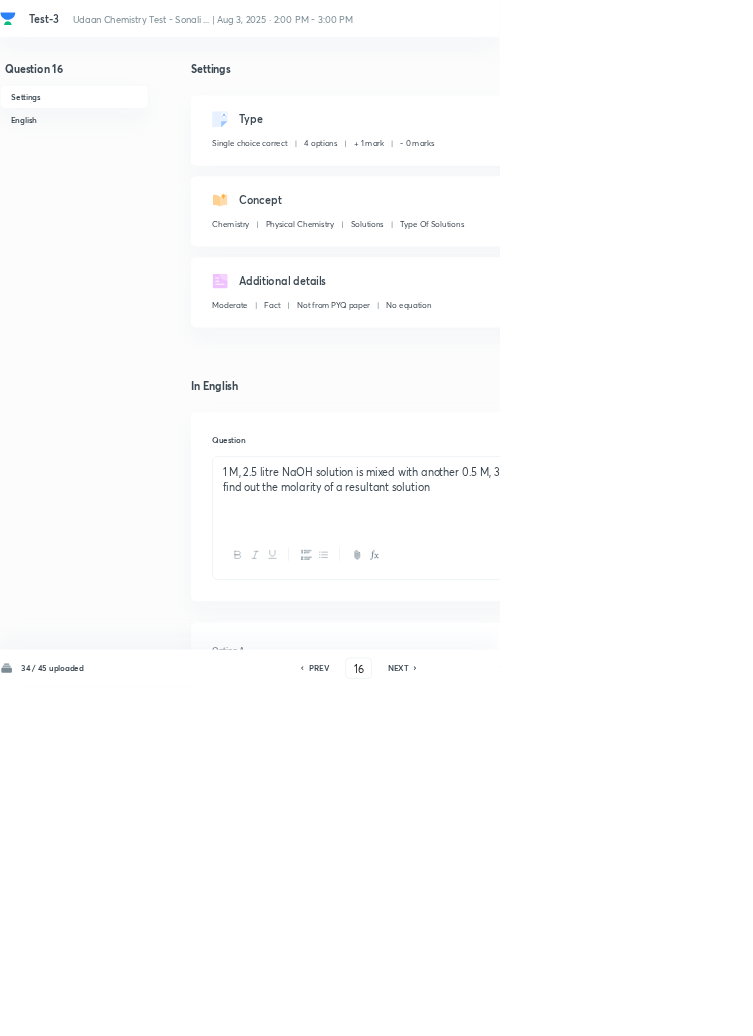 click on "Edit" at bounding box center (920, 182) 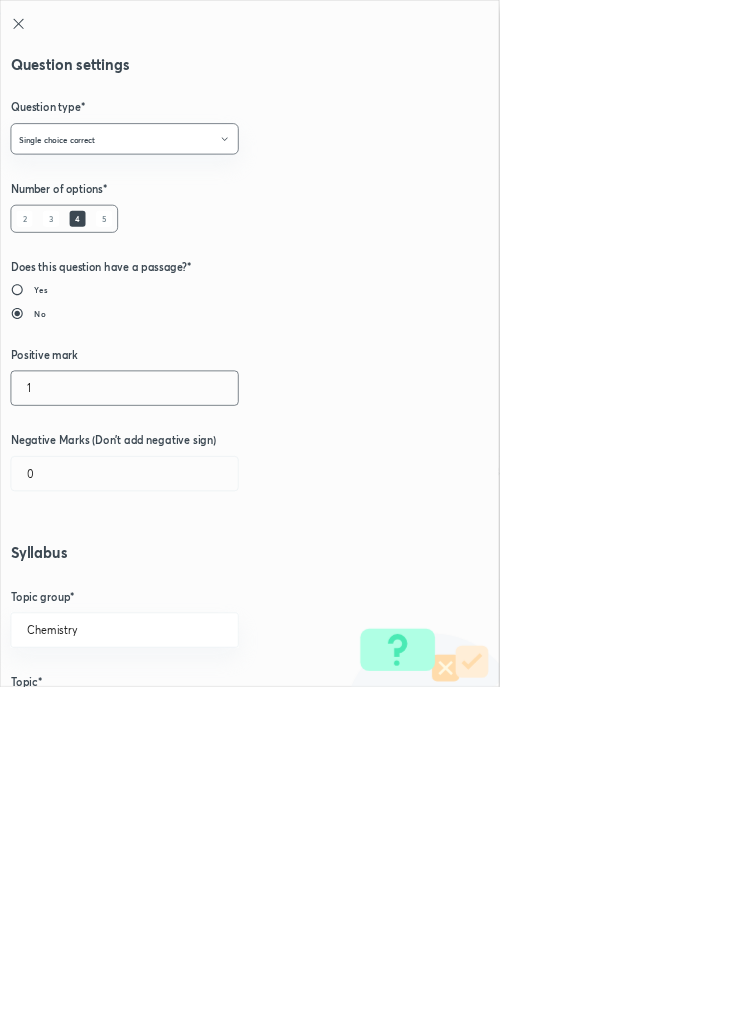 click on "1" at bounding box center (188, 585) 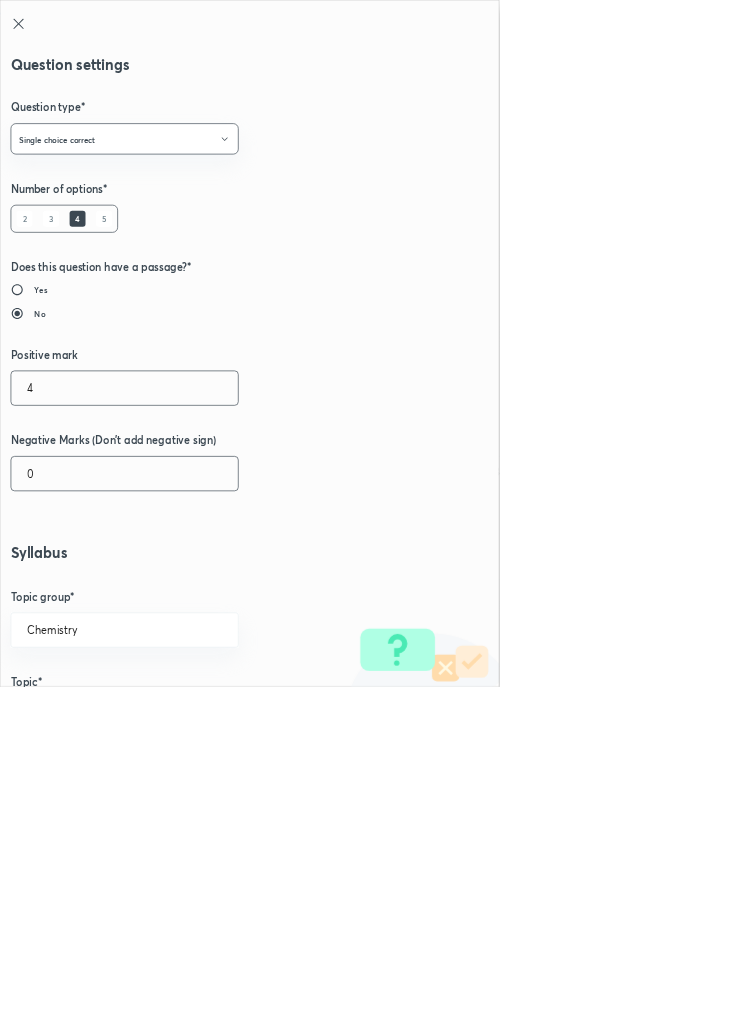 type on "4" 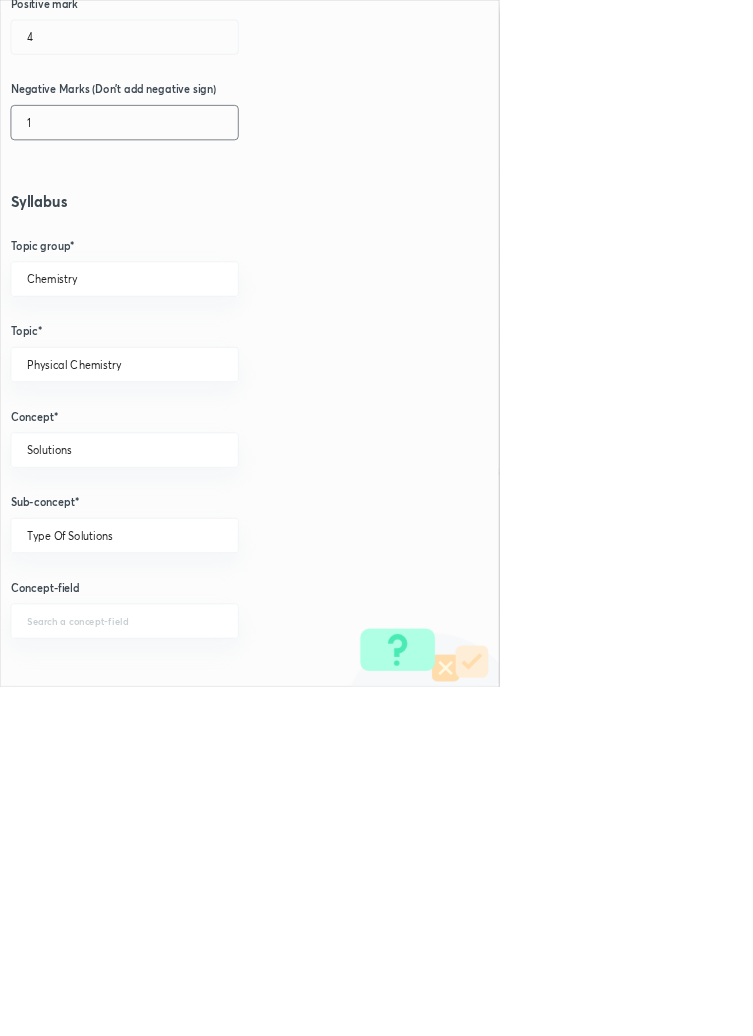 scroll, scrollTop: 1125, scrollLeft: 0, axis: vertical 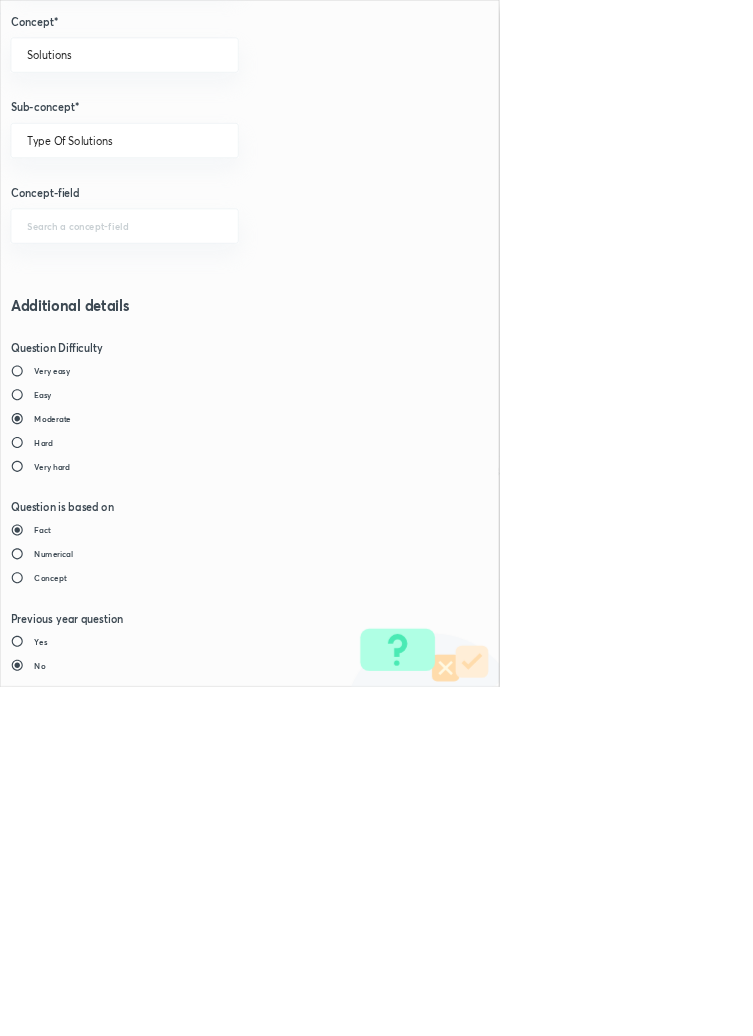type on "1" 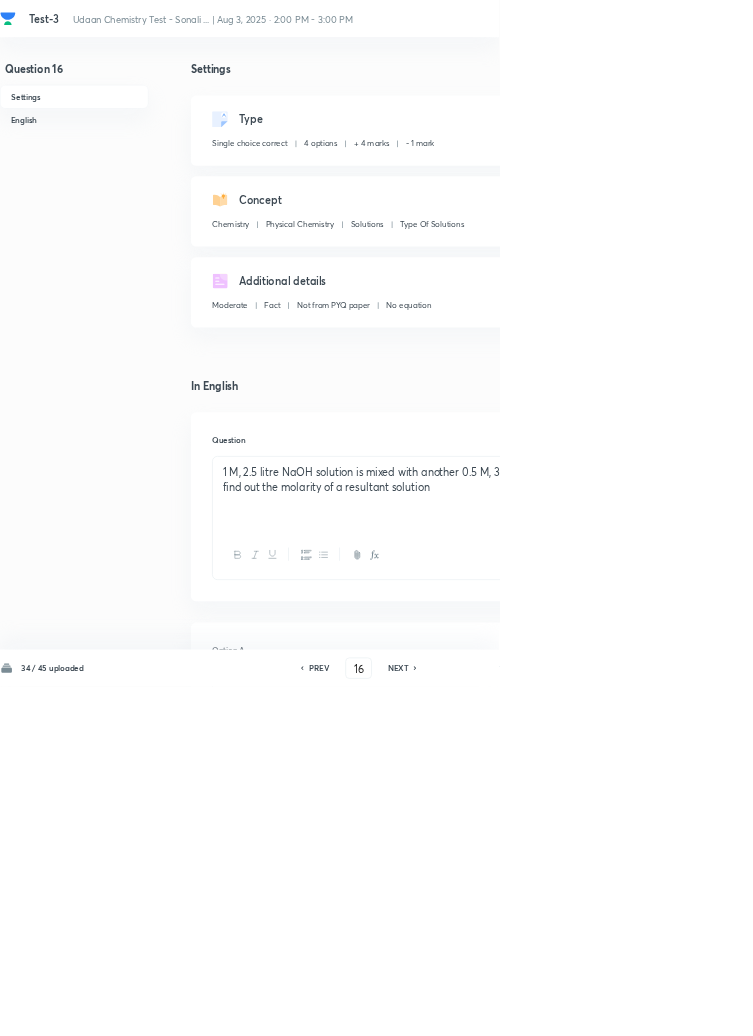click on "Save" at bounding box center (1096, 1006) 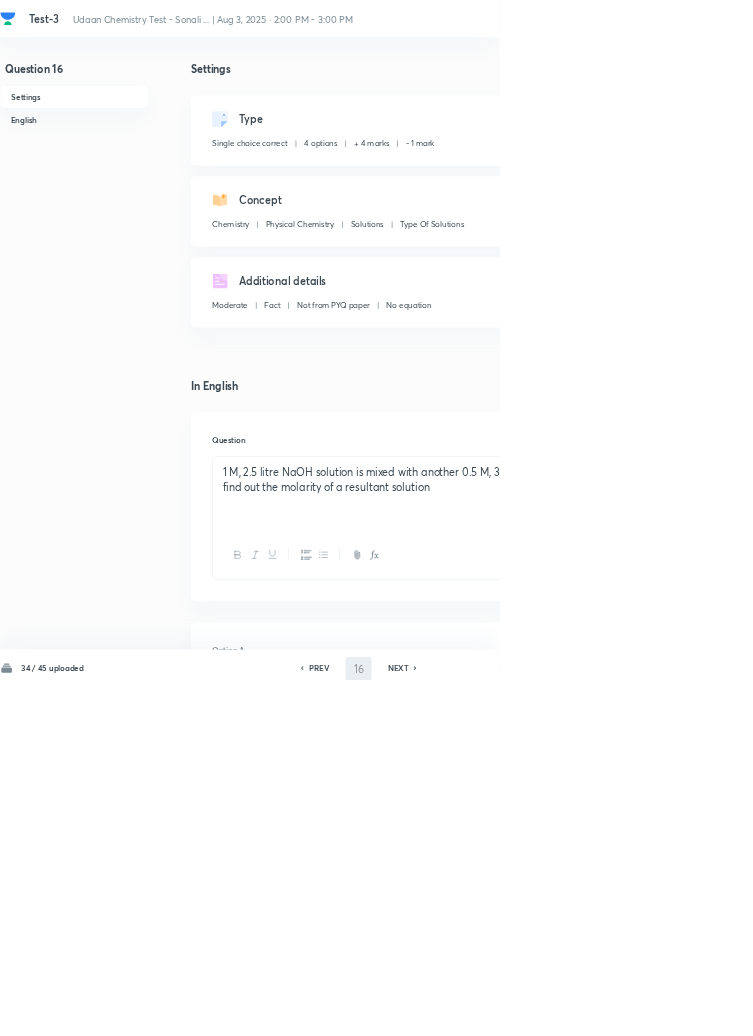 type on "17" 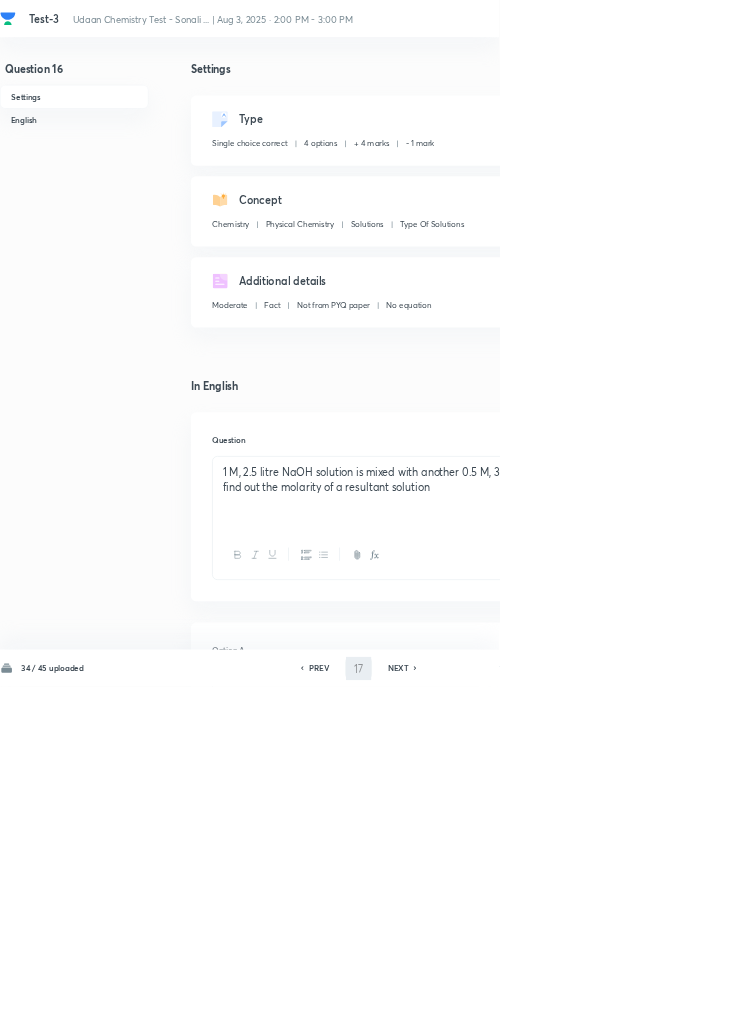 checkbox on "false" 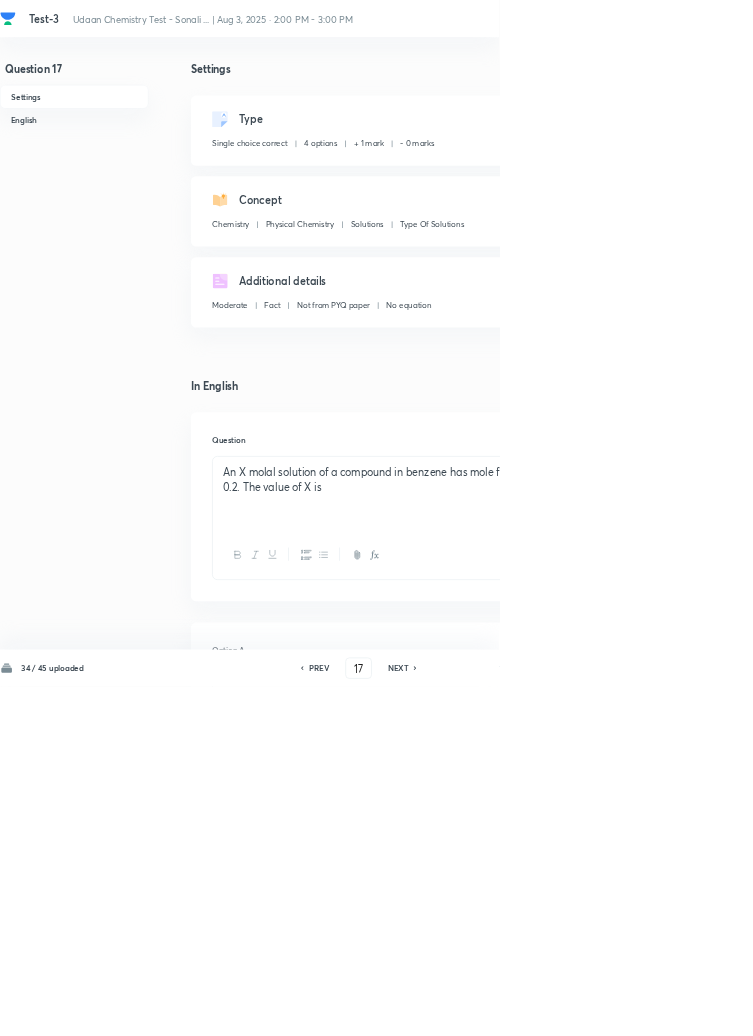 checkbox on "true" 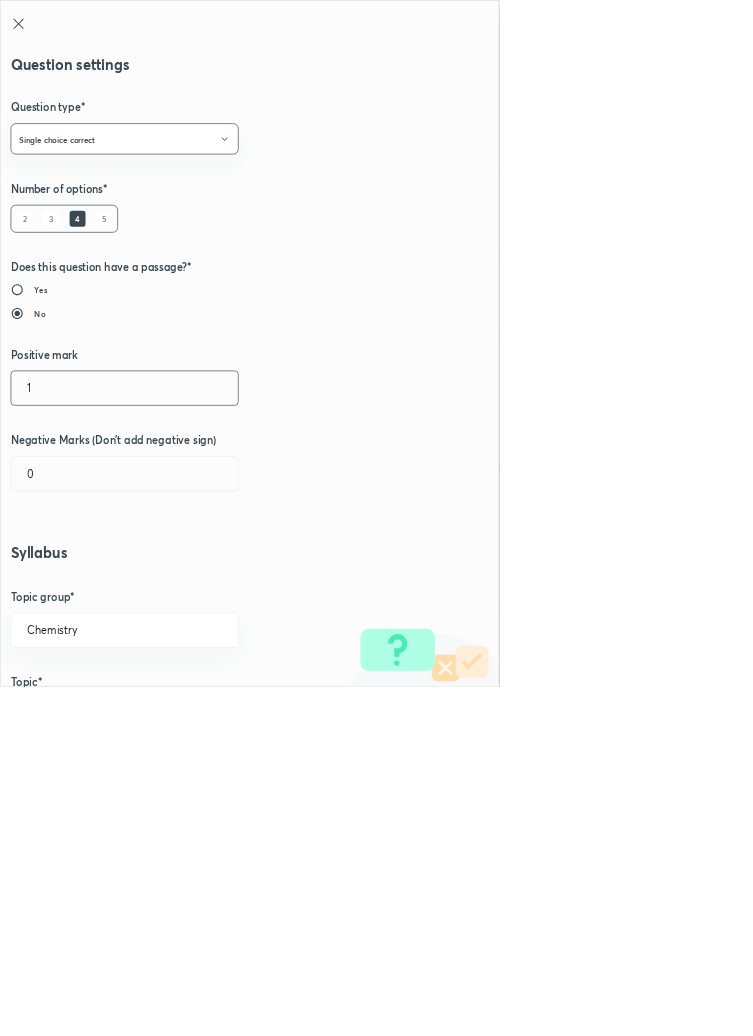 click on "1" at bounding box center (188, 585) 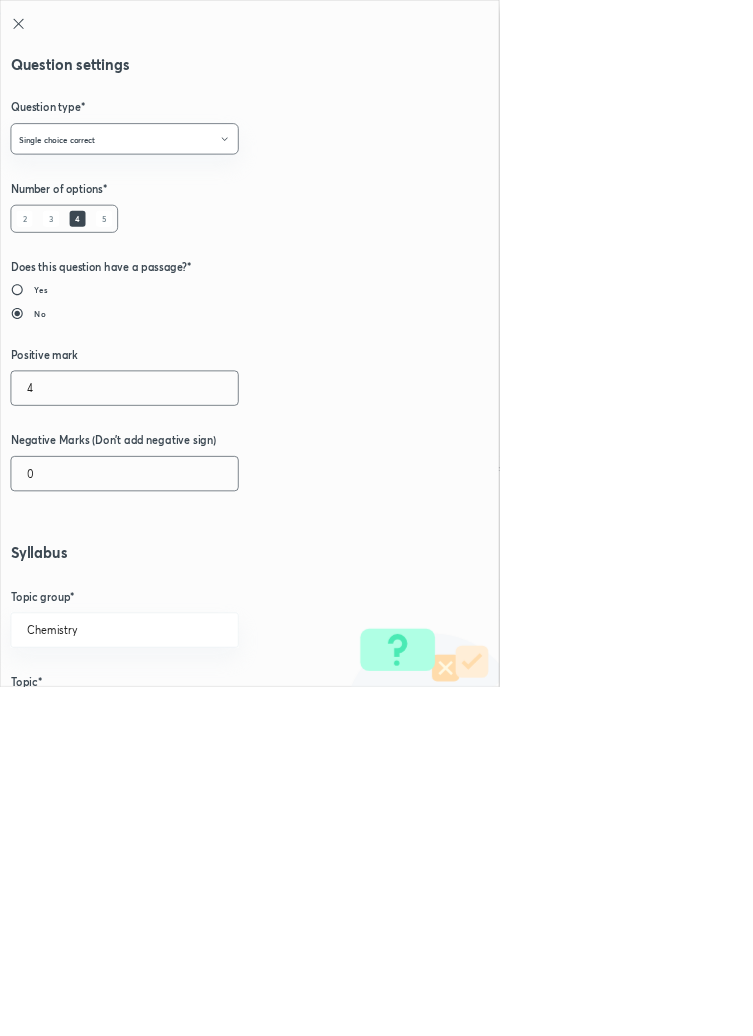 type on "4" 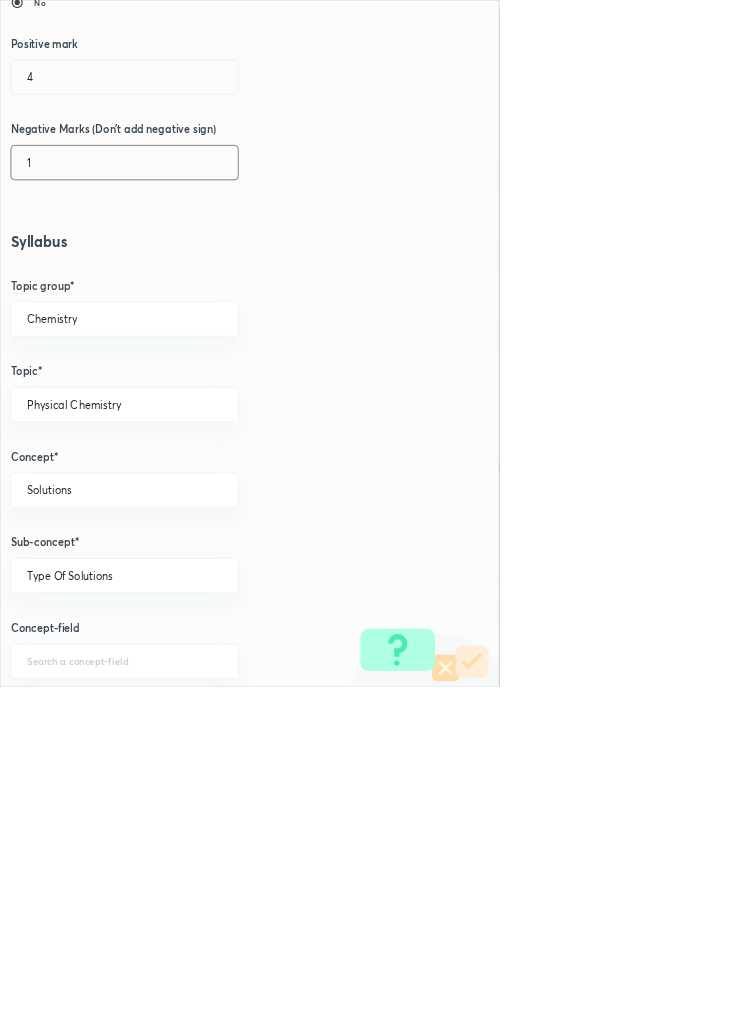 scroll, scrollTop: 1125, scrollLeft: 0, axis: vertical 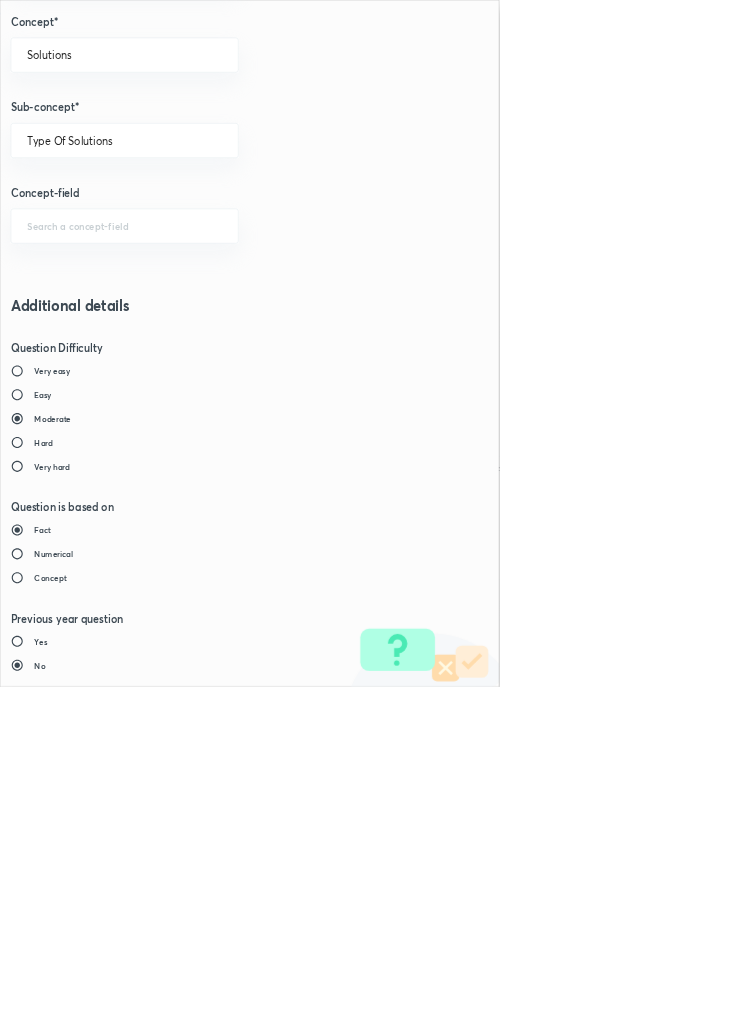 type on "1" 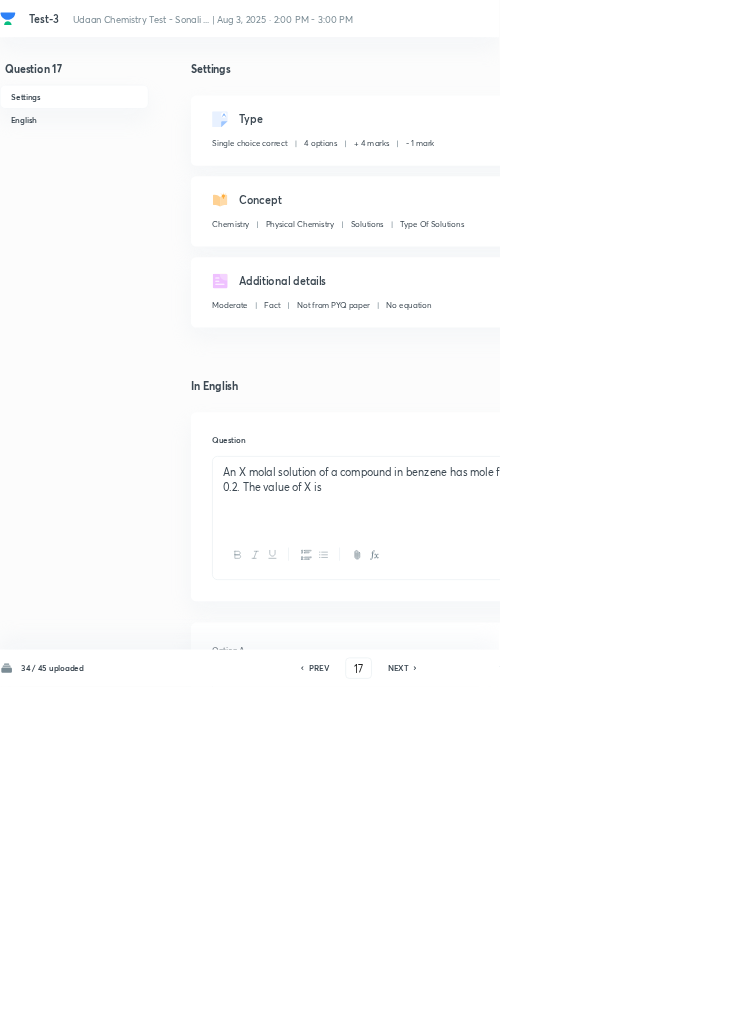 click on "Save" at bounding box center (1096, 1006) 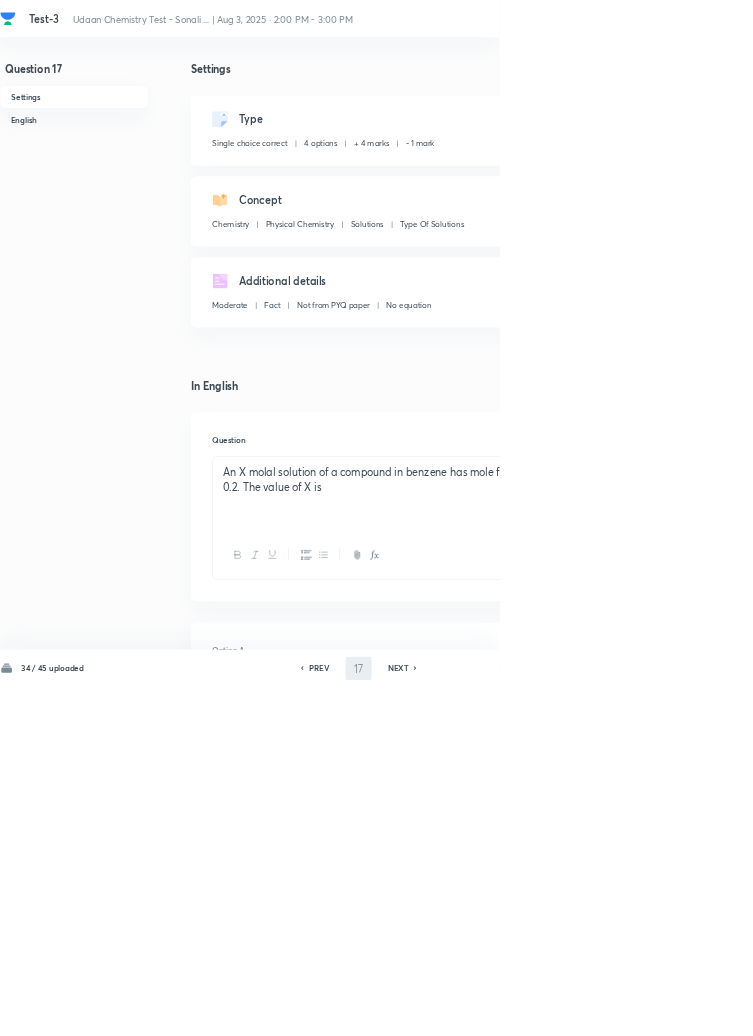 type on "18" 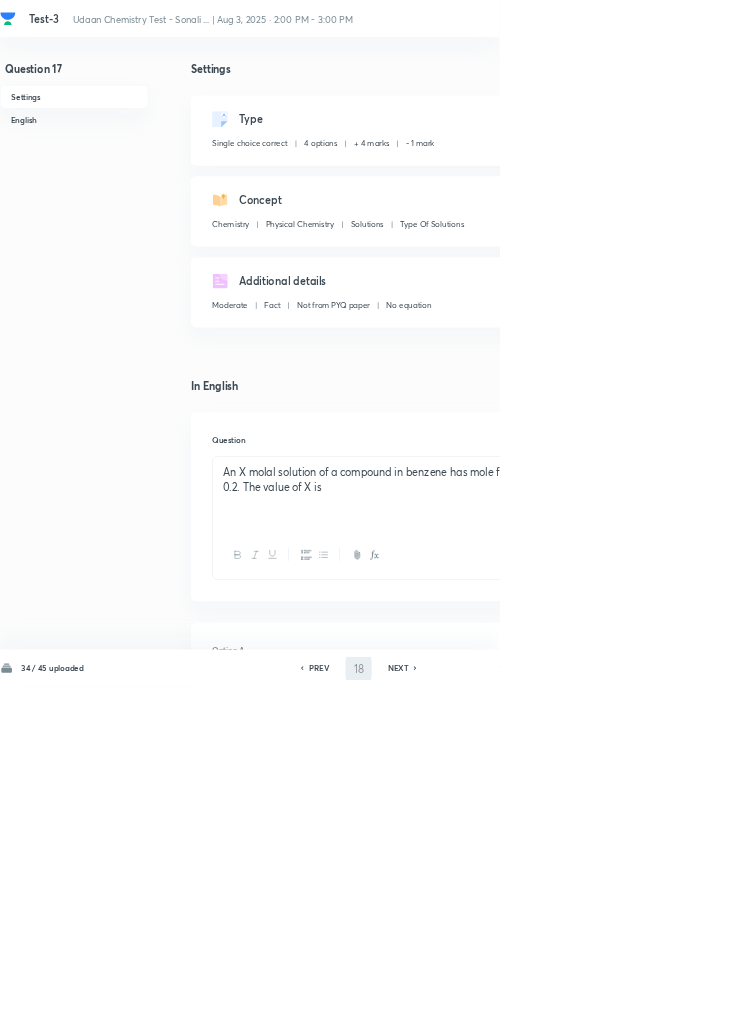 checkbox on "true" 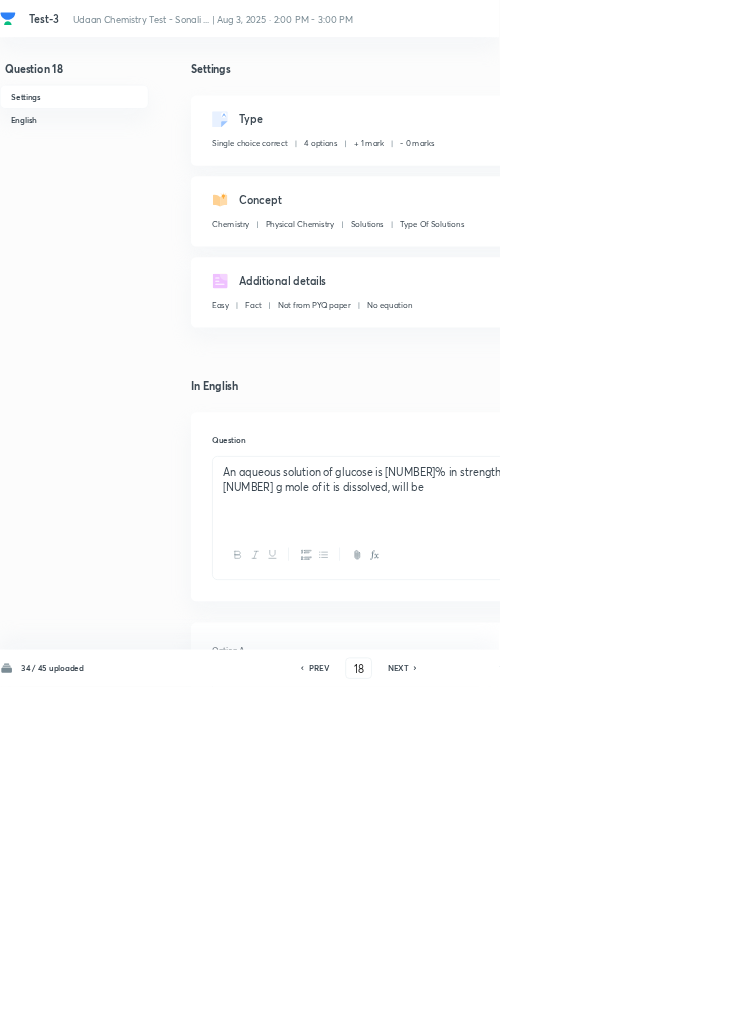 click on "Type Single choice correct 4 options + 1 mark - 0 marks Edit" at bounding box center (640, 197) 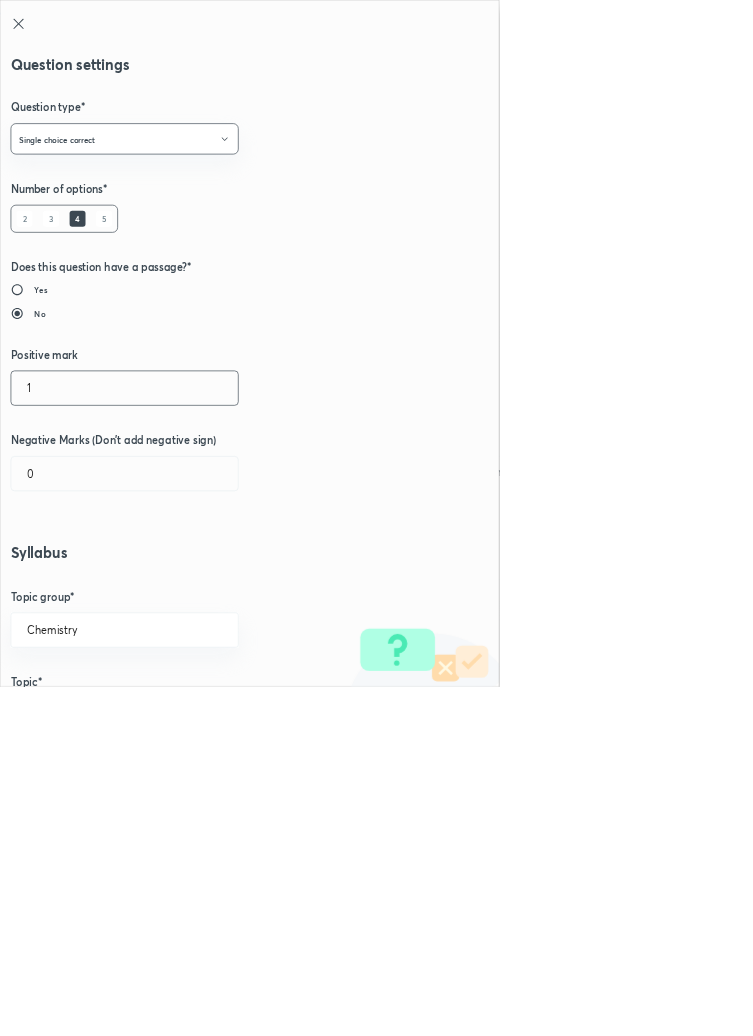 click on "1" at bounding box center (188, 585) 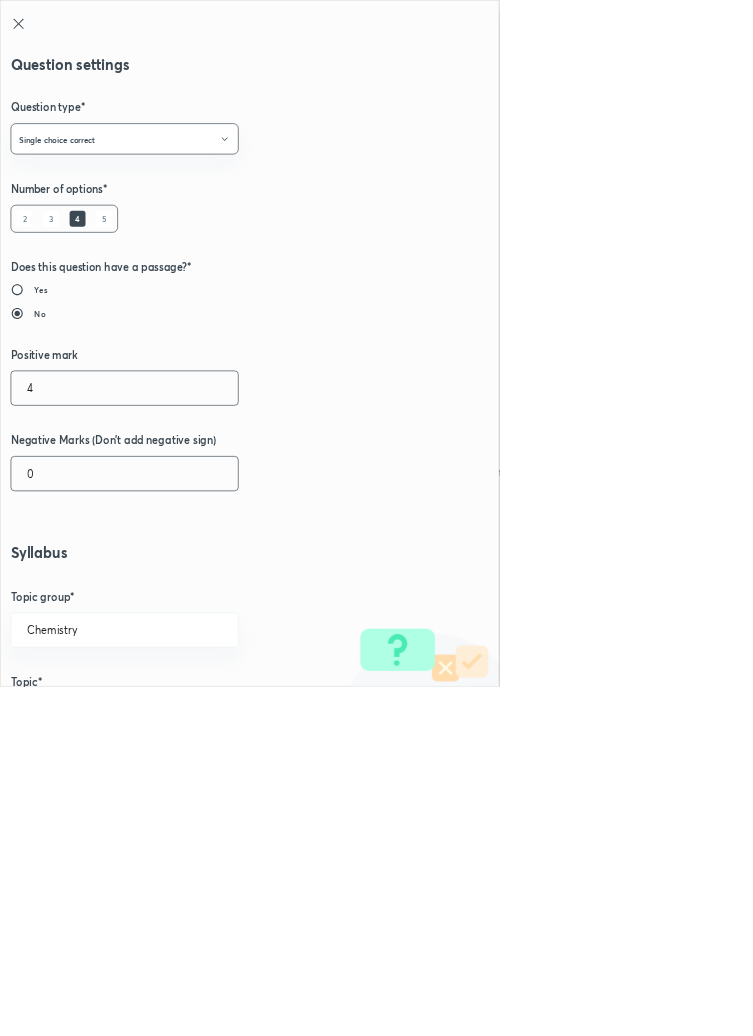 type on "4" 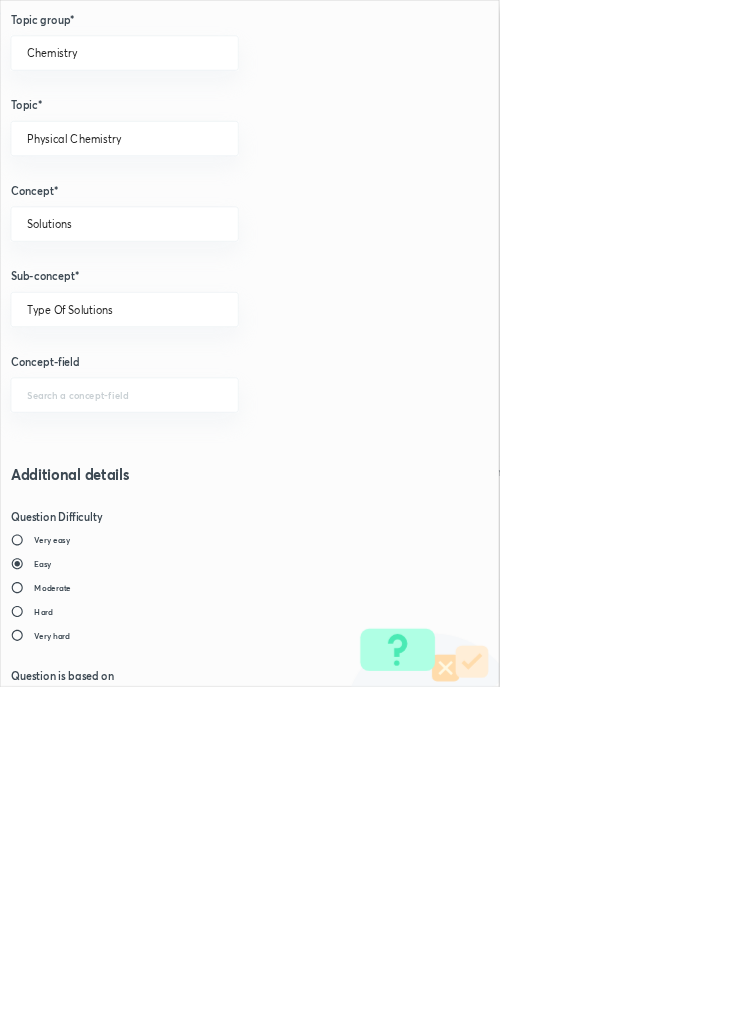 scroll, scrollTop: 1125, scrollLeft: 0, axis: vertical 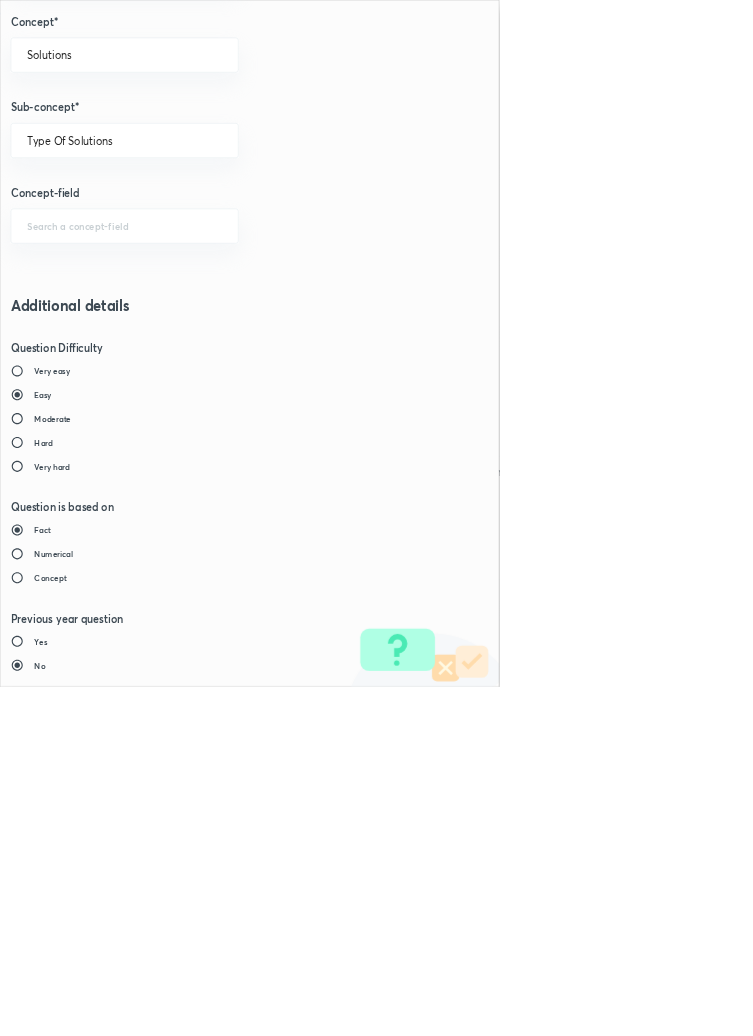 type on "1" 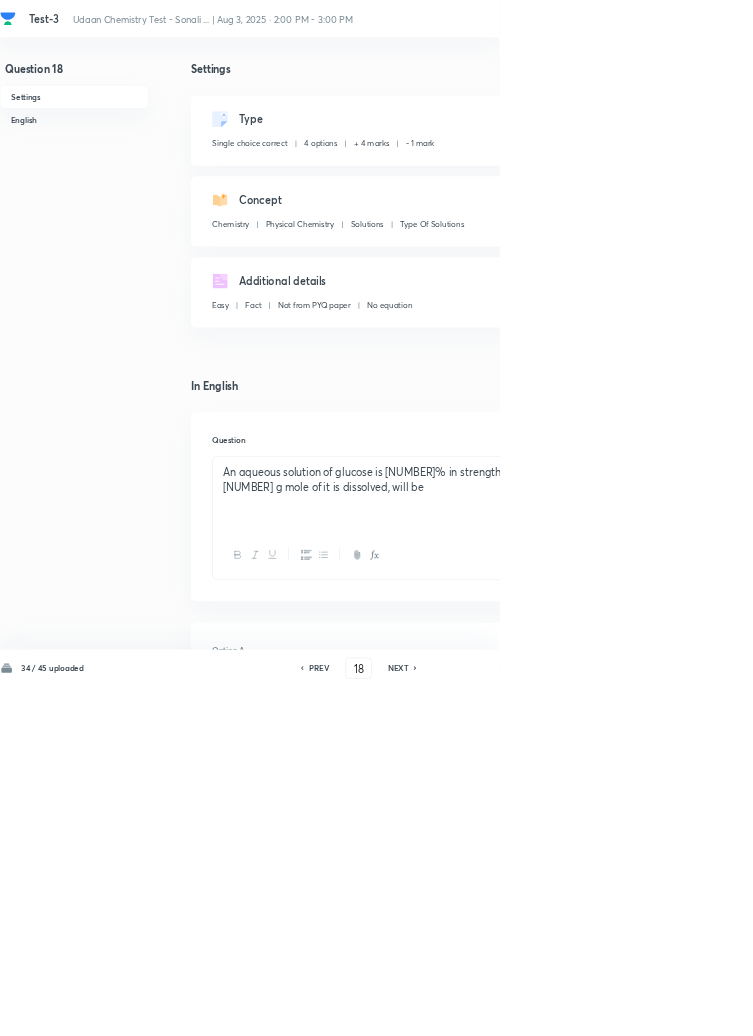 click on "Save" at bounding box center (1096, 1006) 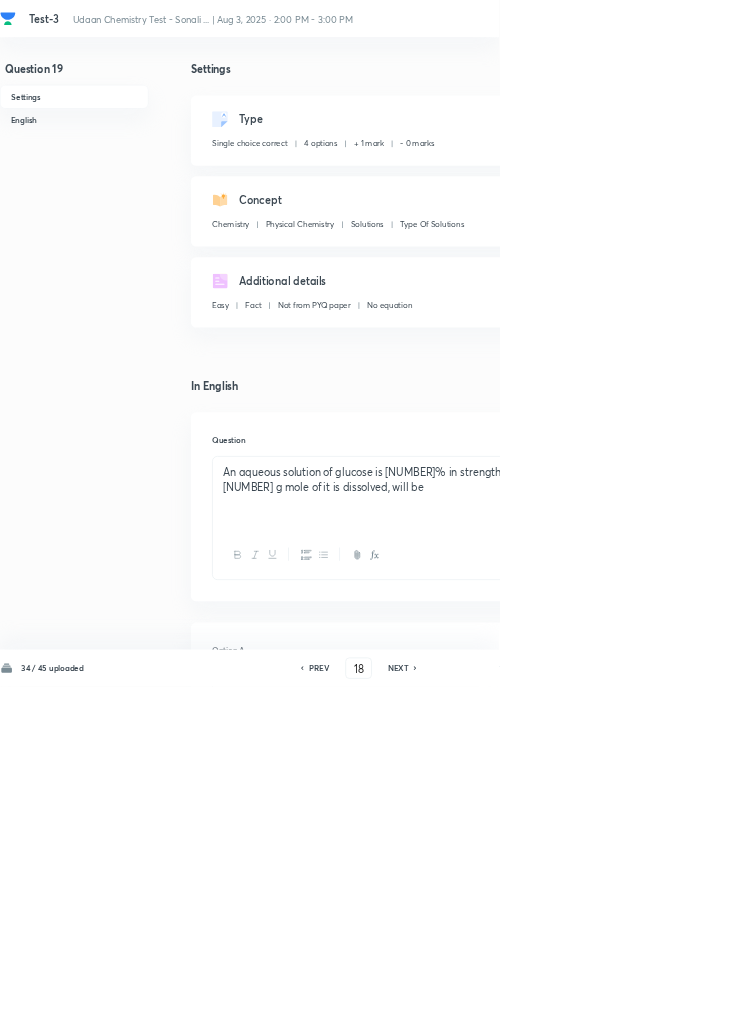 type on "19" 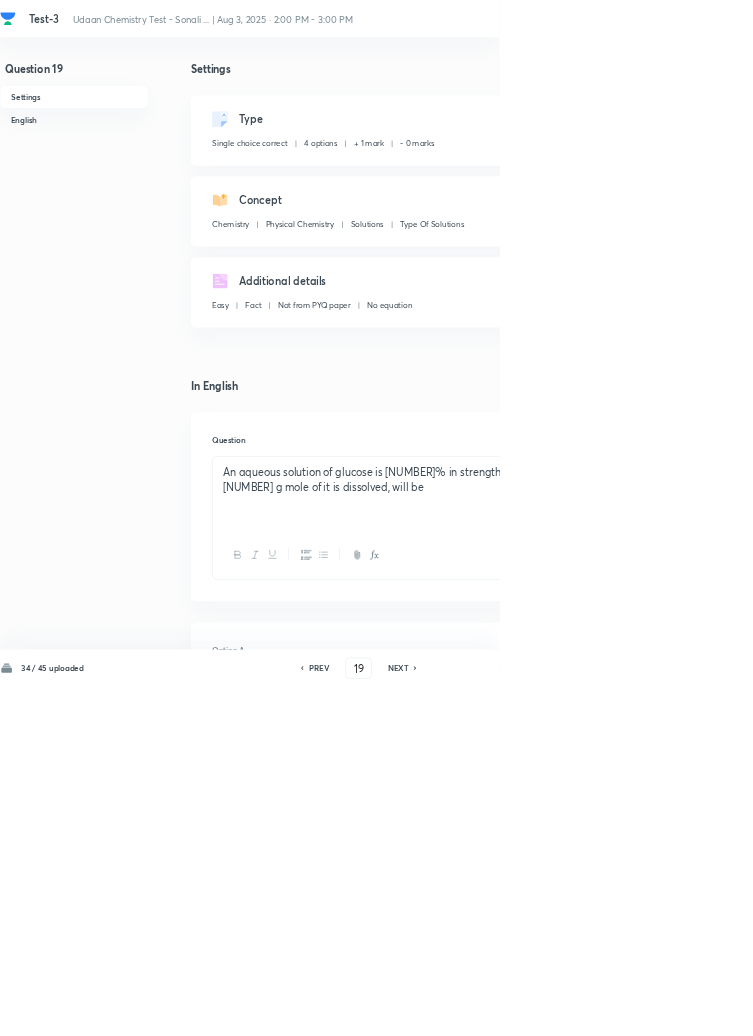 checkbox on "false" 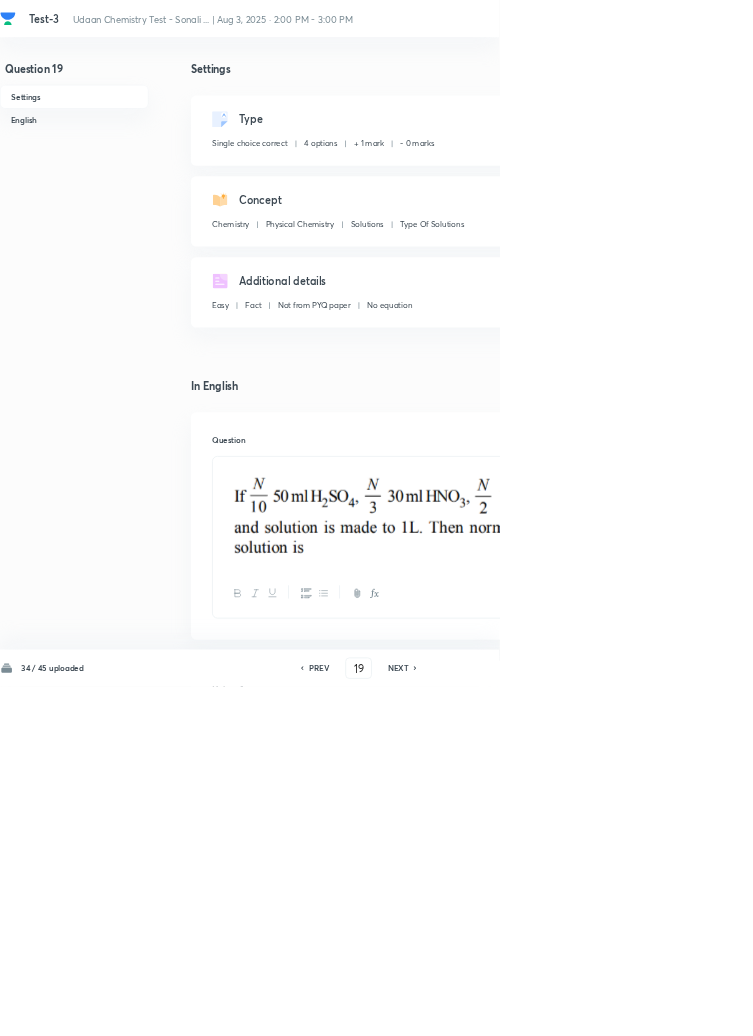 click on "Edit" at bounding box center (920, 182) 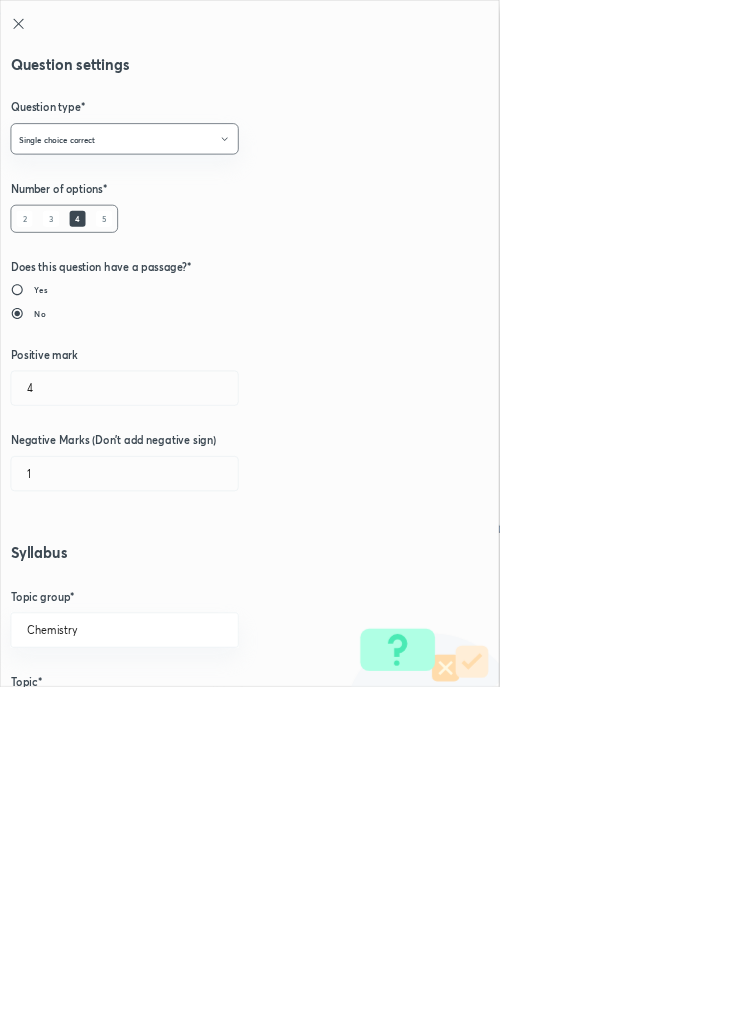 type on "1" 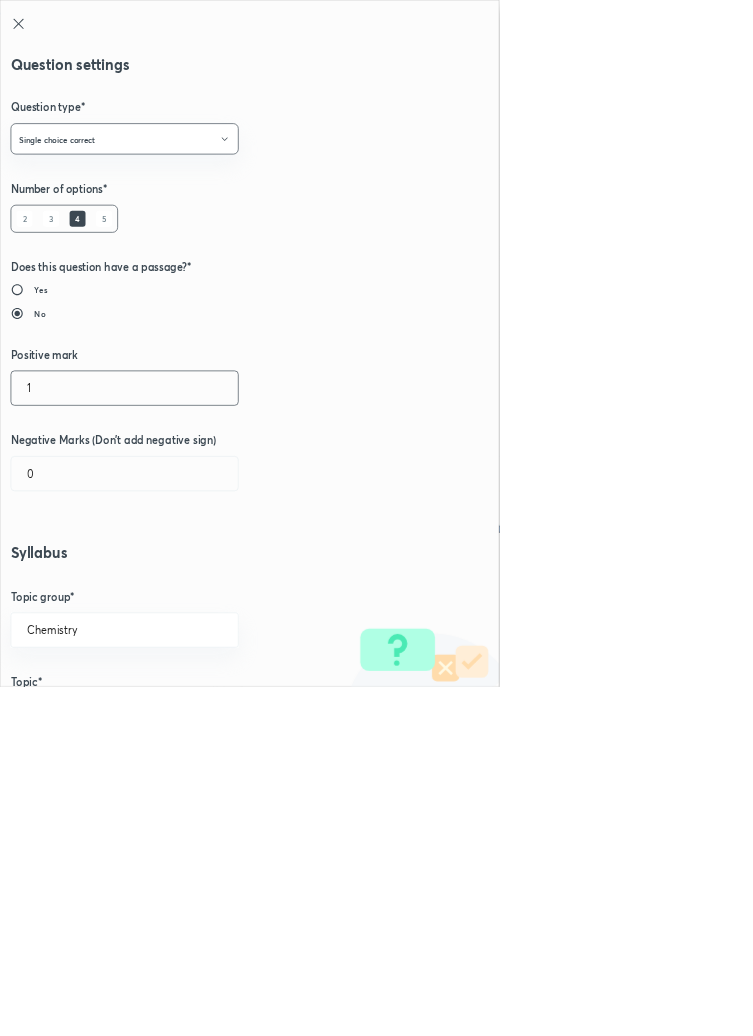 click on "1" at bounding box center (188, 585) 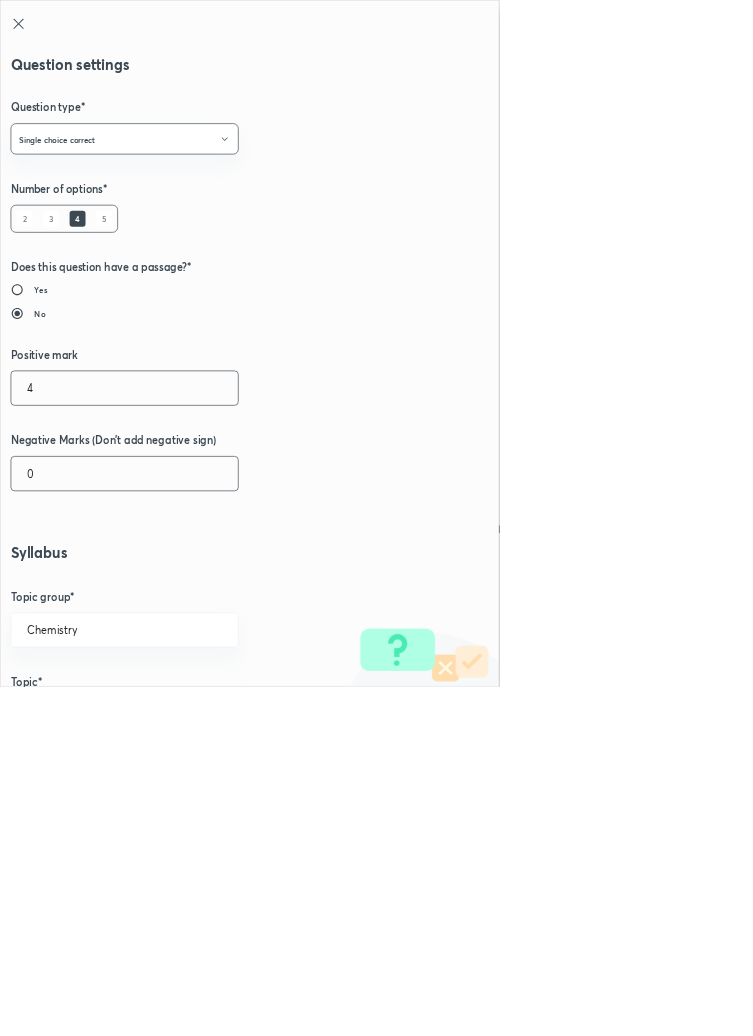 type on "4" 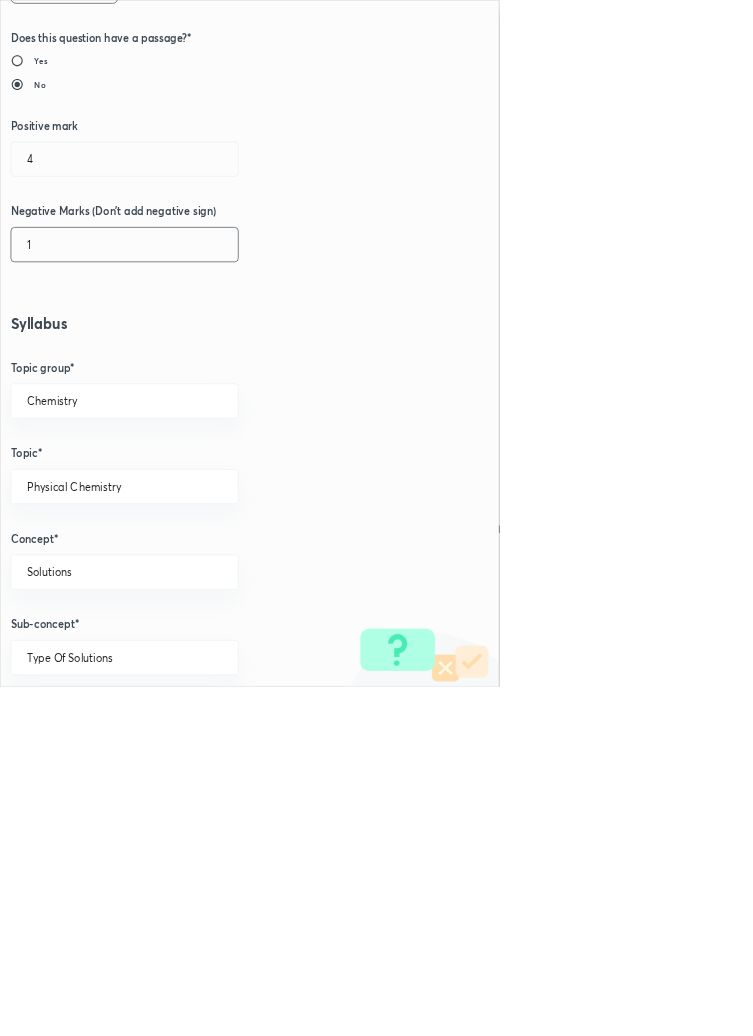 scroll, scrollTop: 1125, scrollLeft: 0, axis: vertical 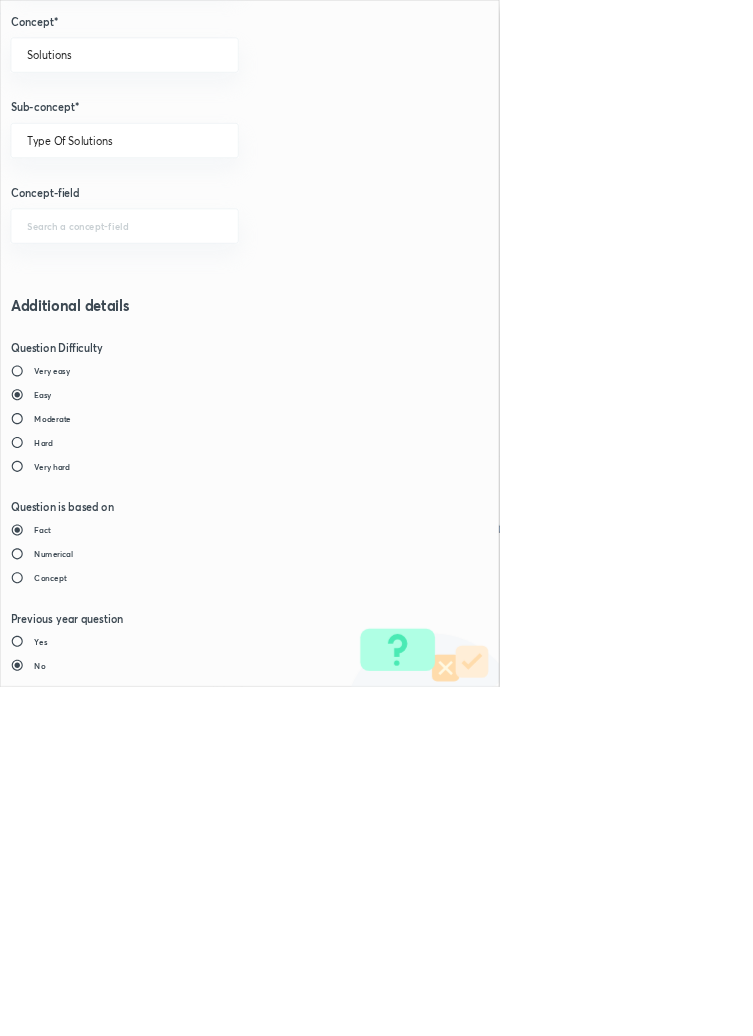 type on "1" 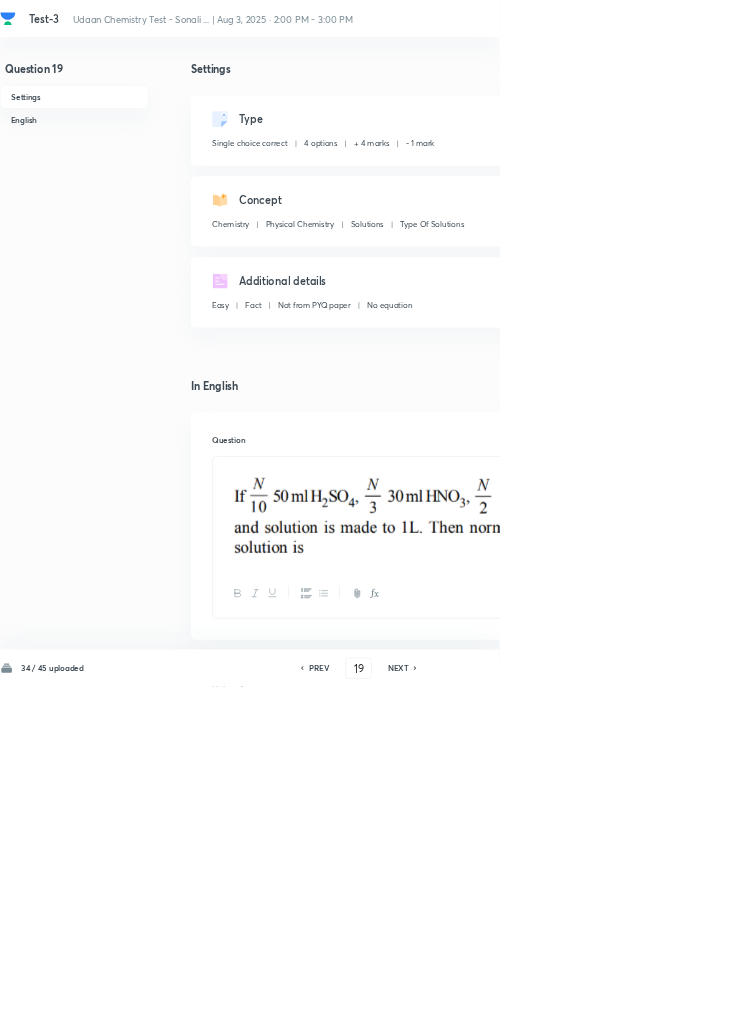 click on "Save" at bounding box center (1096, 1006) 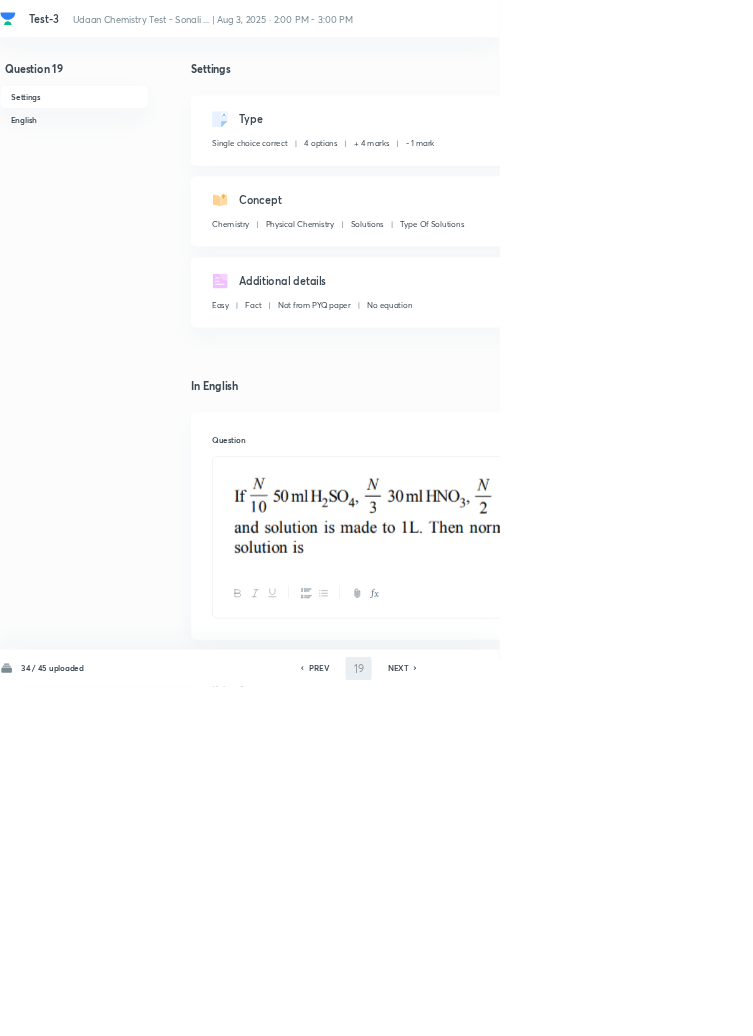 type on "20" 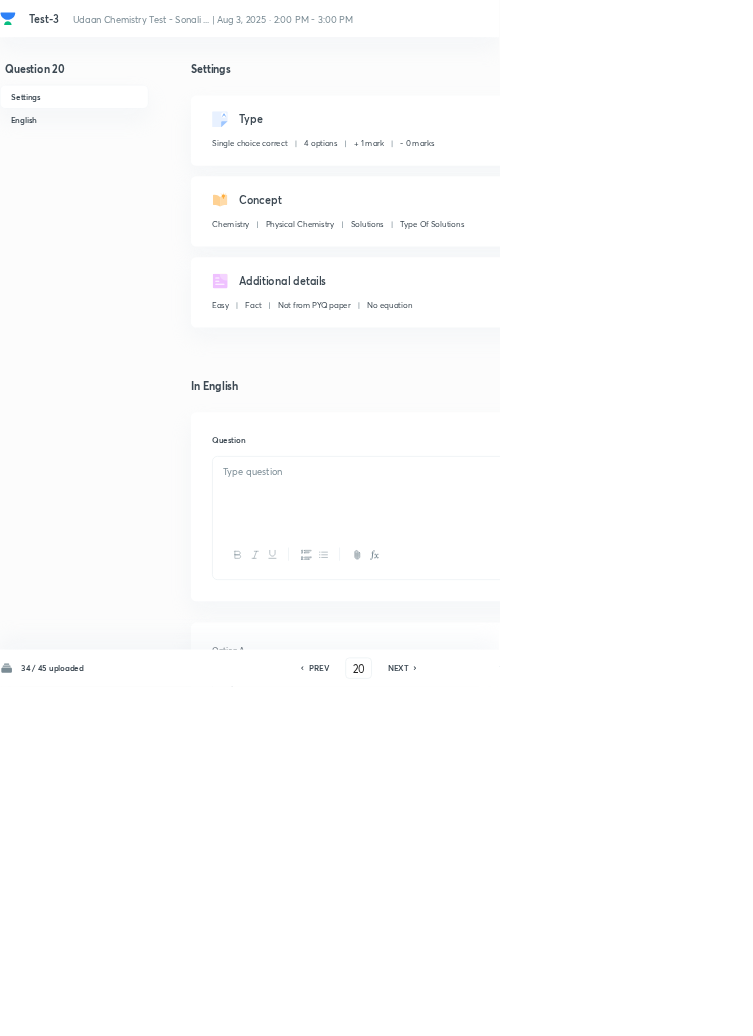 checkbox on "false" 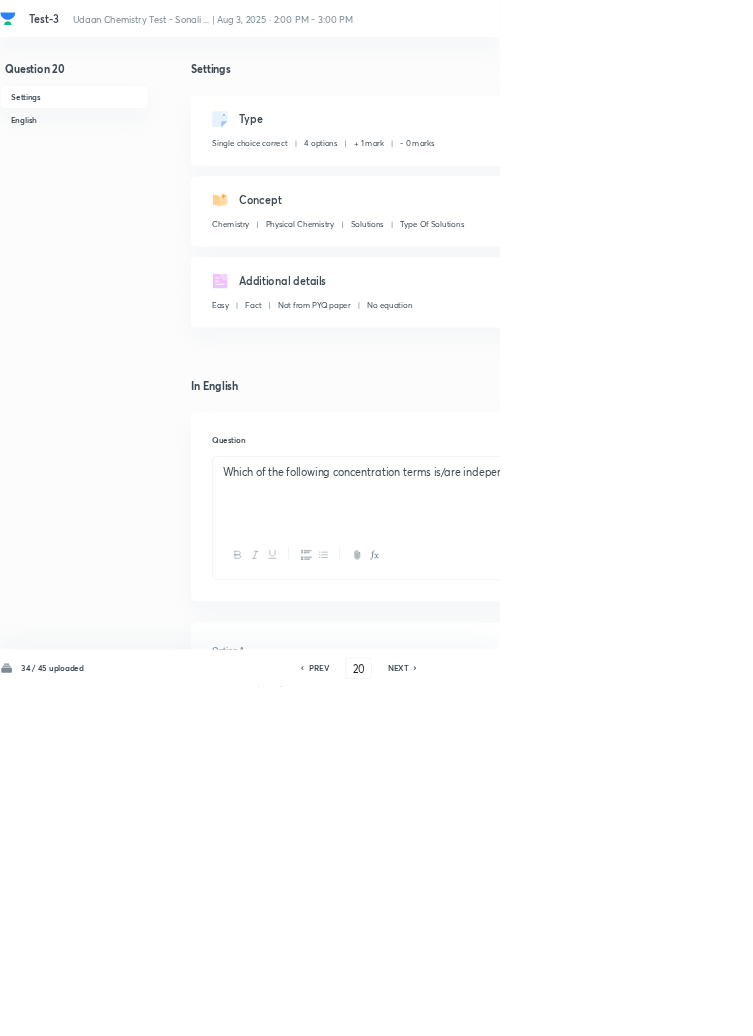 click on "Edit" at bounding box center [920, 182] 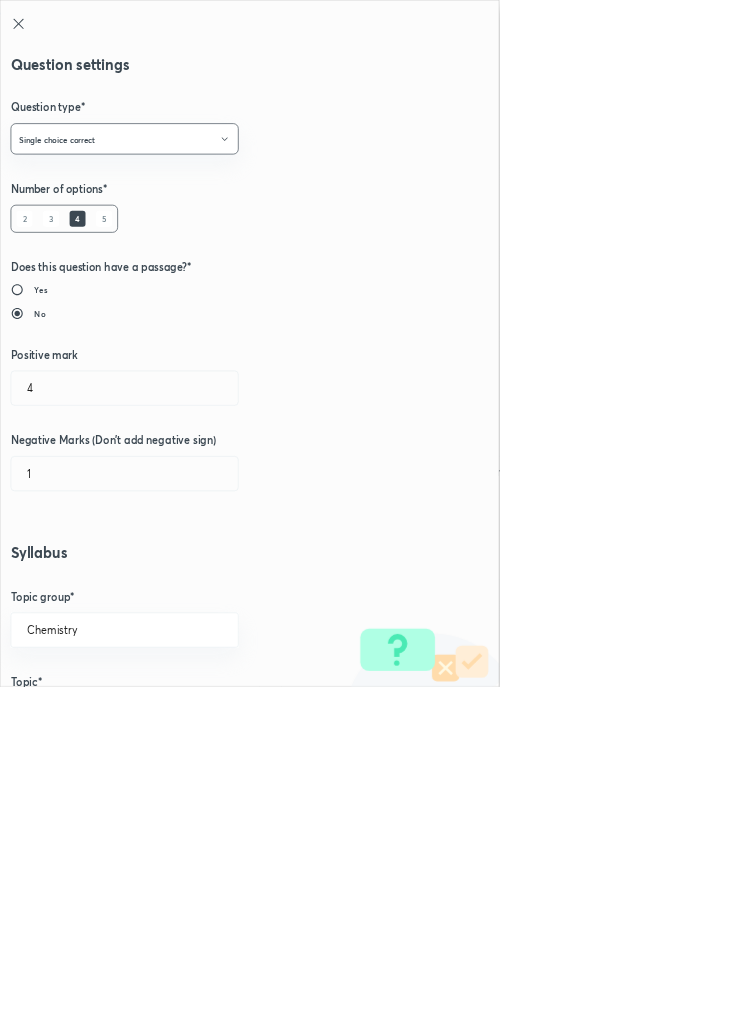 type on "1" 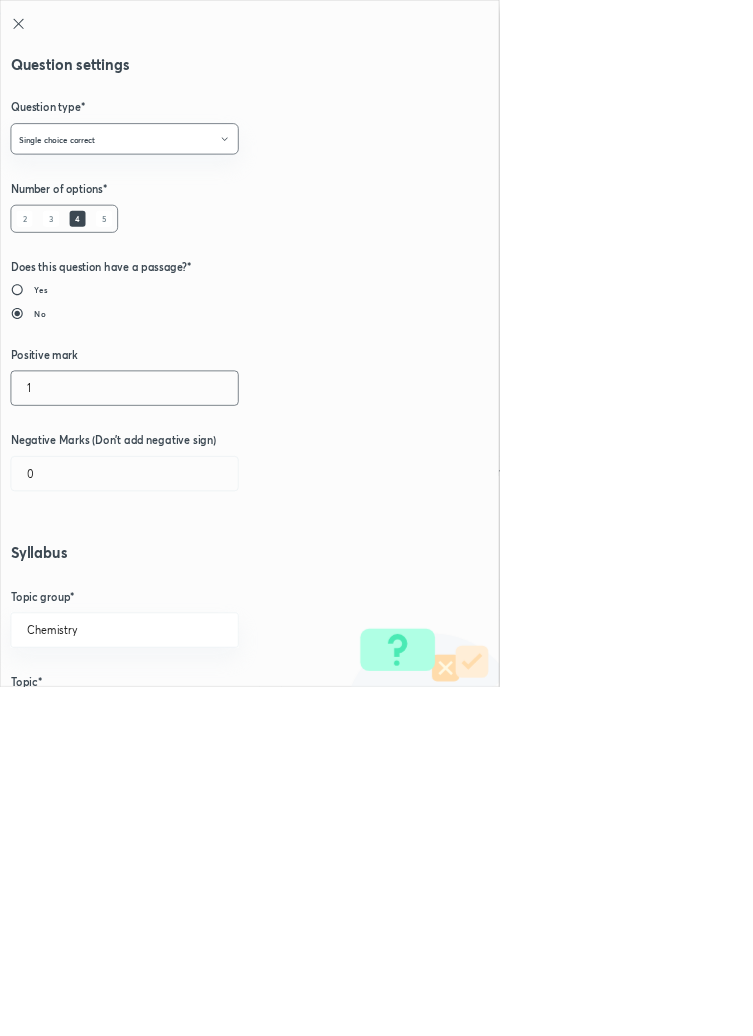 click on "1" at bounding box center (188, 585) 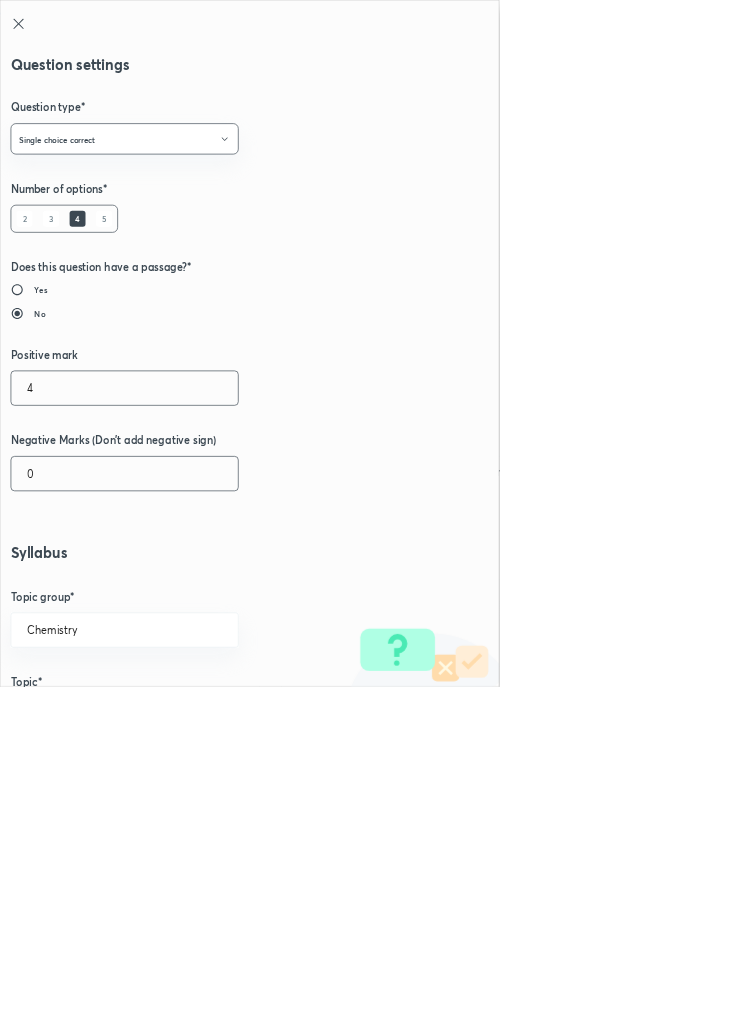 type on "4" 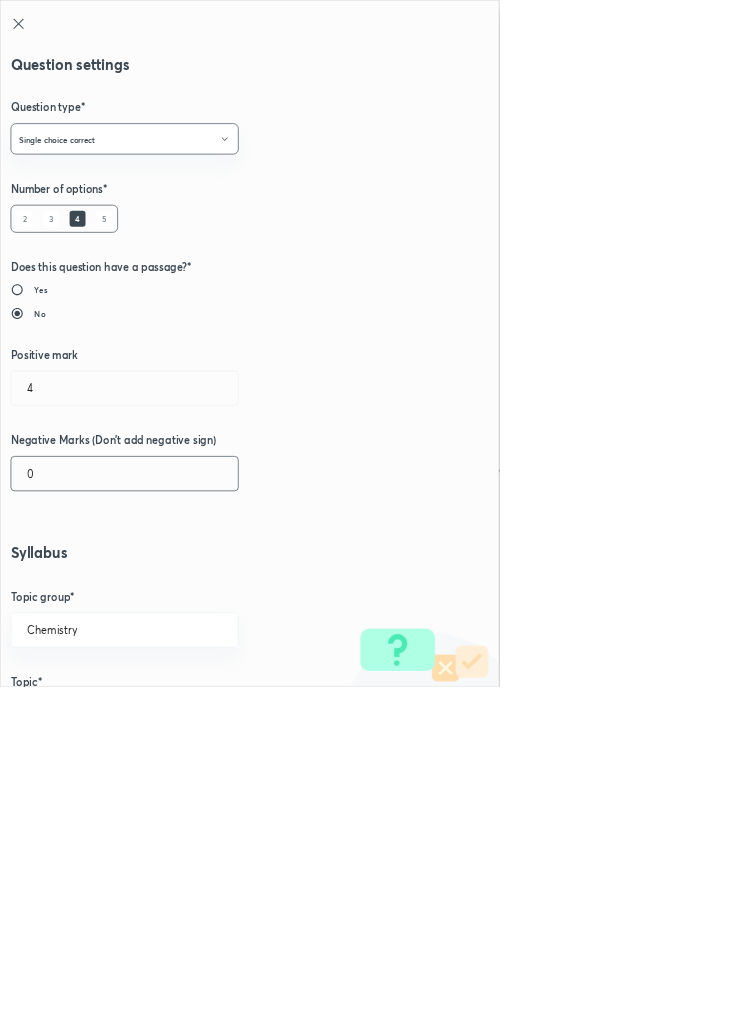 click on "0" at bounding box center (188, 714) 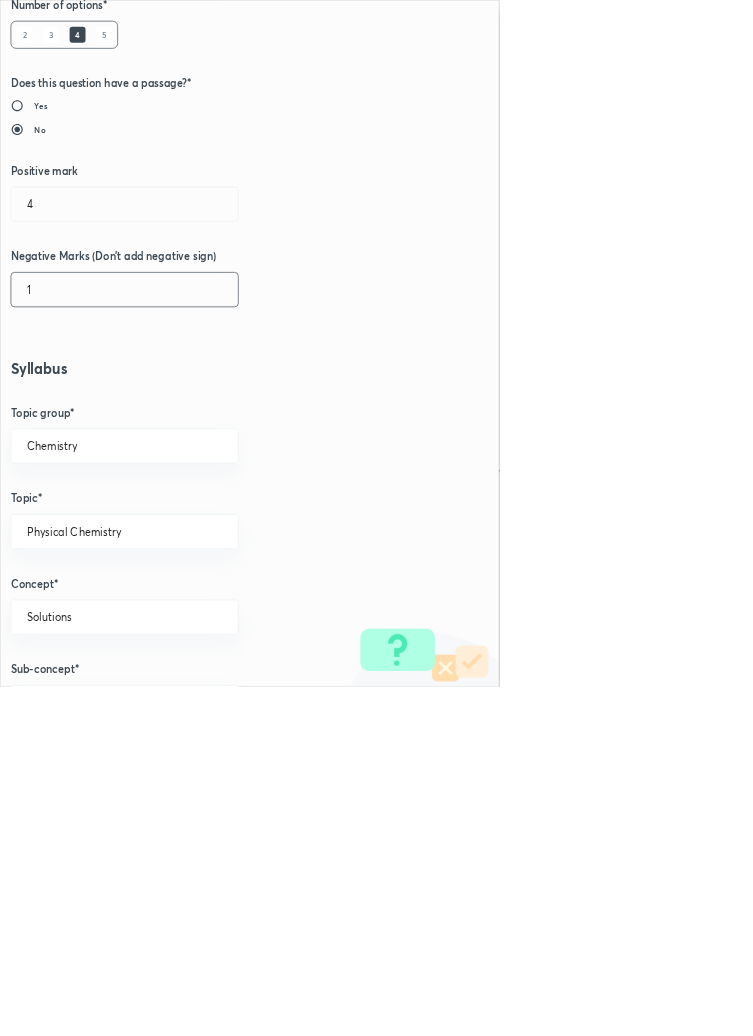 scroll, scrollTop: 1125, scrollLeft: 0, axis: vertical 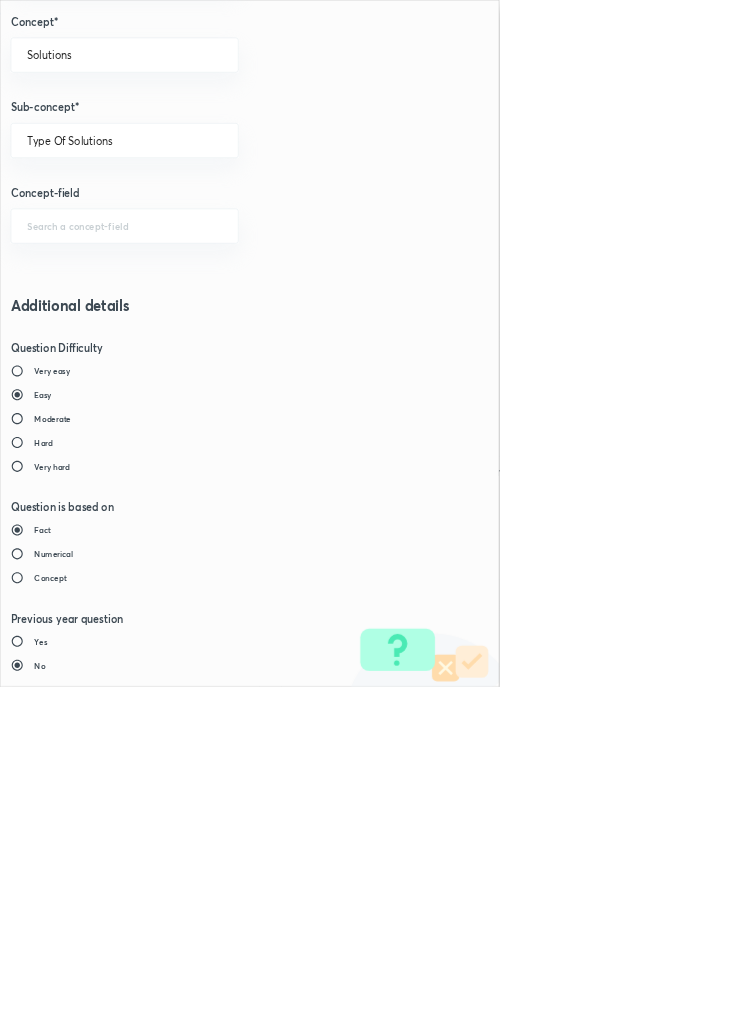 type on "1" 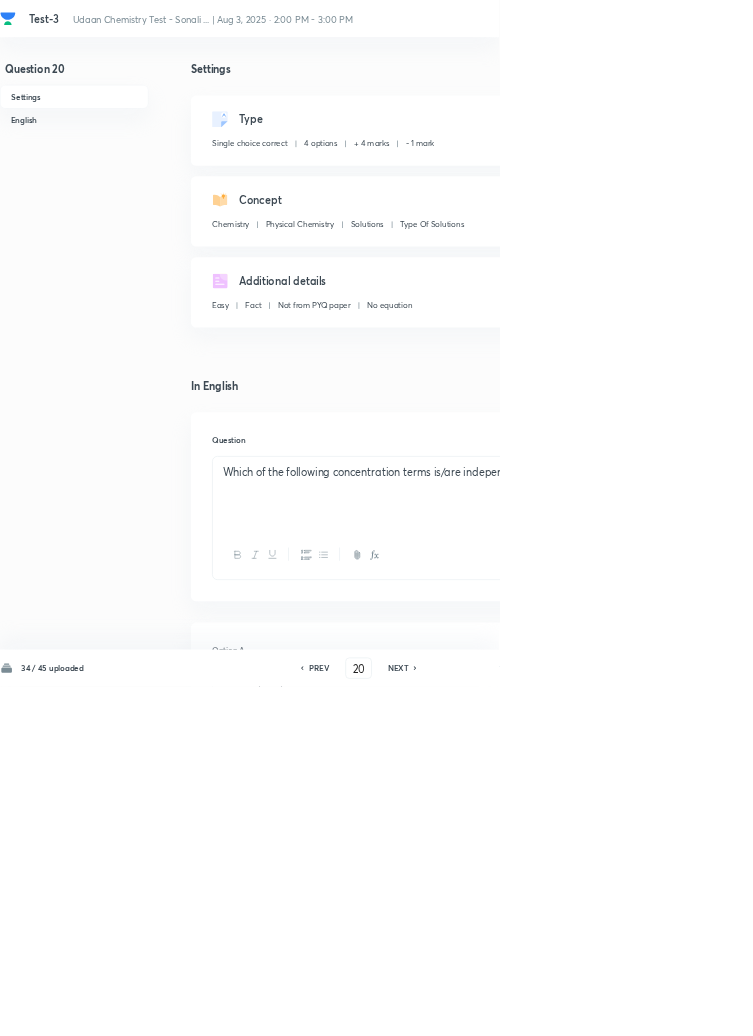 click on "Save" at bounding box center [1096, 1006] 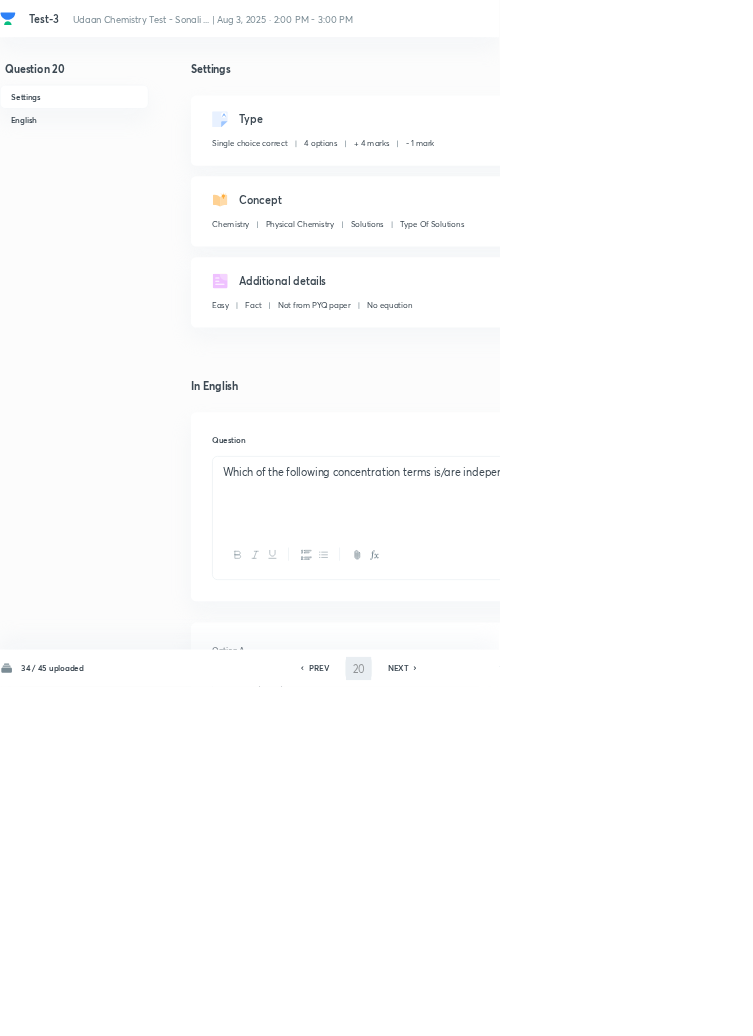 type on "21" 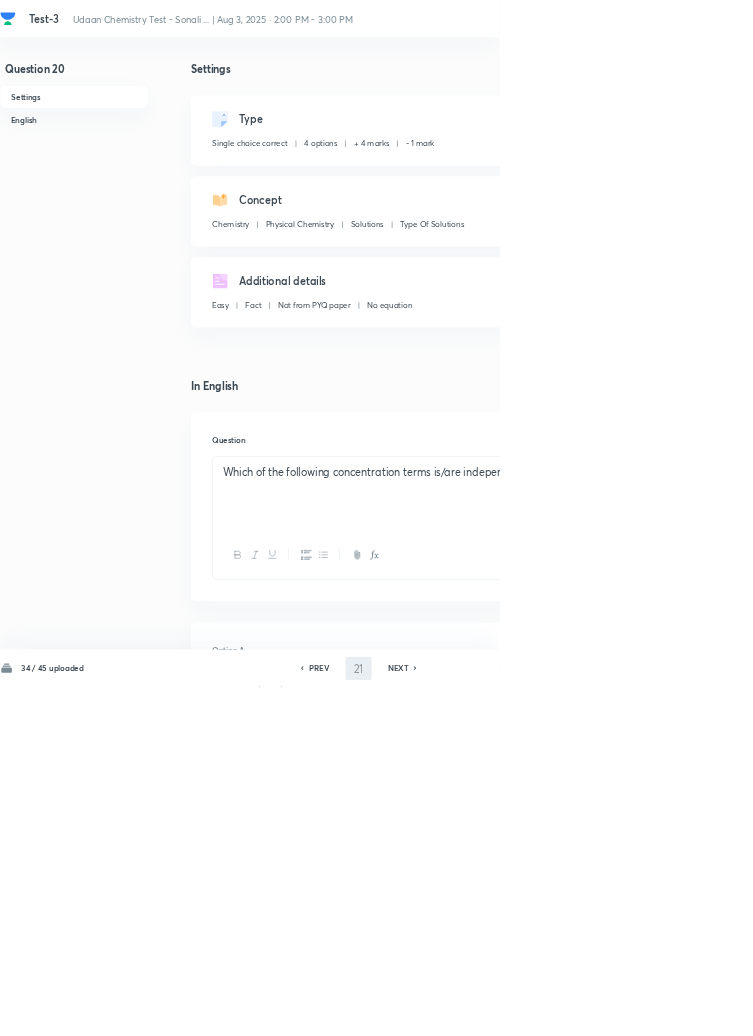 checkbox on "false" 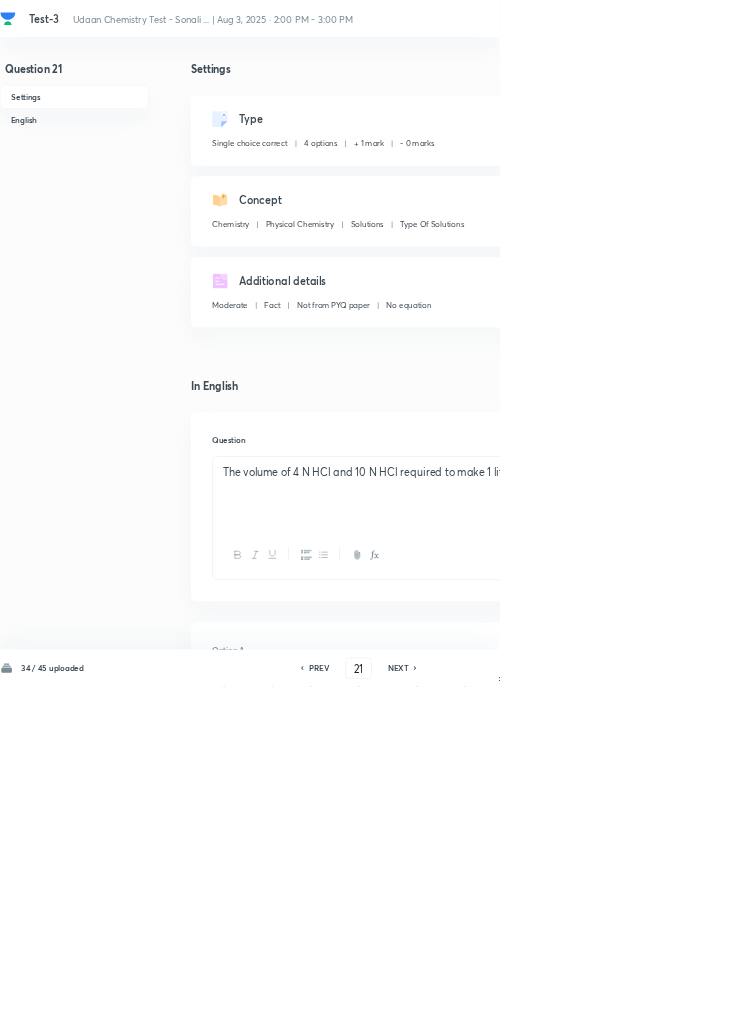 click on "Edit" at bounding box center (920, 182) 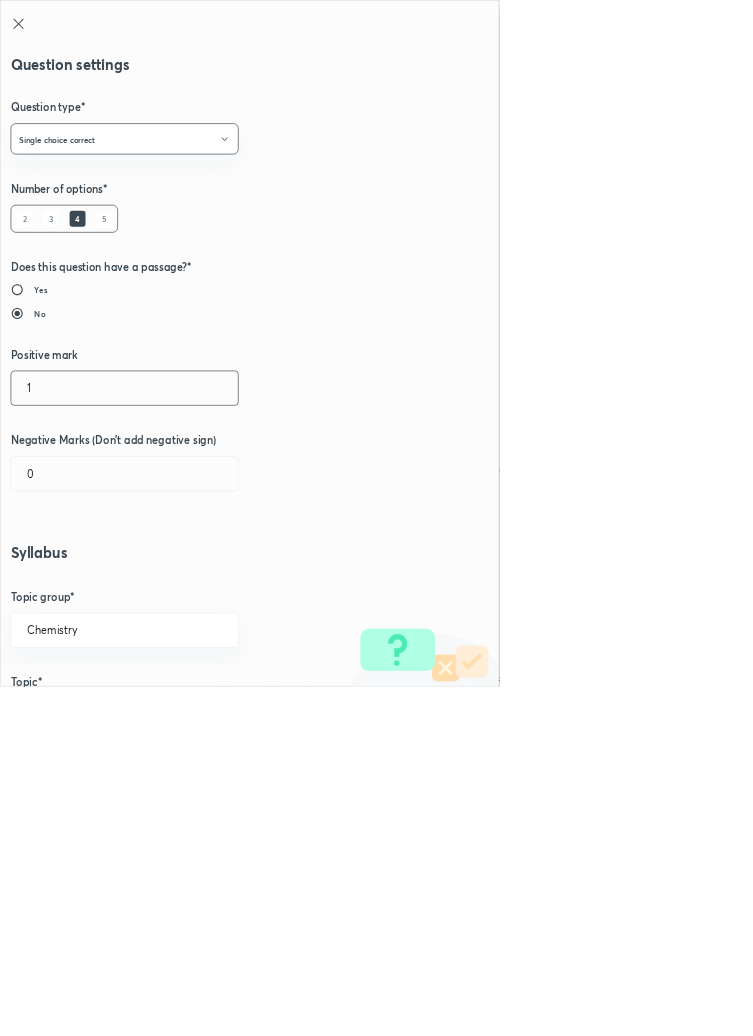 click on "1" at bounding box center [188, 585] 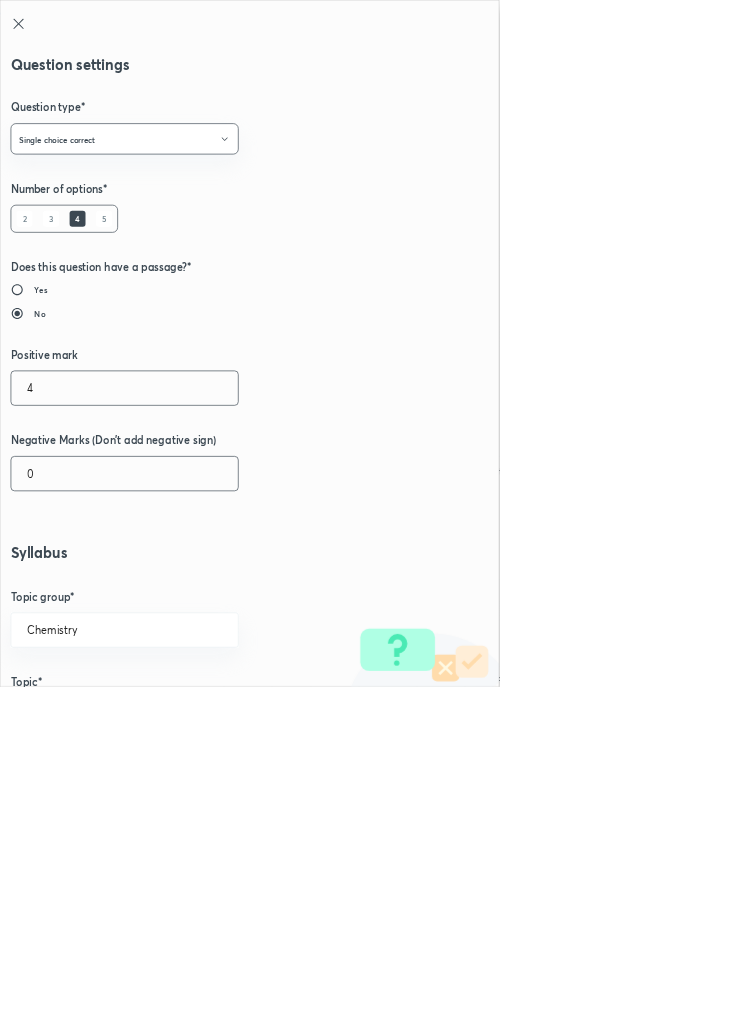 type on "4" 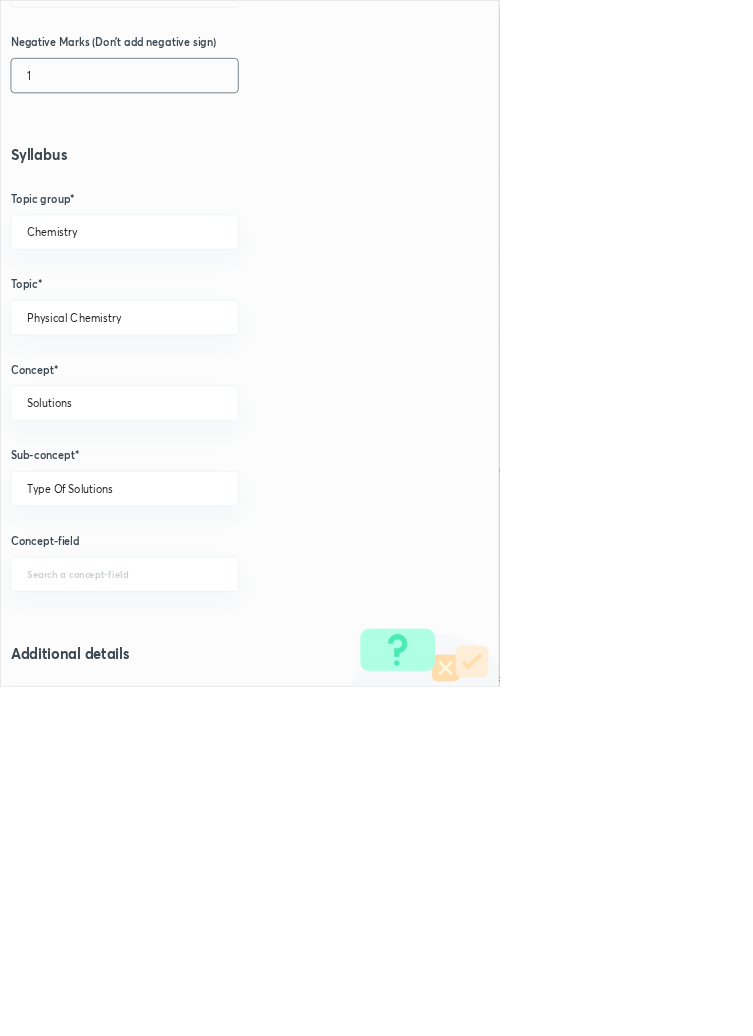 scroll, scrollTop: 1125, scrollLeft: 0, axis: vertical 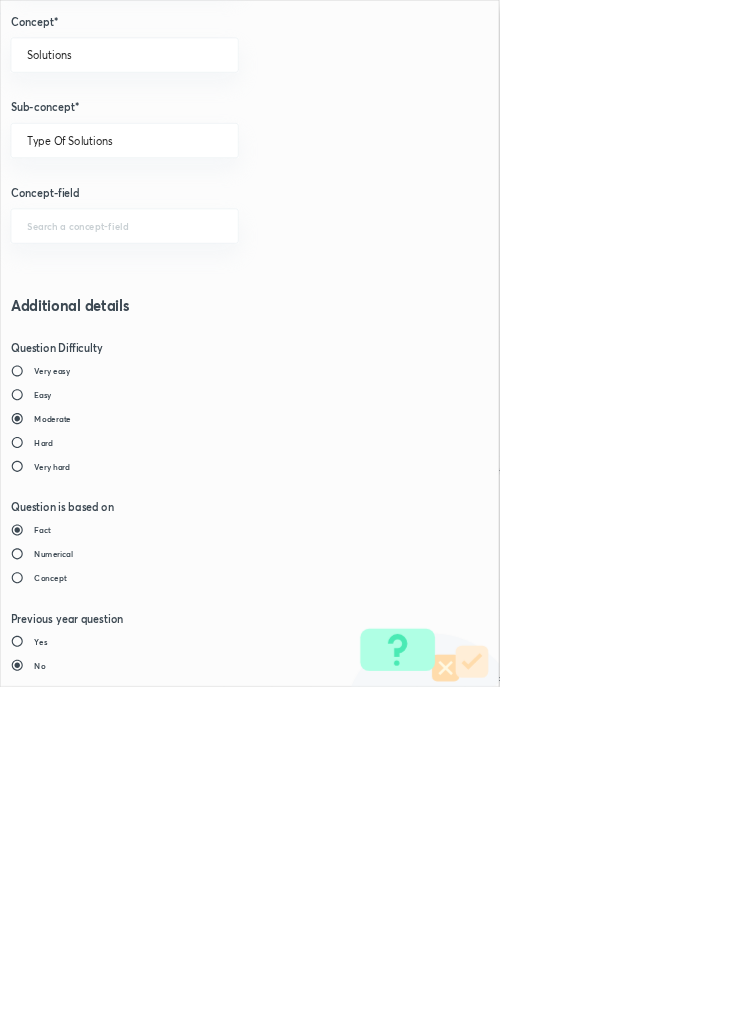 type on "1" 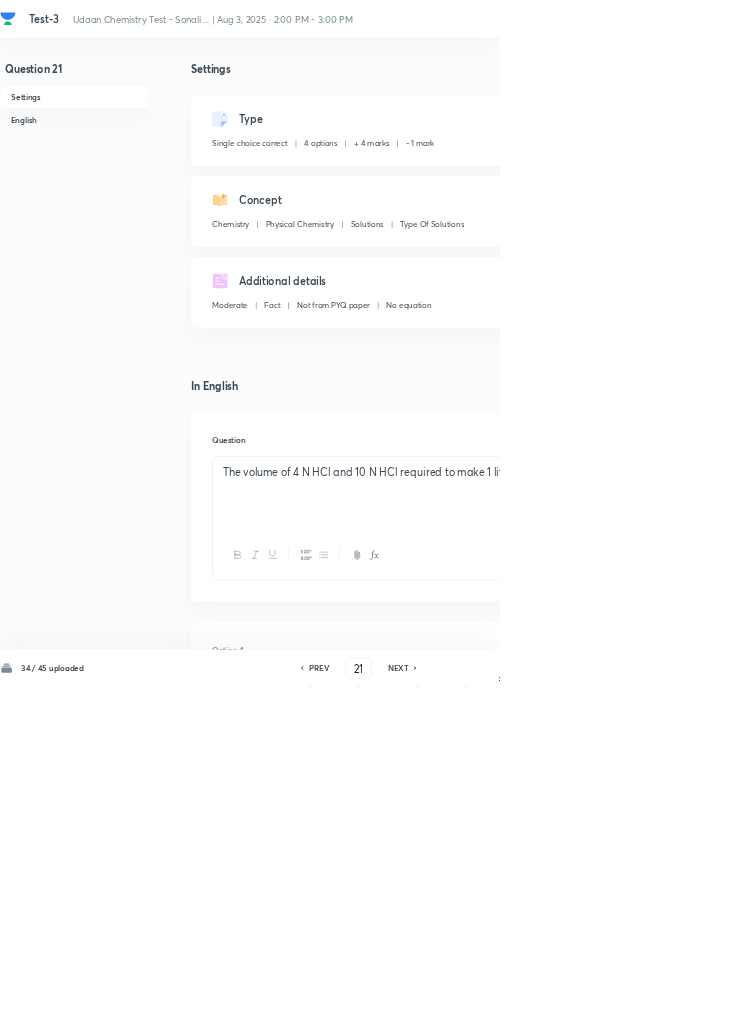click on "Save" at bounding box center (1096, 1006) 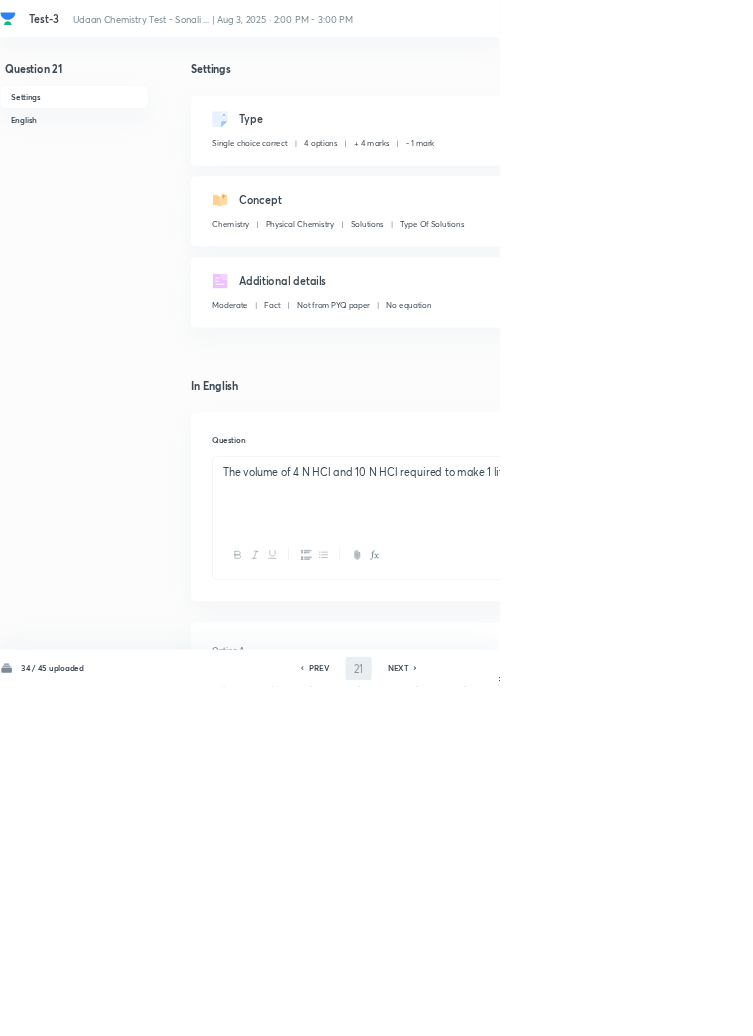 type on "22" 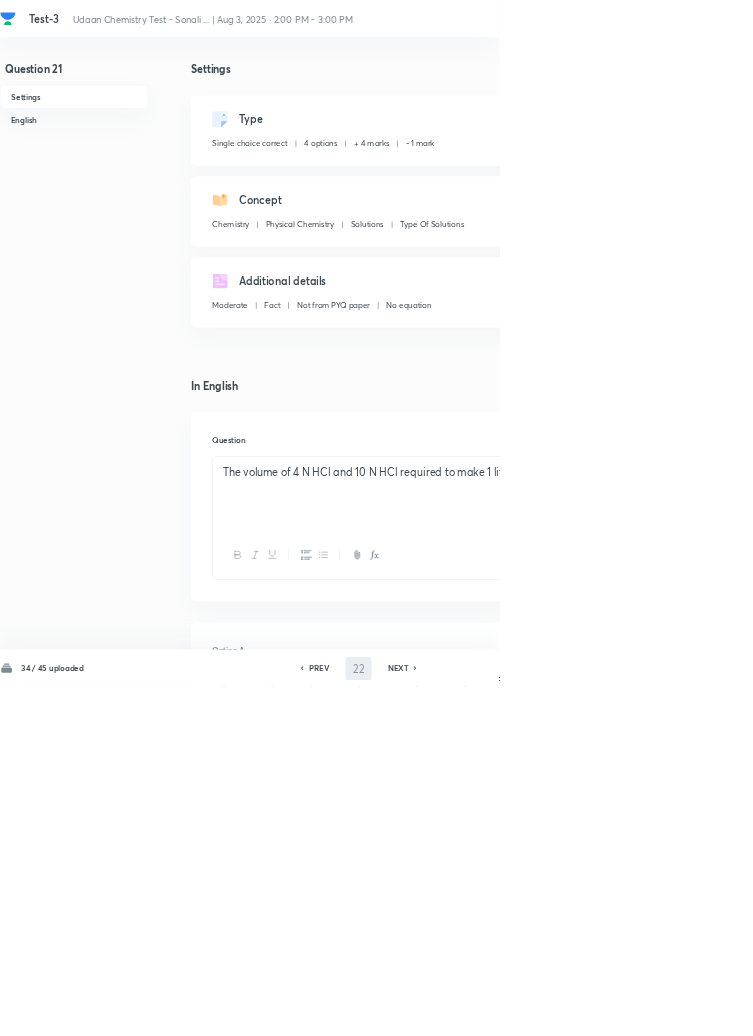 checkbox on "false" 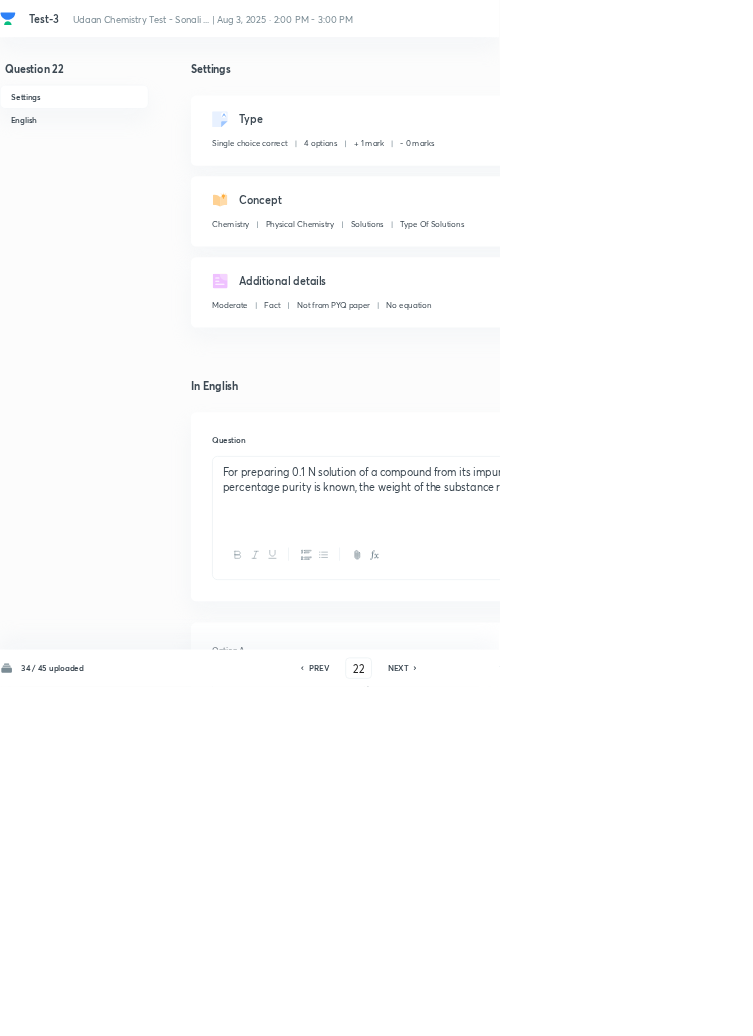 click on "Edit" at bounding box center (920, 182) 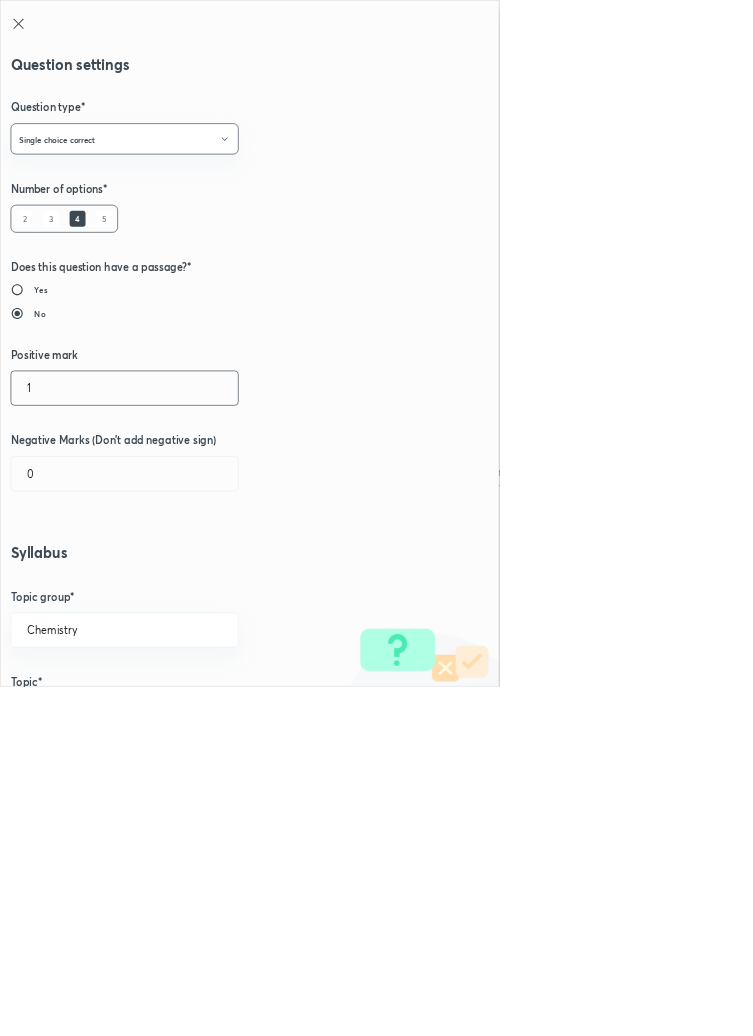 click on "1" at bounding box center [188, 585] 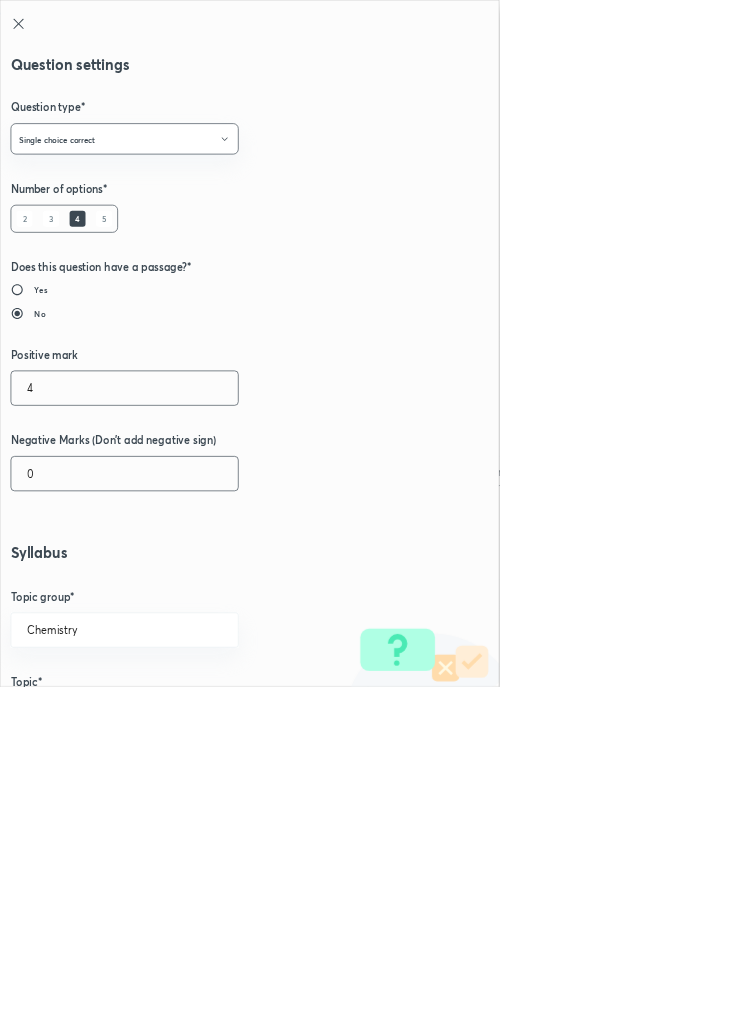 type on "4" 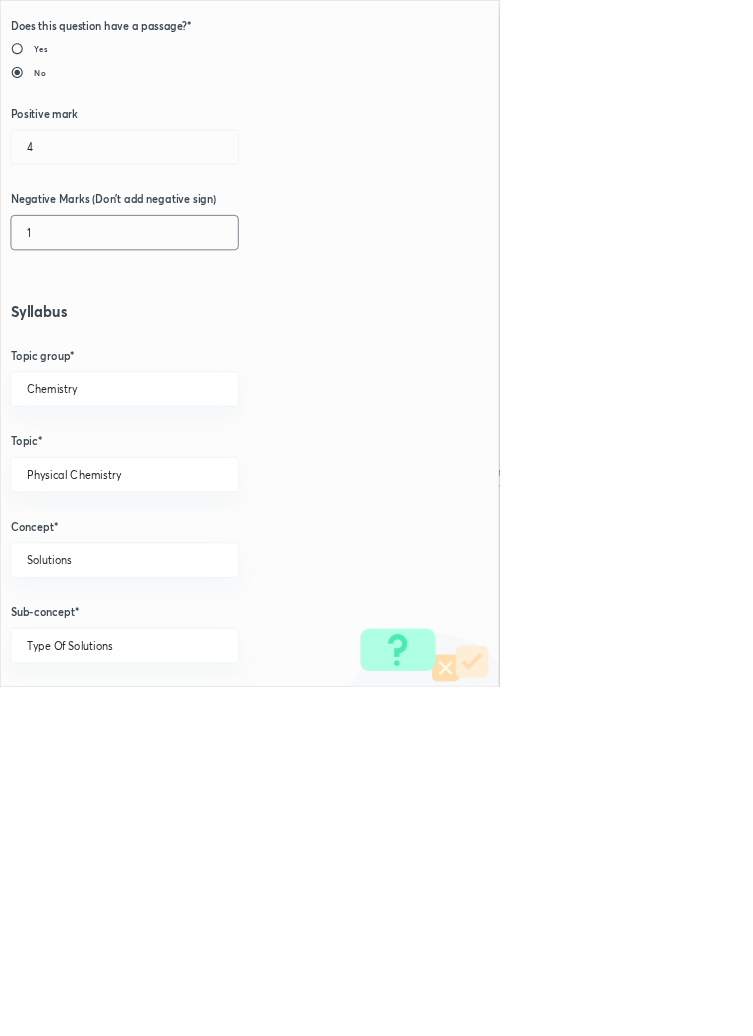 scroll, scrollTop: 1125, scrollLeft: 0, axis: vertical 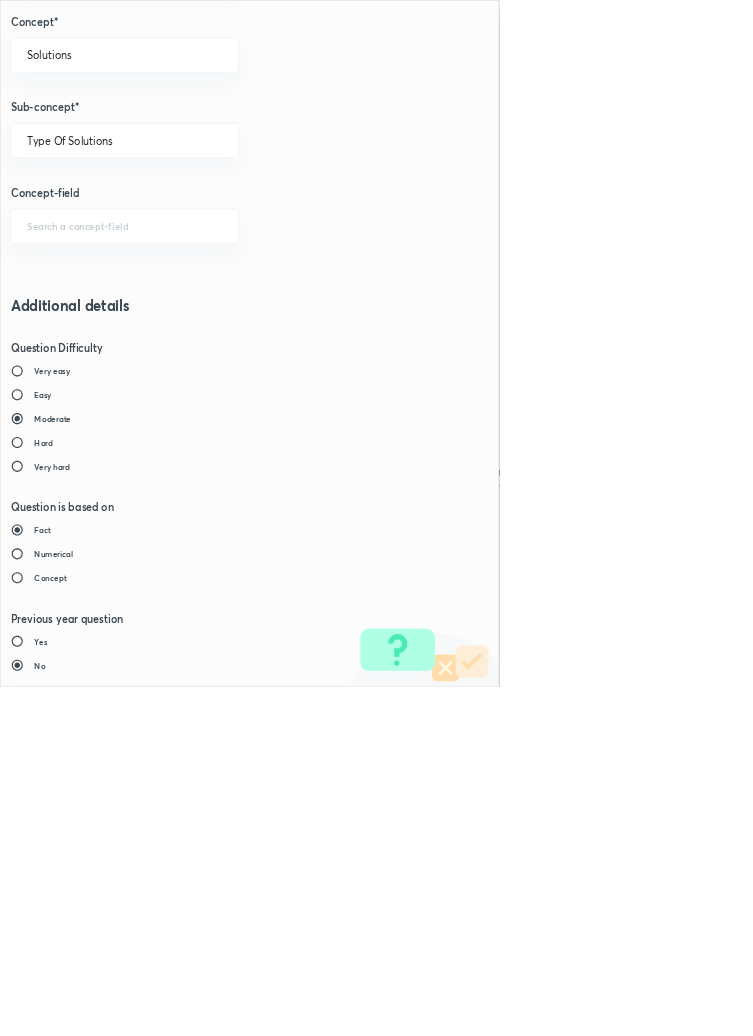 type on "1" 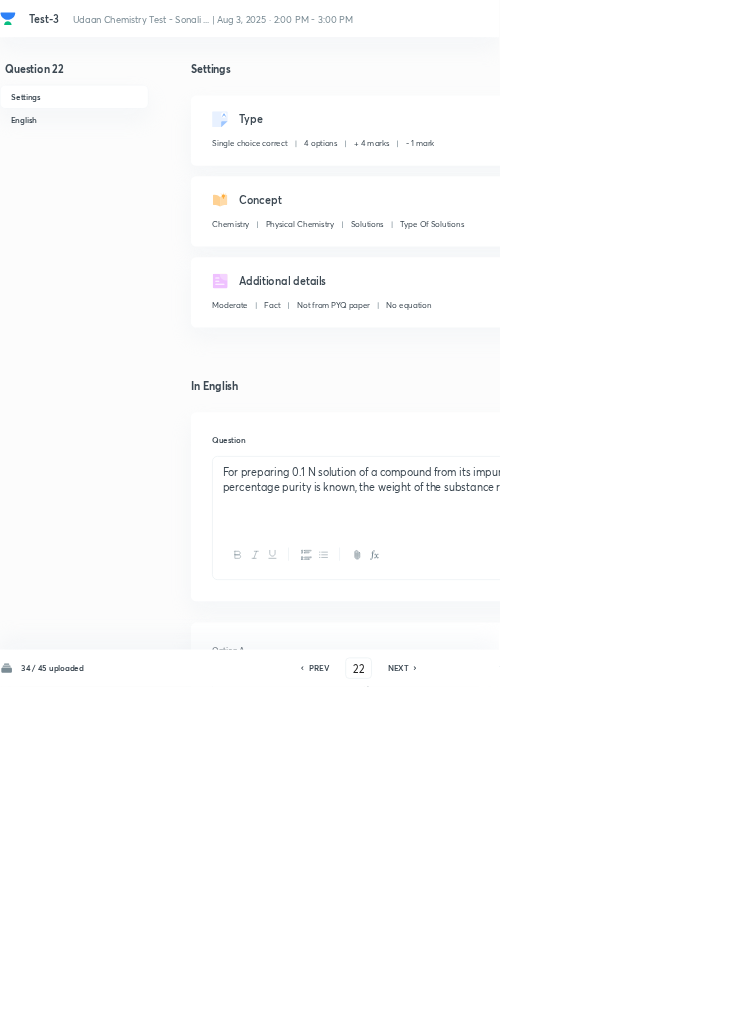 click on "Save" at bounding box center (1096, 1006) 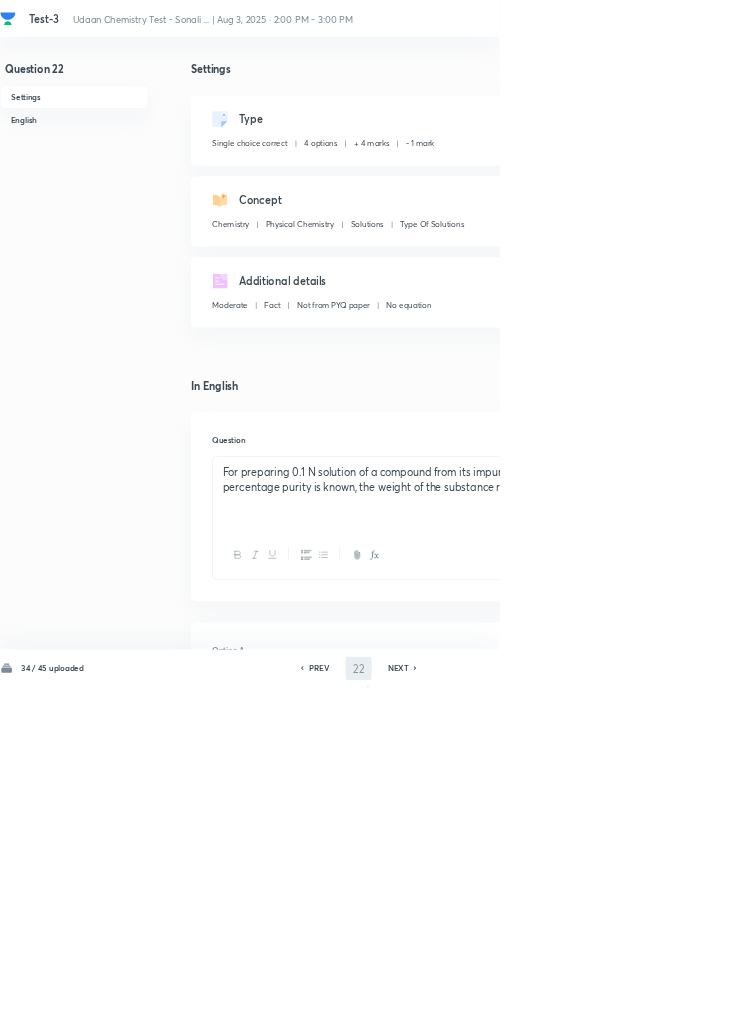 type on "23" 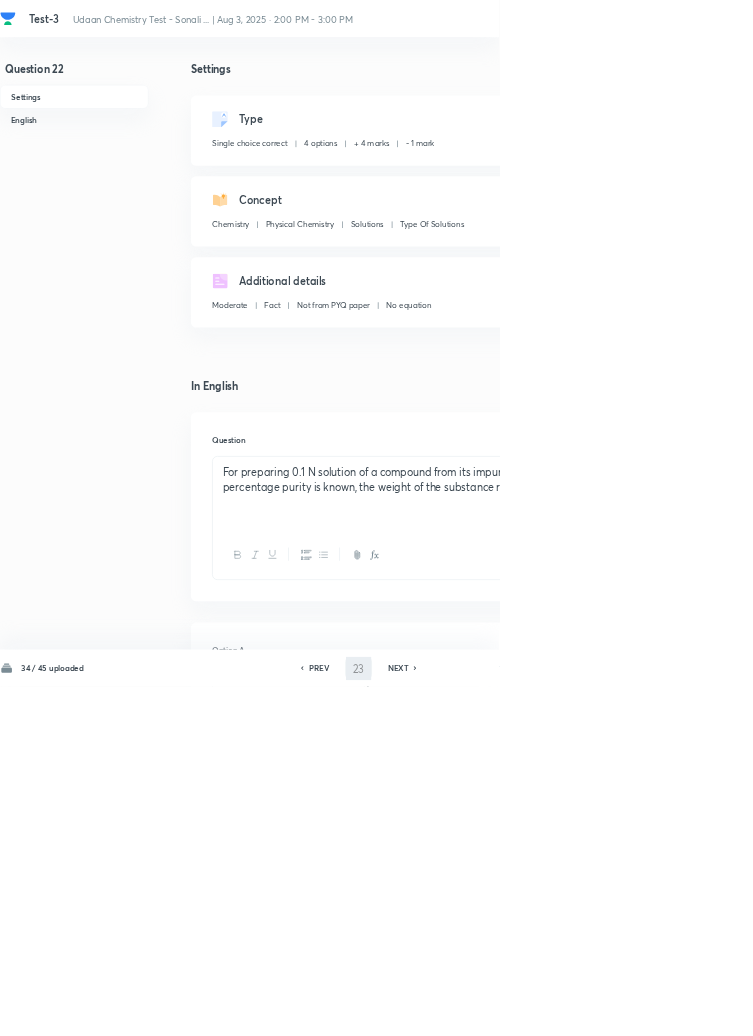 checkbox on "false" 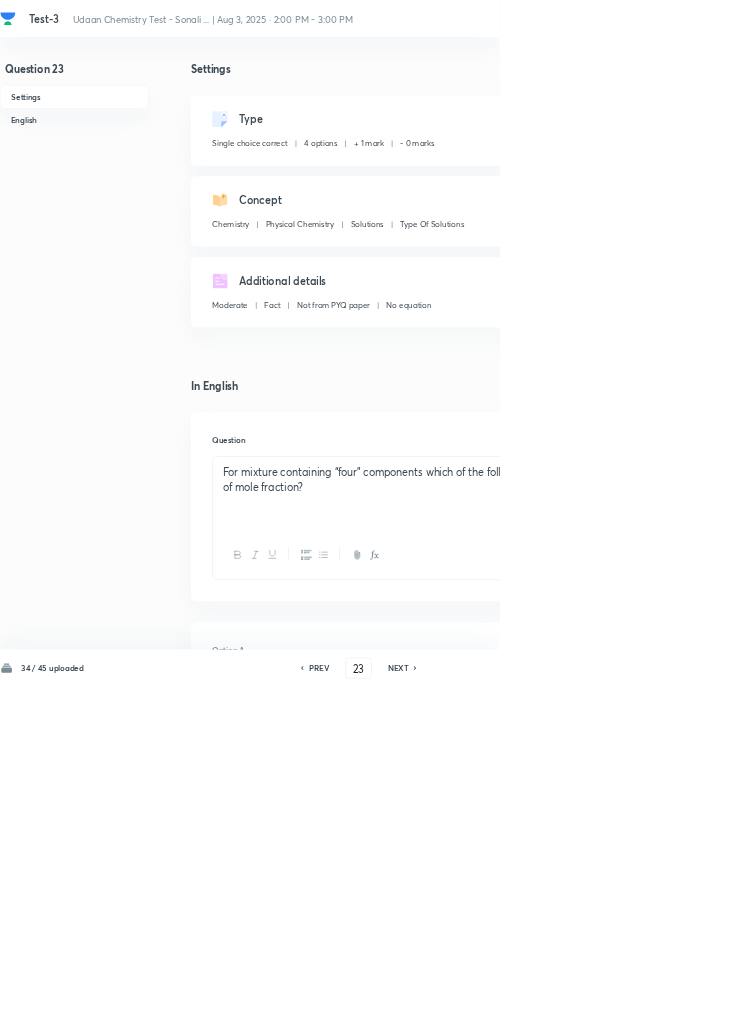 click on "Edit" at bounding box center [920, 182] 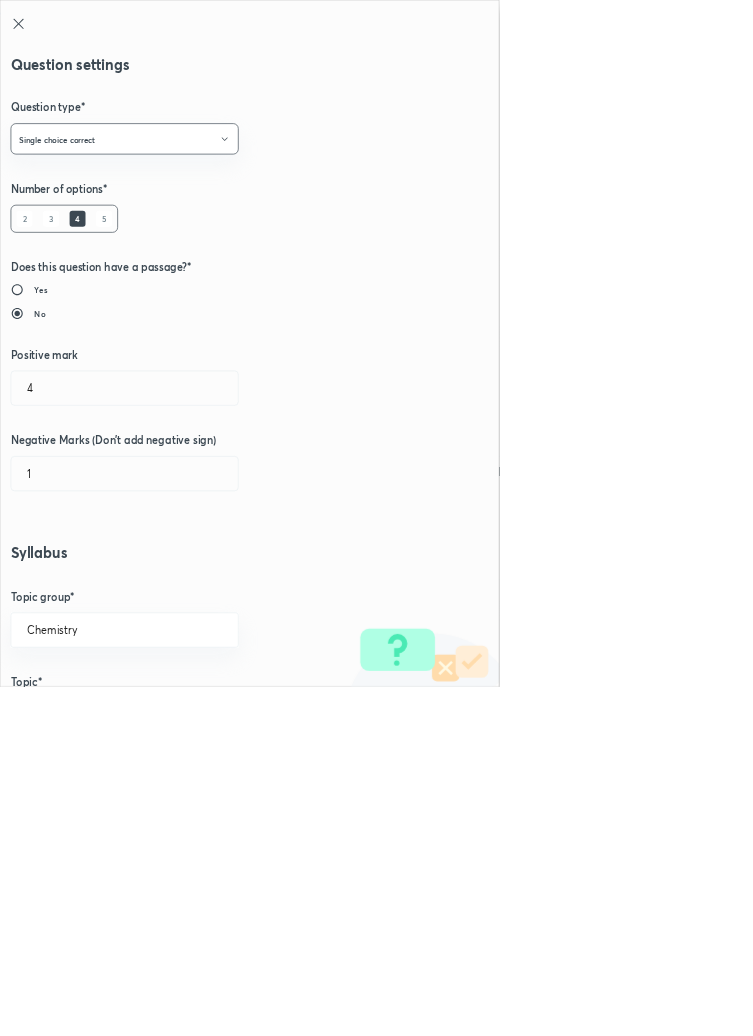 type on "1" 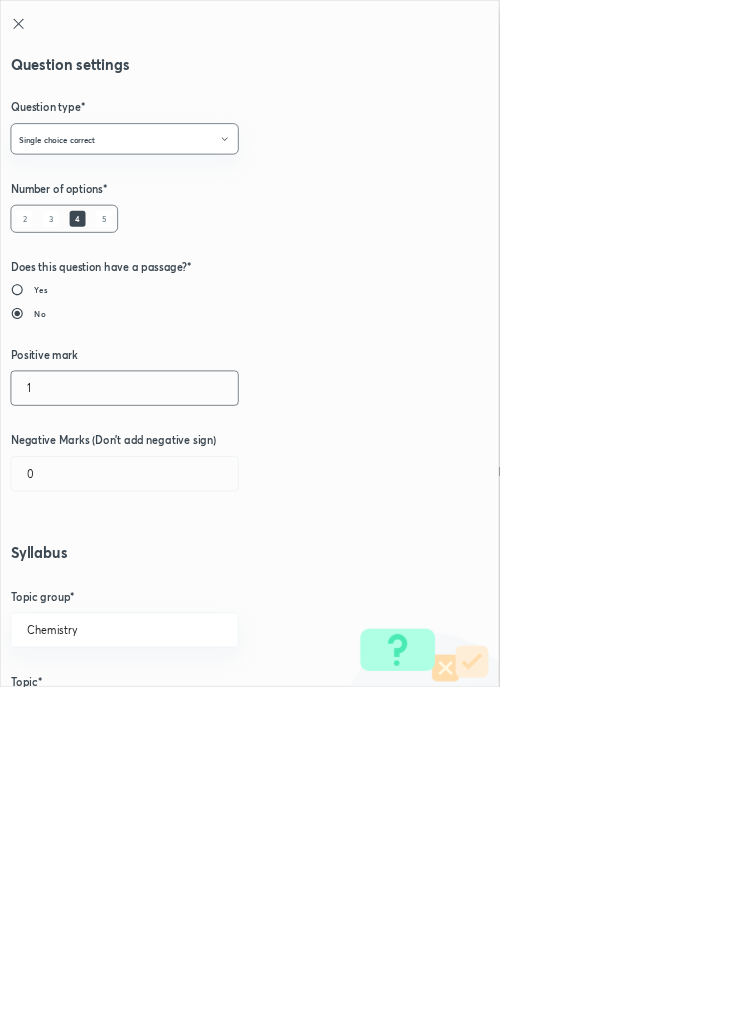 click on "1" at bounding box center (188, 585) 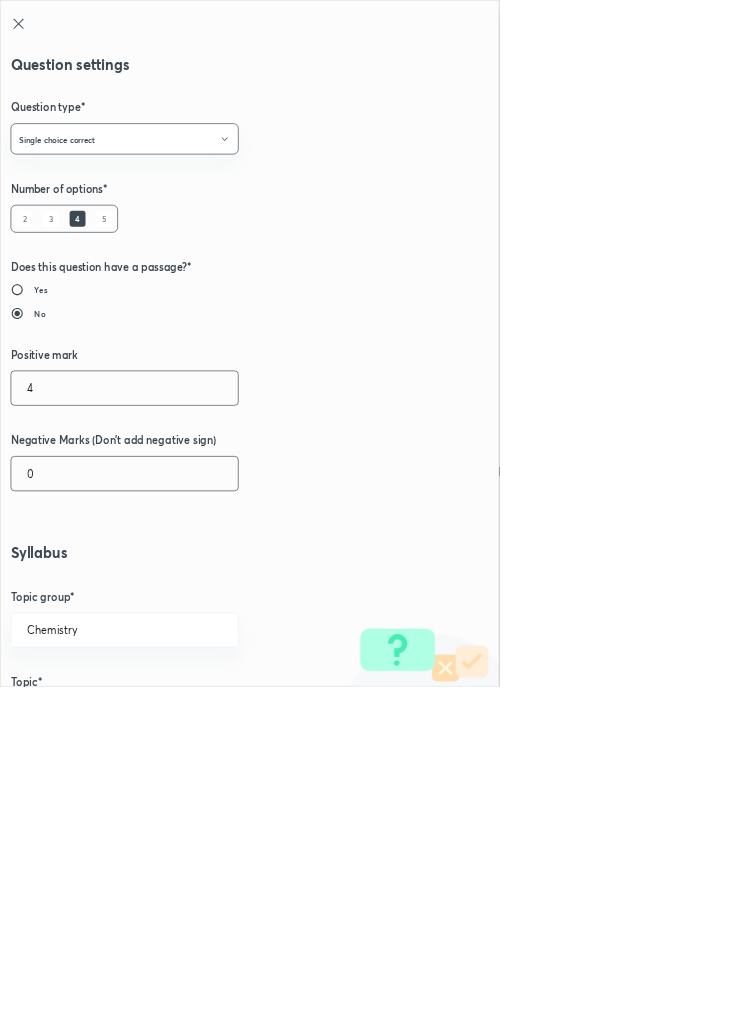 type on "4" 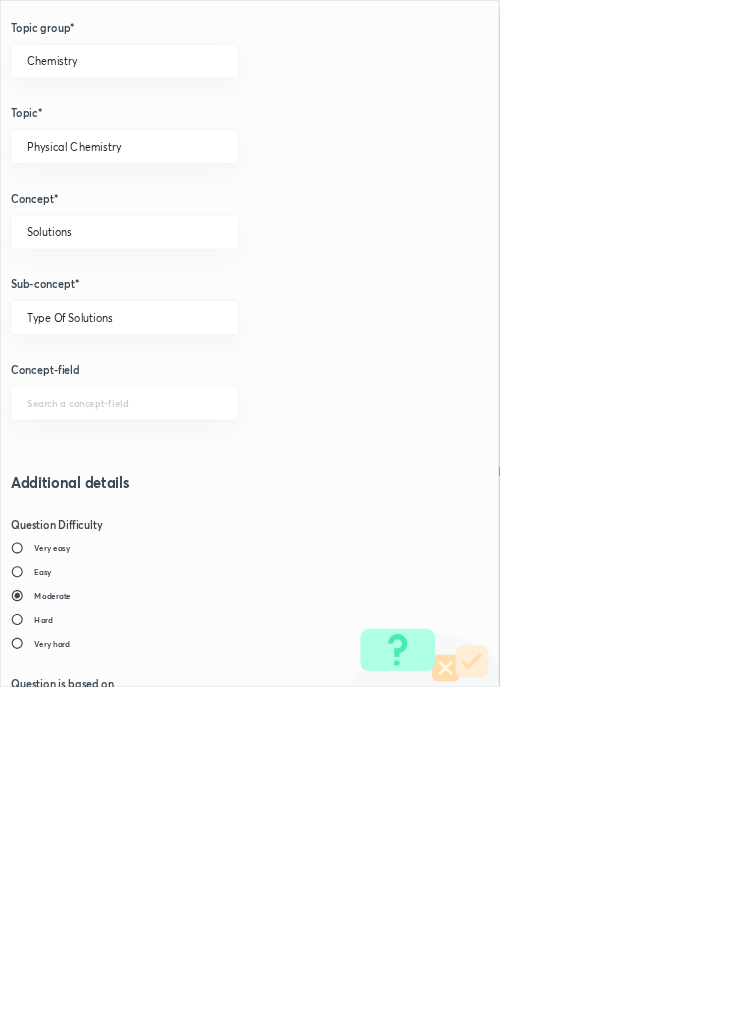 scroll, scrollTop: 1125, scrollLeft: 0, axis: vertical 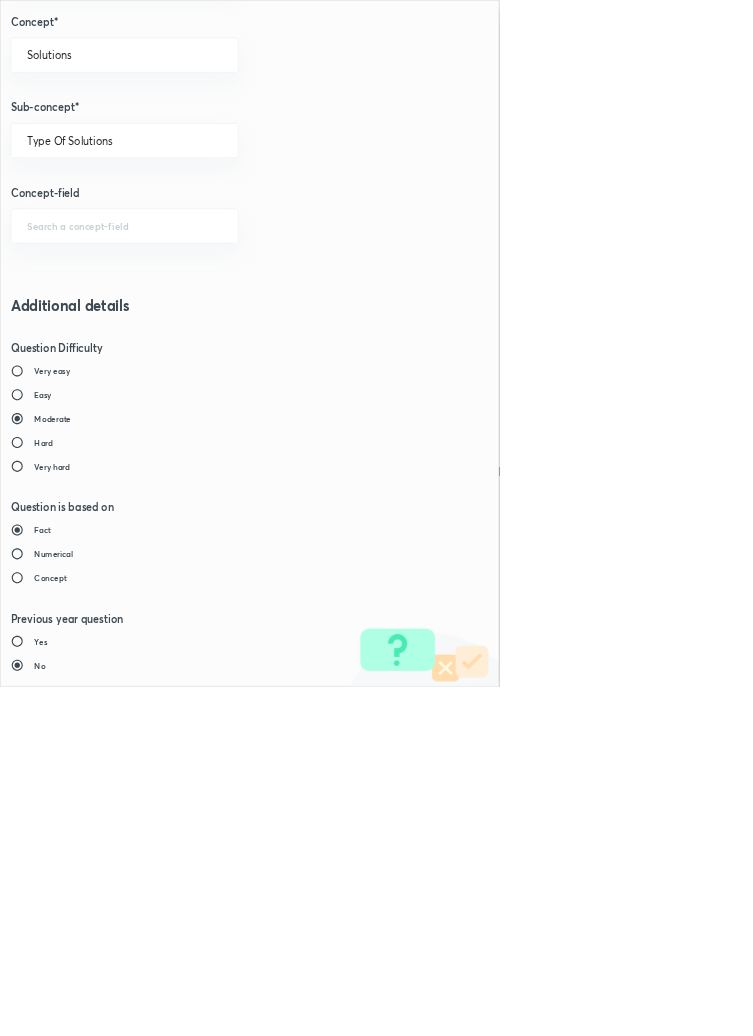 type on "1" 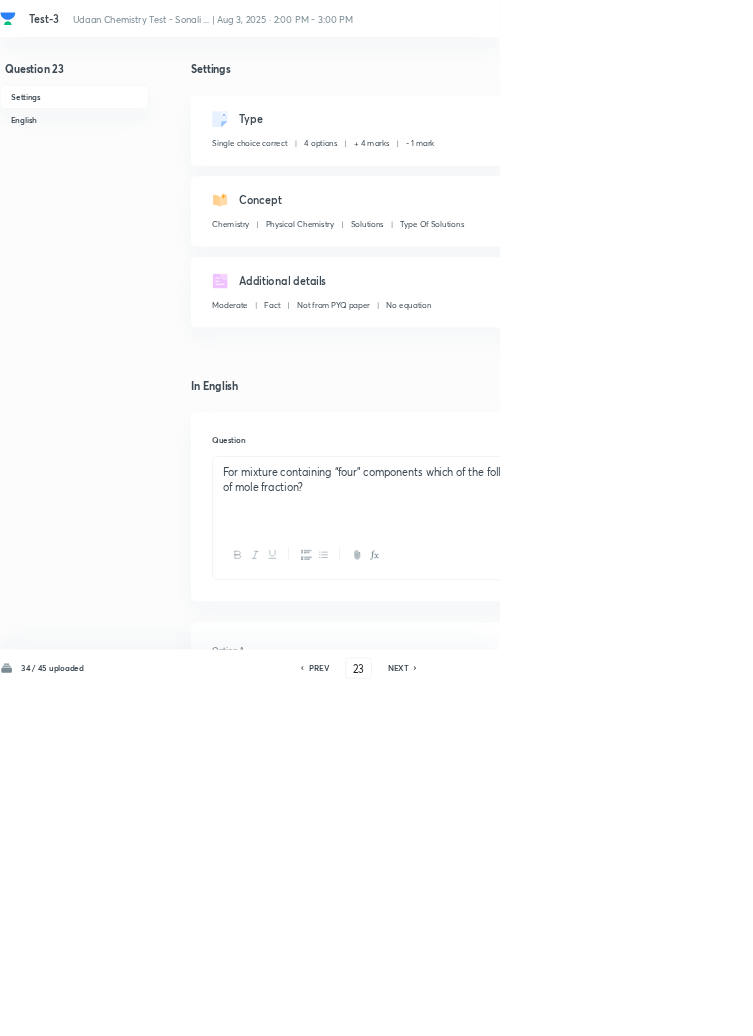 click on "Save" at bounding box center [1096, 1006] 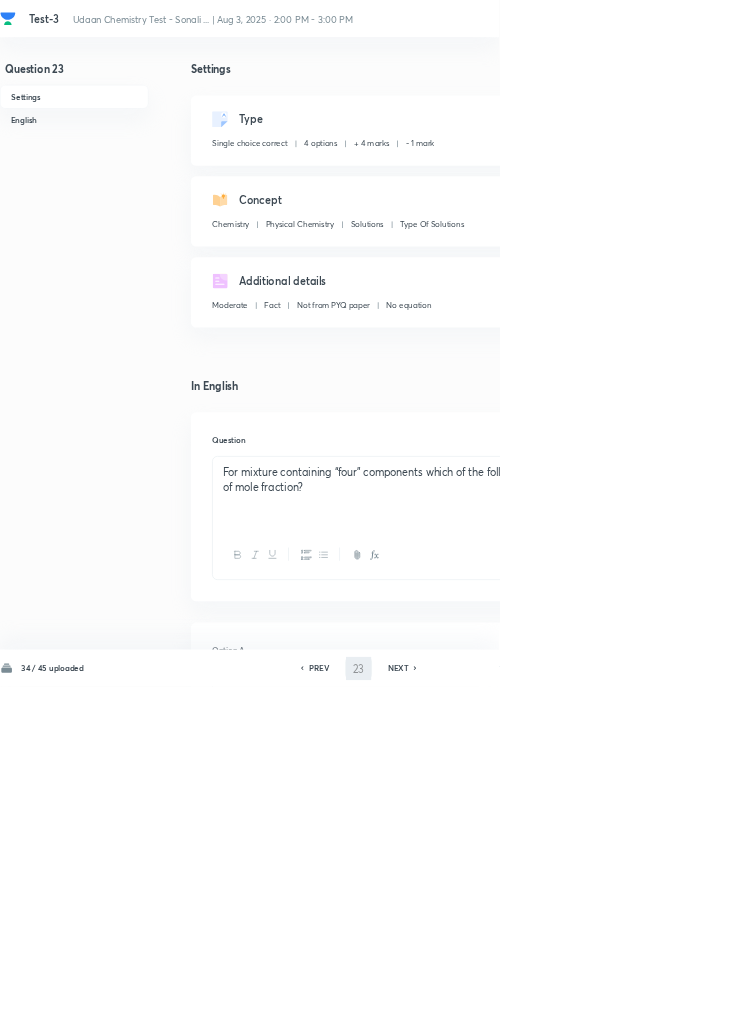 type on "24" 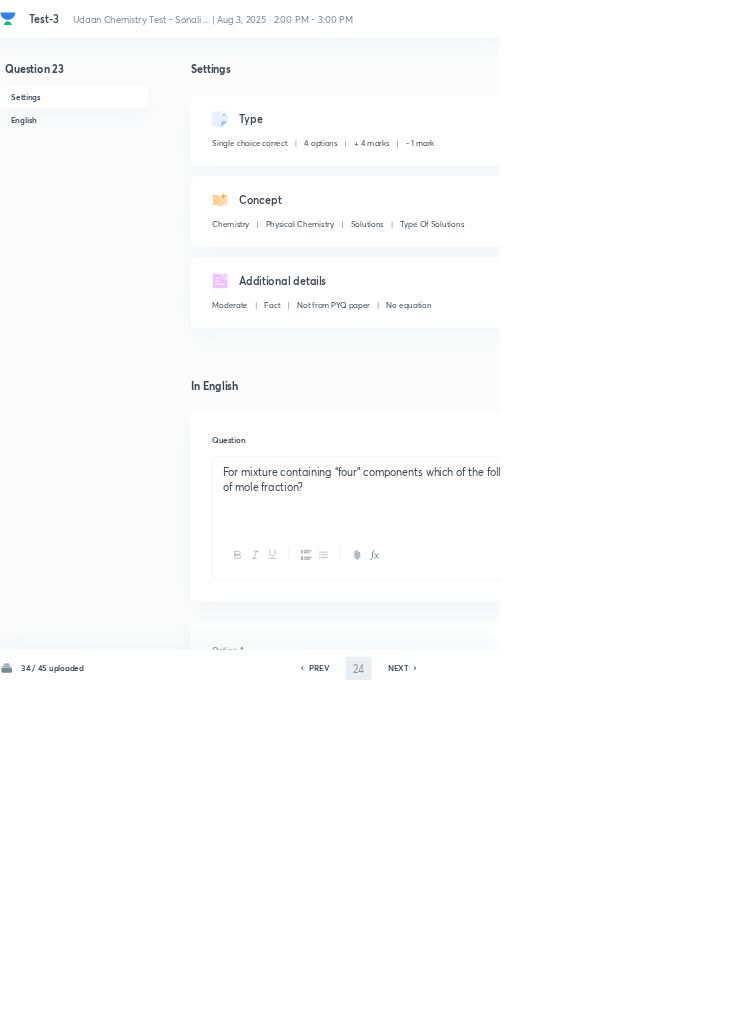 checkbox on "true" 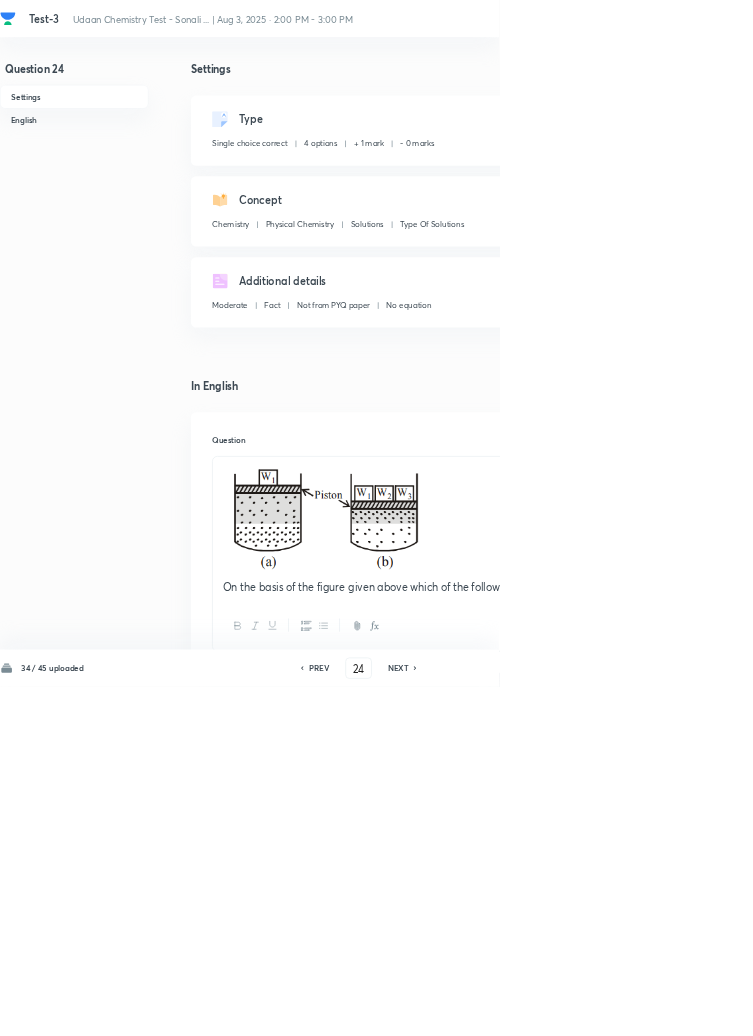click on "Type Single choice correct 4 options + 1 mark - 0 marks Edit" at bounding box center (640, 197) 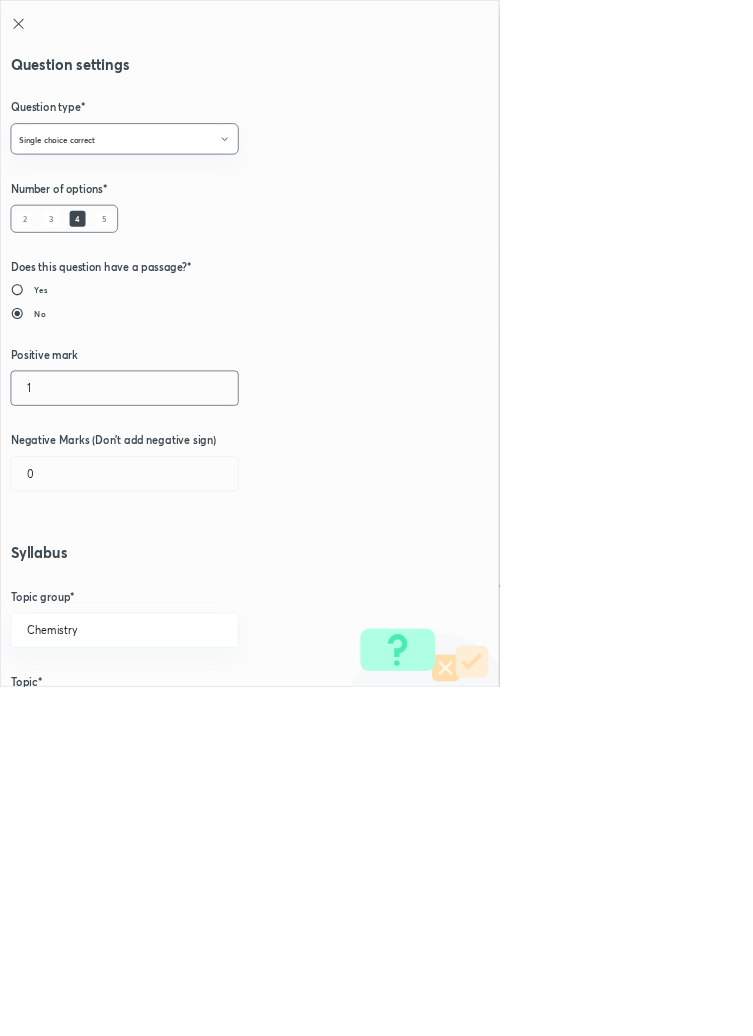 click on "1" at bounding box center [188, 585] 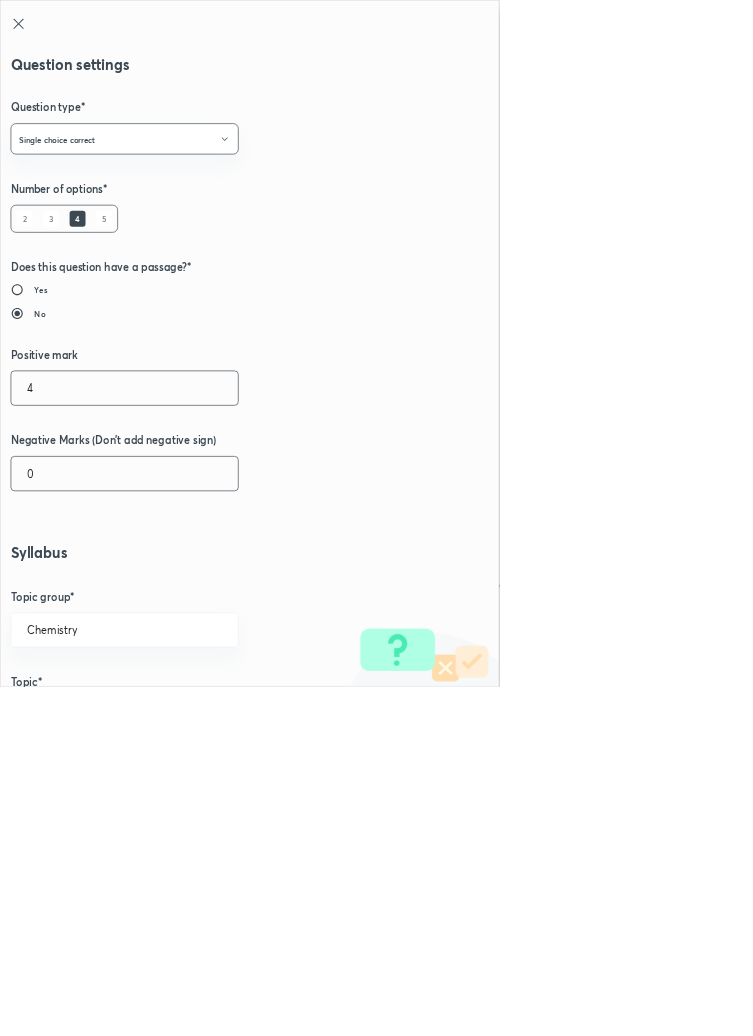 type on "4" 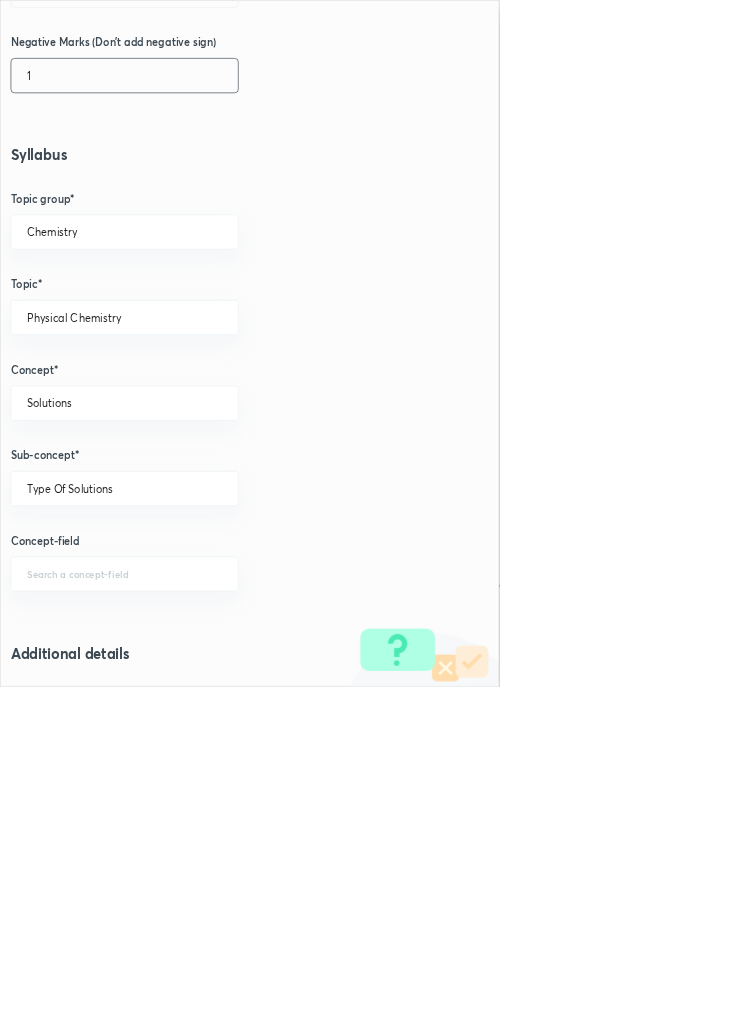 scroll, scrollTop: 1125, scrollLeft: 0, axis: vertical 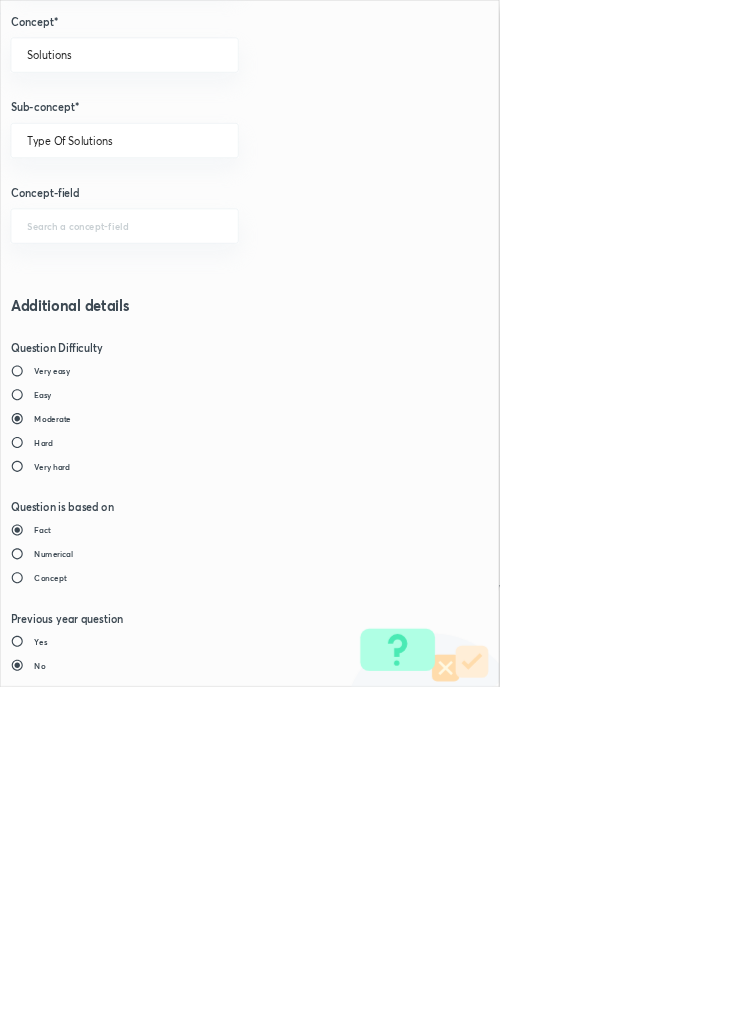type on "1" 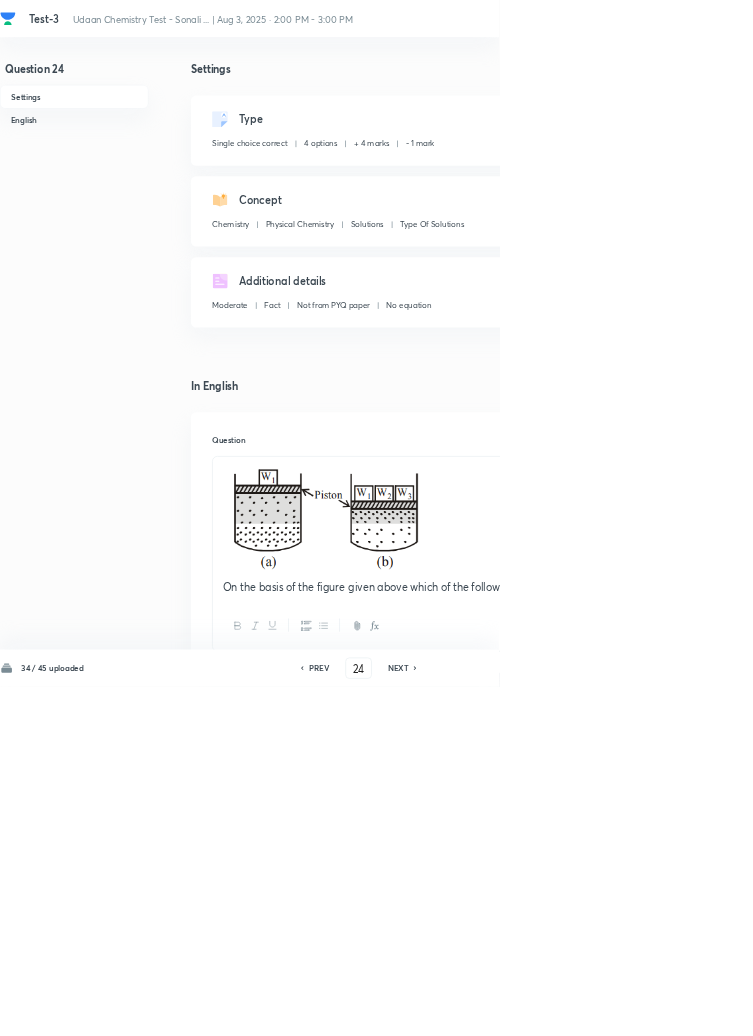 click on "Save" at bounding box center [1096, 1006] 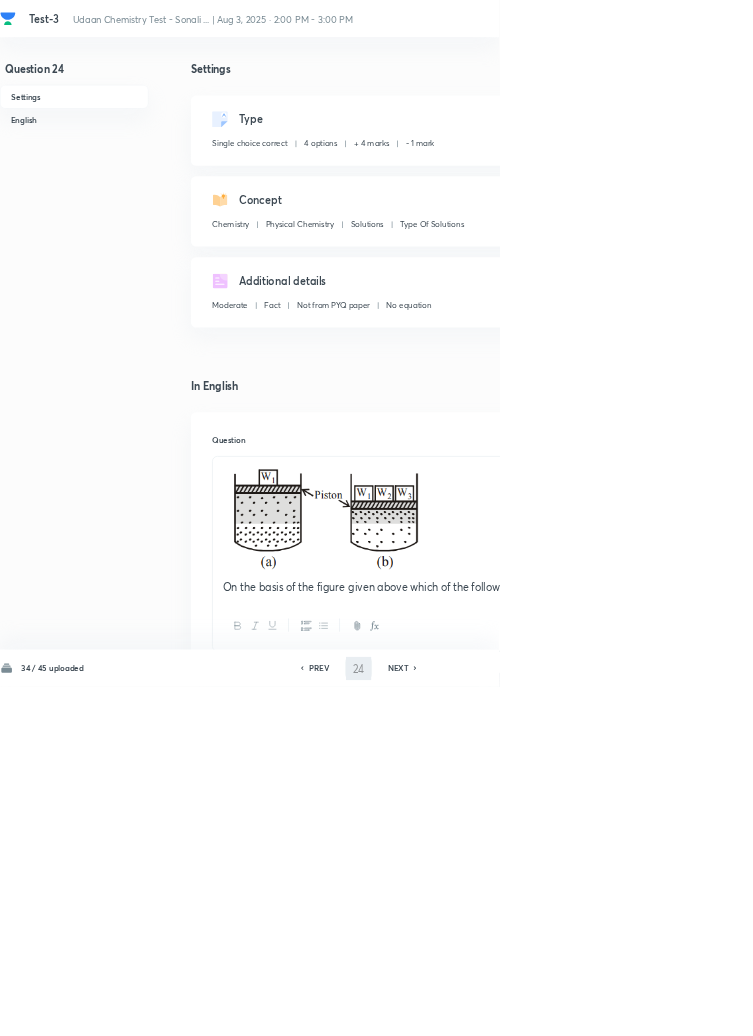 type on "25" 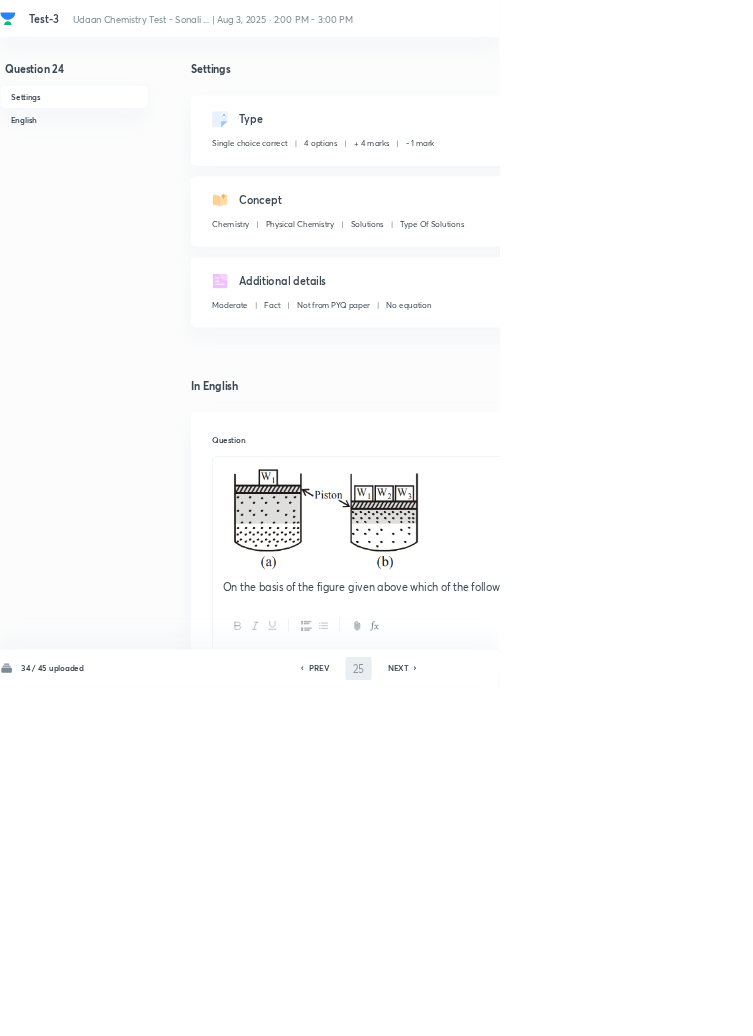 checkbox on "false" 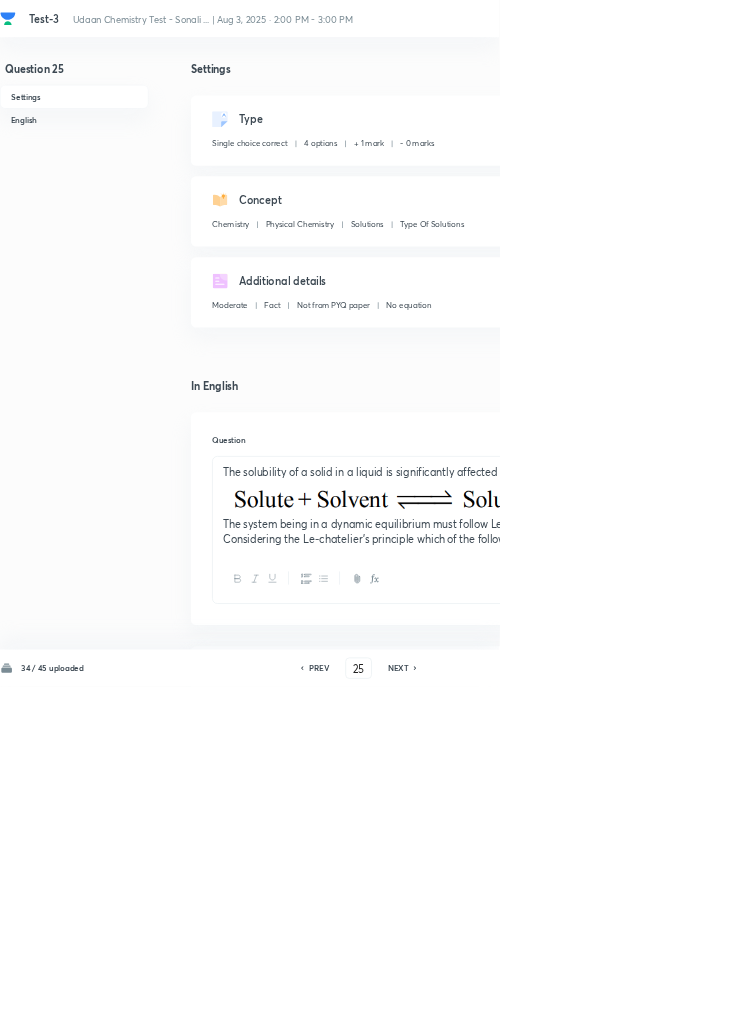 click on "Edit" at bounding box center (920, 182) 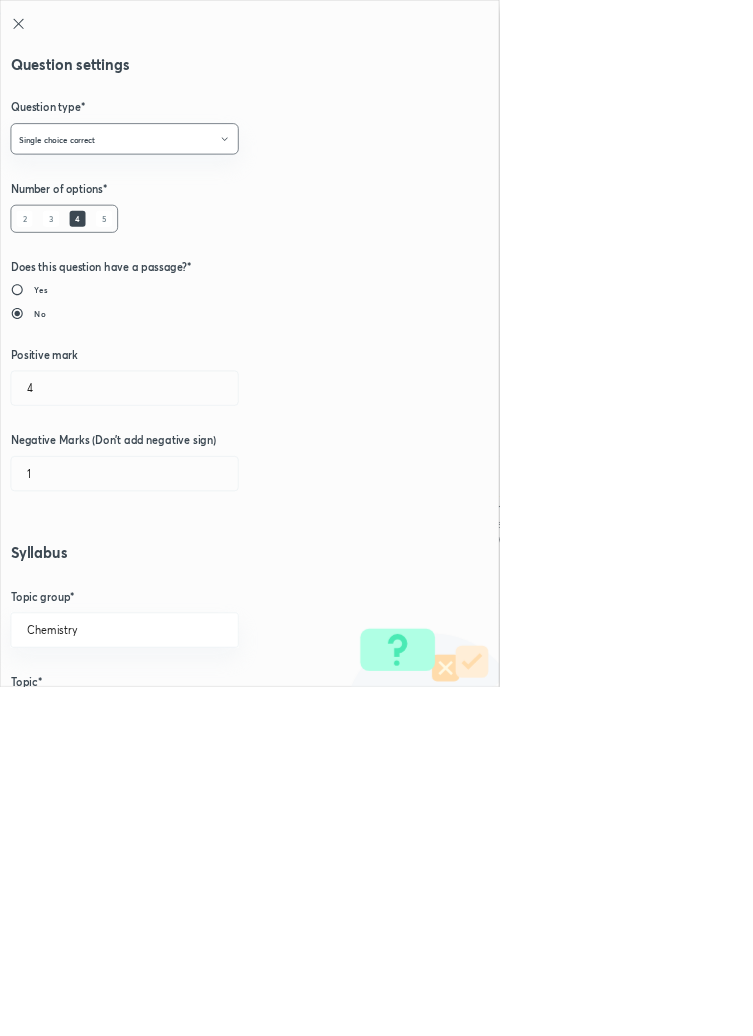 type on "1" 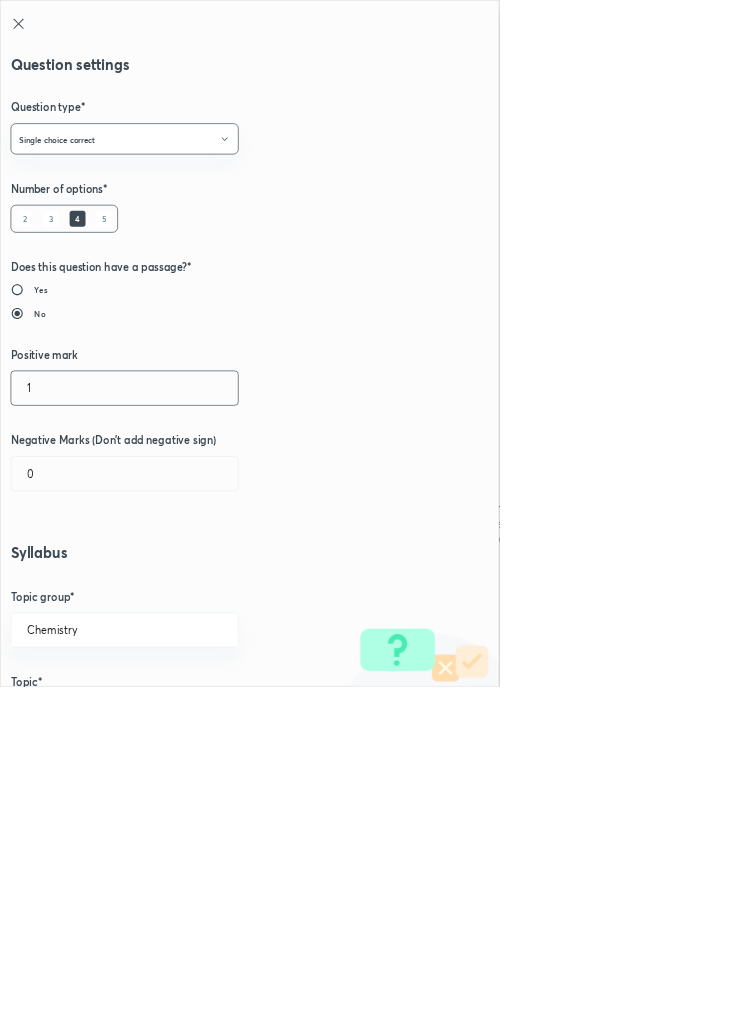 click on "1" at bounding box center [188, 585] 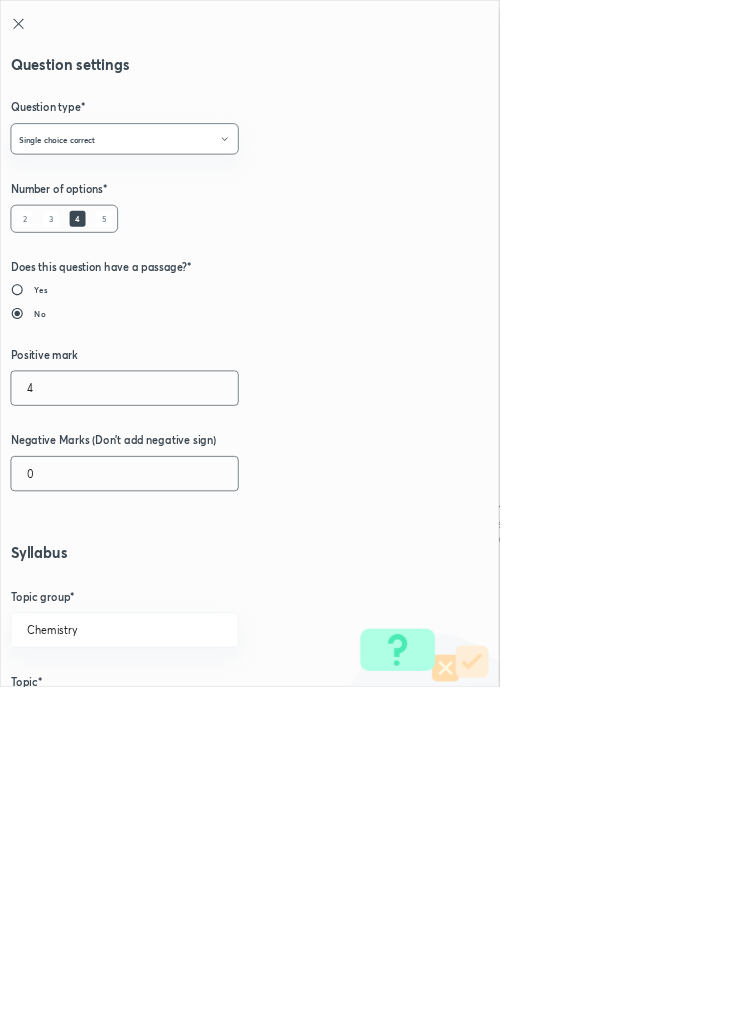 type on "4" 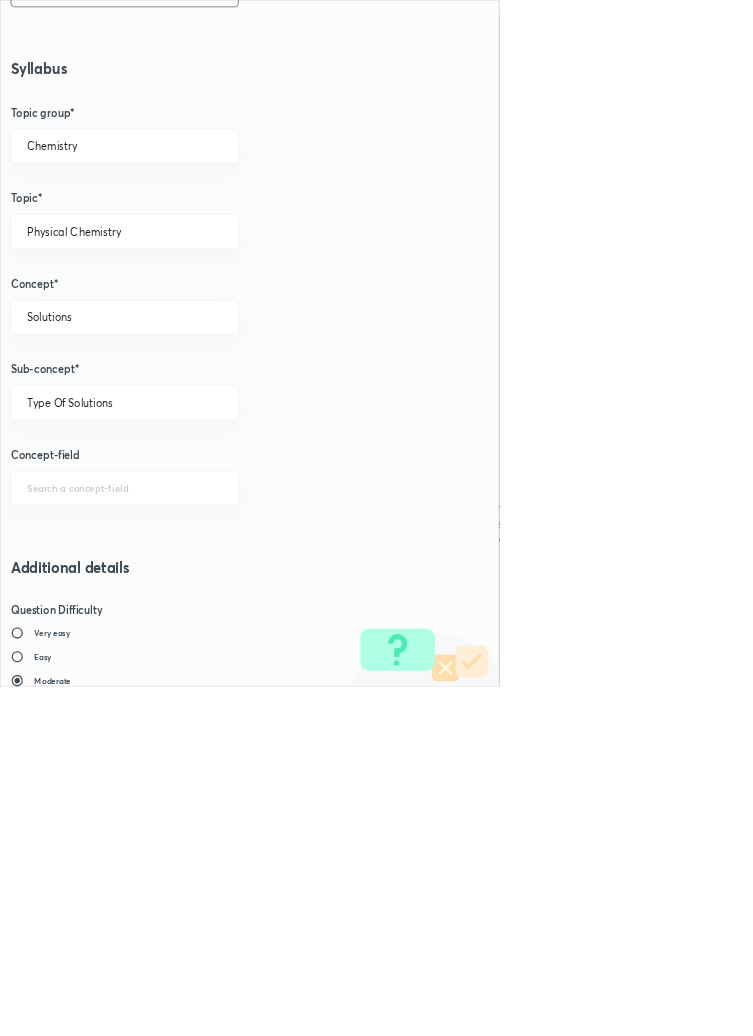 scroll, scrollTop: 1125, scrollLeft: 0, axis: vertical 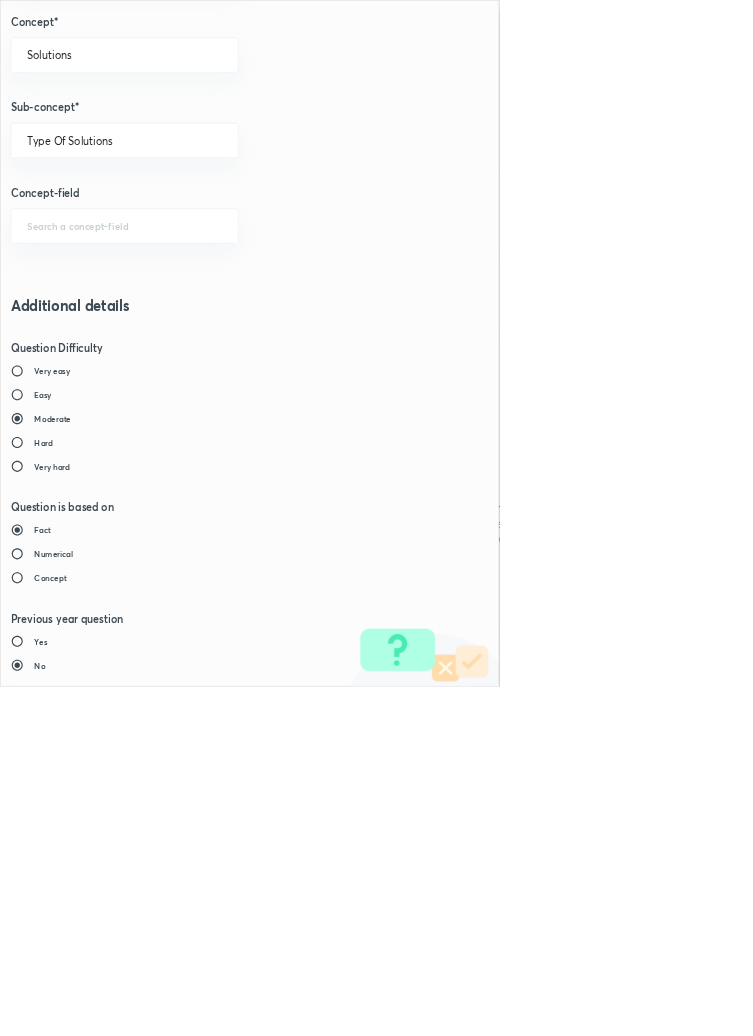 type on "1" 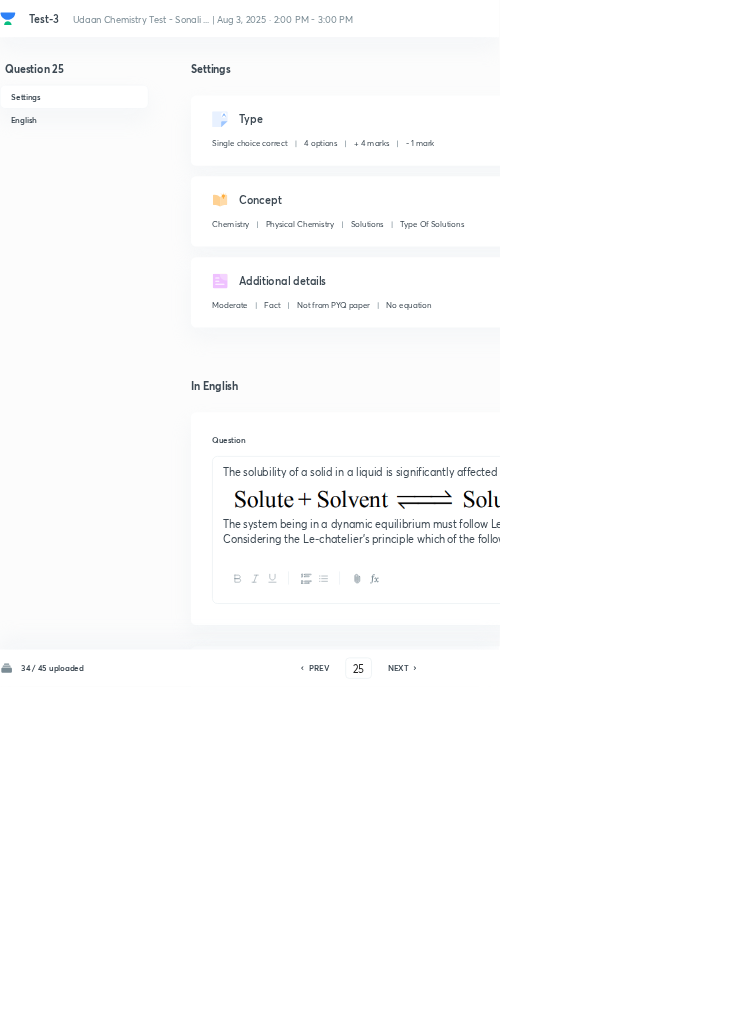 click on "Save" at bounding box center (1096, 1006) 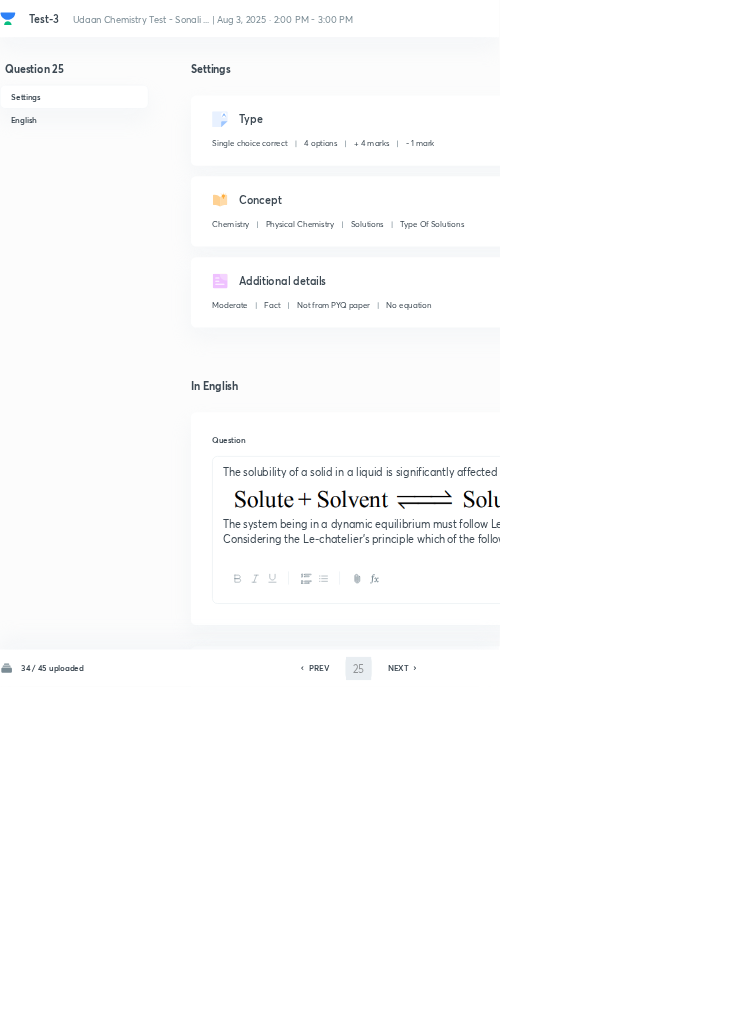 type on "26" 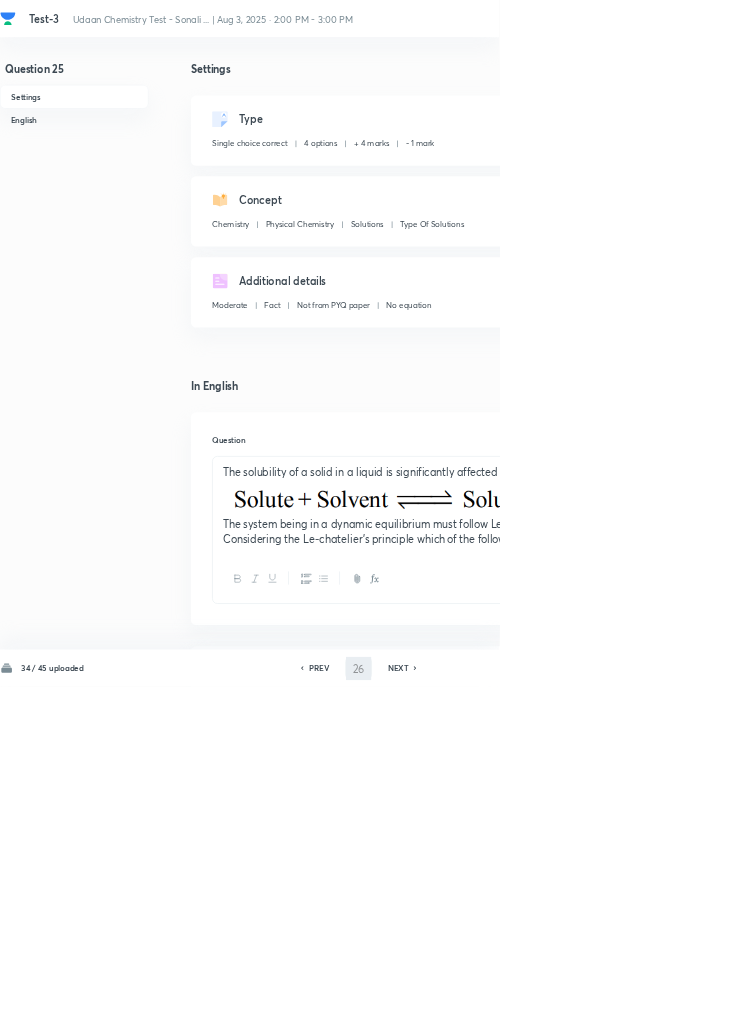 checkbox on "false" 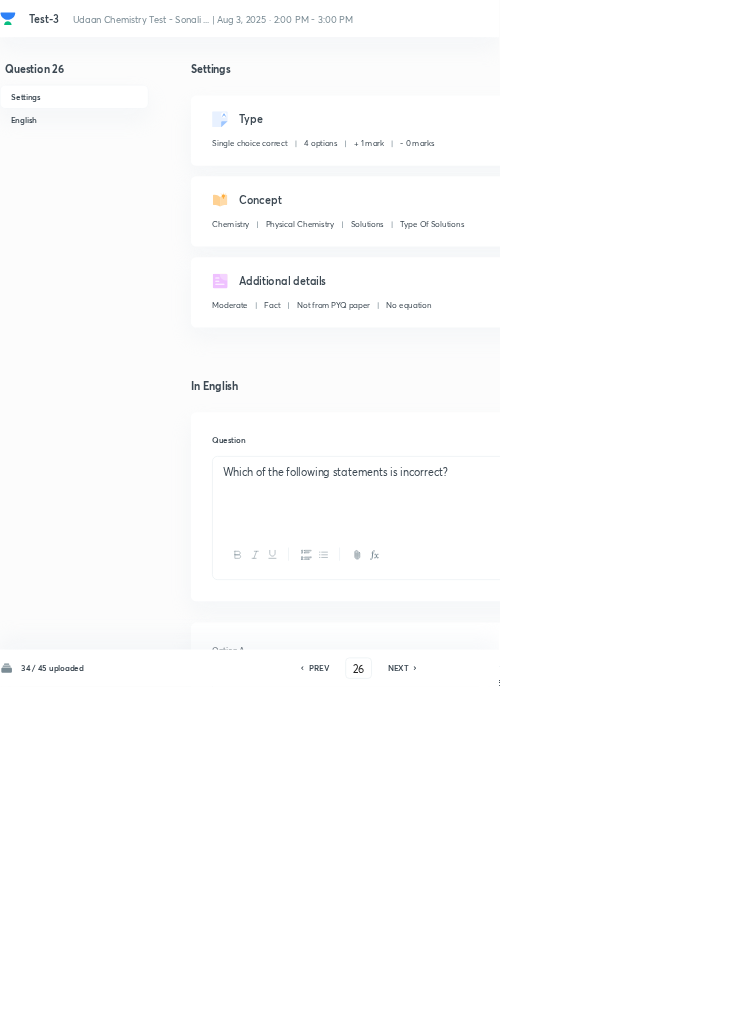 click on "Edit" at bounding box center (920, 182) 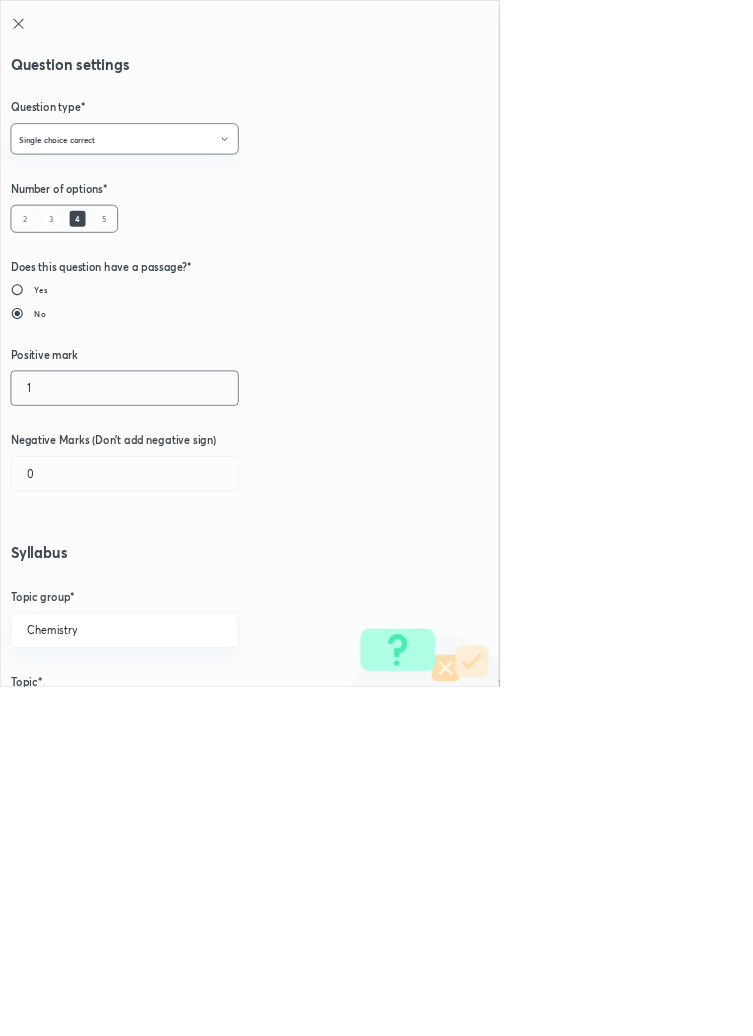 click on "1" at bounding box center (188, 585) 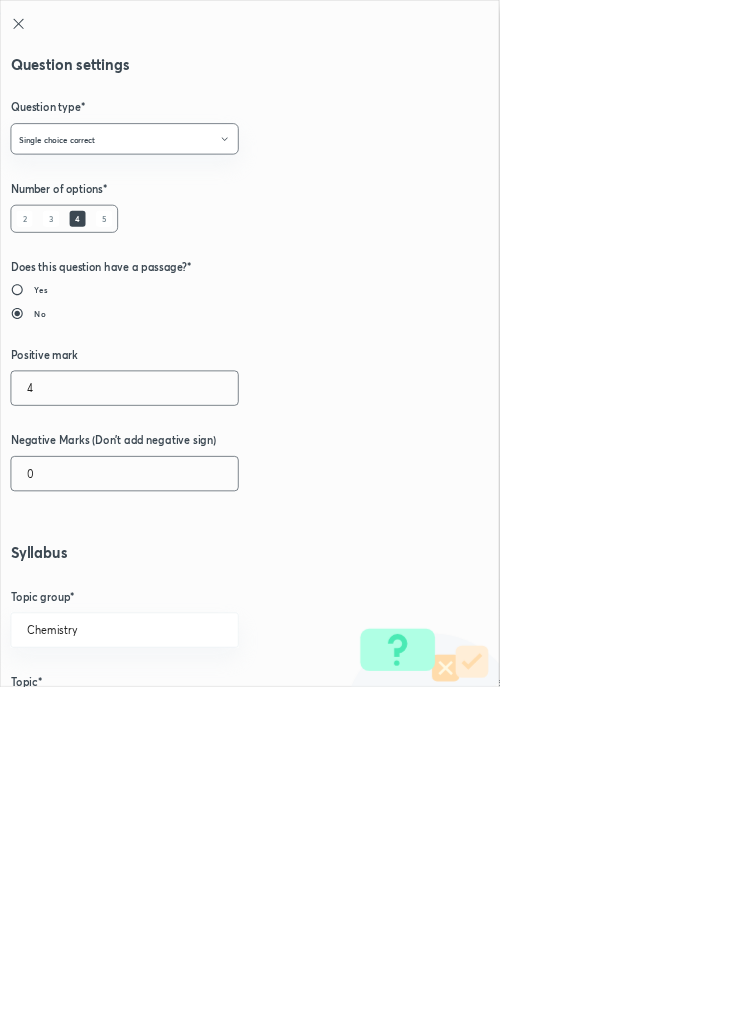 type on "4" 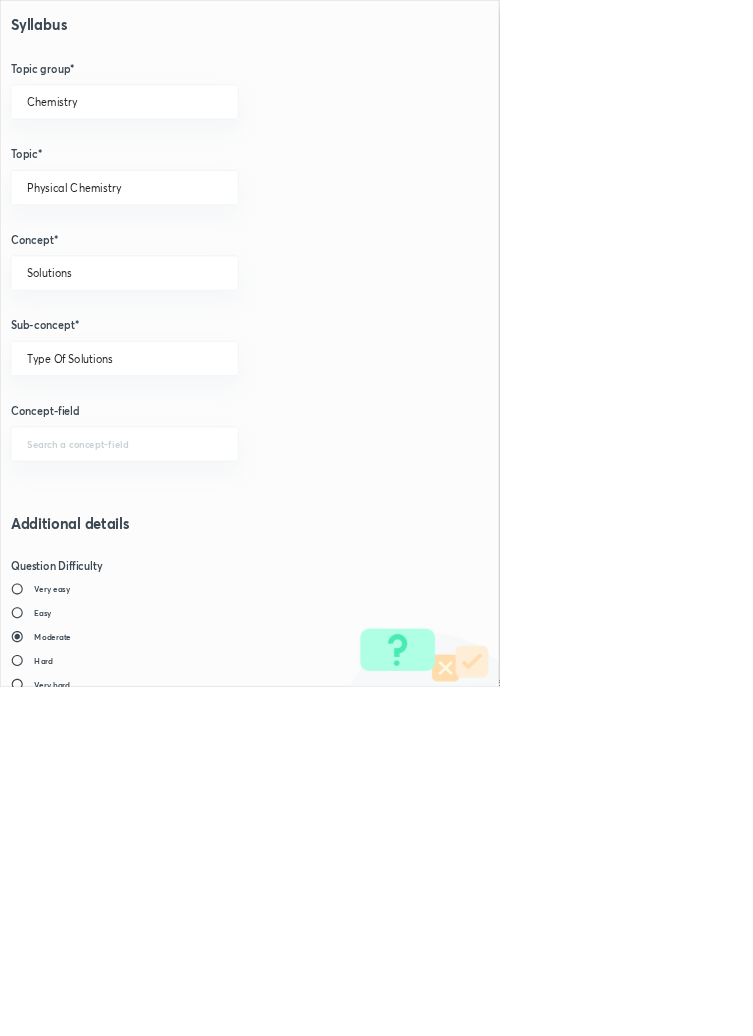 scroll, scrollTop: 1125, scrollLeft: 0, axis: vertical 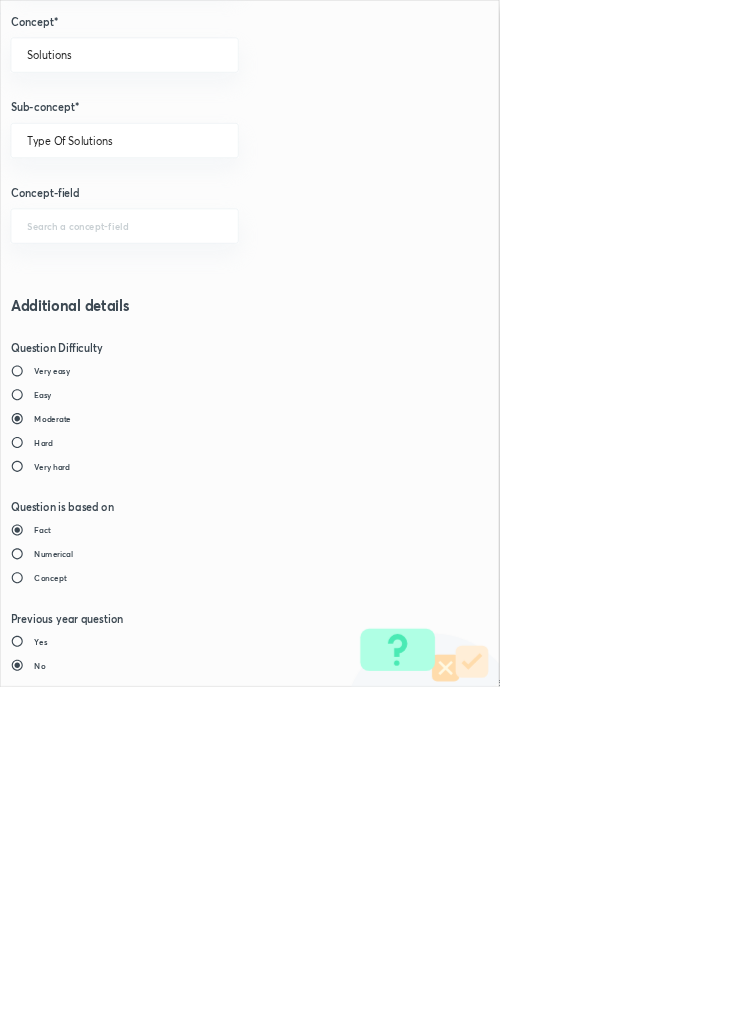 type on "1" 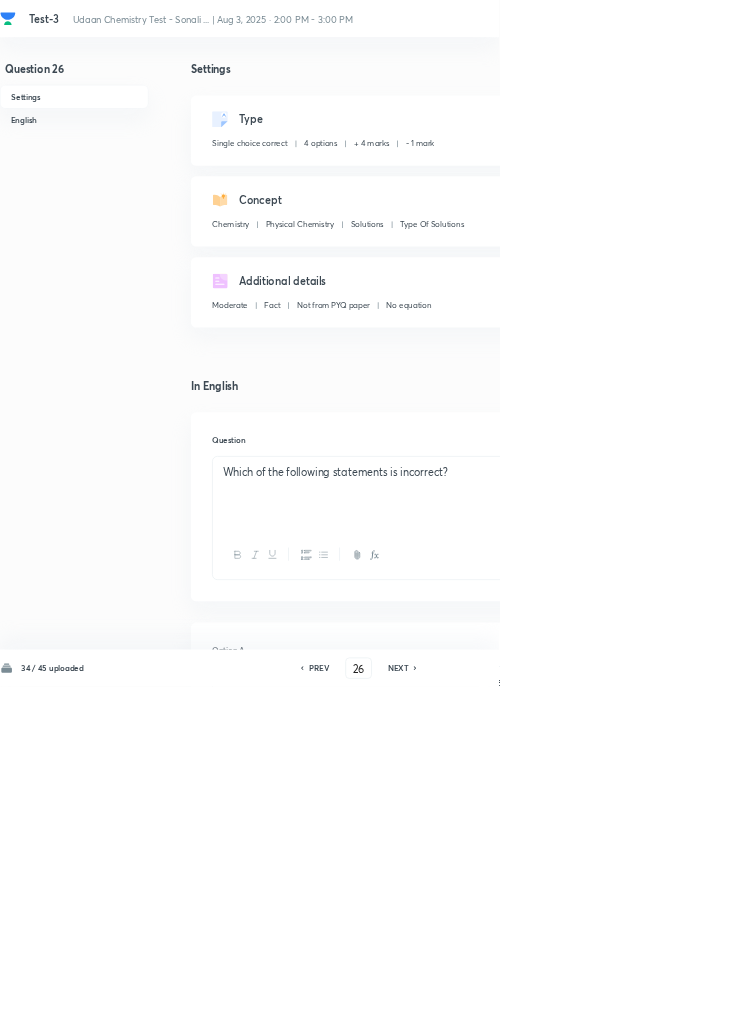 click on "Save" at bounding box center (1096, 1006) 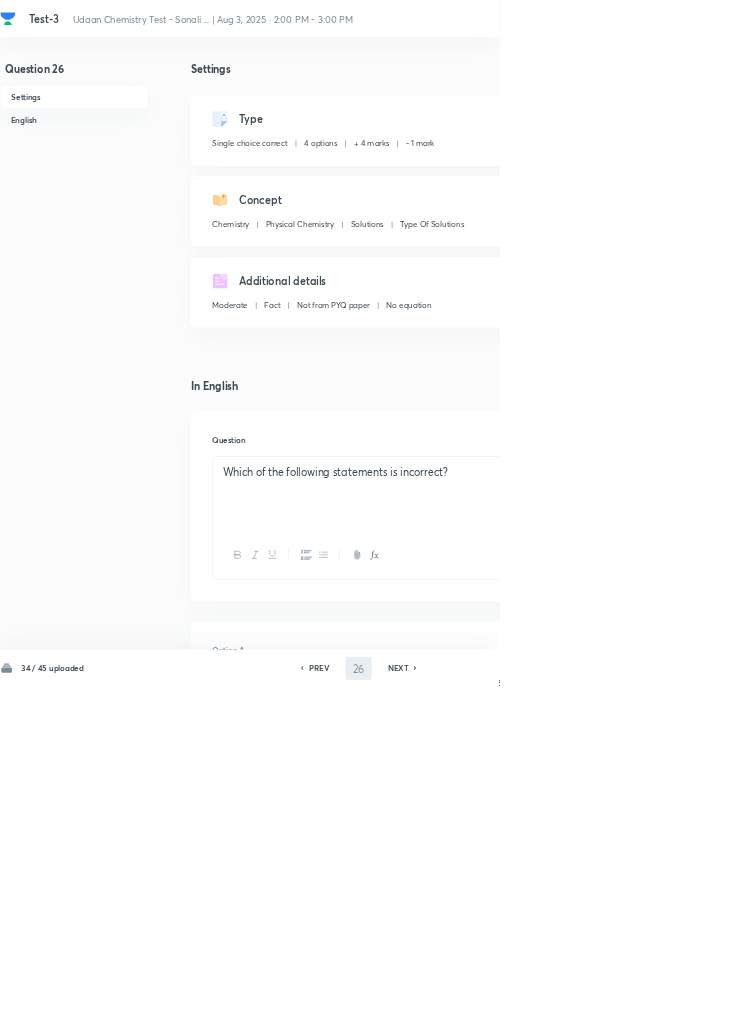 type on "27" 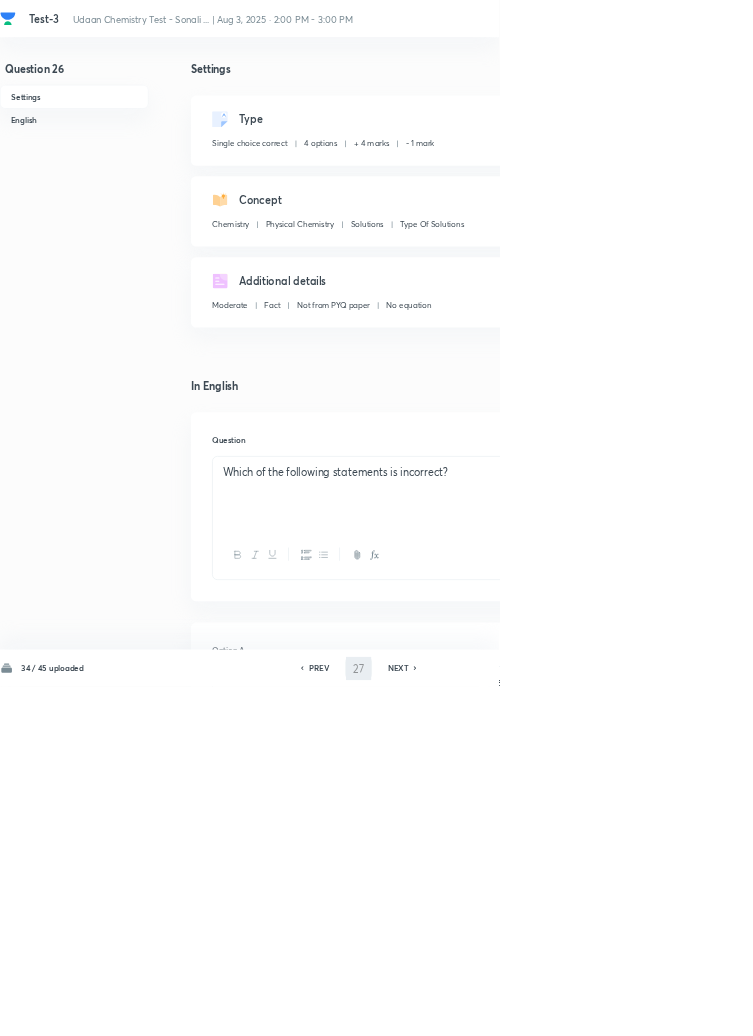 checkbox on "false" 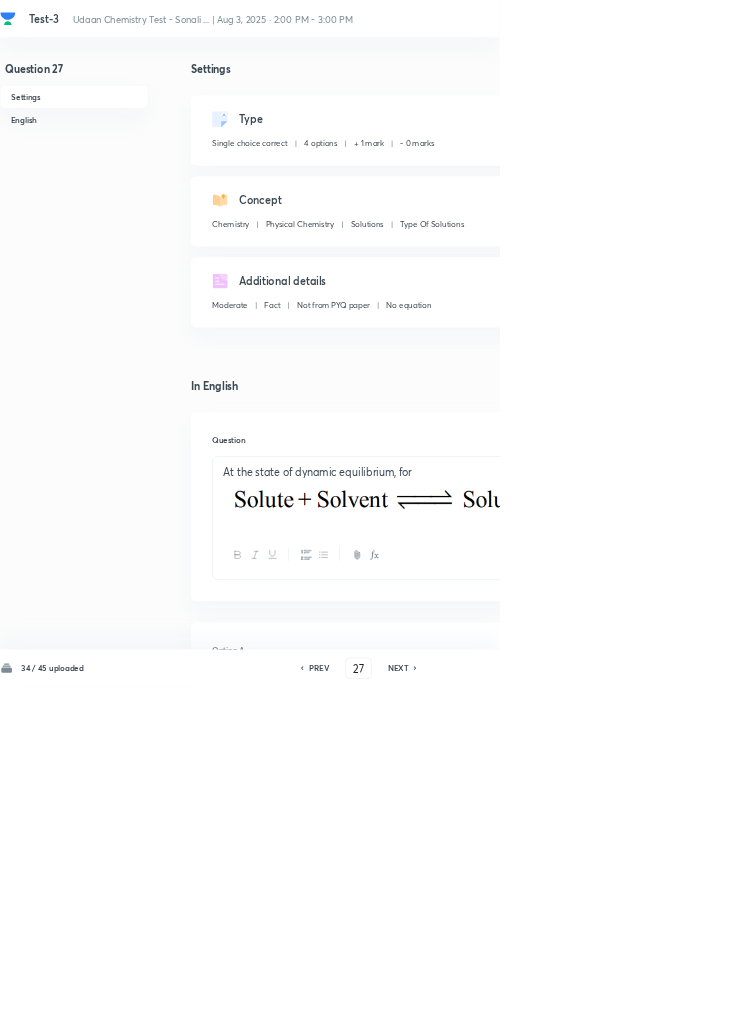 click on "Edit" at bounding box center (920, 182) 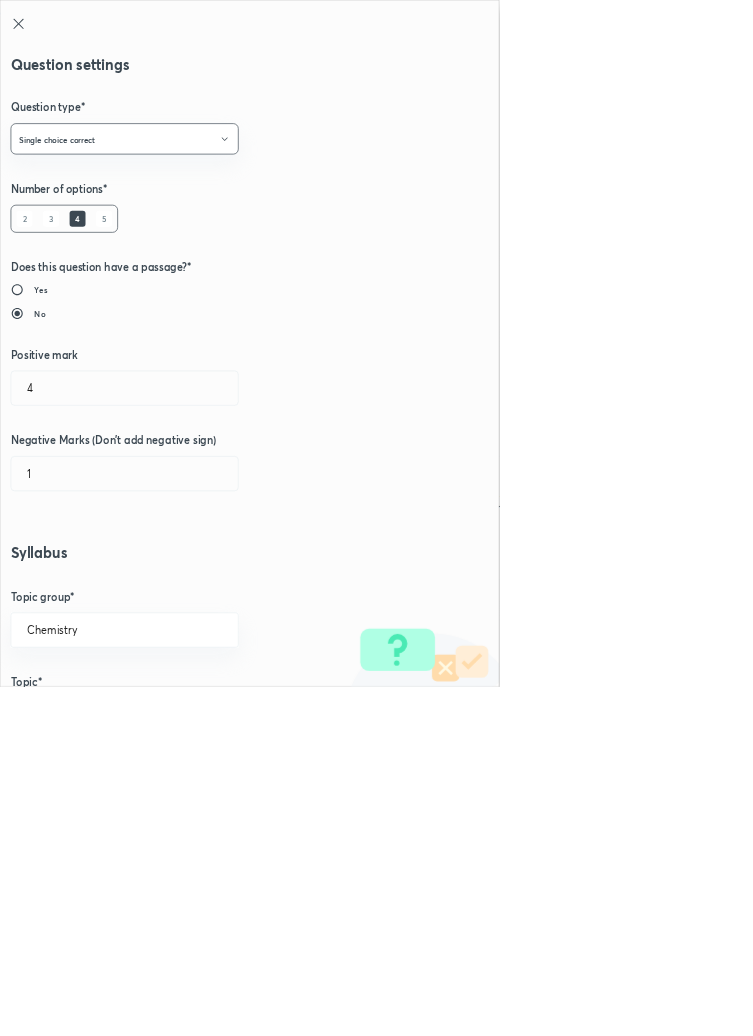type on "1" 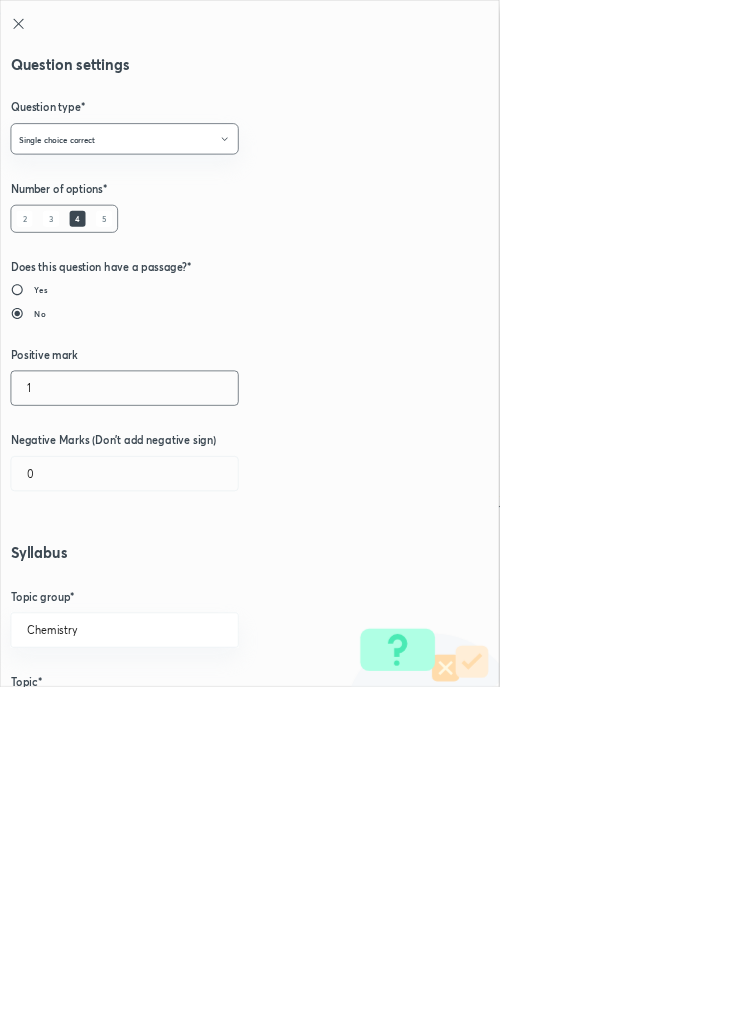 click on "1" at bounding box center [188, 585] 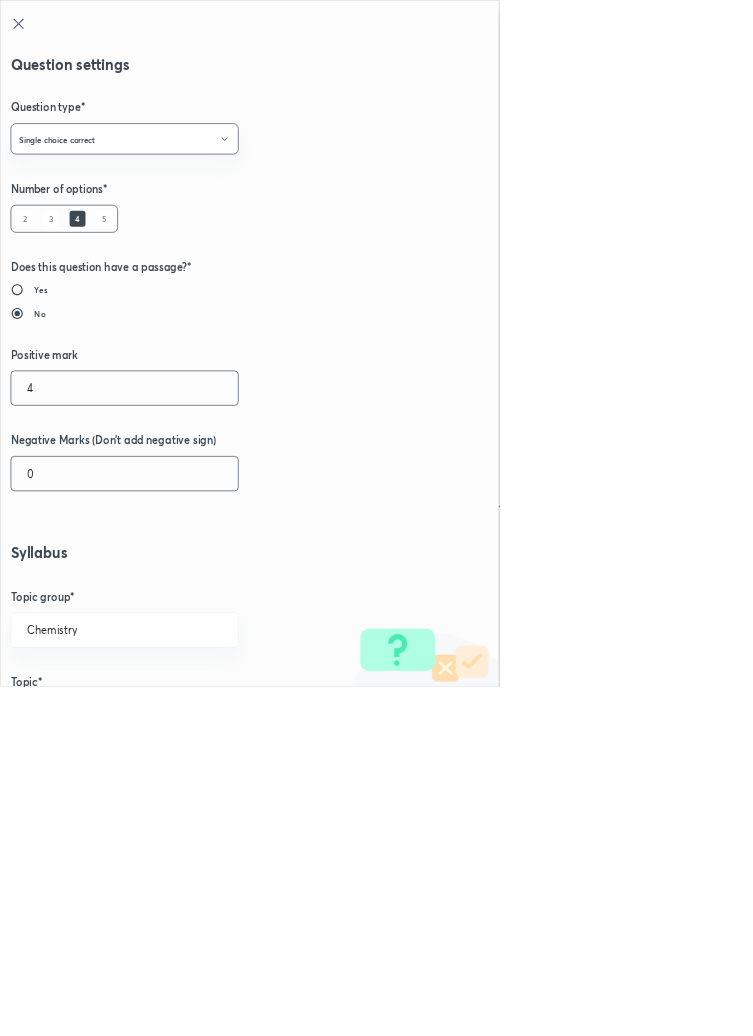 type on "4" 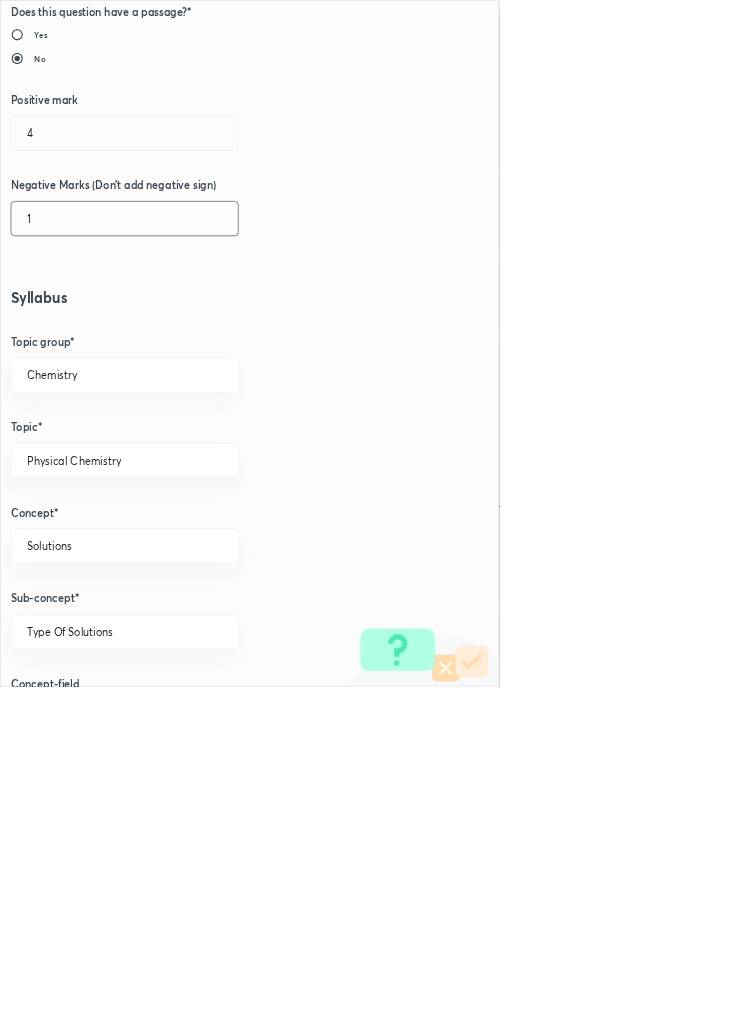 scroll, scrollTop: 1125, scrollLeft: 0, axis: vertical 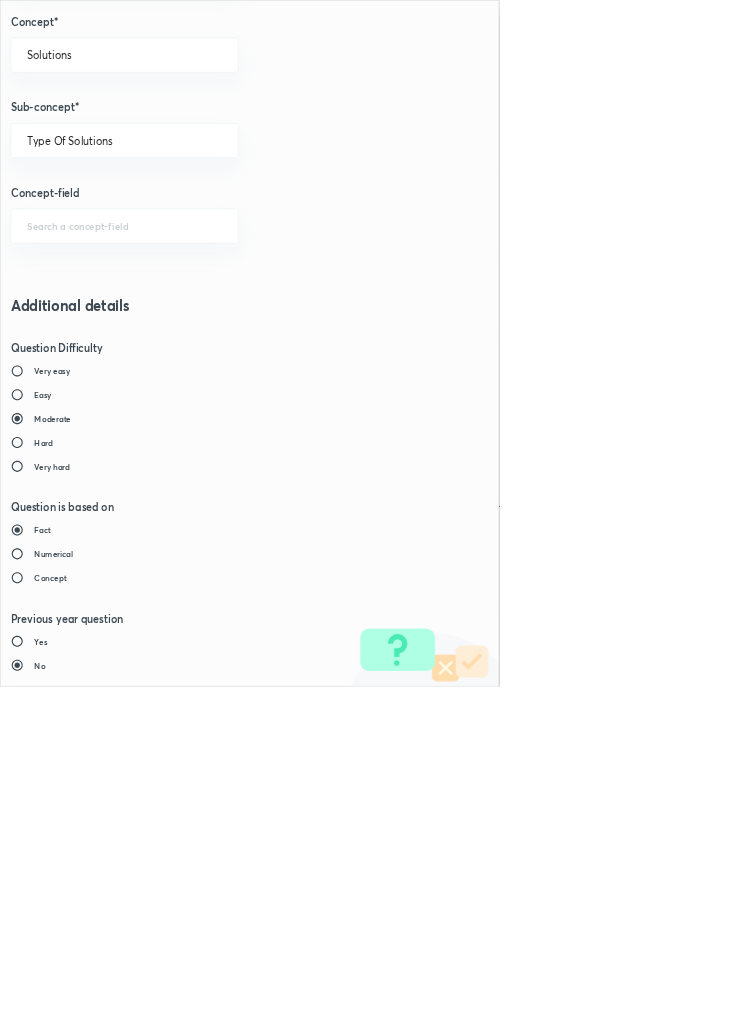 type on "1" 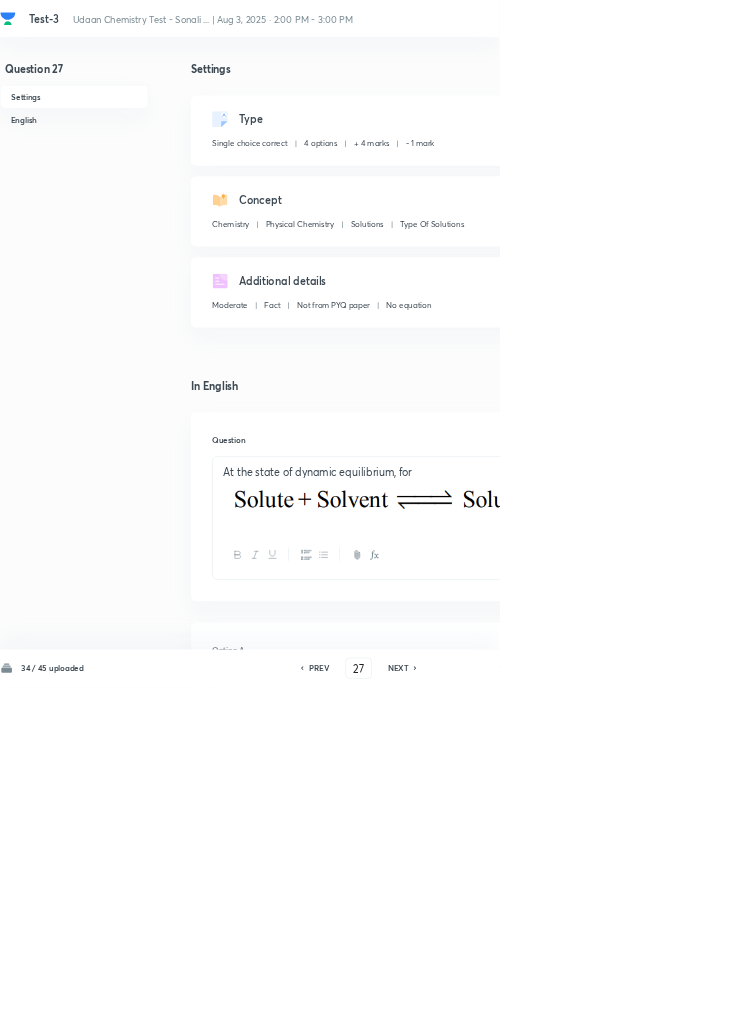 click on "Save" at bounding box center (1096, 1006) 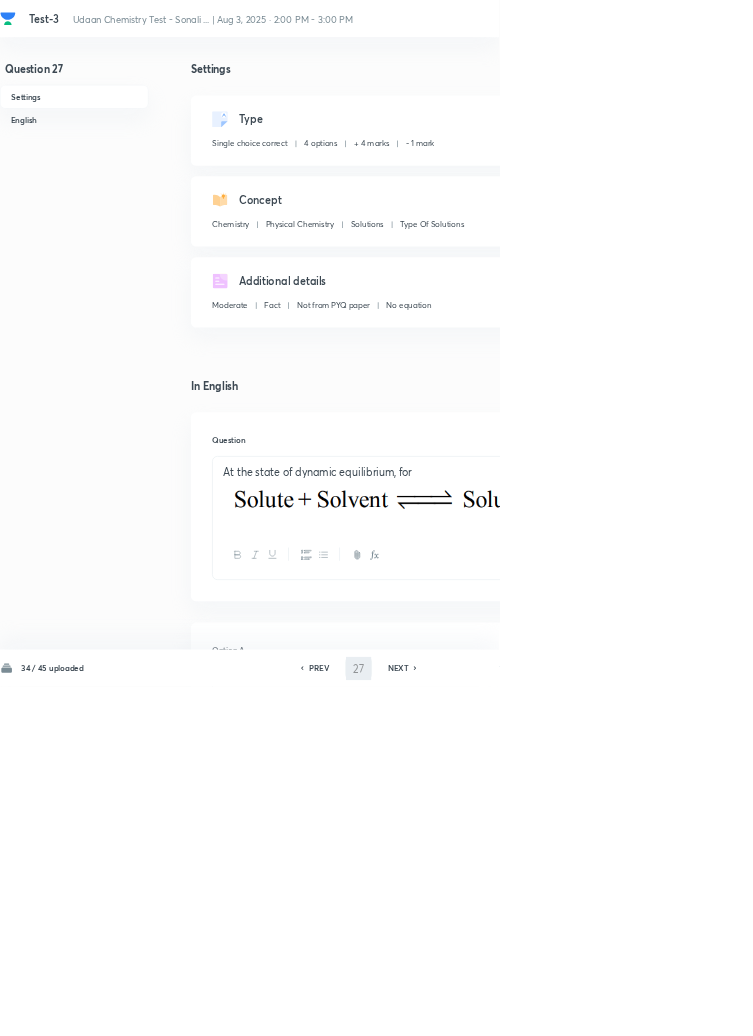 type on "28" 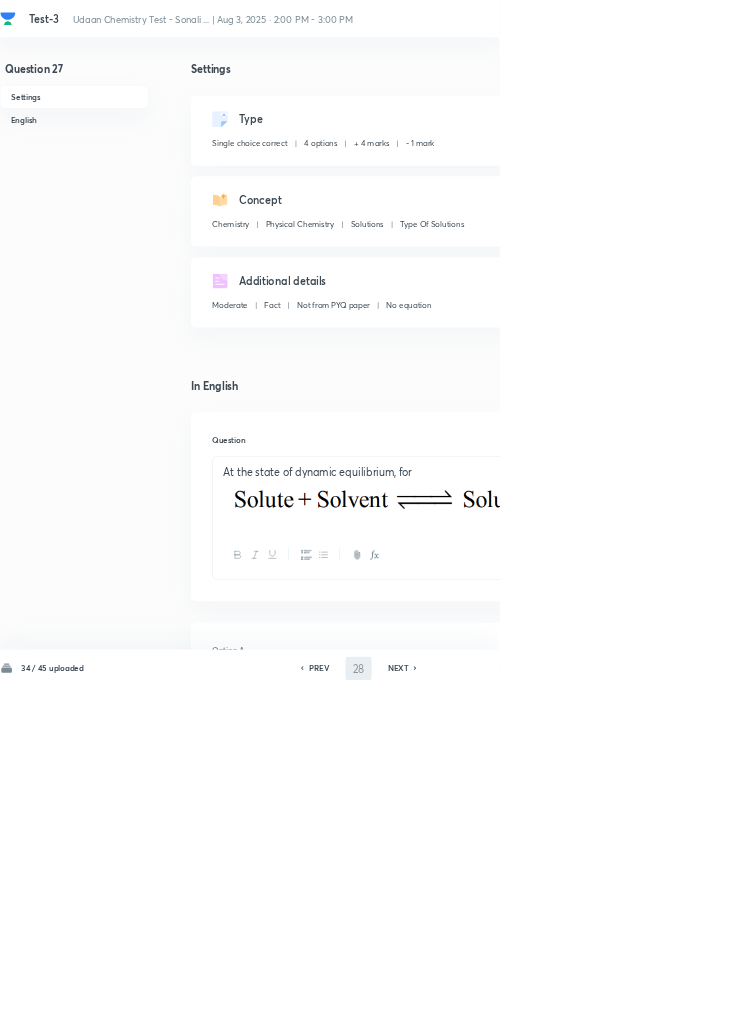 checkbox on "false" 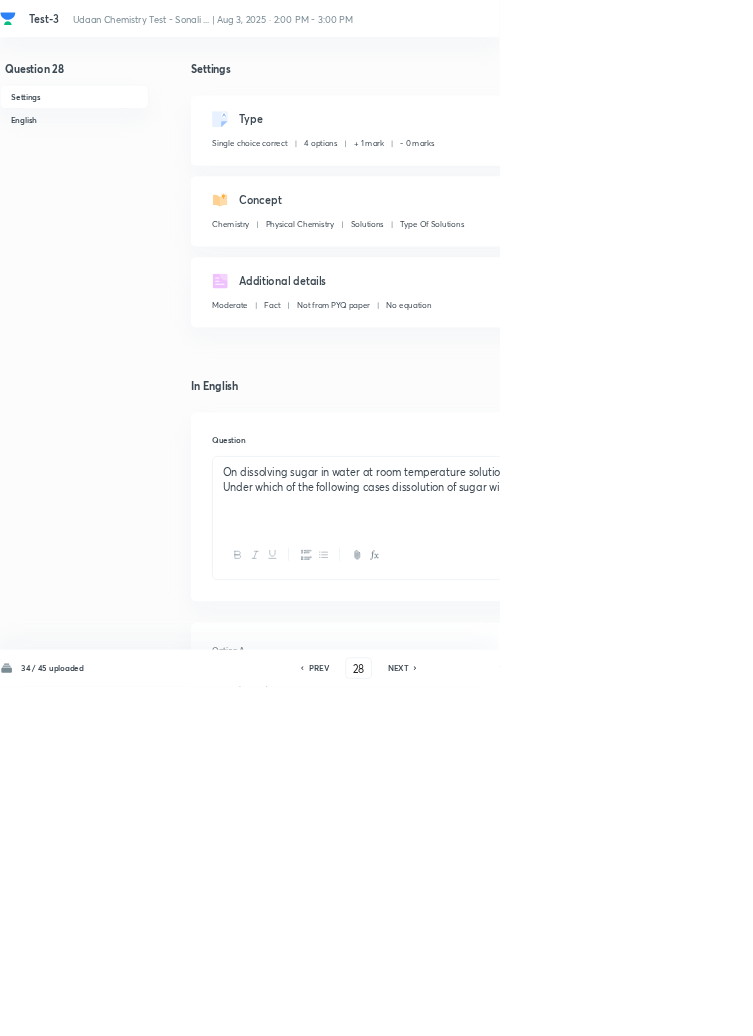 checkbox on "true" 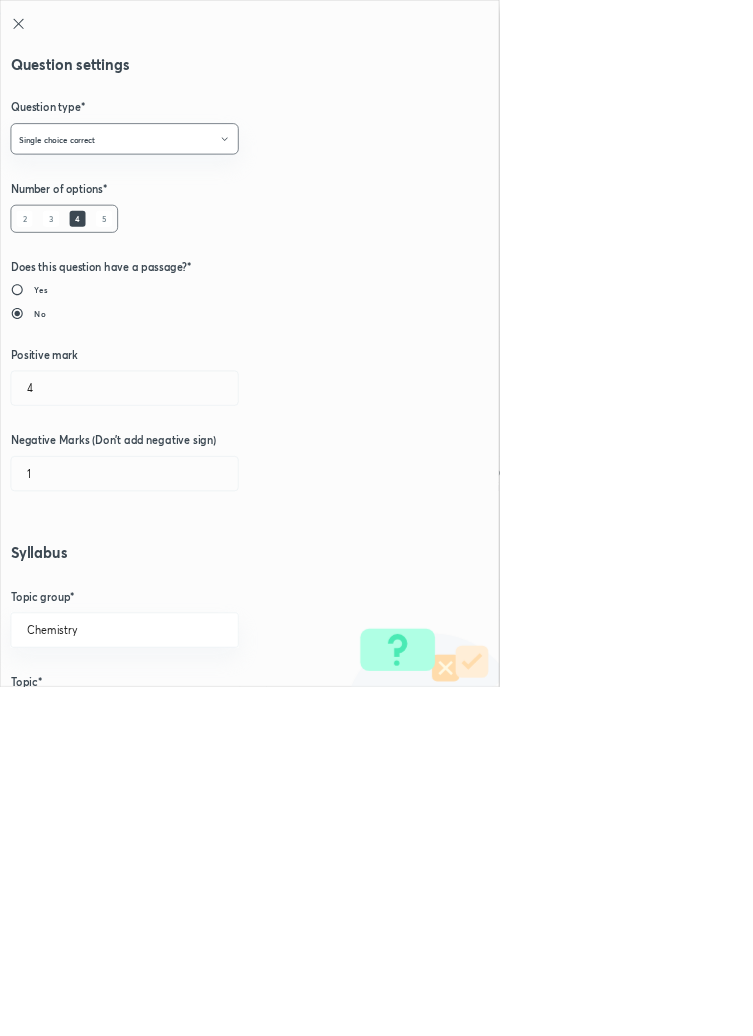 type on "1" 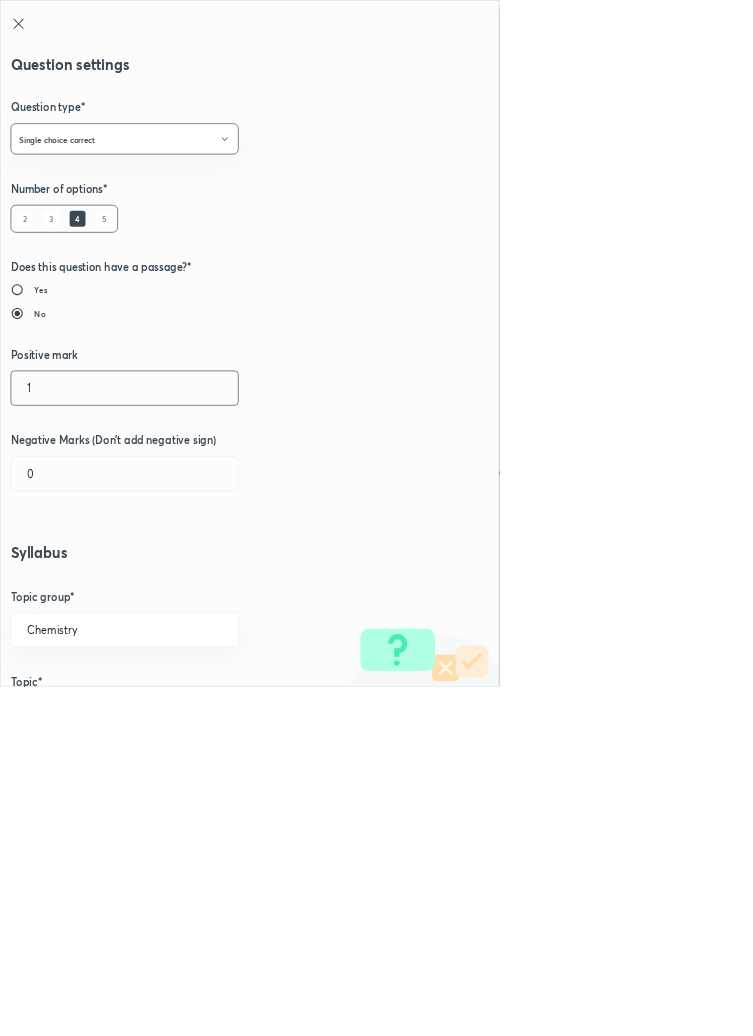 click on "1" at bounding box center [188, 585] 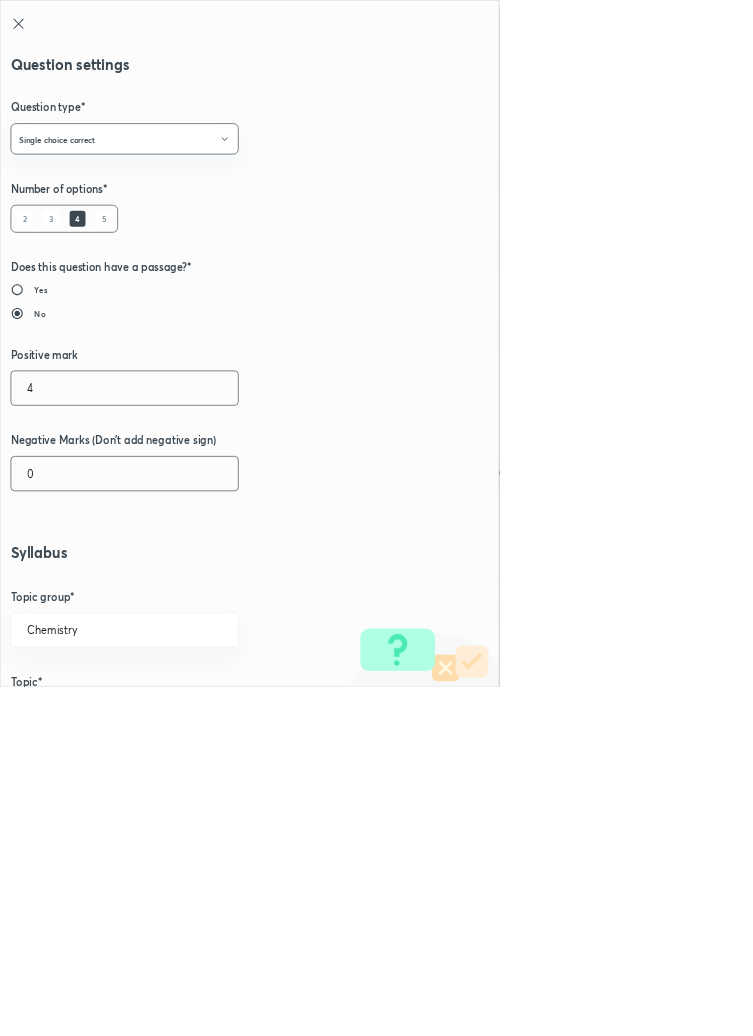 type on "4" 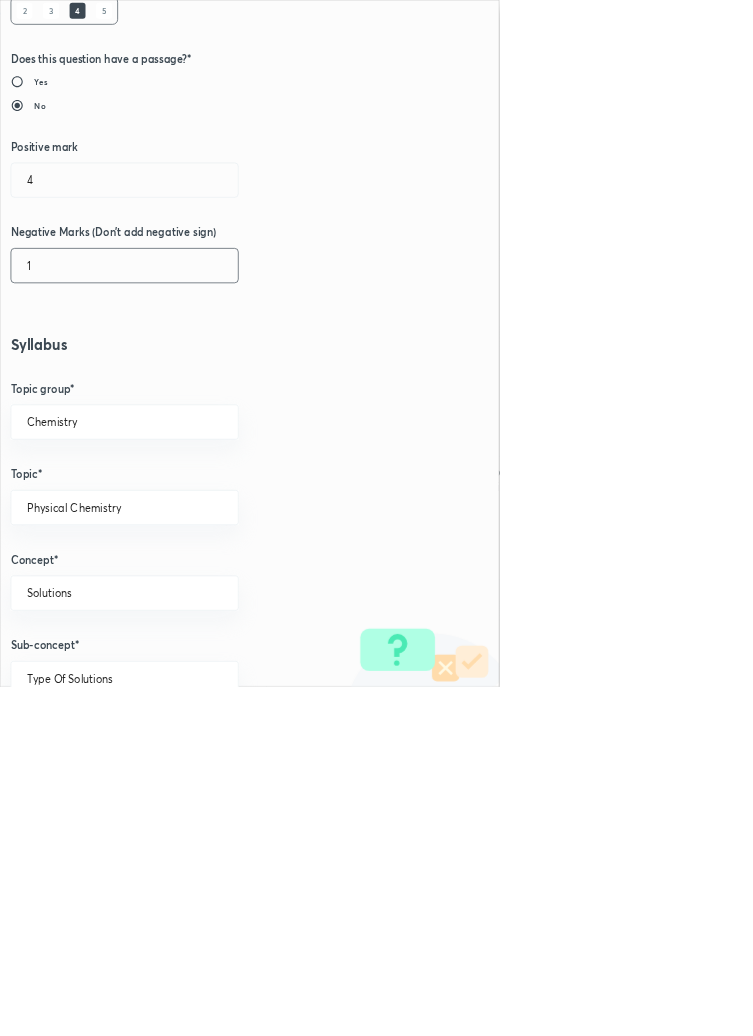 scroll, scrollTop: 1125, scrollLeft: 0, axis: vertical 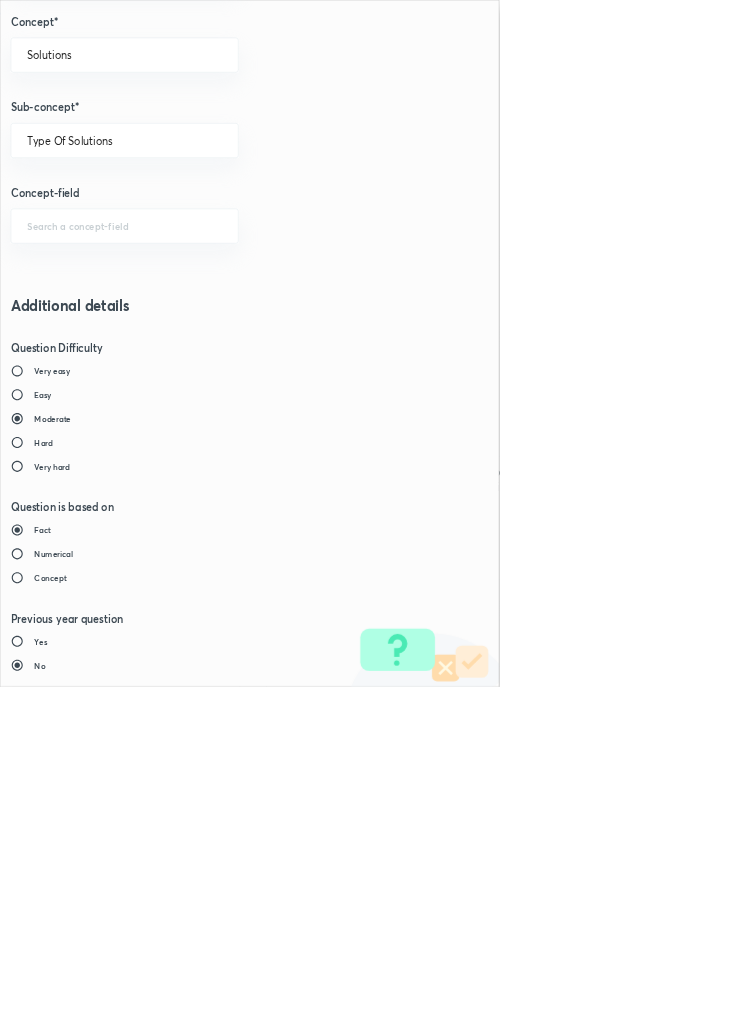 type on "1" 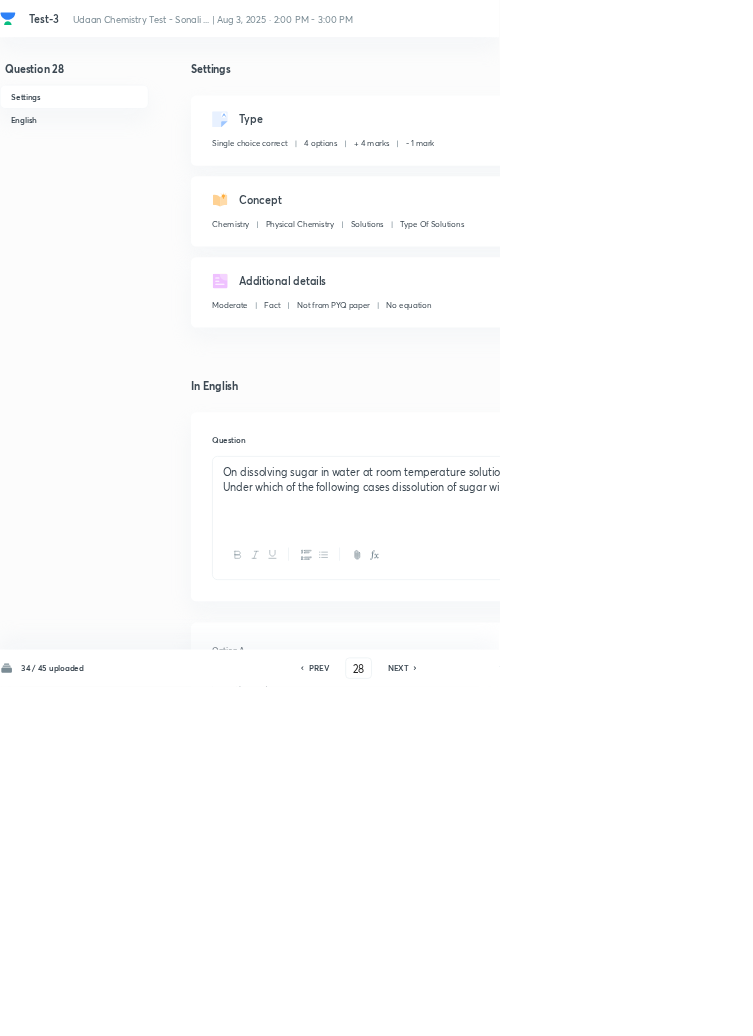 click on "Save" at bounding box center [1096, 1006] 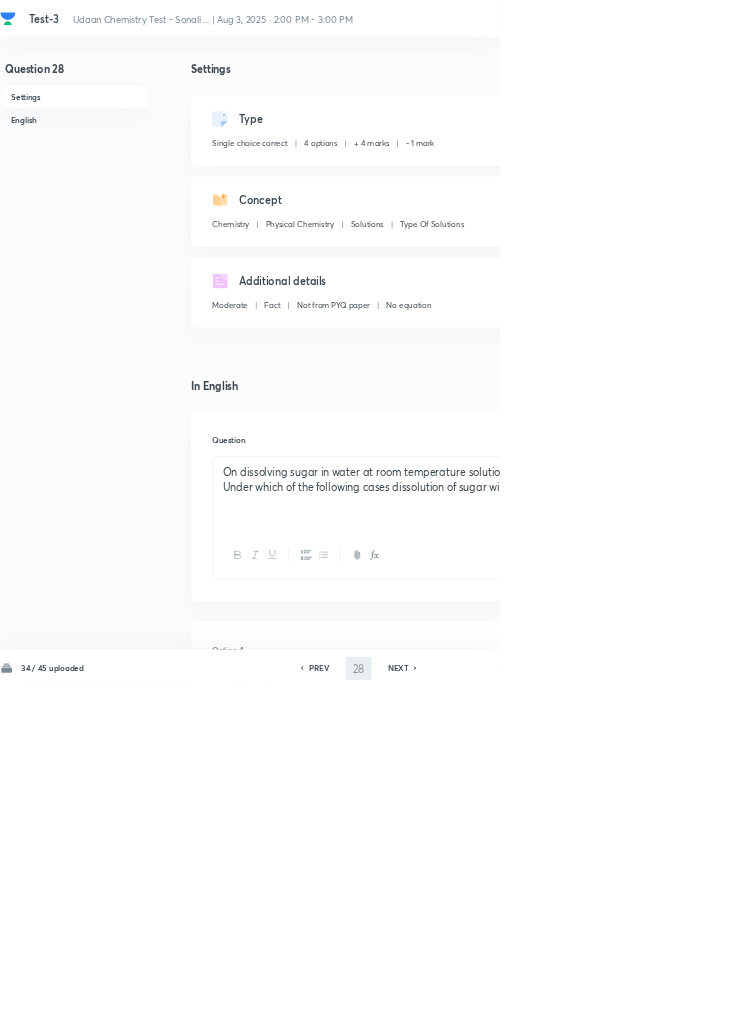 type on "29" 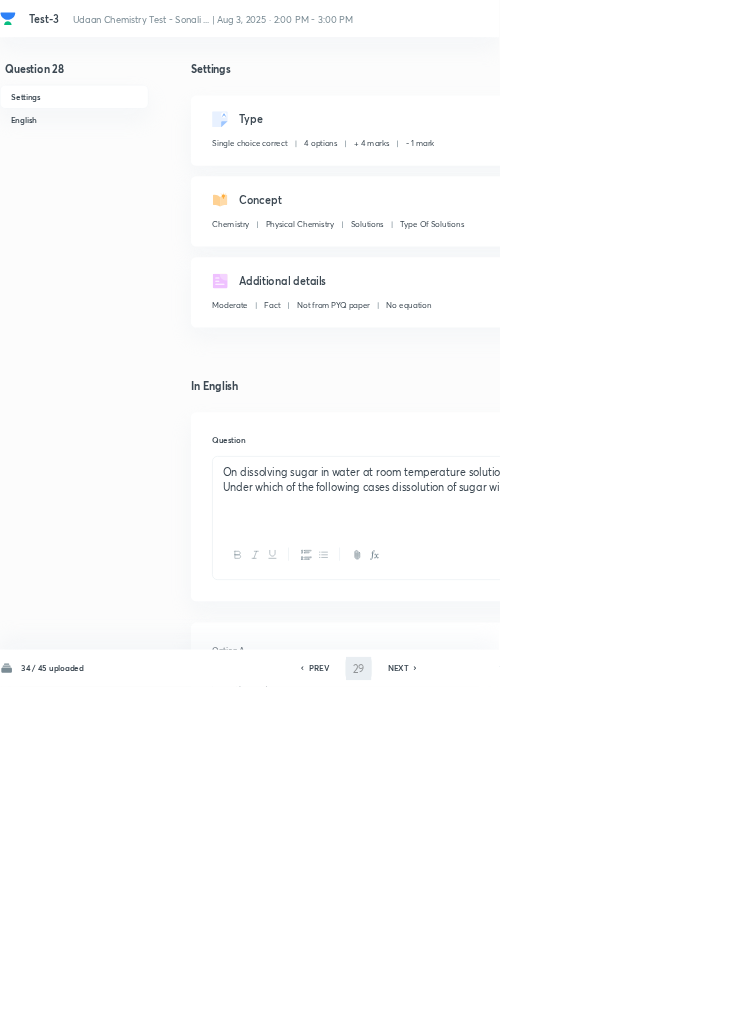 checkbox on "true" 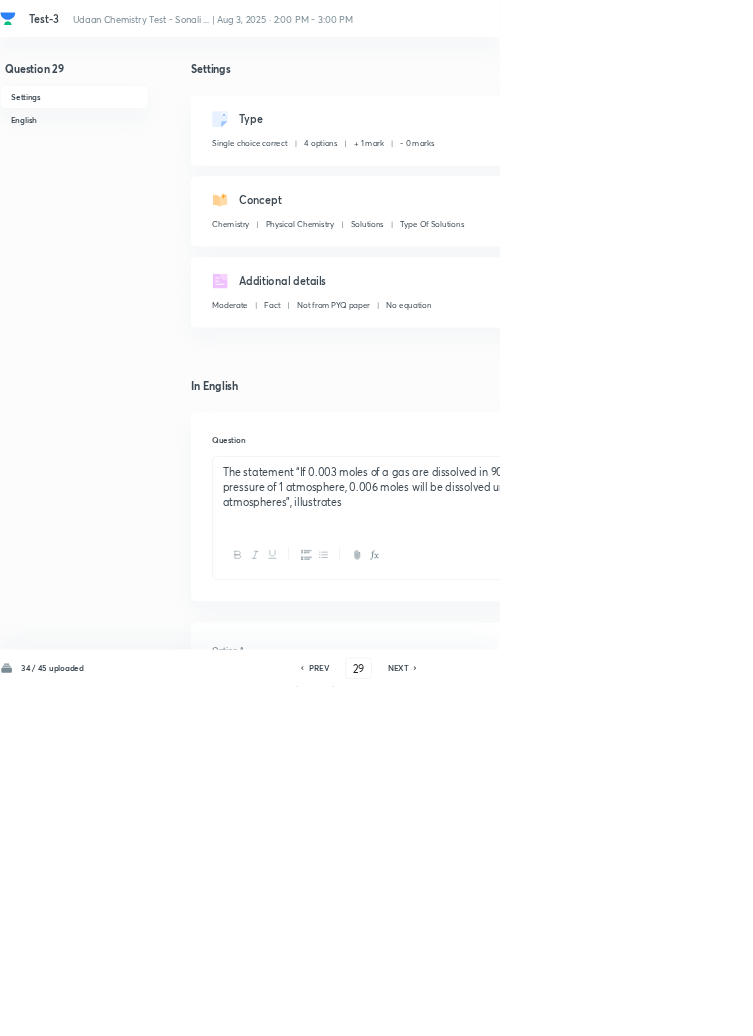 click on "Edit" at bounding box center (920, 182) 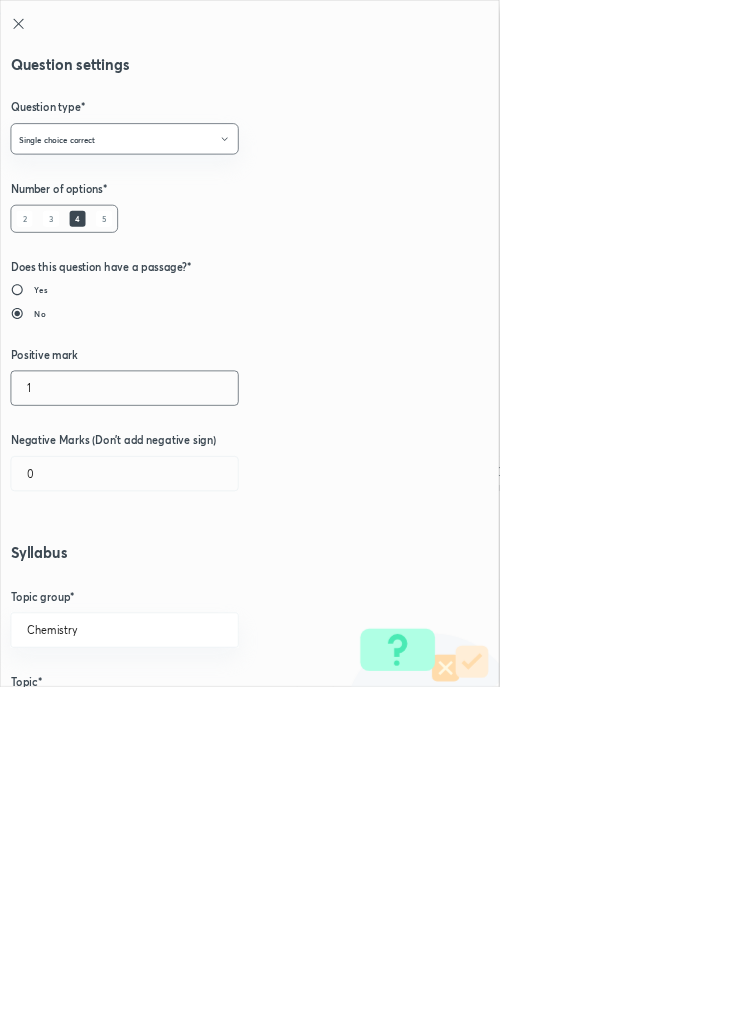 click on "1" at bounding box center (188, 585) 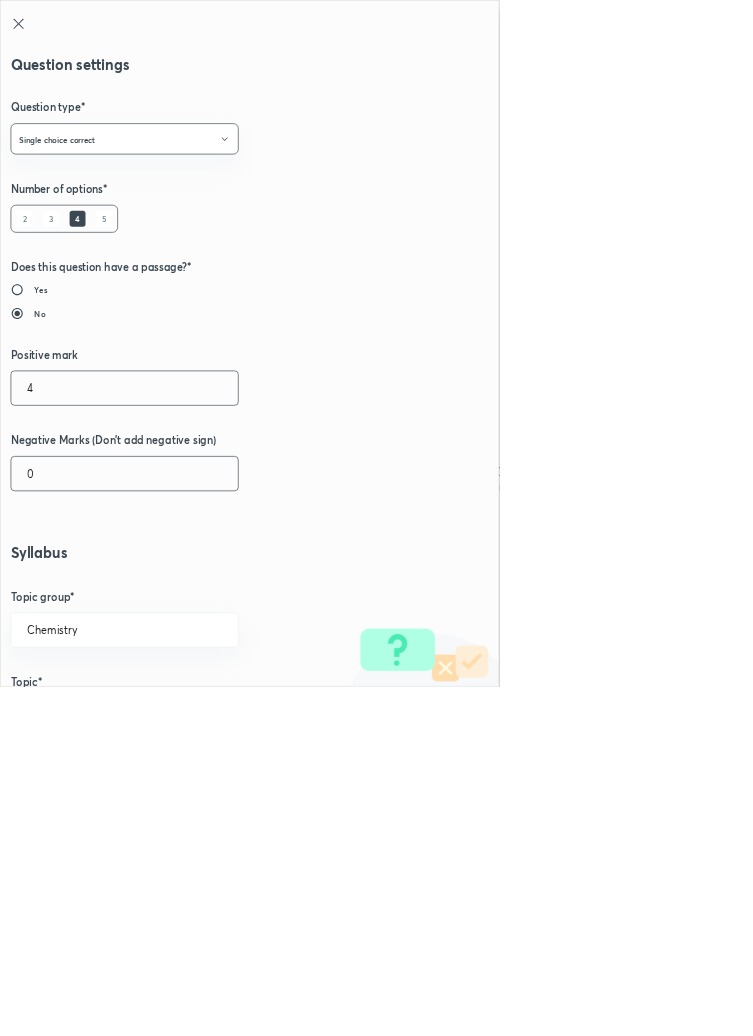 type on "4" 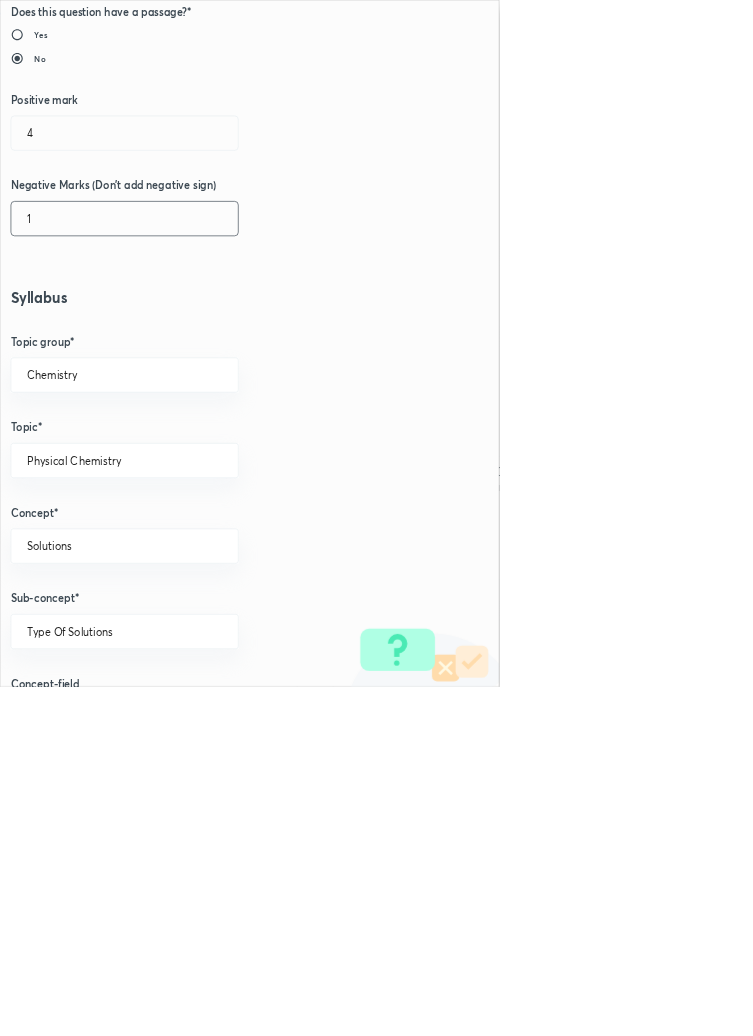 scroll, scrollTop: 1125, scrollLeft: 0, axis: vertical 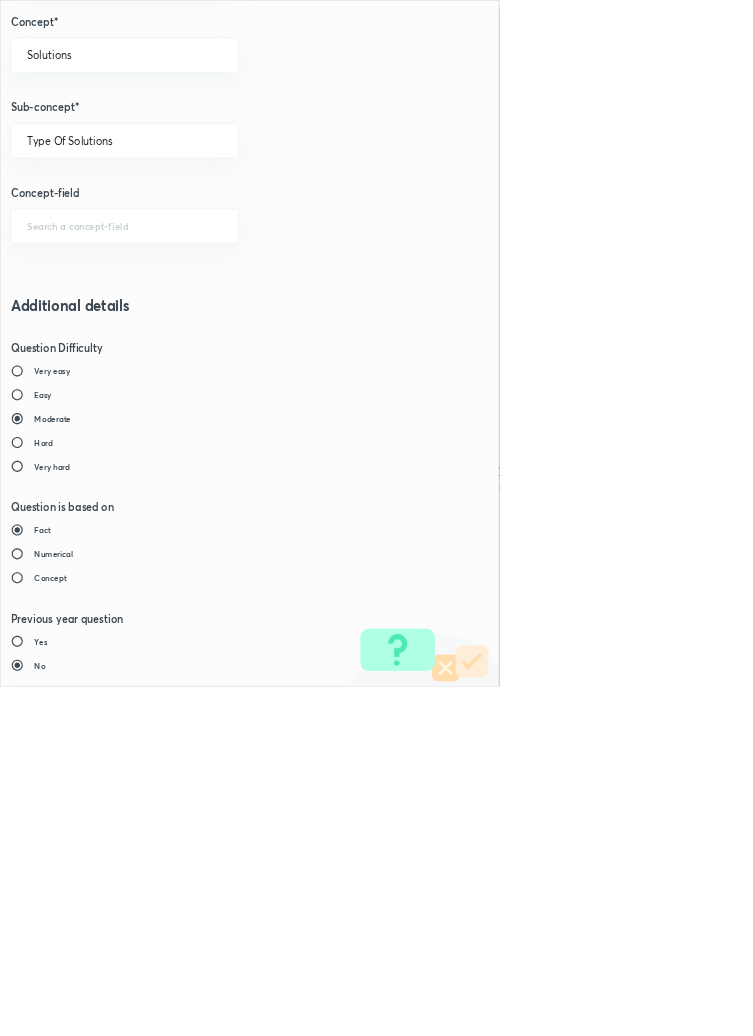 type on "1" 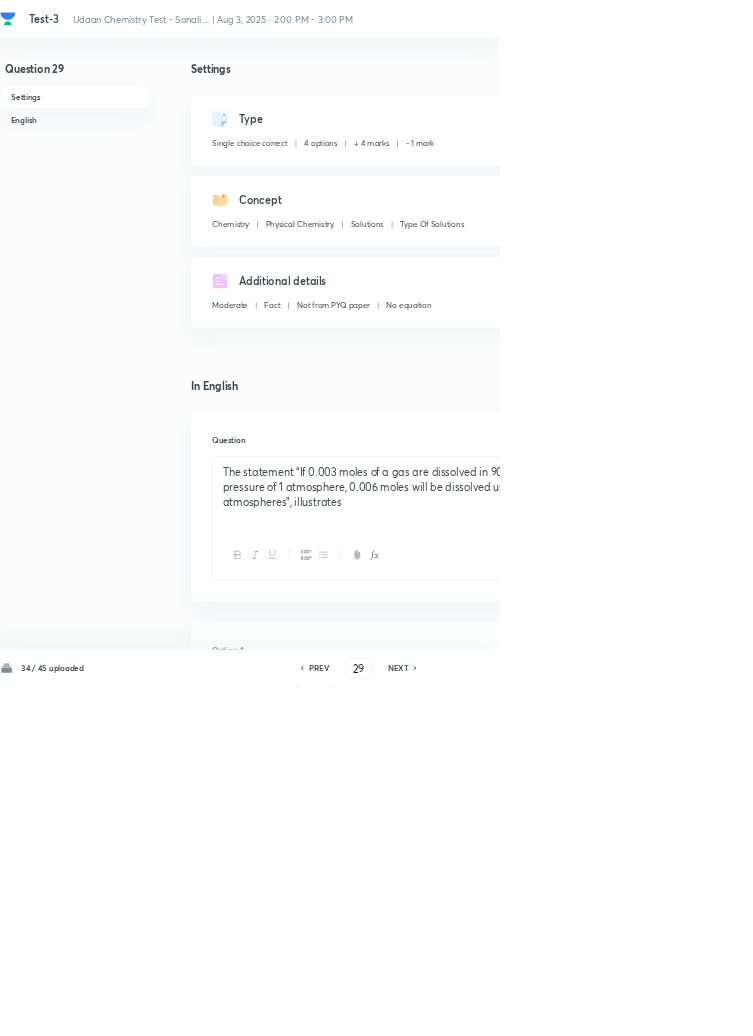 click on "Save" at bounding box center [1096, 1006] 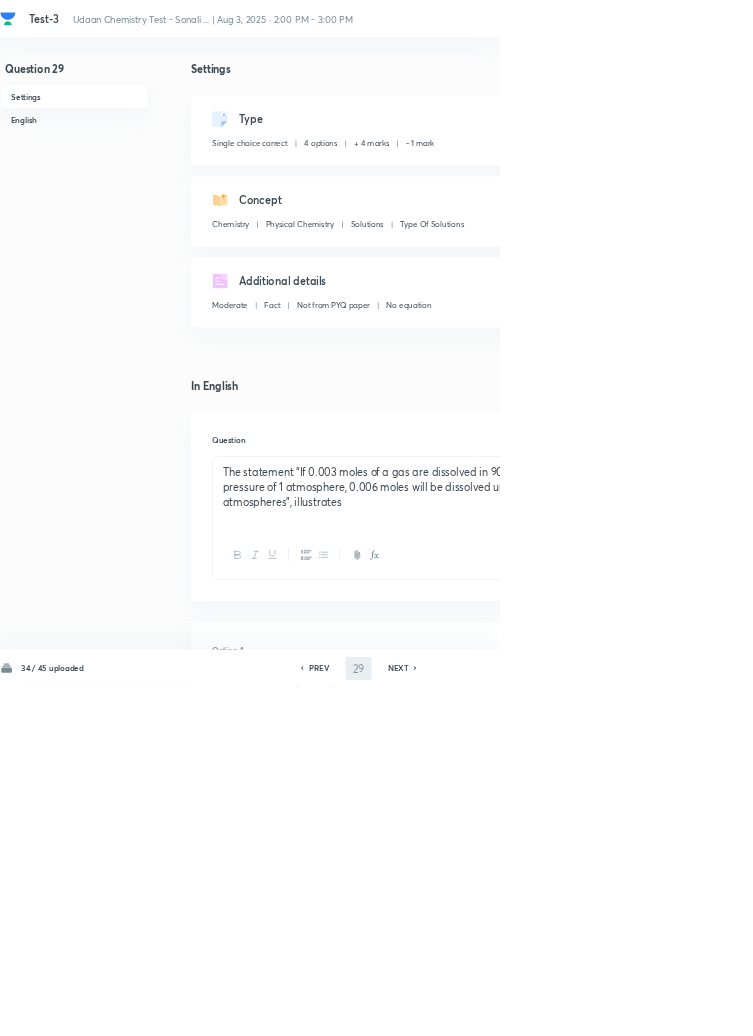 type on "30" 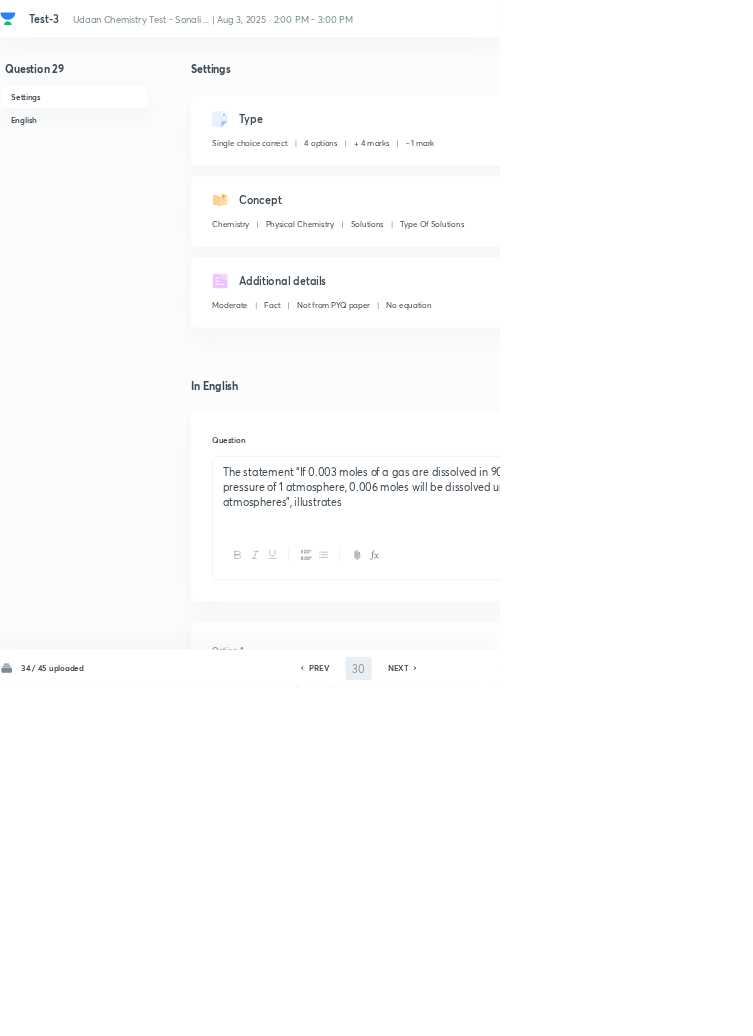 checkbox on "true" 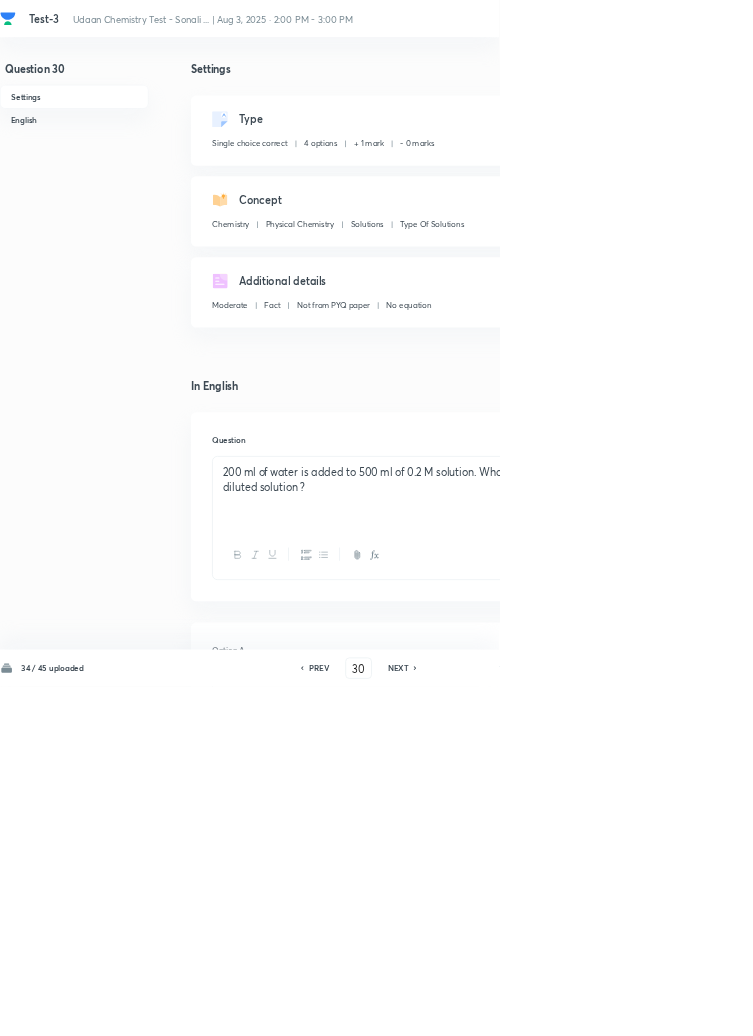 click on "Edit" at bounding box center (920, 182) 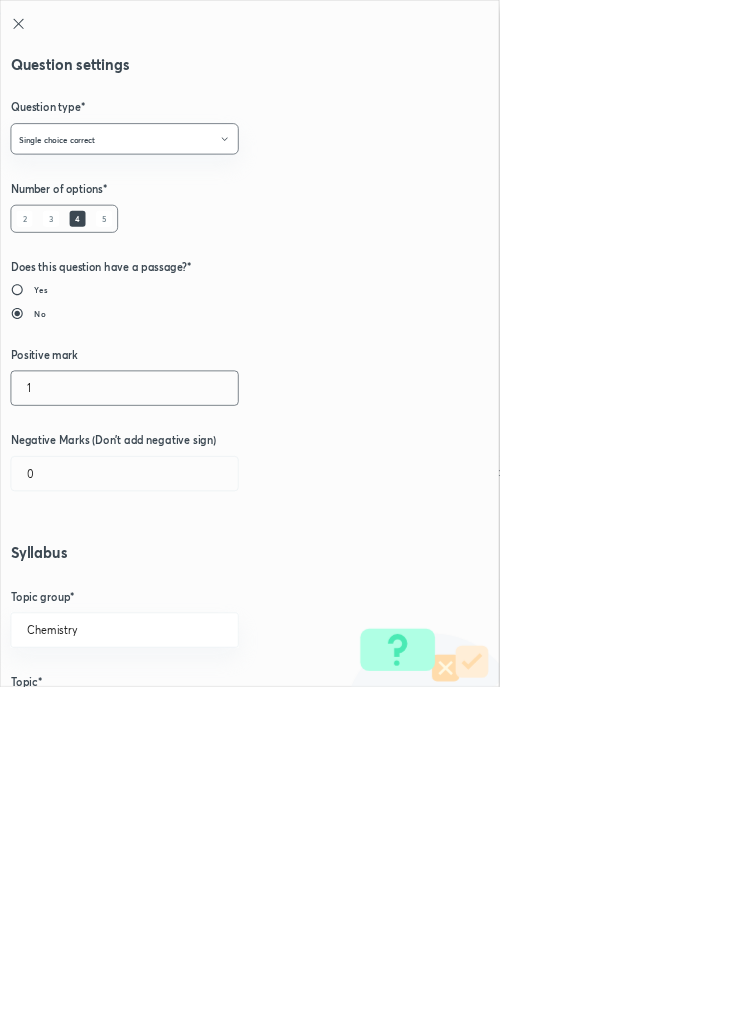 click on "1" at bounding box center [188, 585] 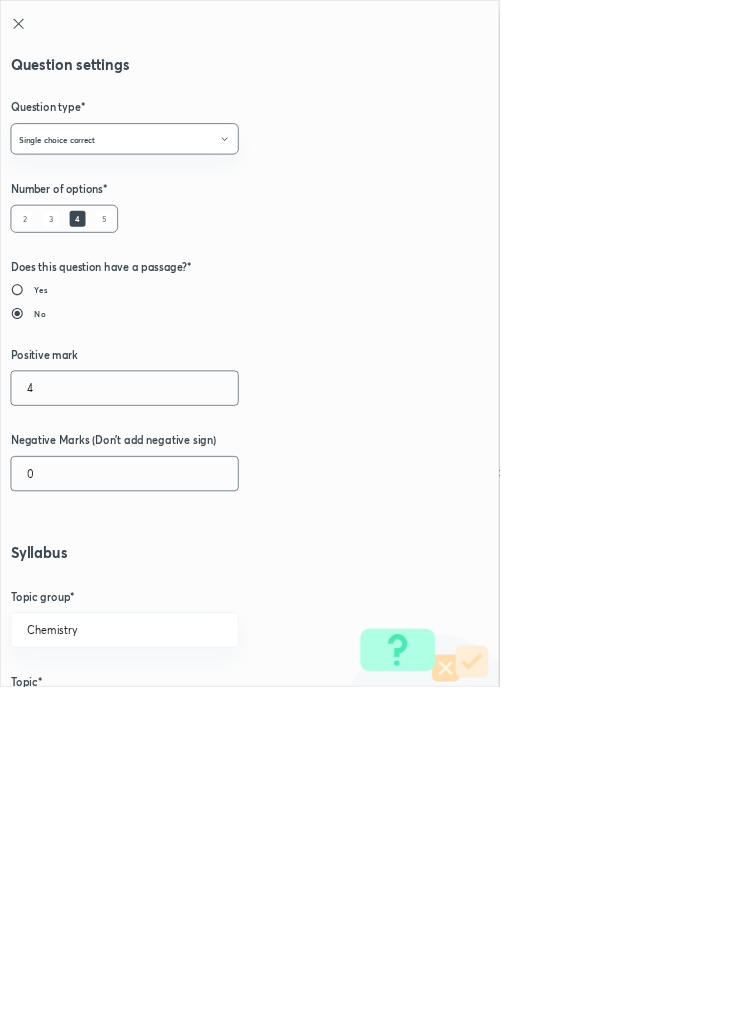 type on "4" 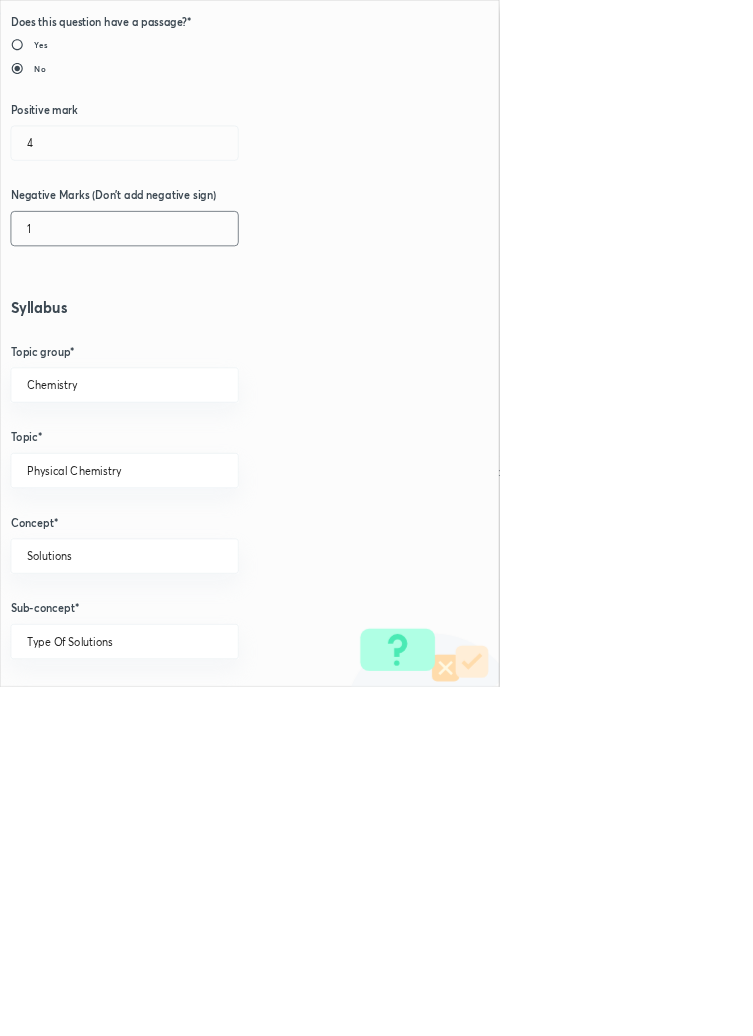 scroll, scrollTop: 1125, scrollLeft: 0, axis: vertical 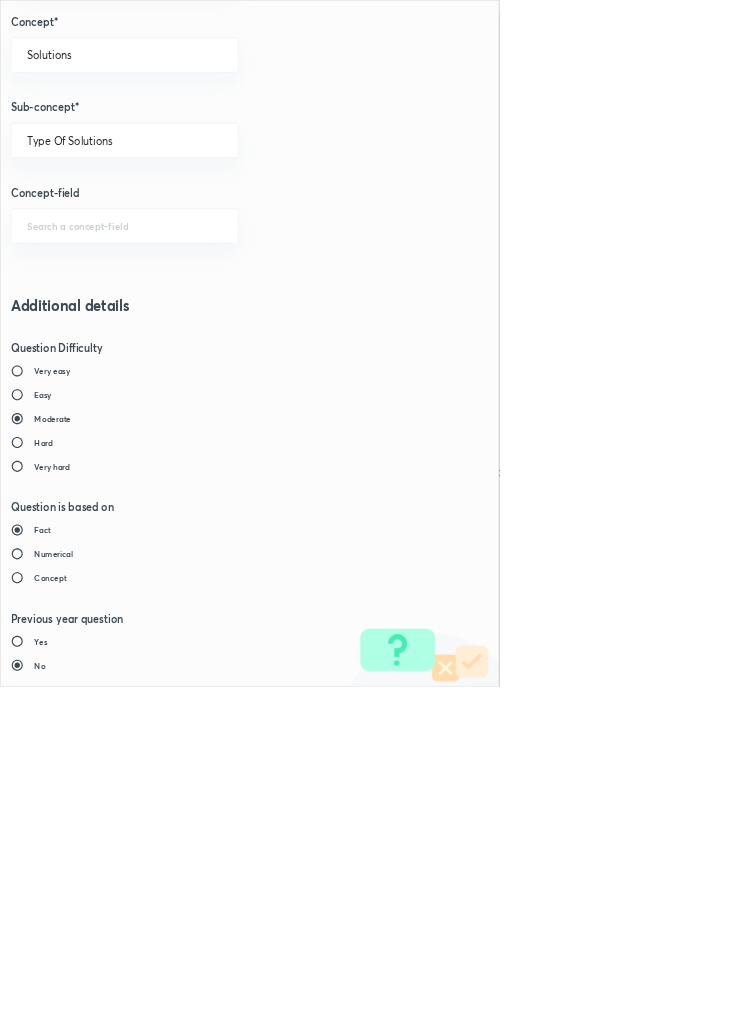 type on "1" 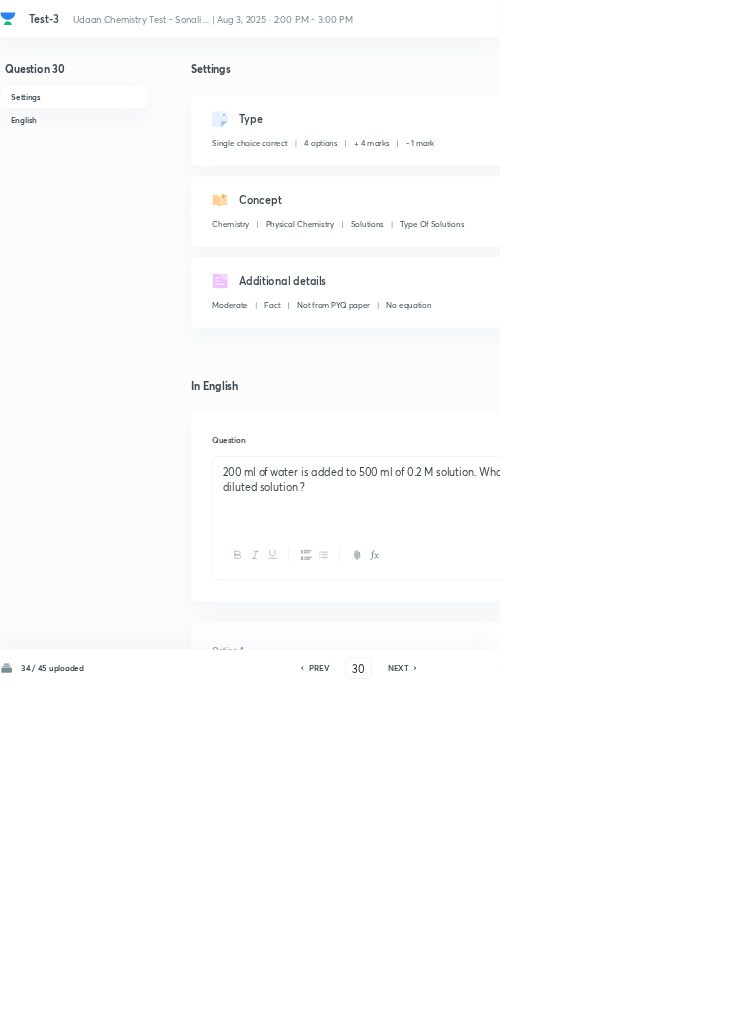 click on "Save" at bounding box center (1096, 1006) 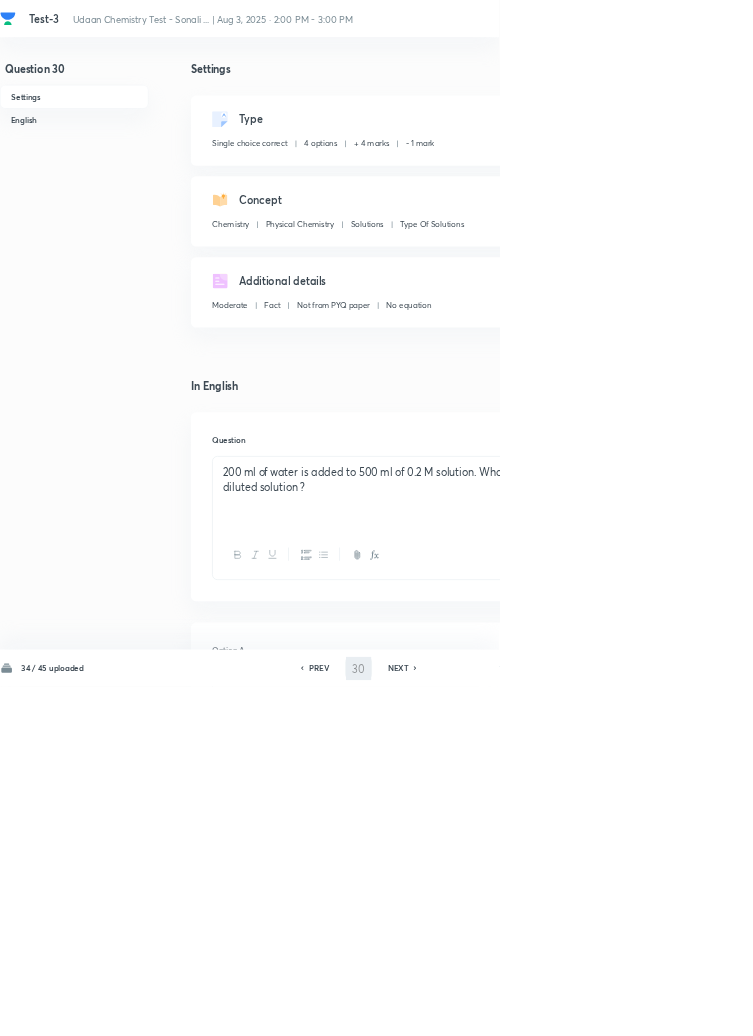 type on "31" 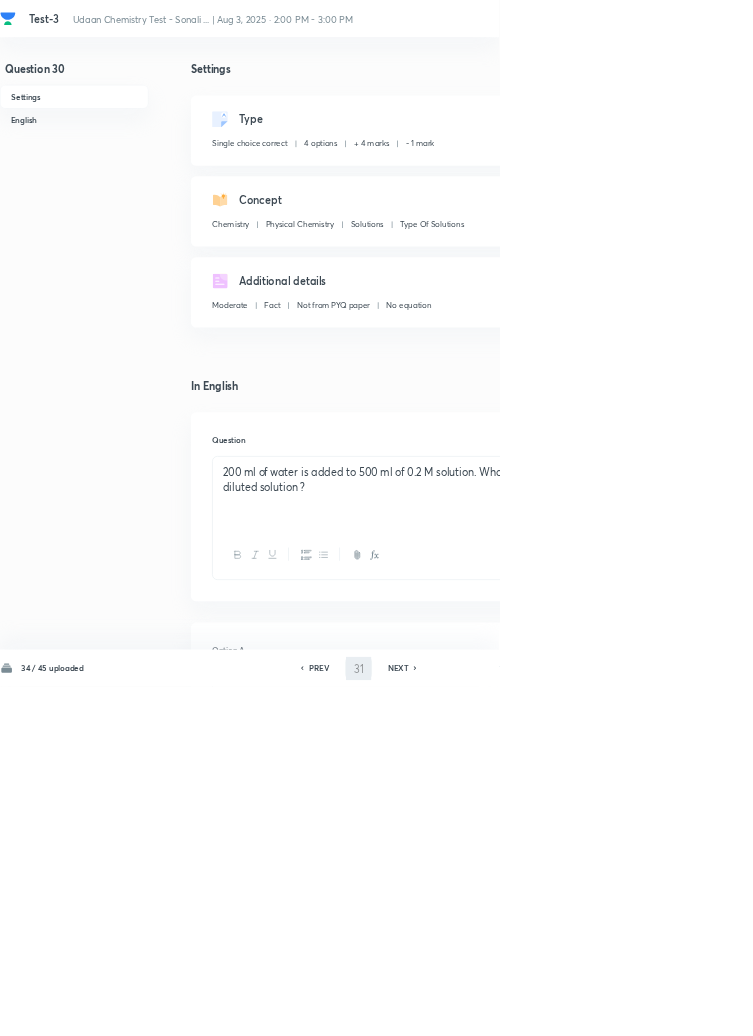 checkbox on "true" 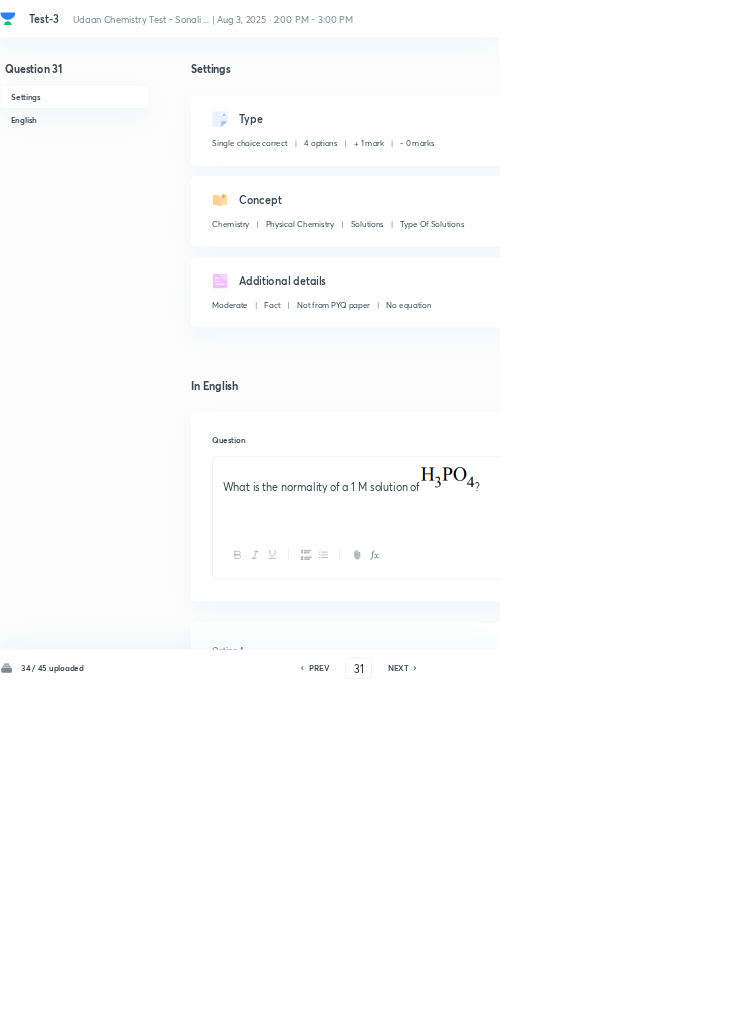 click on "Edit" at bounding box center [920, 182] 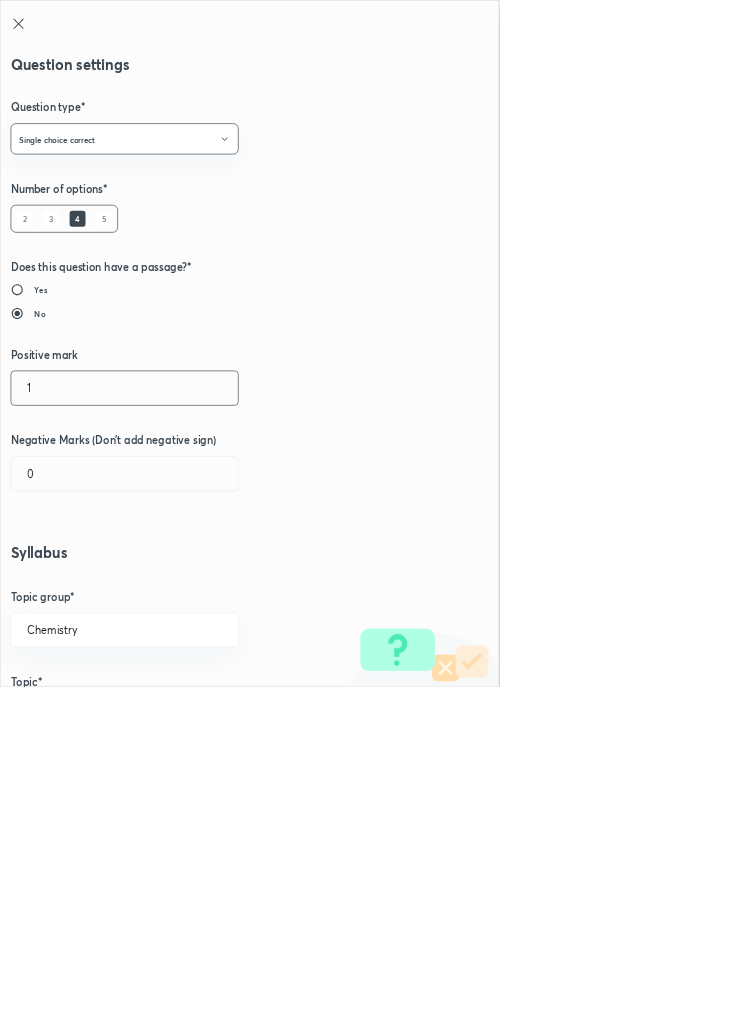 click on "1" at bounding box center [188, 585] 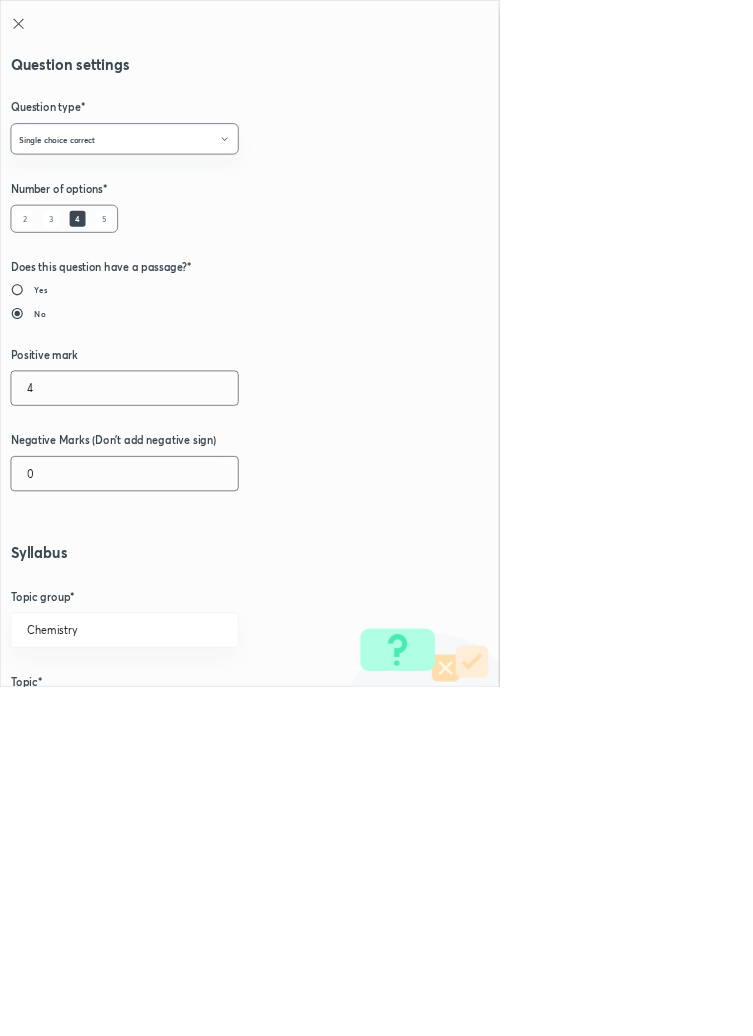 type on "4" 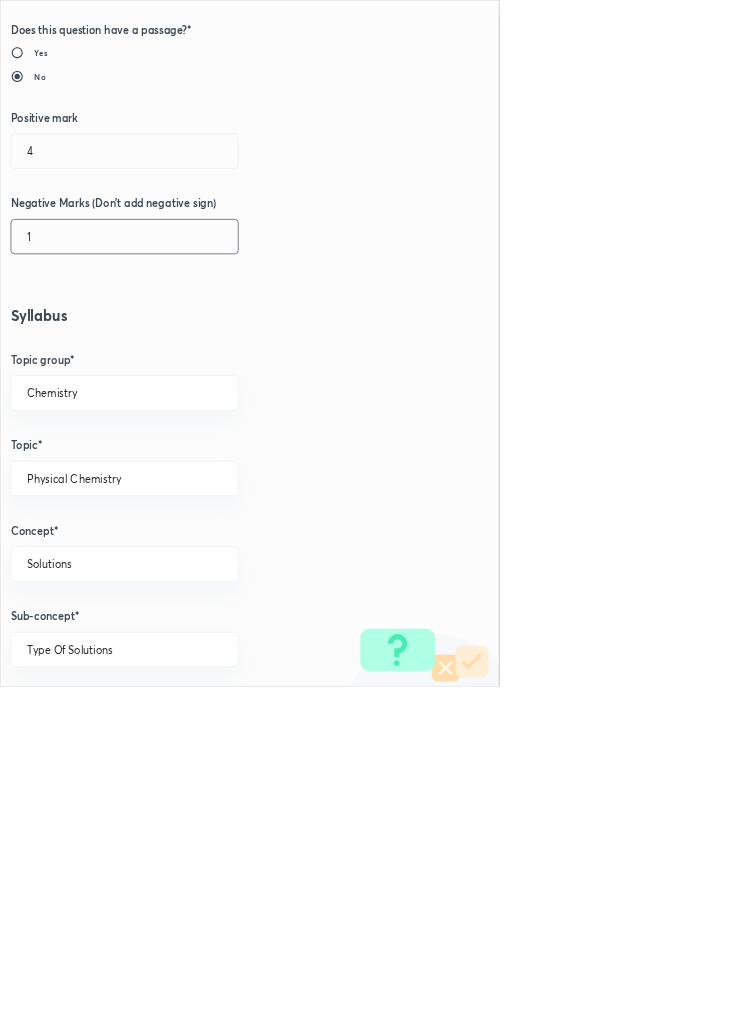 scroll, scrollTop: 1125, scrollLeft: 0, axis: vertical 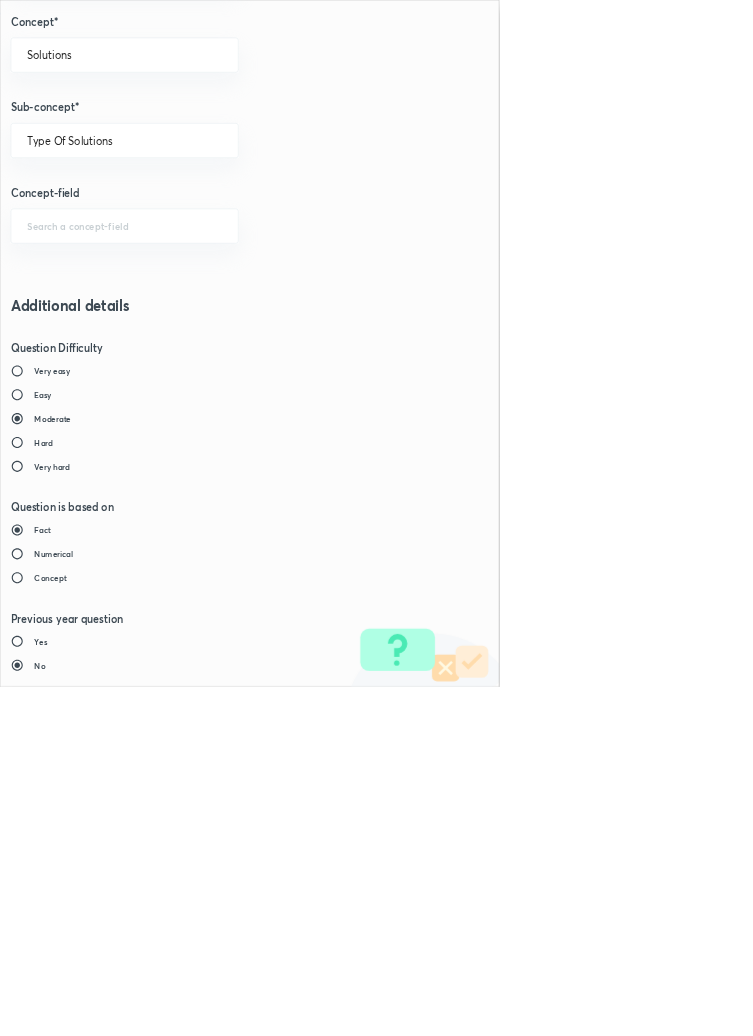 type on "1" 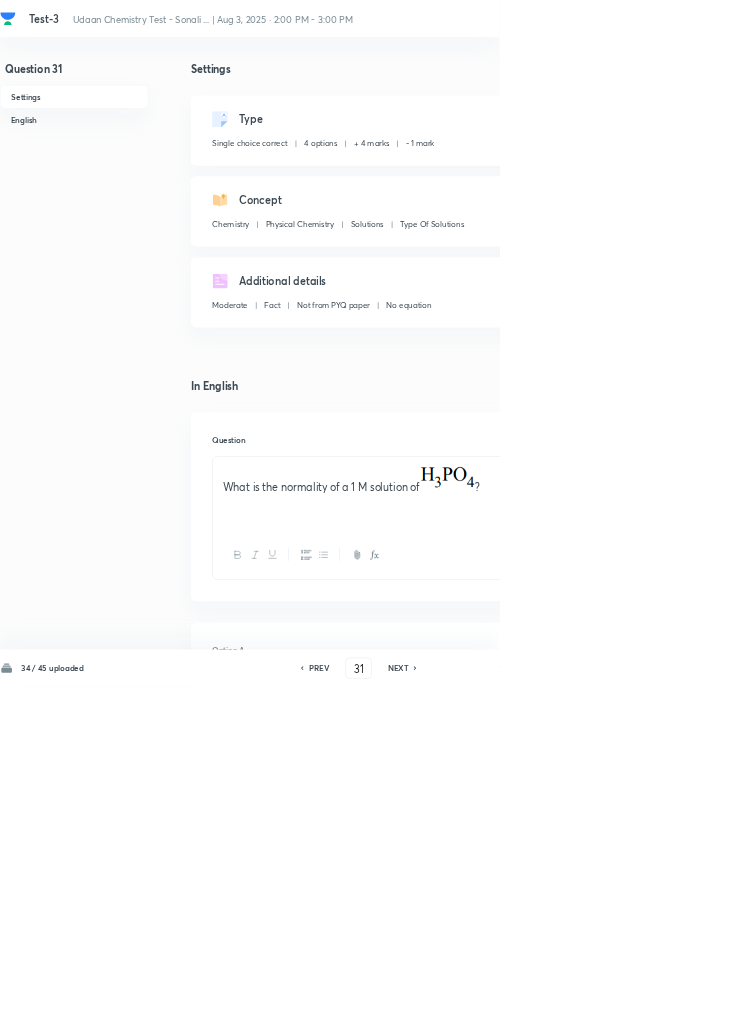 click on "Save" at bounding box center (1096, 1006) 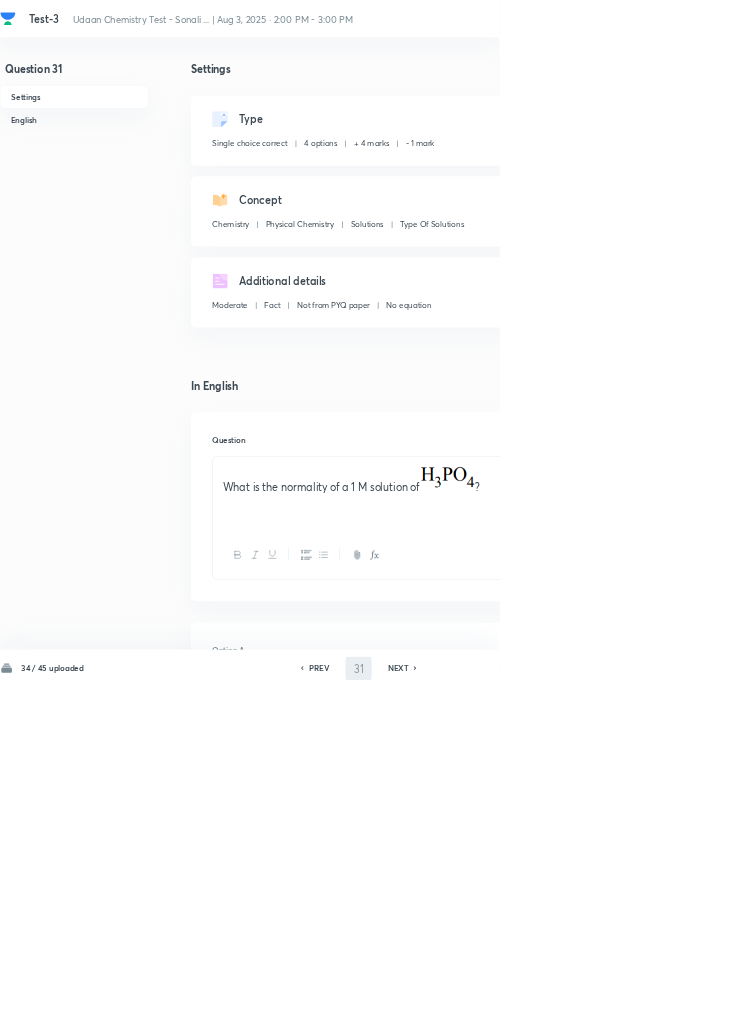 type on "32" 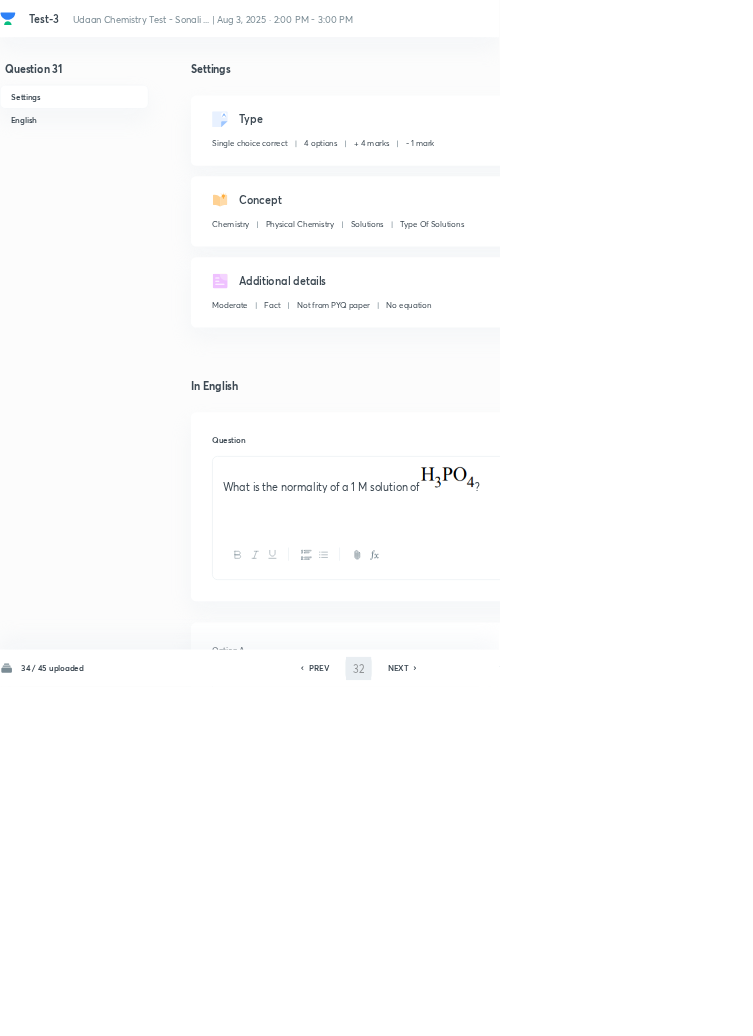 checkbox on "false" 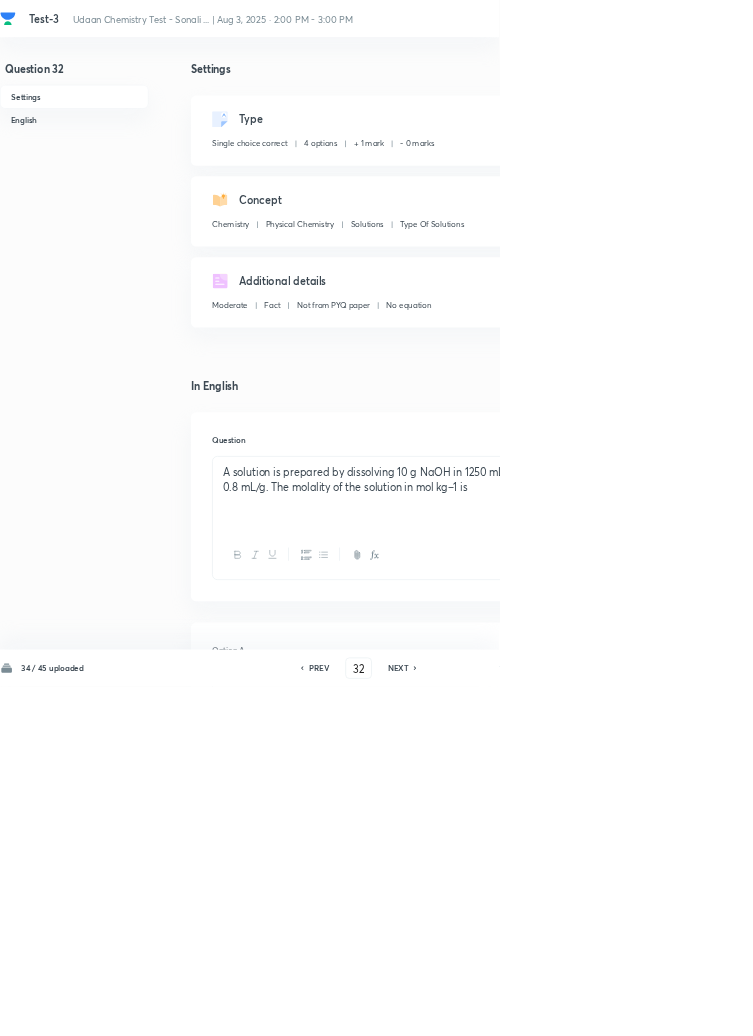 click on "Edit" at bounding box center (920, 182) 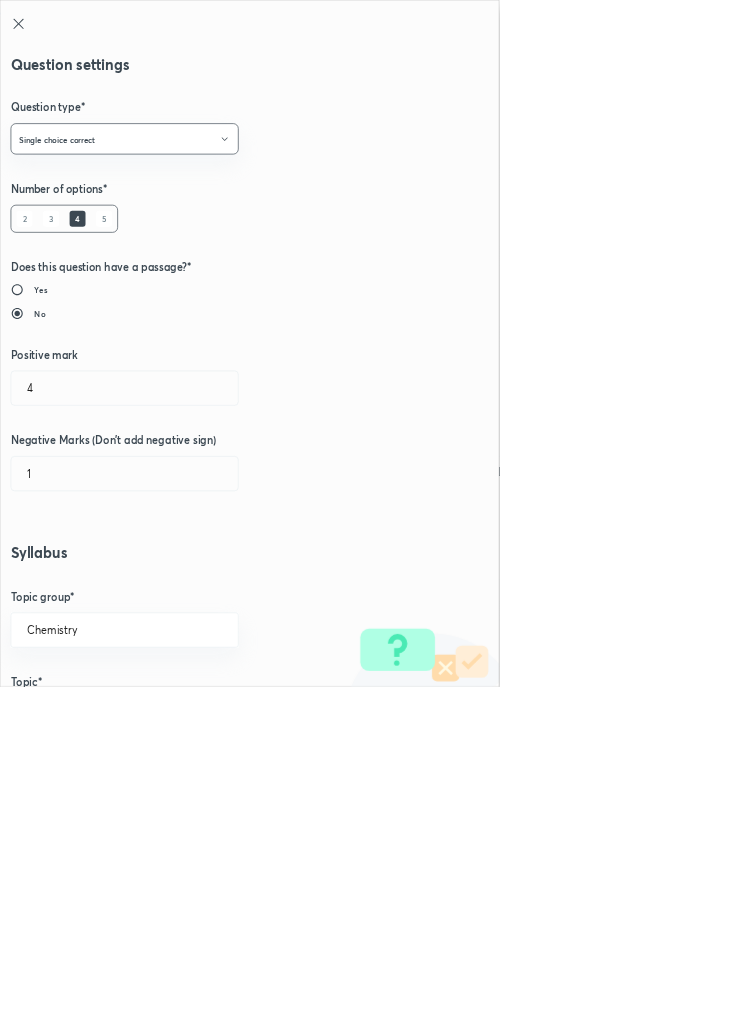 type on "1" 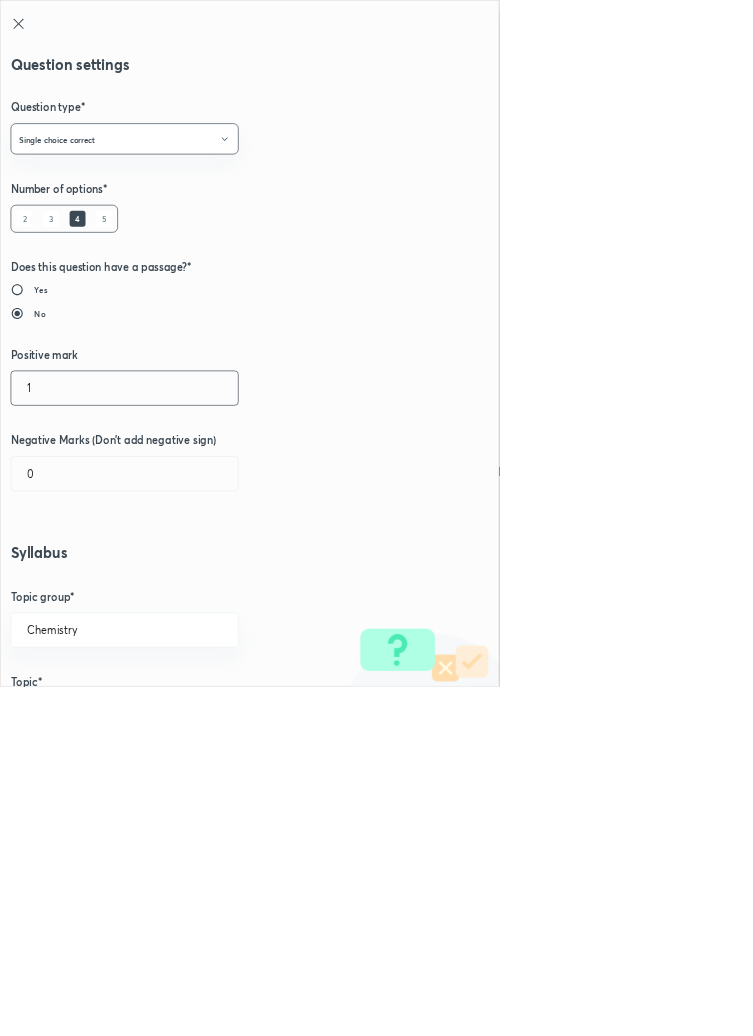 click on "1" at bounding box center (188, 585) 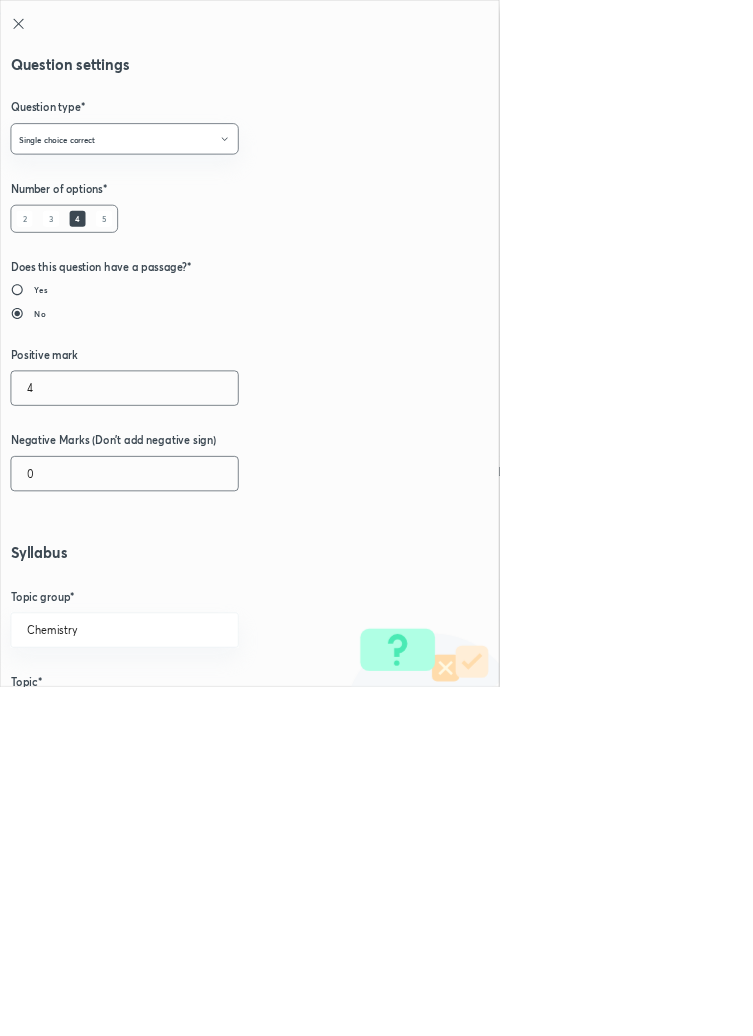type on "4" 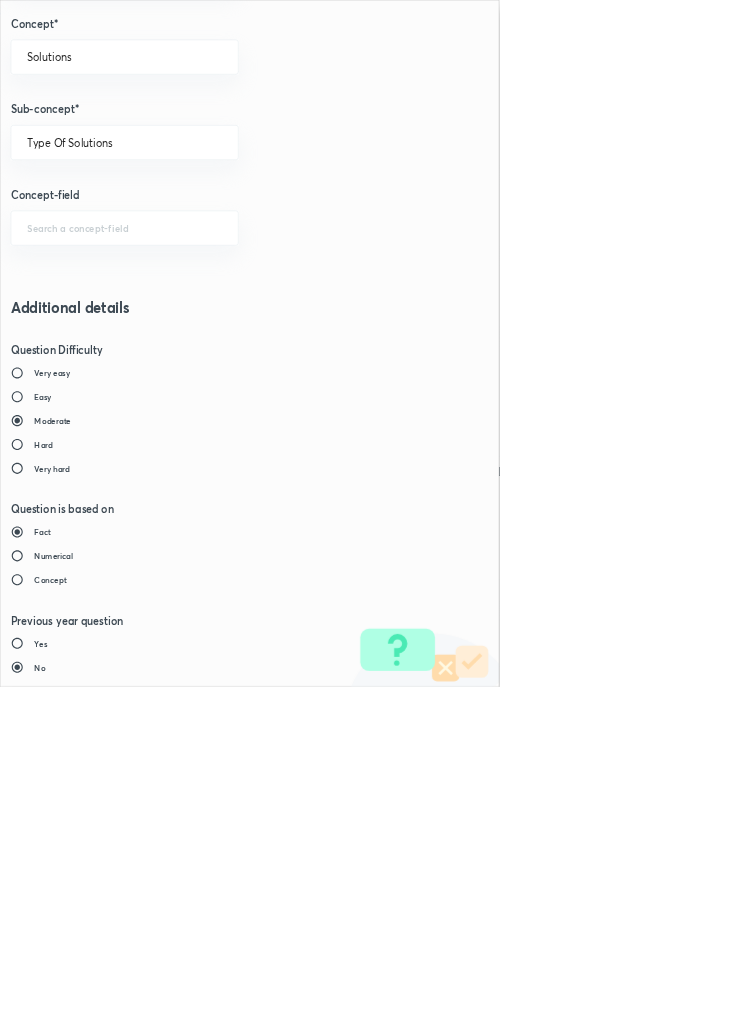scroll, scrollTop: 1125, scrollLeft: 0, axis: vertical 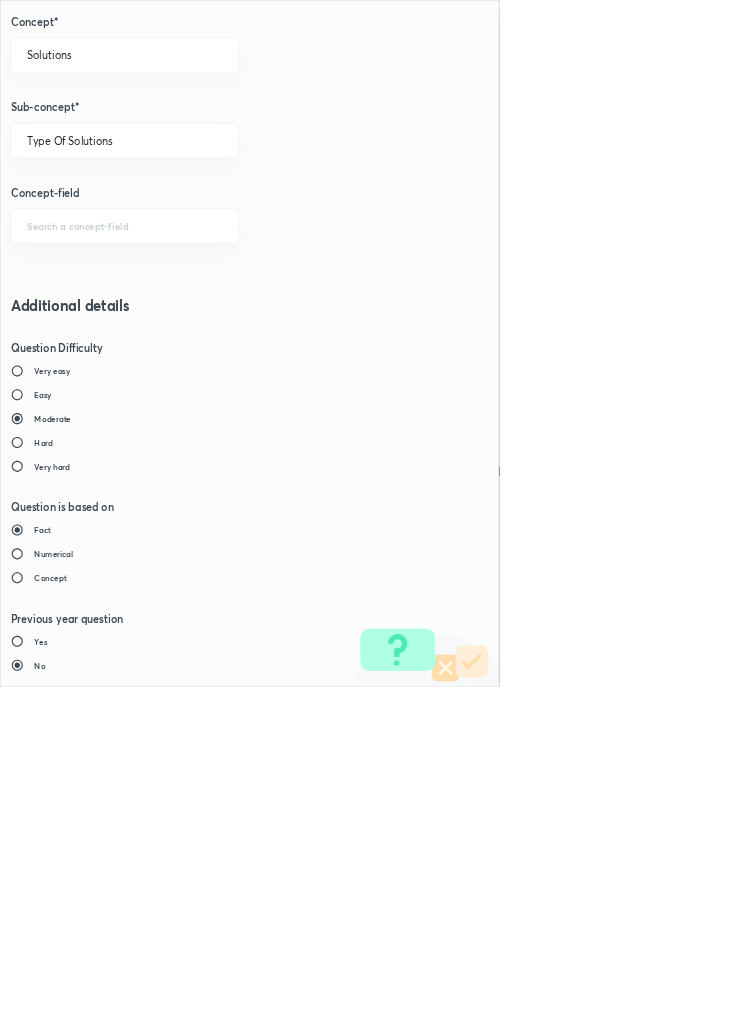 type on "1" 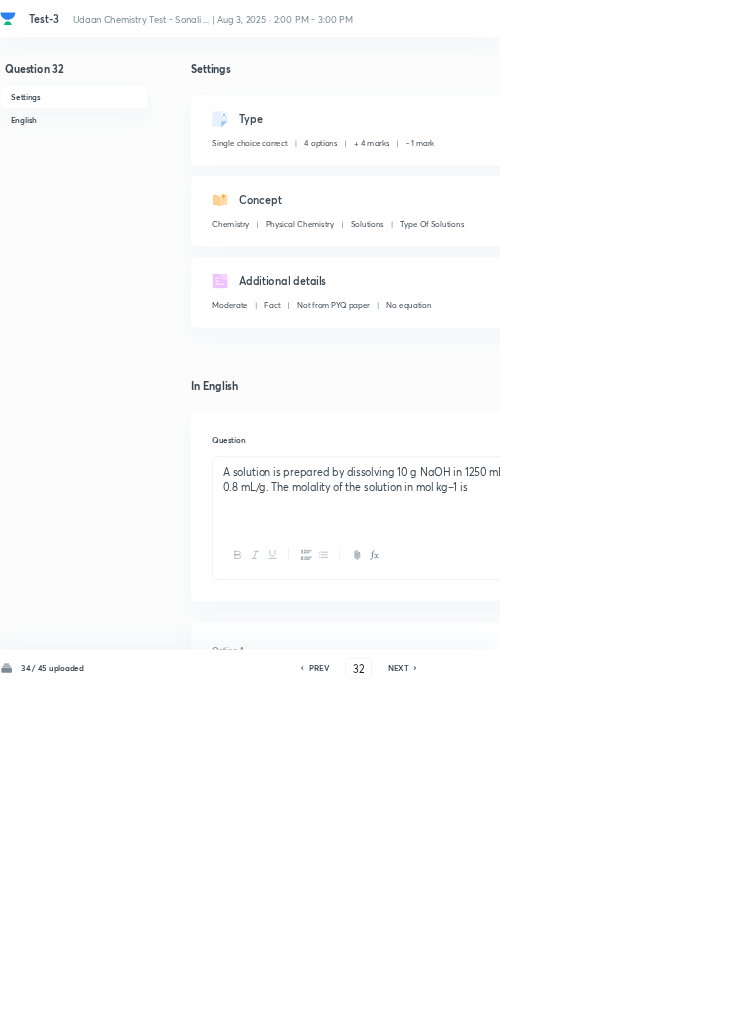 click on "Save" at bounding box center [1096, 1006] 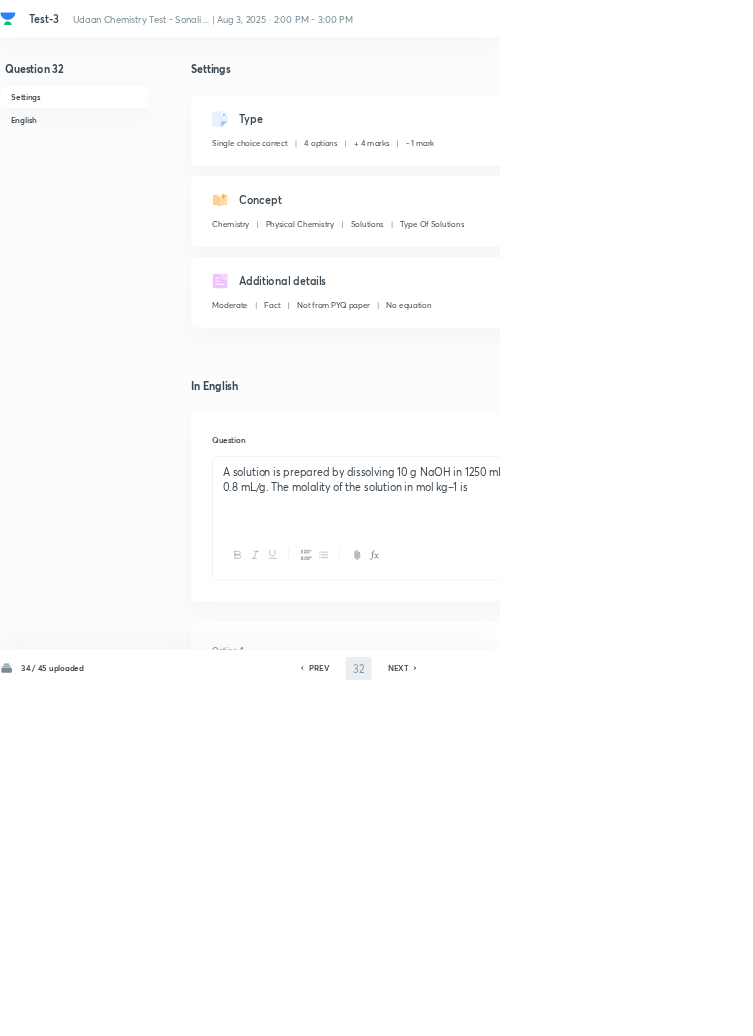 type on "33" 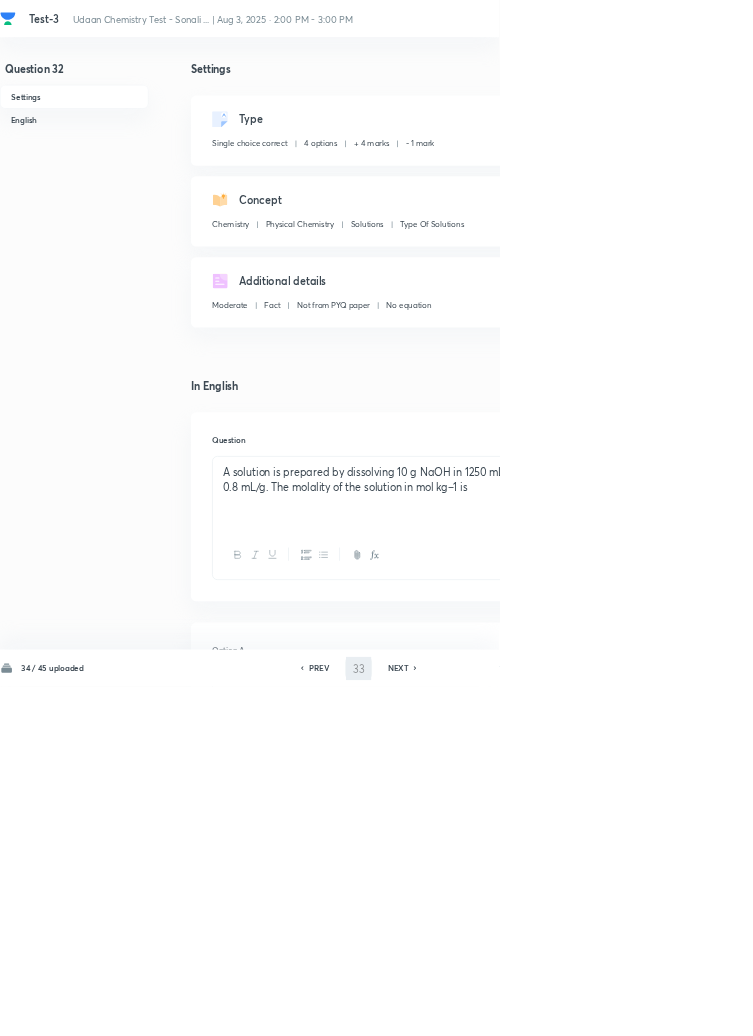 checkbox on "false" 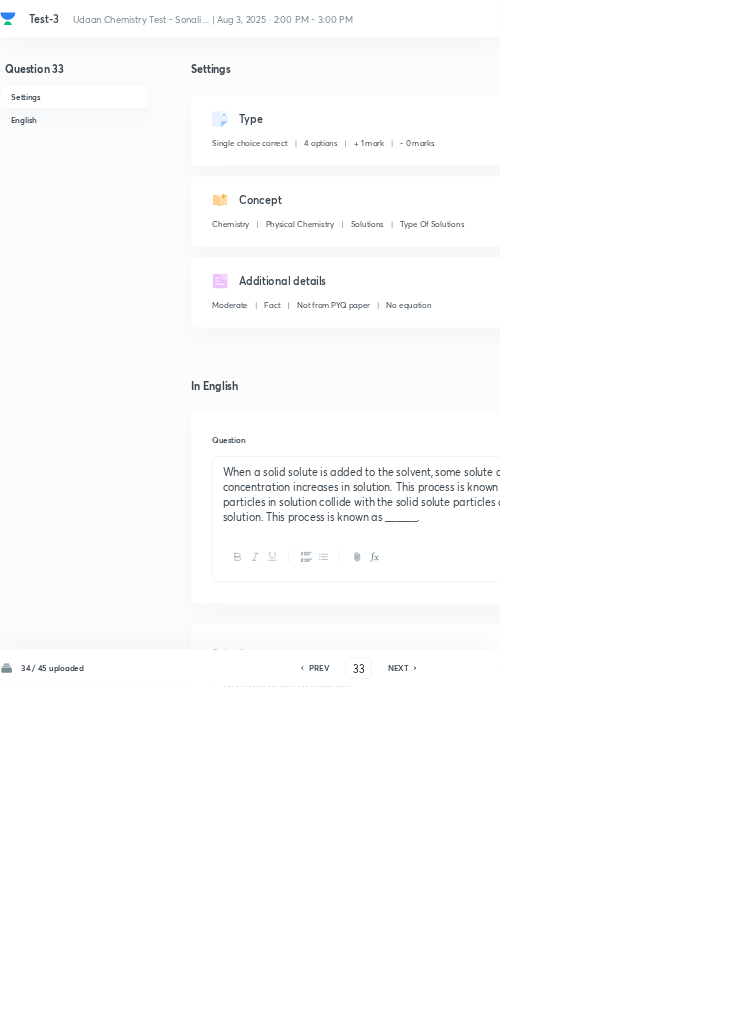 click on "Edit" at bounding box center [920, 182] 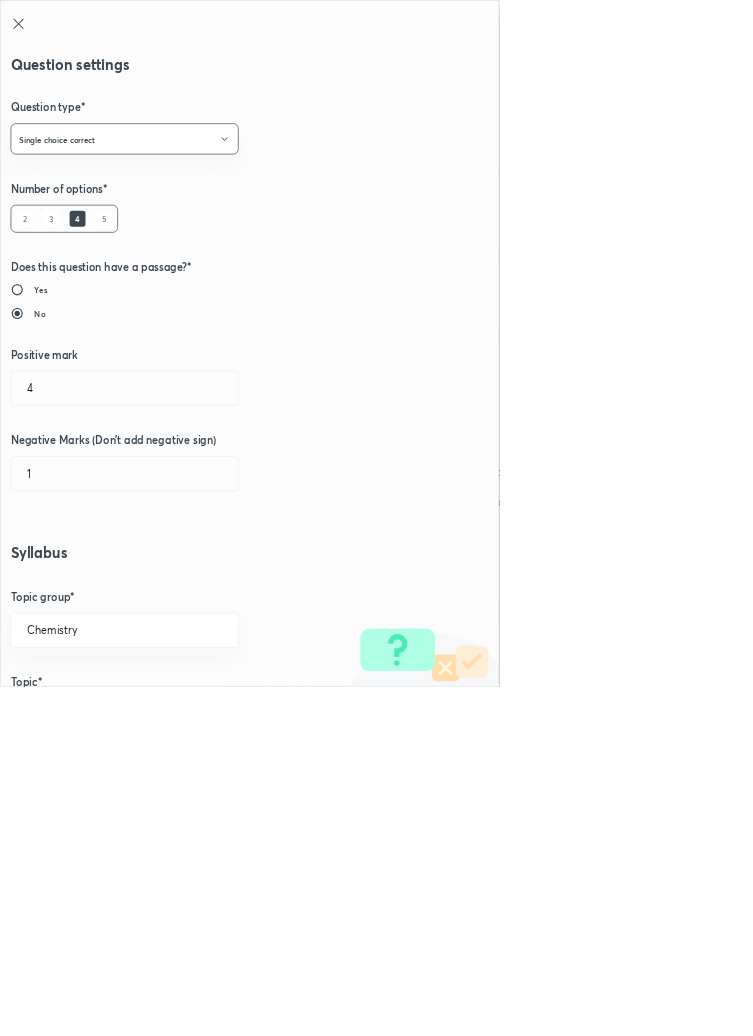type on "1" 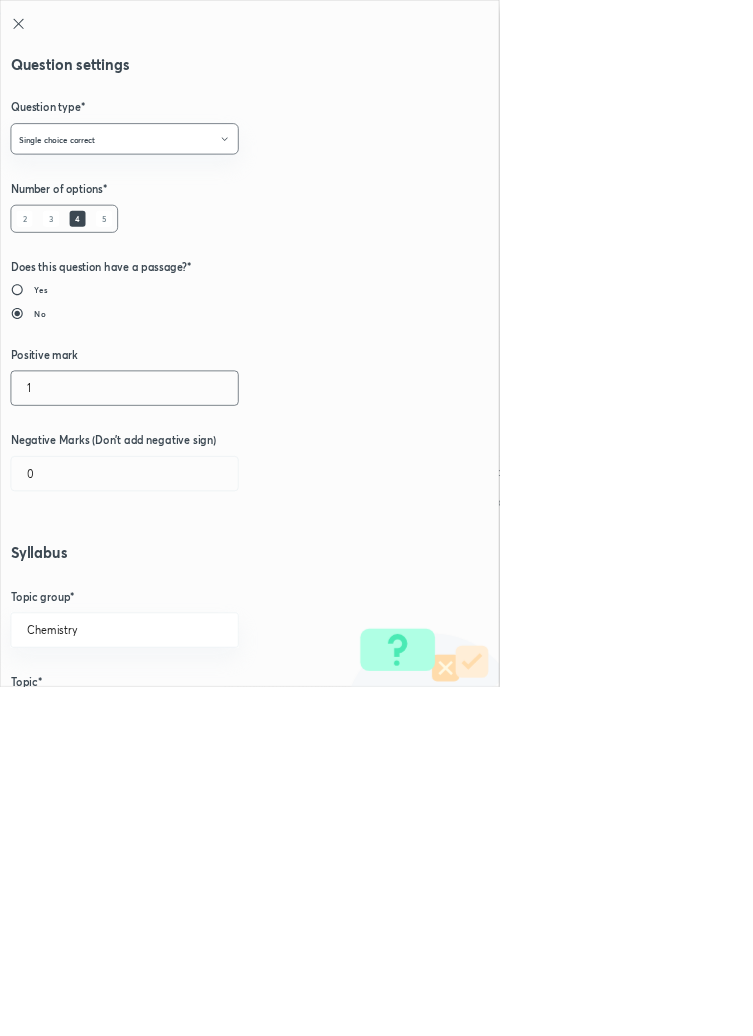 click on "1" at bounding box center [188, 585] 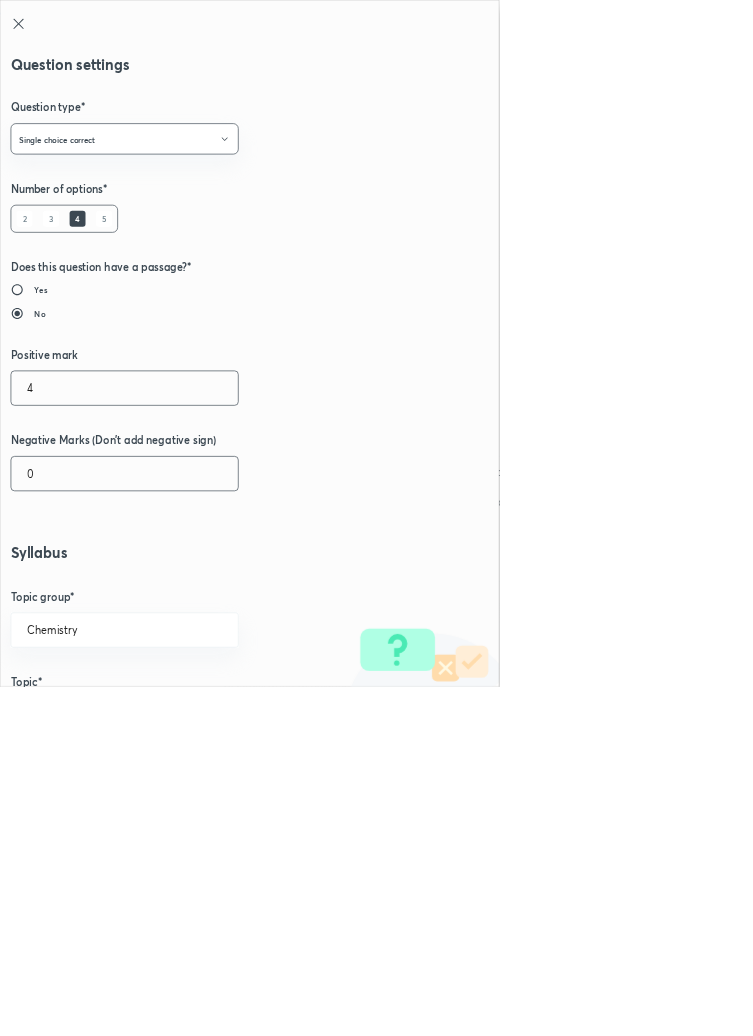 type on "4" 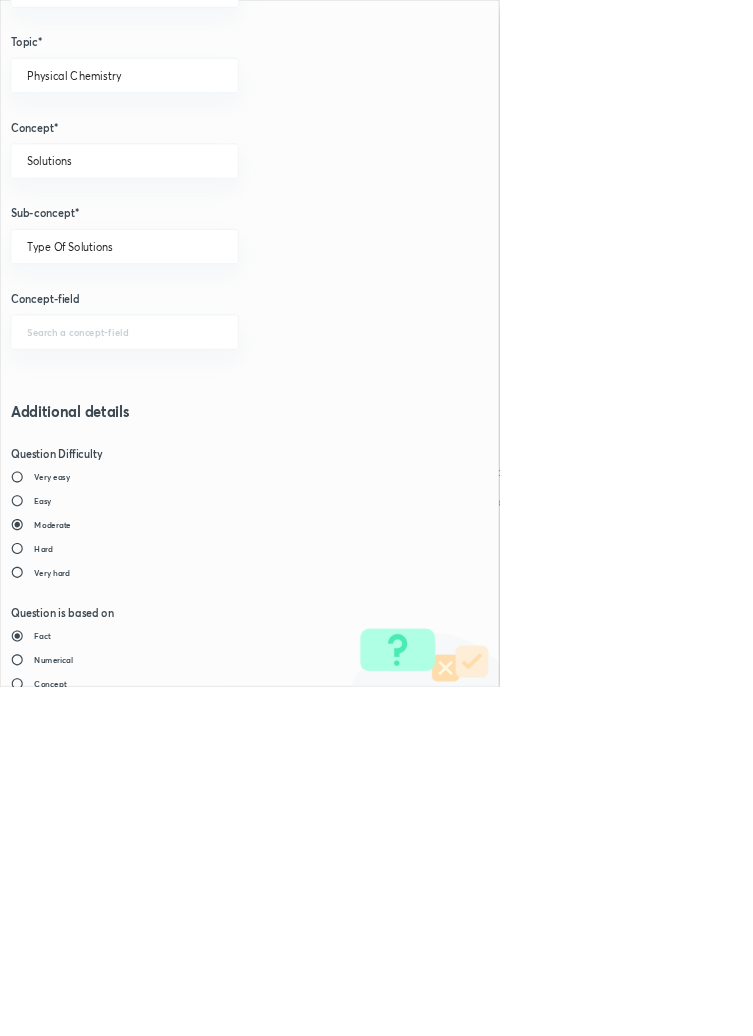 scroll, scrollTop: 1125, scrollLeft: 0, axis: vertical 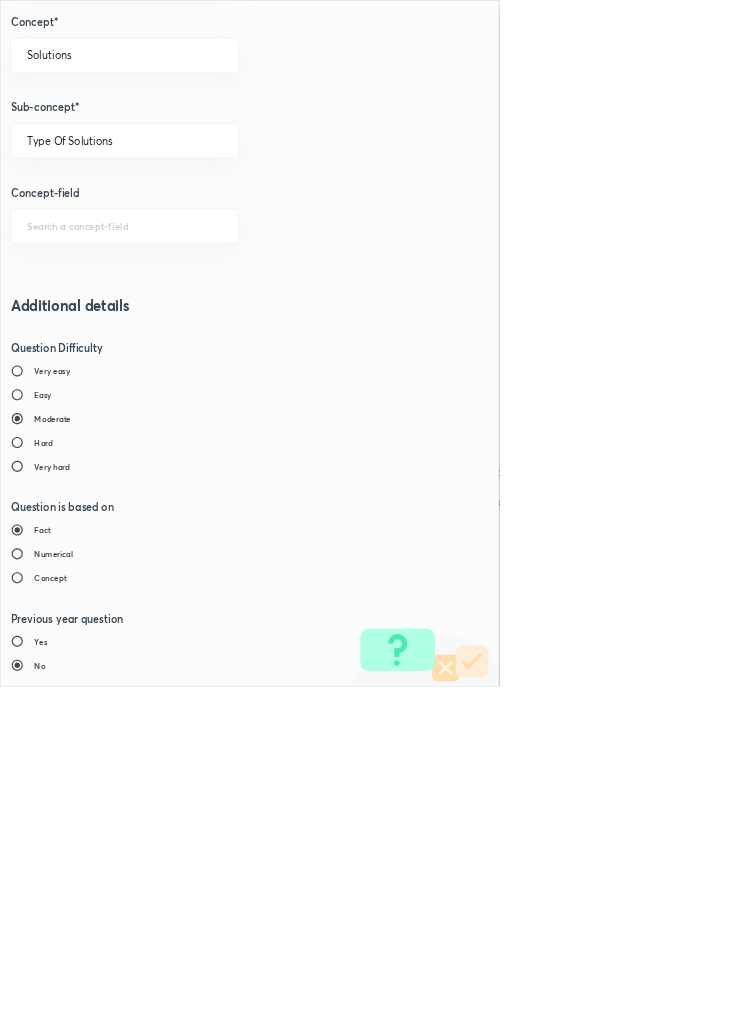 type on "1" 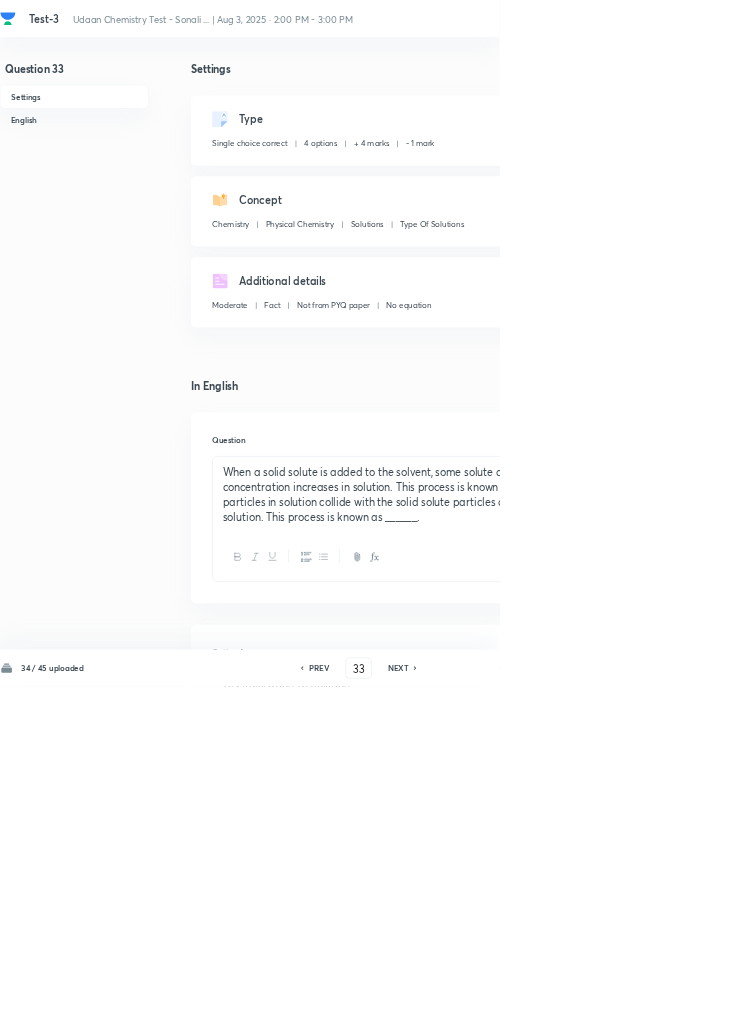 click on "Save" at bounding box center [1096, 1006] 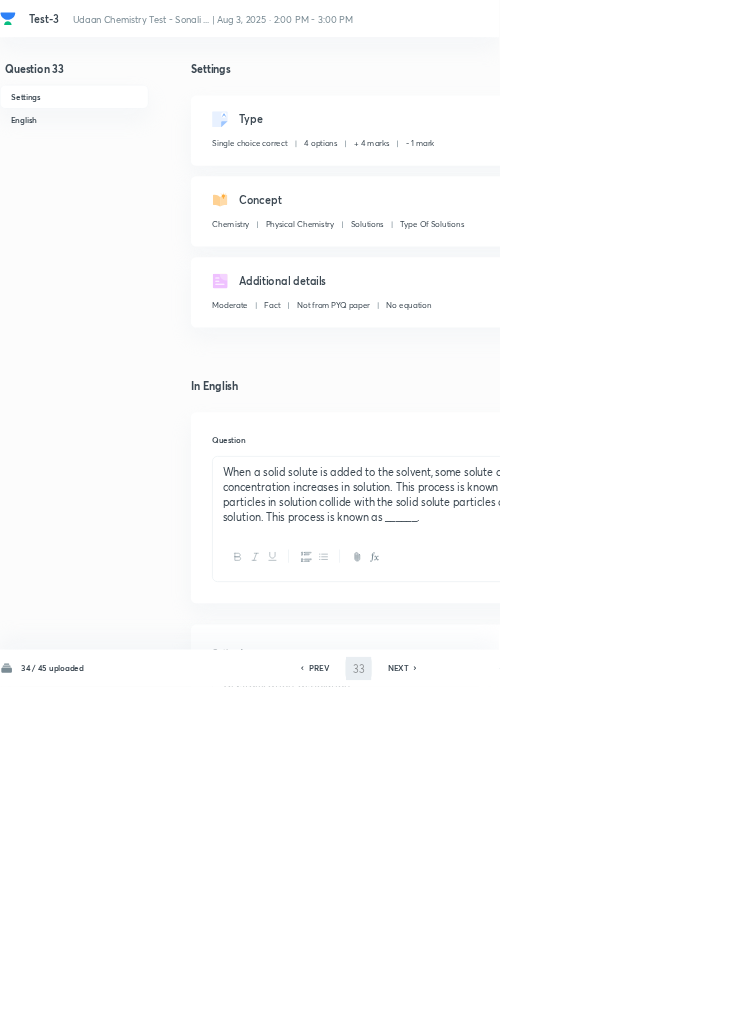 type on "34" 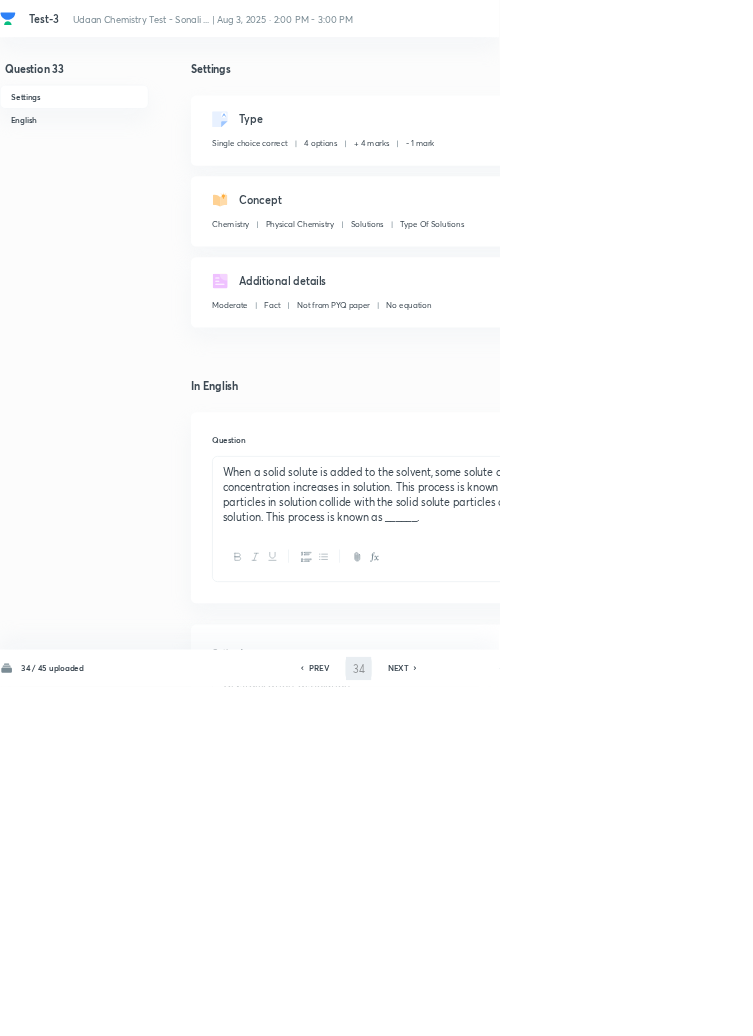 checkbox on "true" 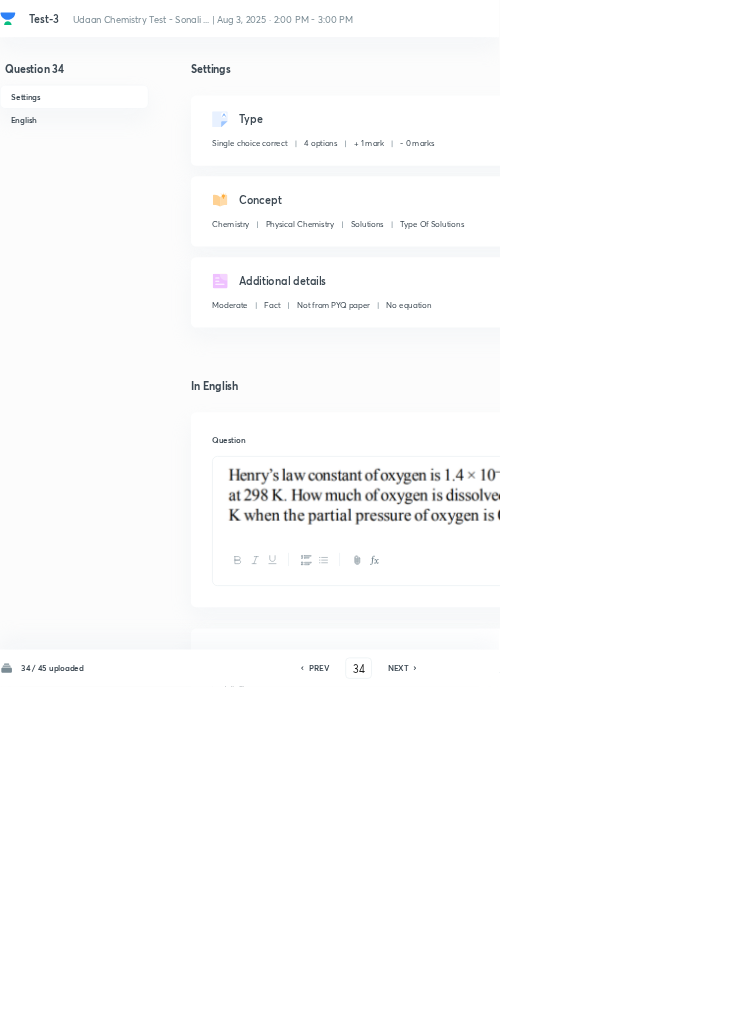 click on "Edit" at bounding box center [920, 182] 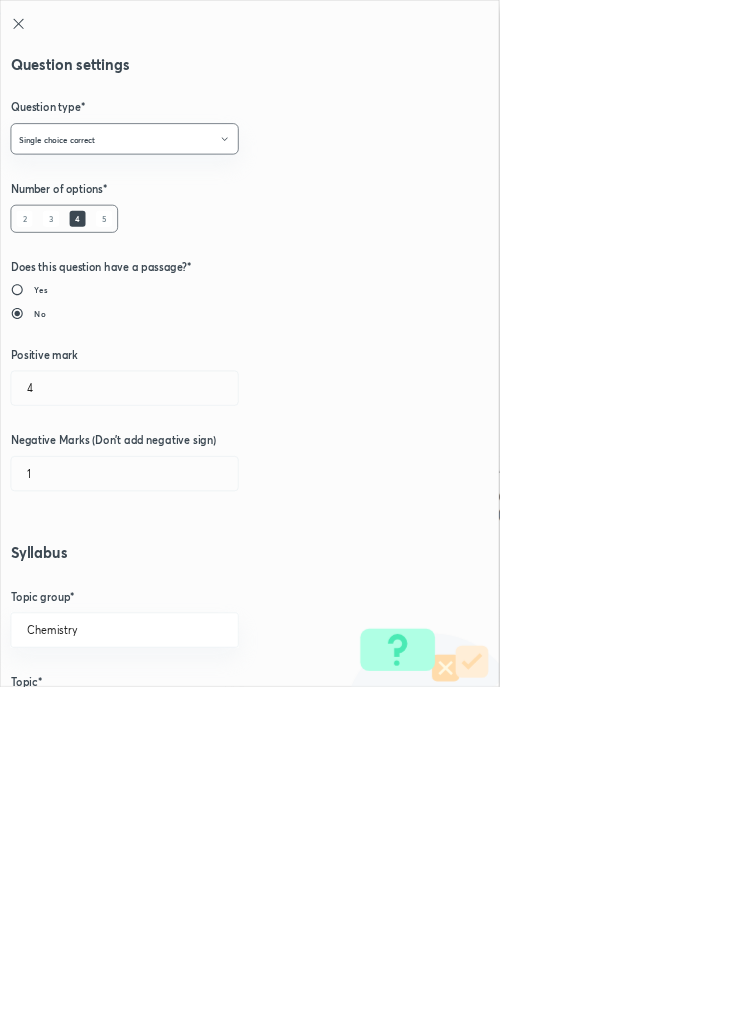 type on "1" 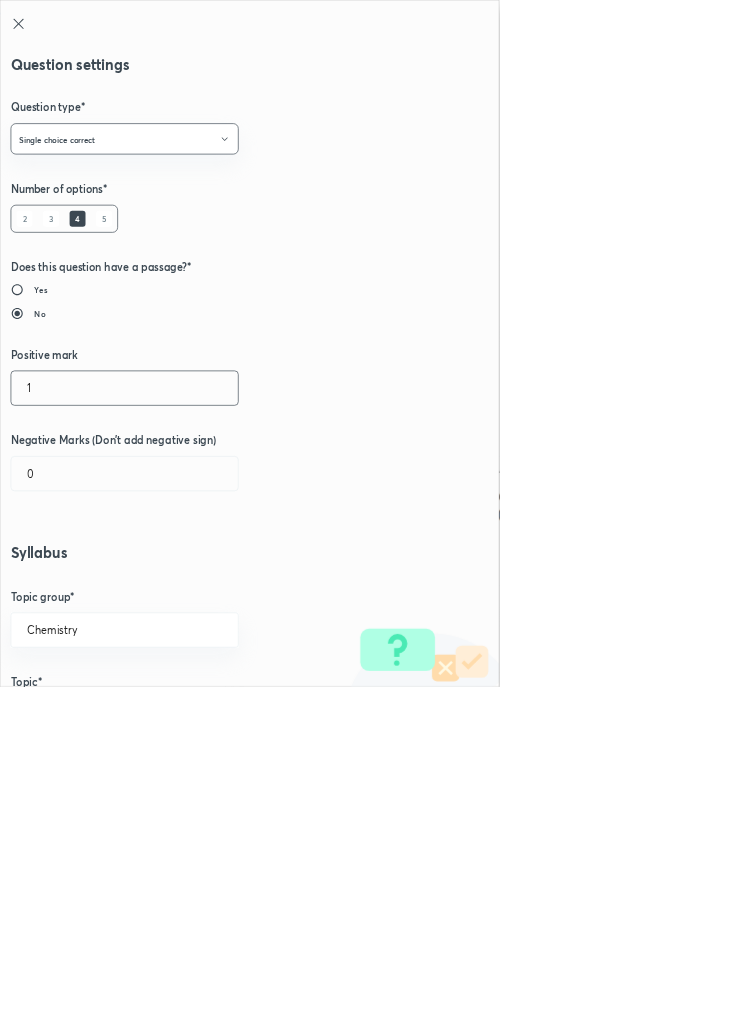 click on "1" at bounding box center [188, 585] 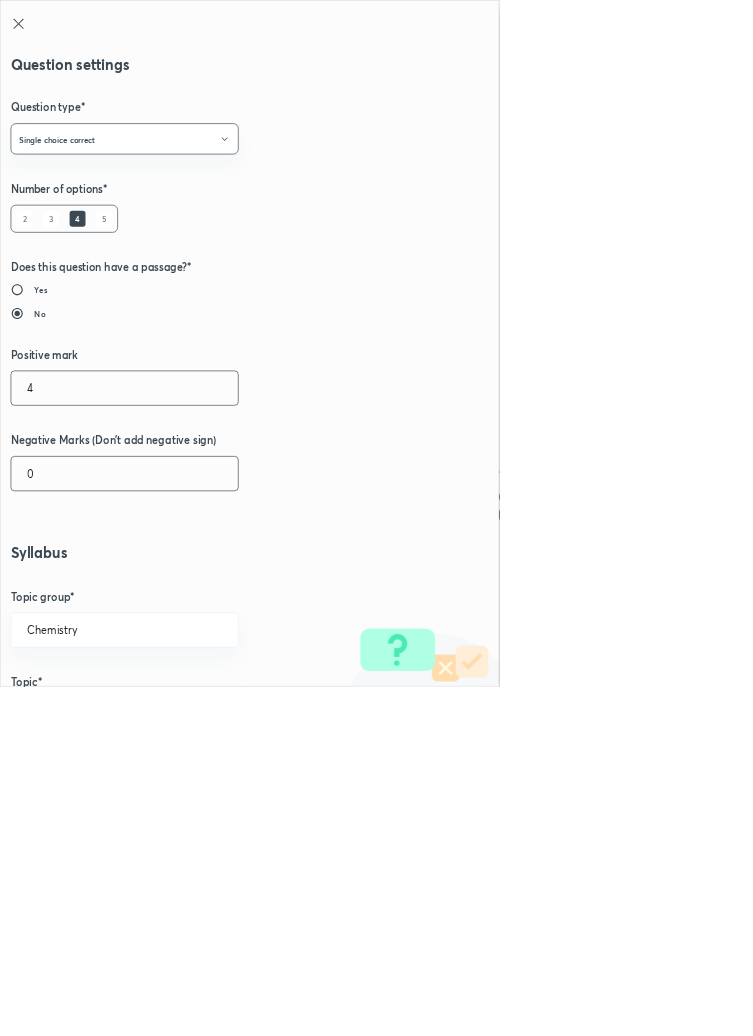 type on "4" 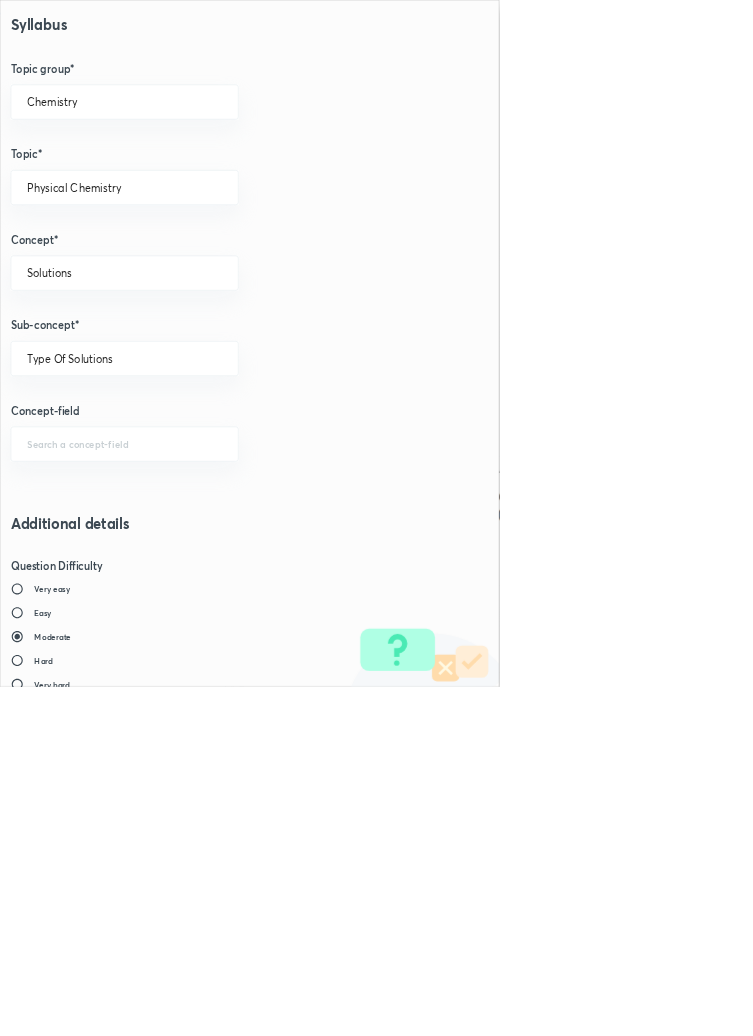 scroll, scrollTop: 1125, scrollLeft: 0, axis: vertical 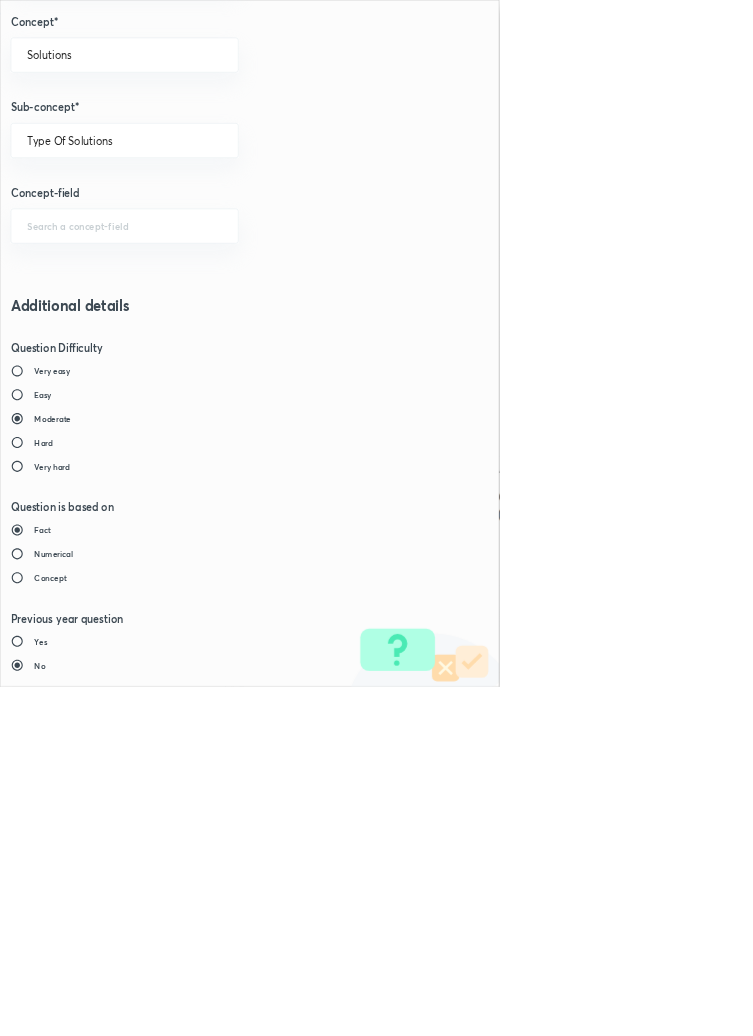 type 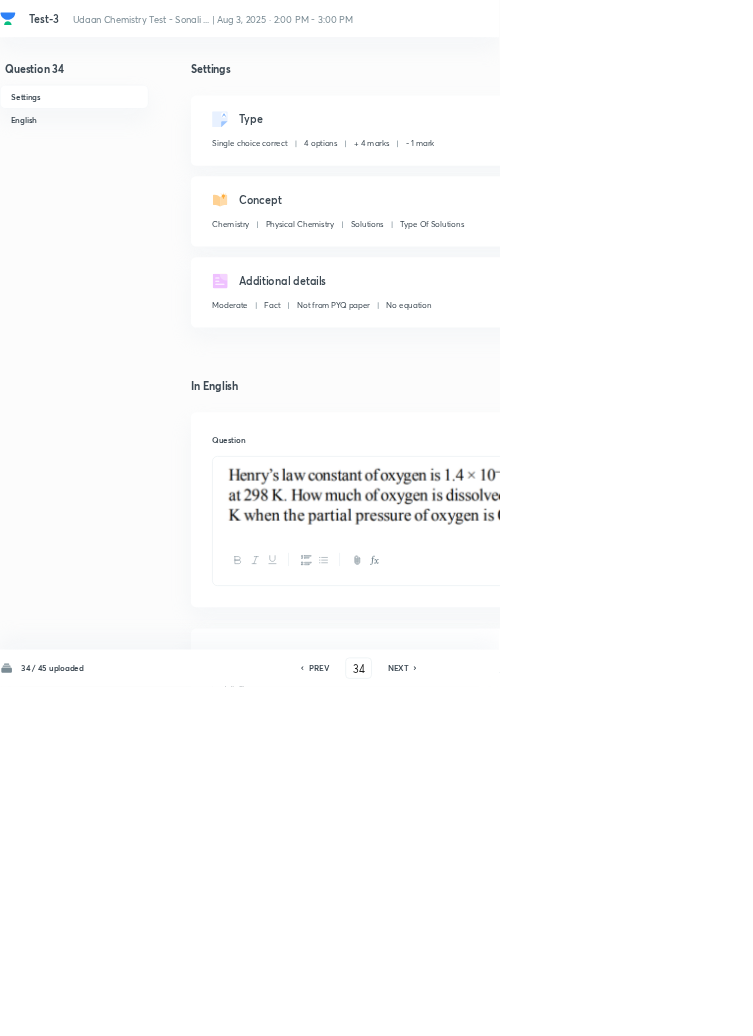 click on "Save" at bounding box center [1096, 1006] 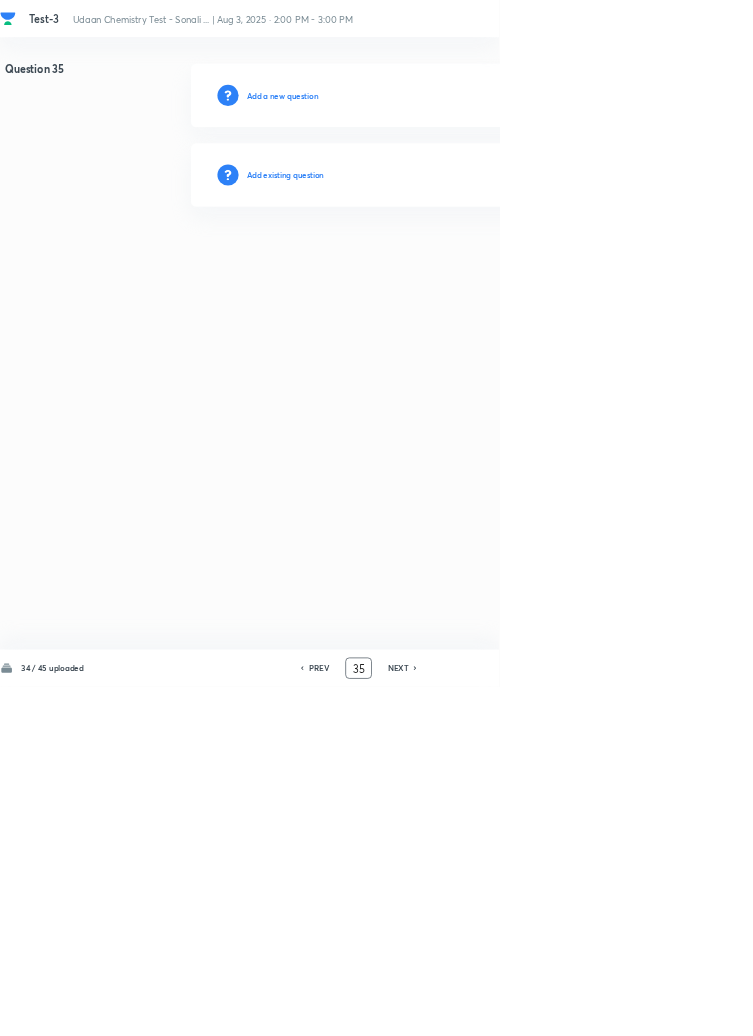 click on "35" at bounding box center (541, 1008) 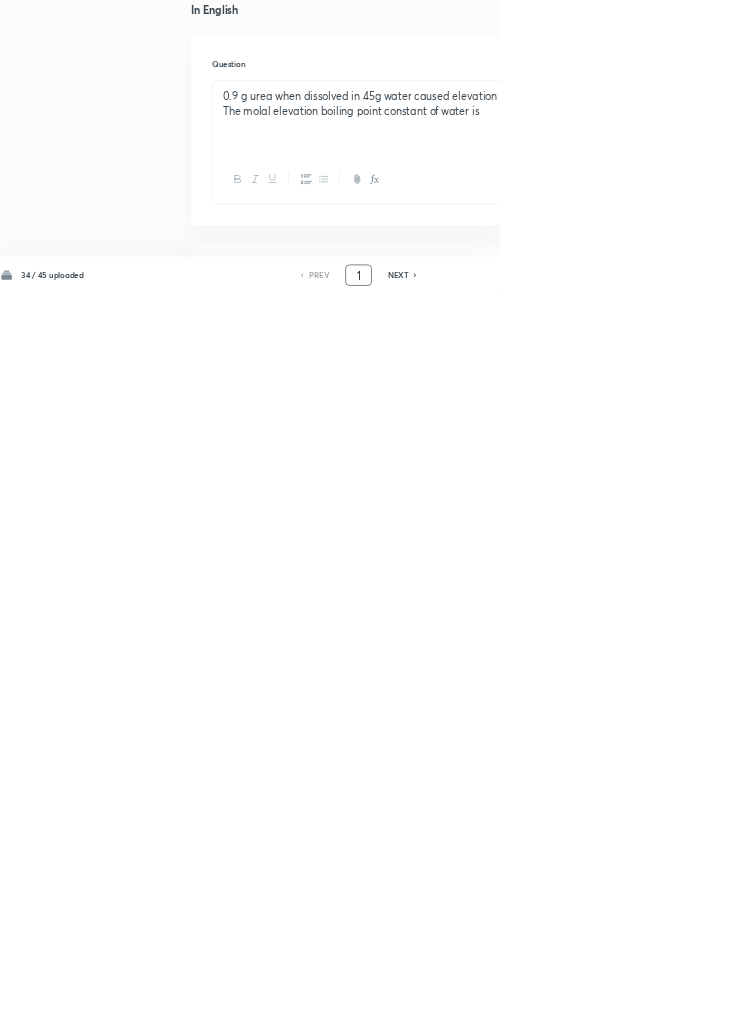 scroll, scrollTop: 0, scrollLeft: 0, axis: both 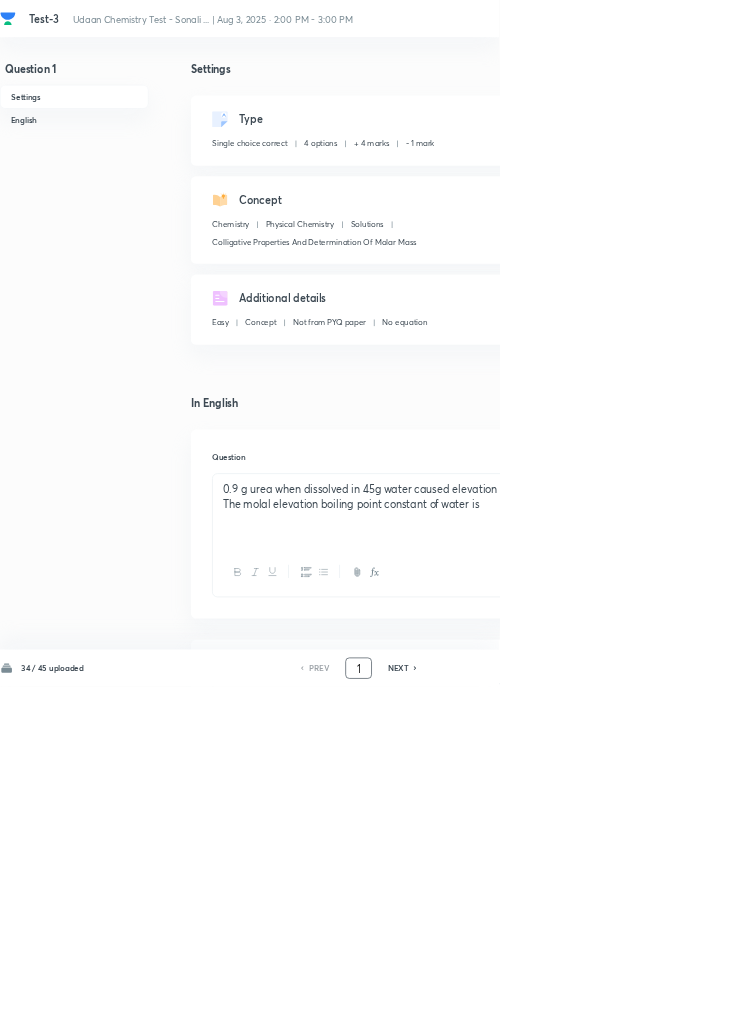 click at bounding box center [640, 1482] 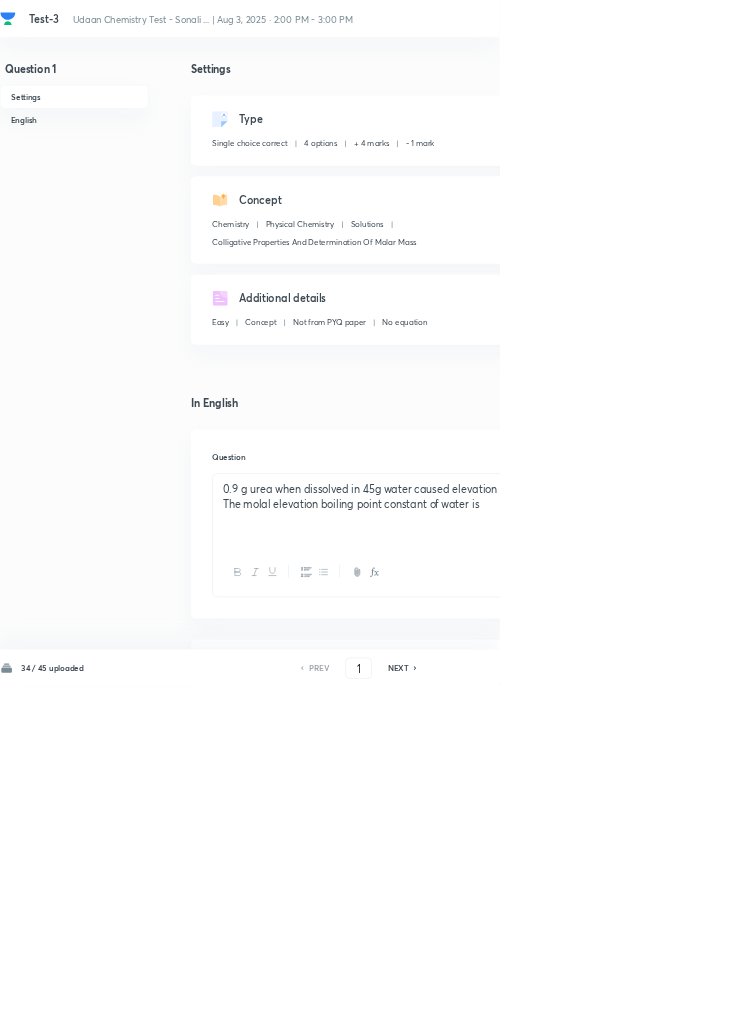 click 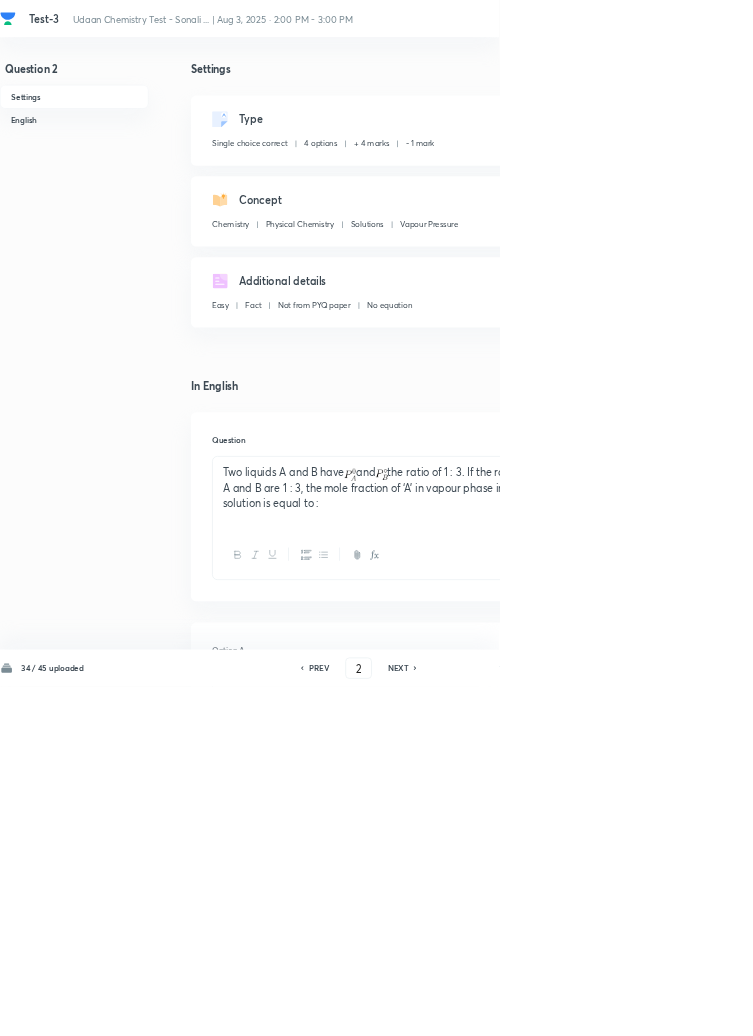 click 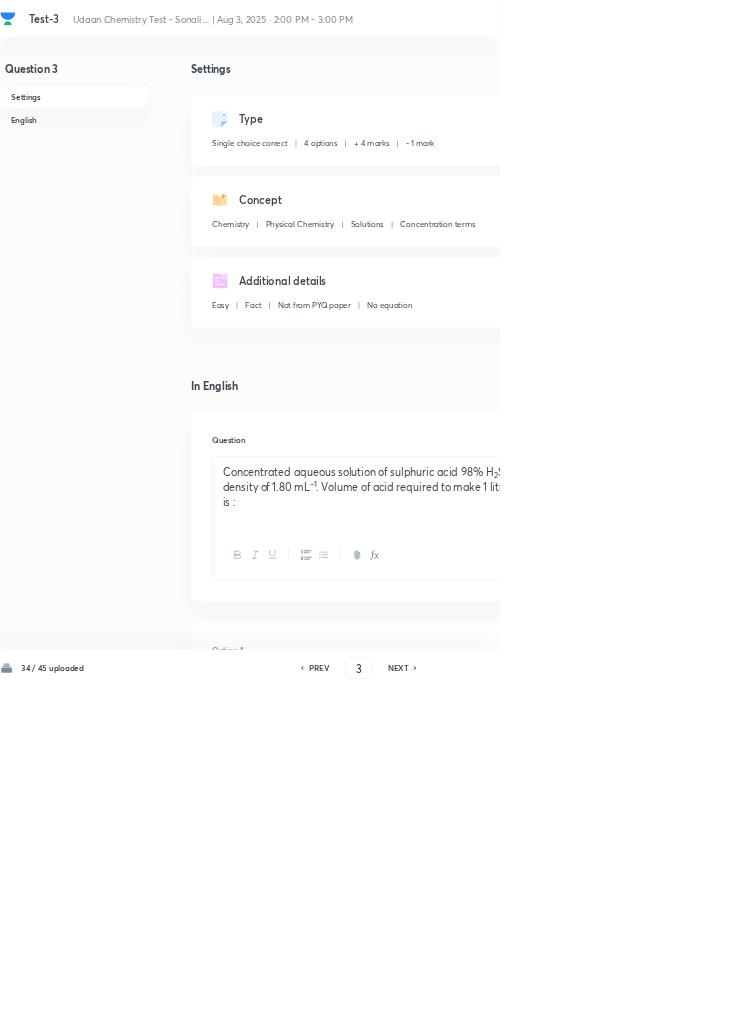 click 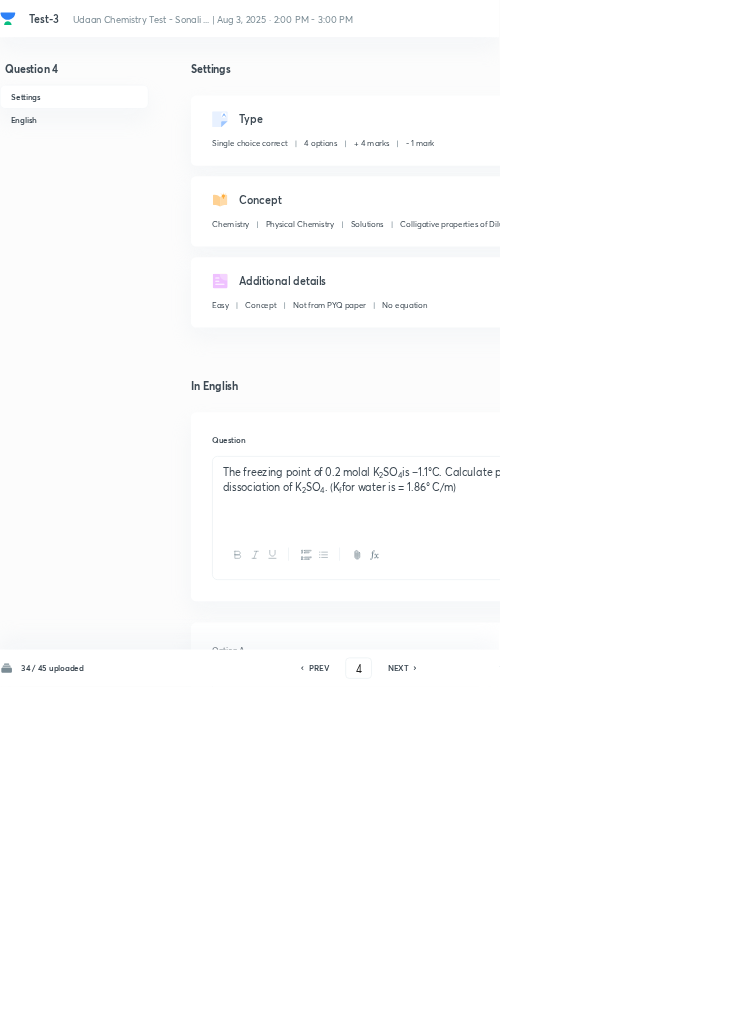 click on "NEXT" at bounding box center [600, 1008] 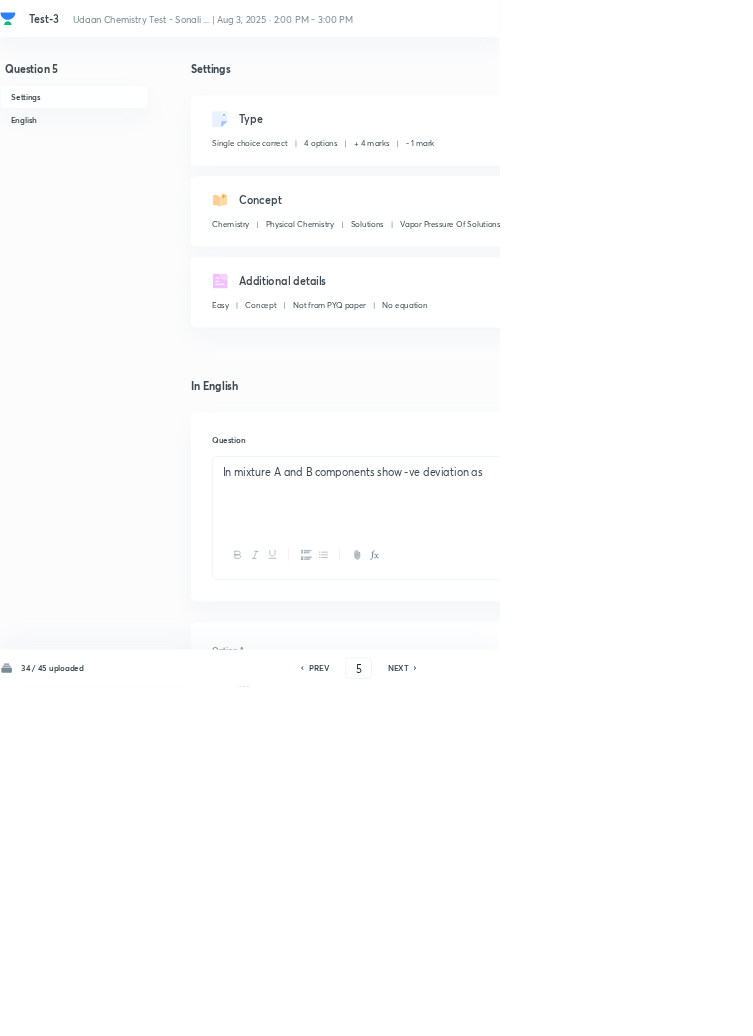 click on "NEXT" at bounding box center (600, 1008) 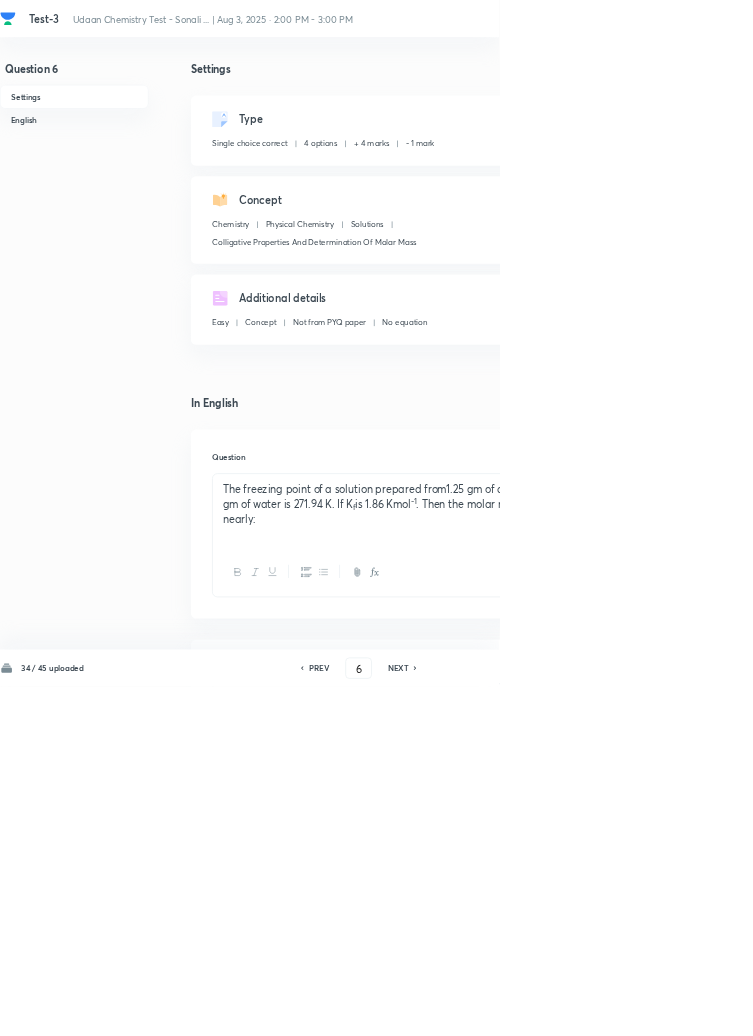 click on "34 / 45 uploaded
PREV 6 ​ NEXT Remove Save" at bounding box center (568, 1008) 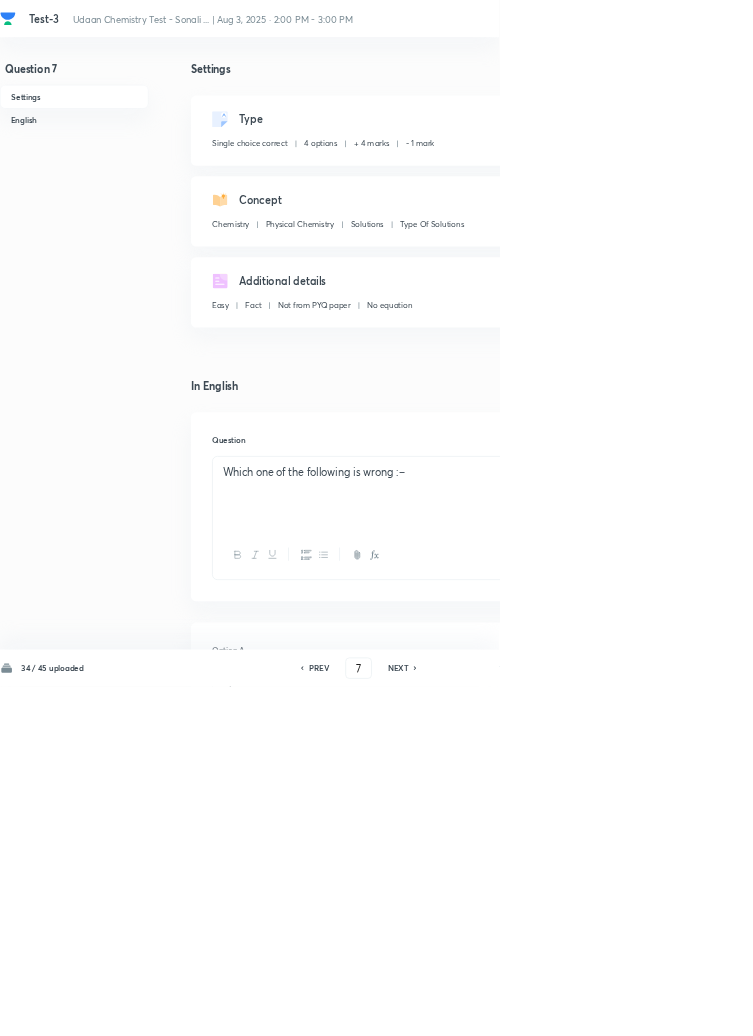 click 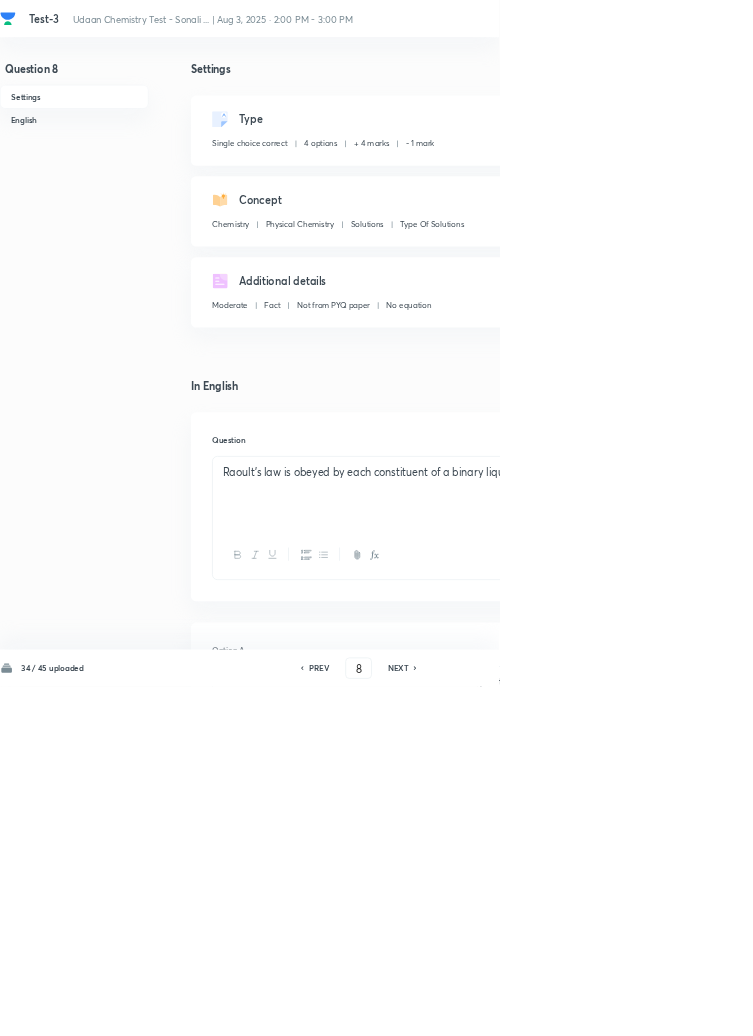 click 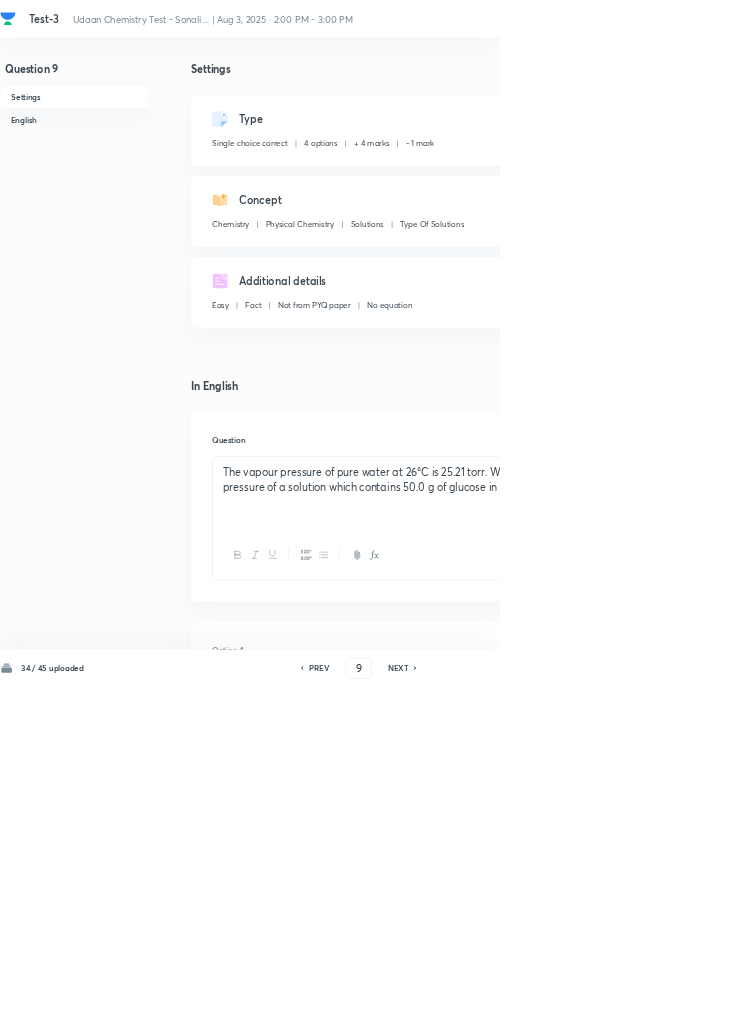 click 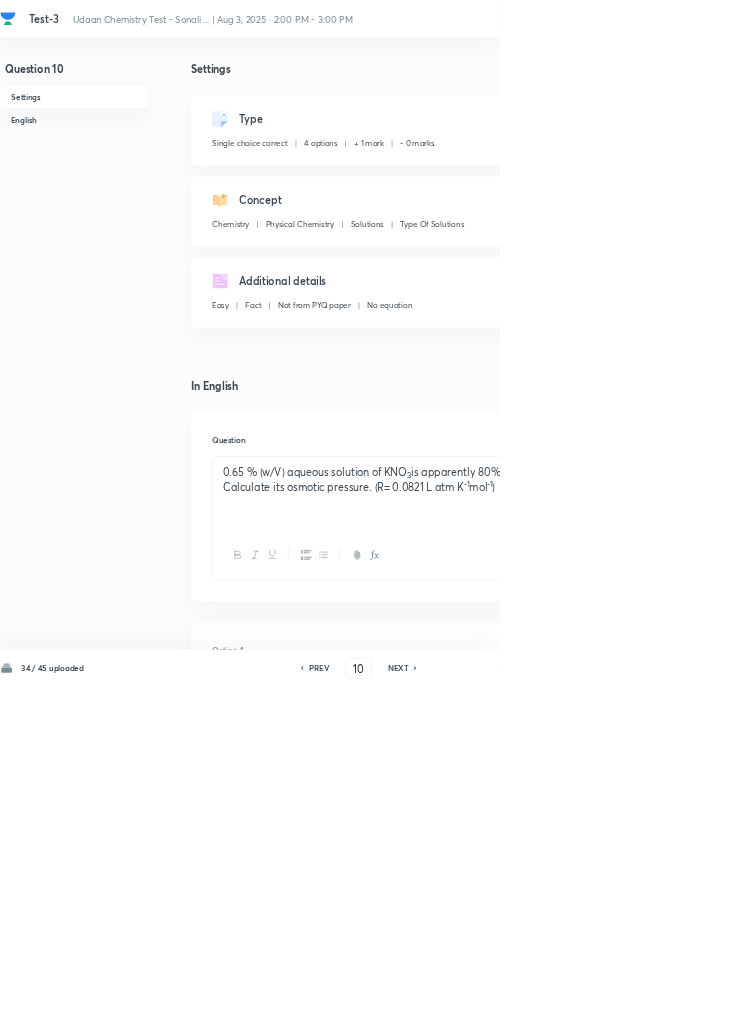 click 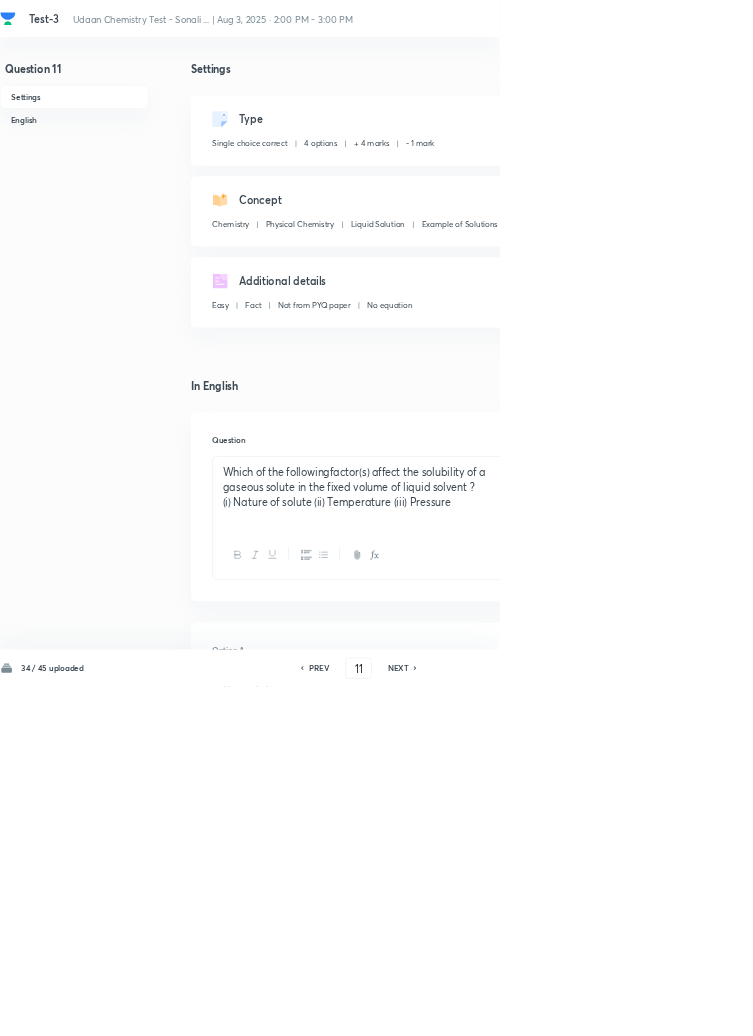 click on "34 / 45 uploaded
PREV 11 ​ NEXT Remove Save" at bounding box center [568, 1008] 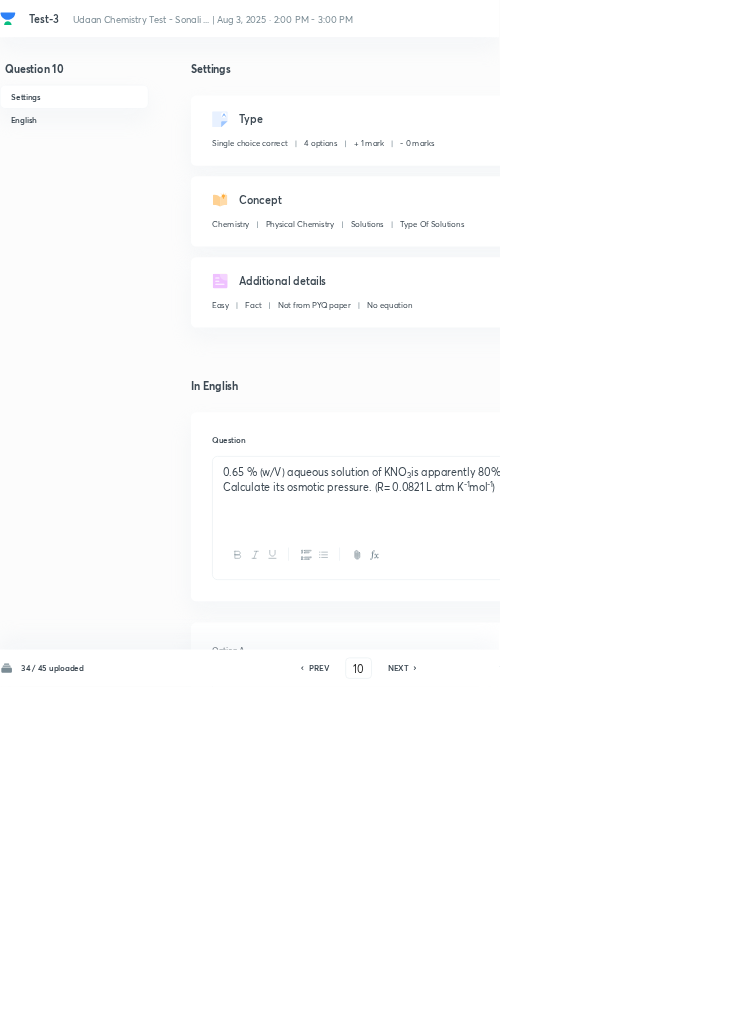 click on "Edit" at bounding box center [920, 182] 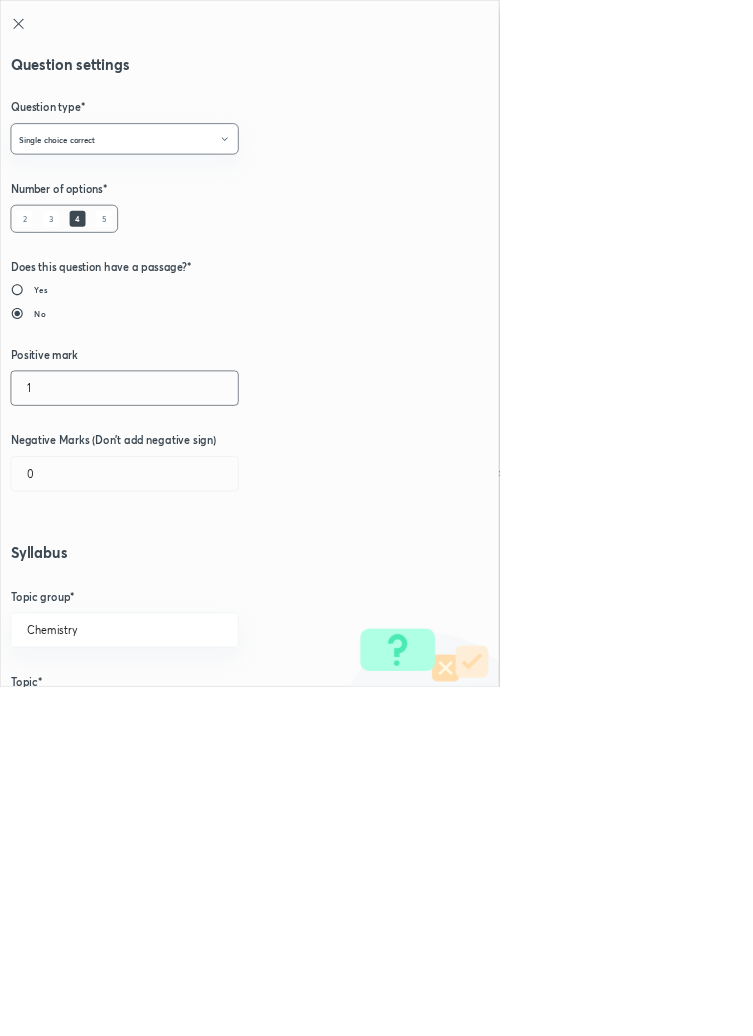 click on "1" at bounding box center (188, 585) 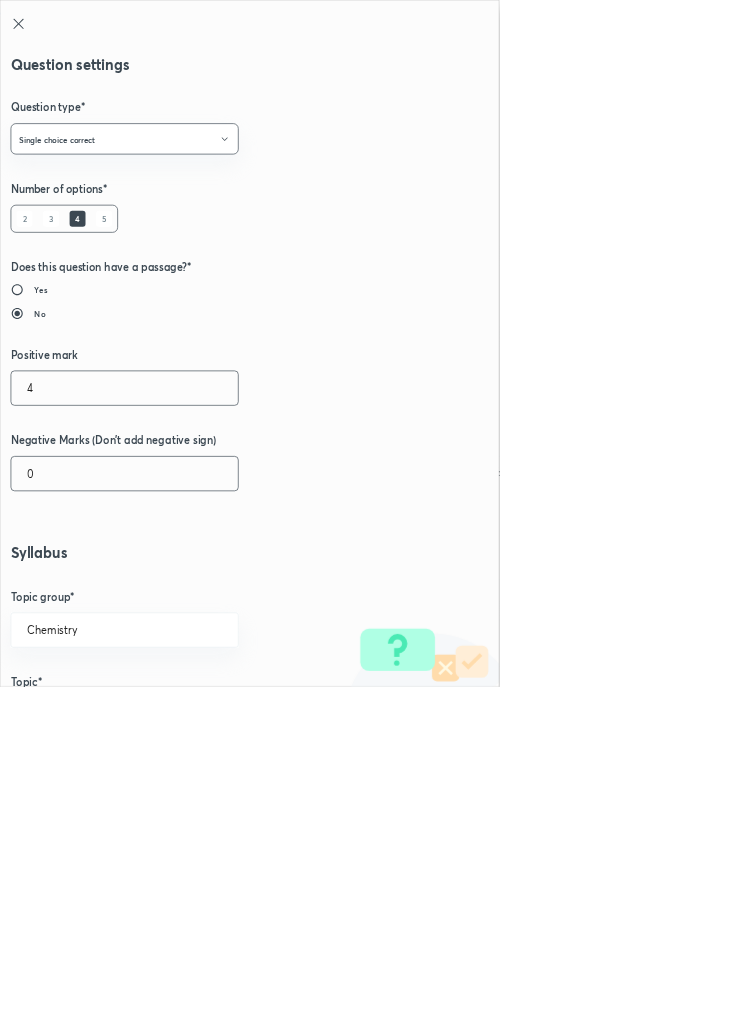 click on "0" at bounding box center (188, 714) 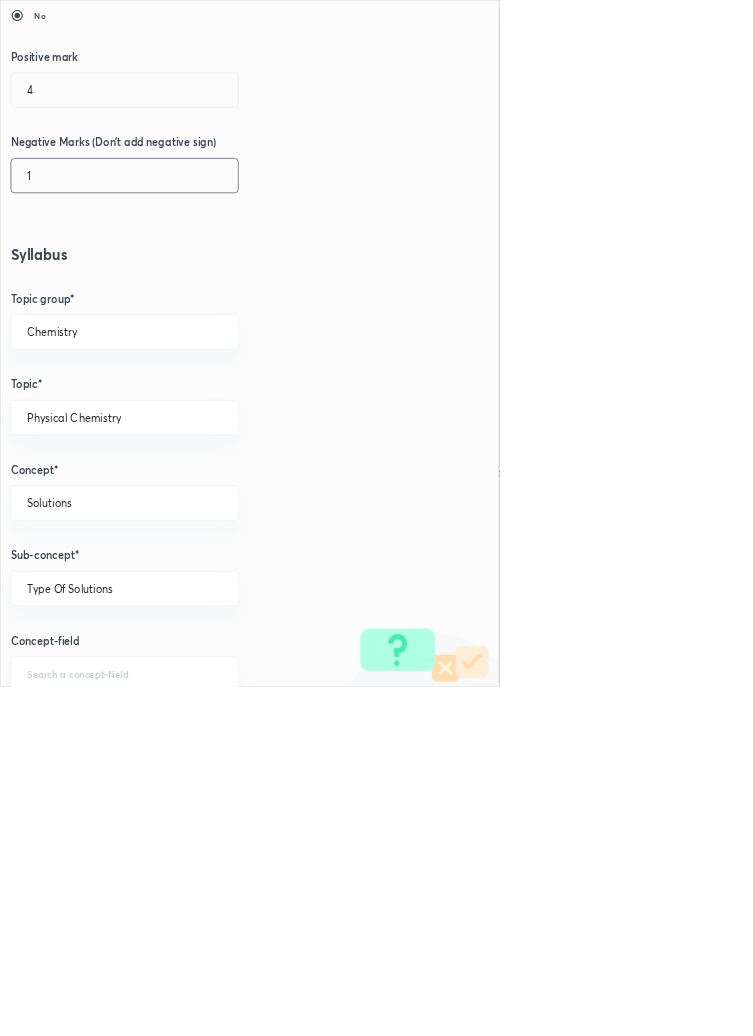 scroll, scrollTop: 1125, scrollLeft: 0, axis: vertical 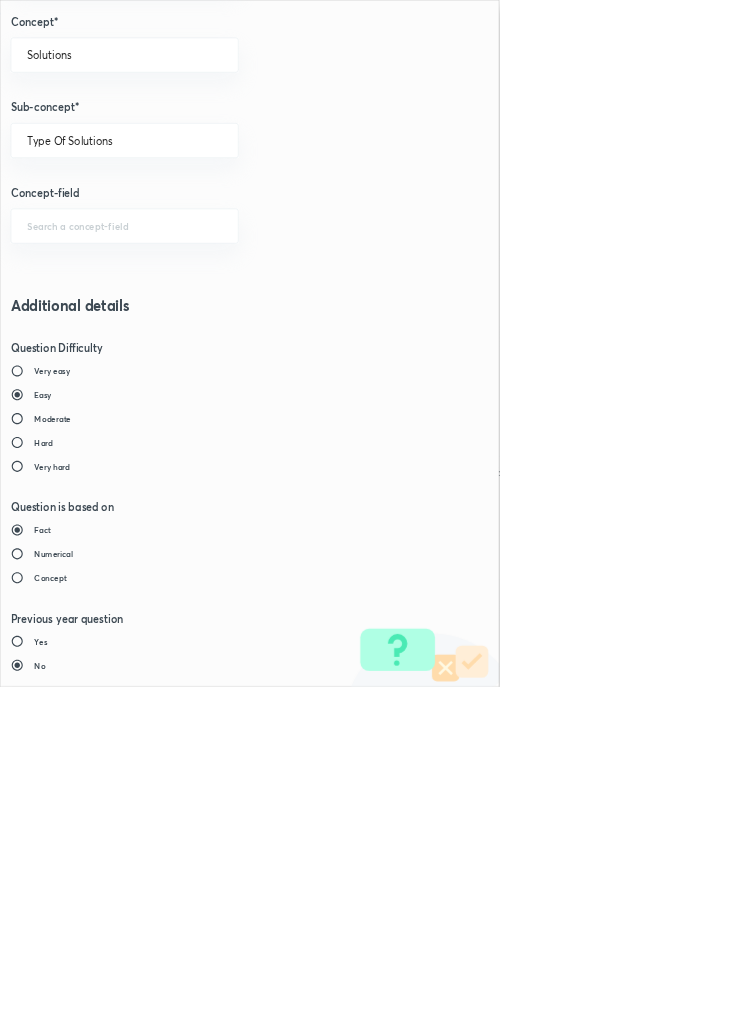 click on "Save" at bounding box center (80, 1476) 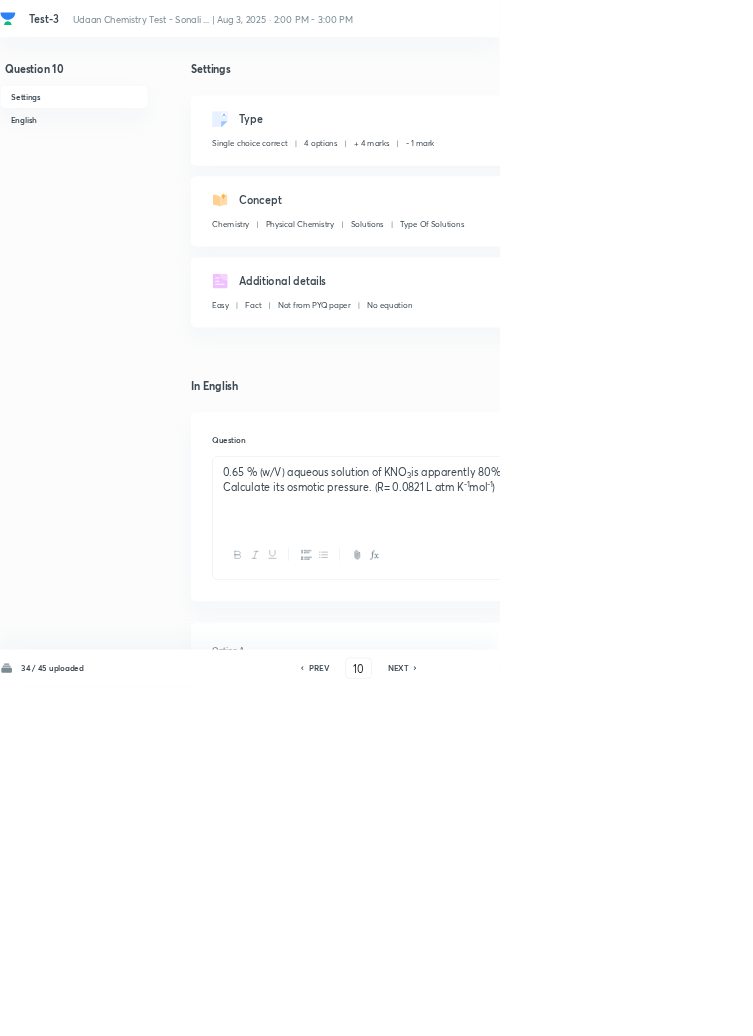 click on "Save" at bounding box center [1096, 1006] 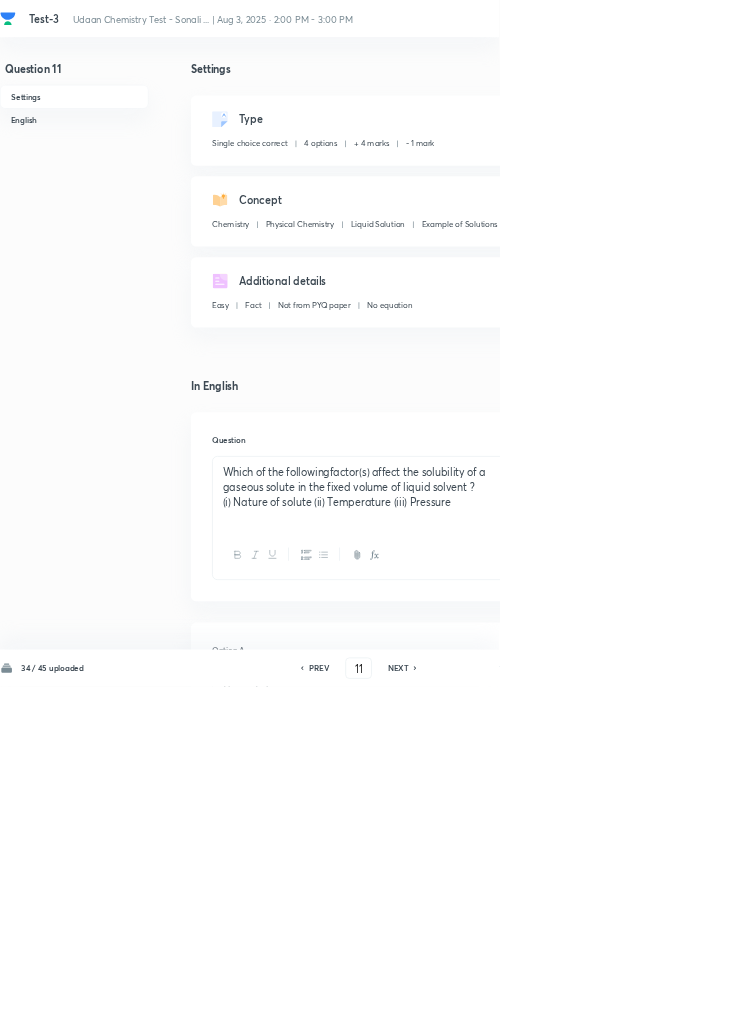 click 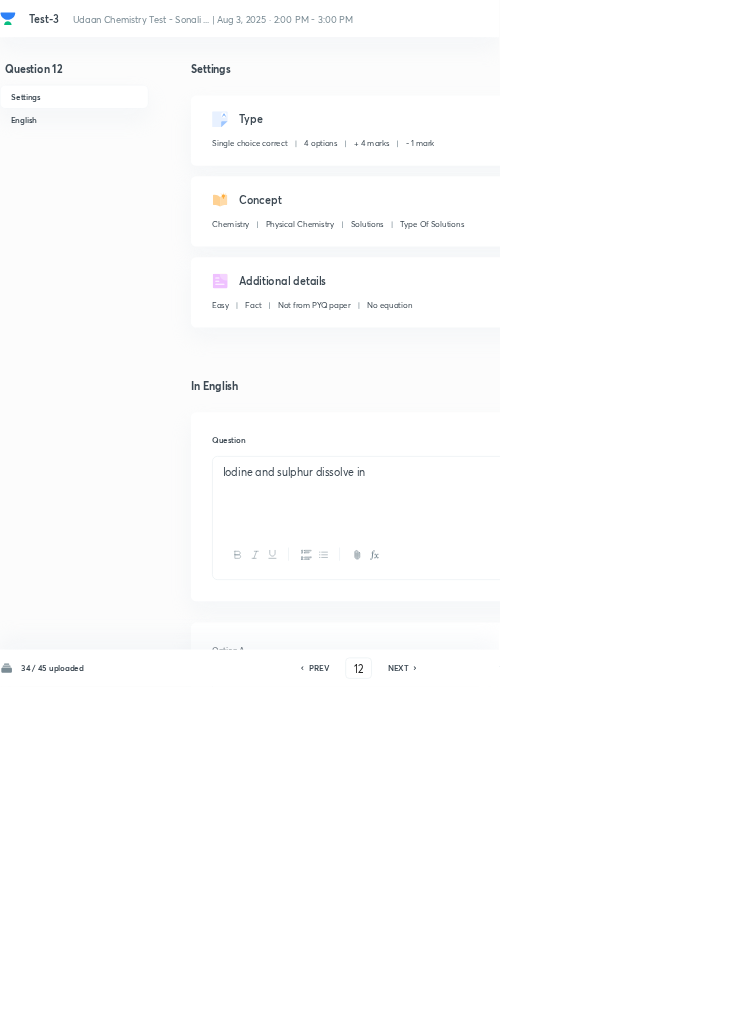 click 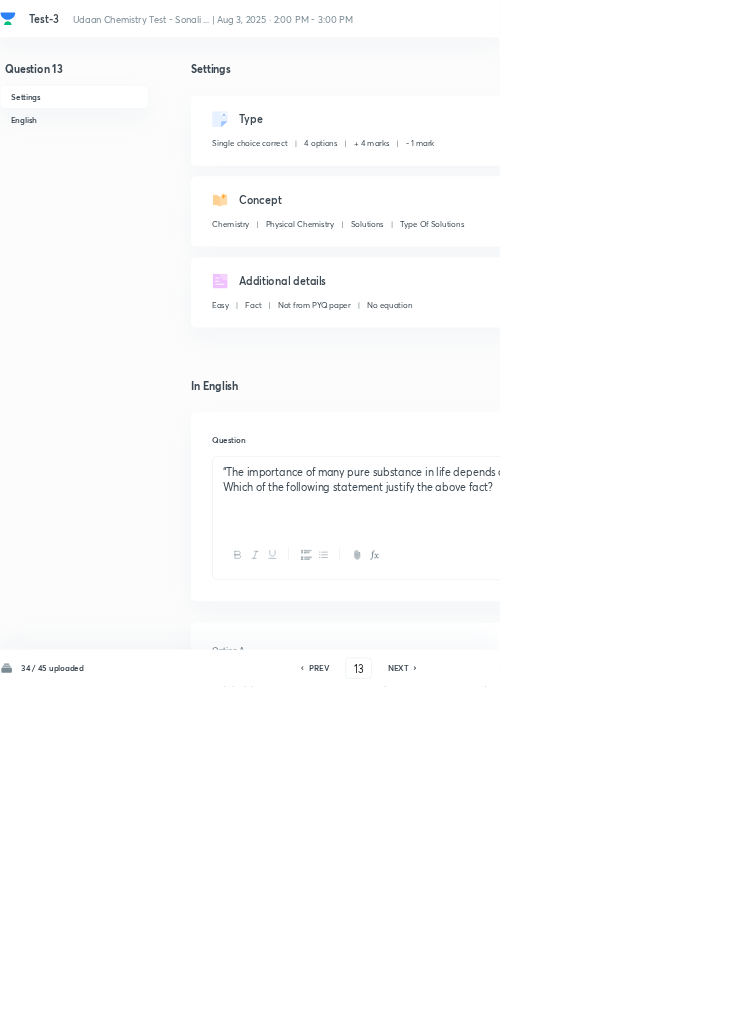 click 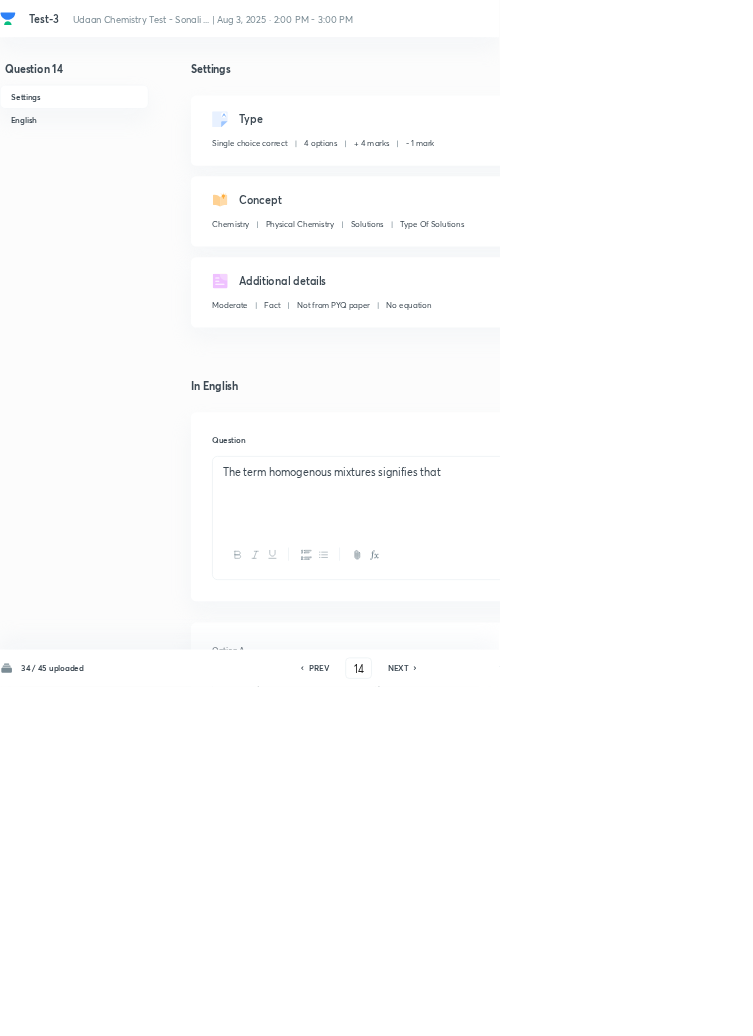 click on "NEXT" at bounding box center (600, 1008) 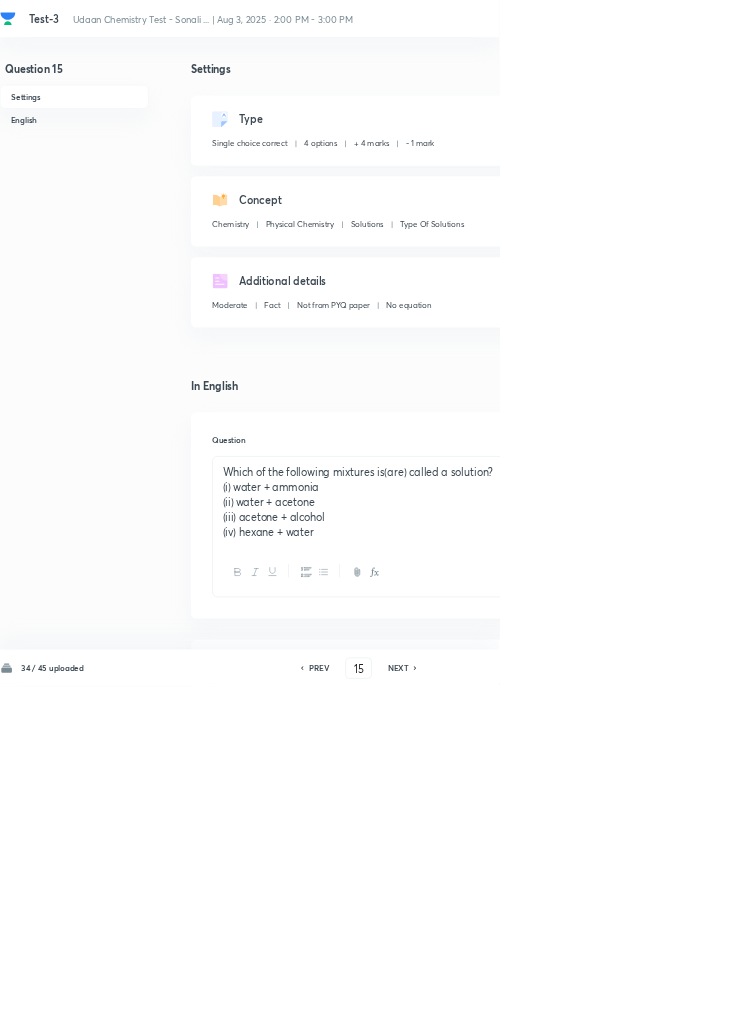 click on "NEXT" at bounding box center (600, 1008) 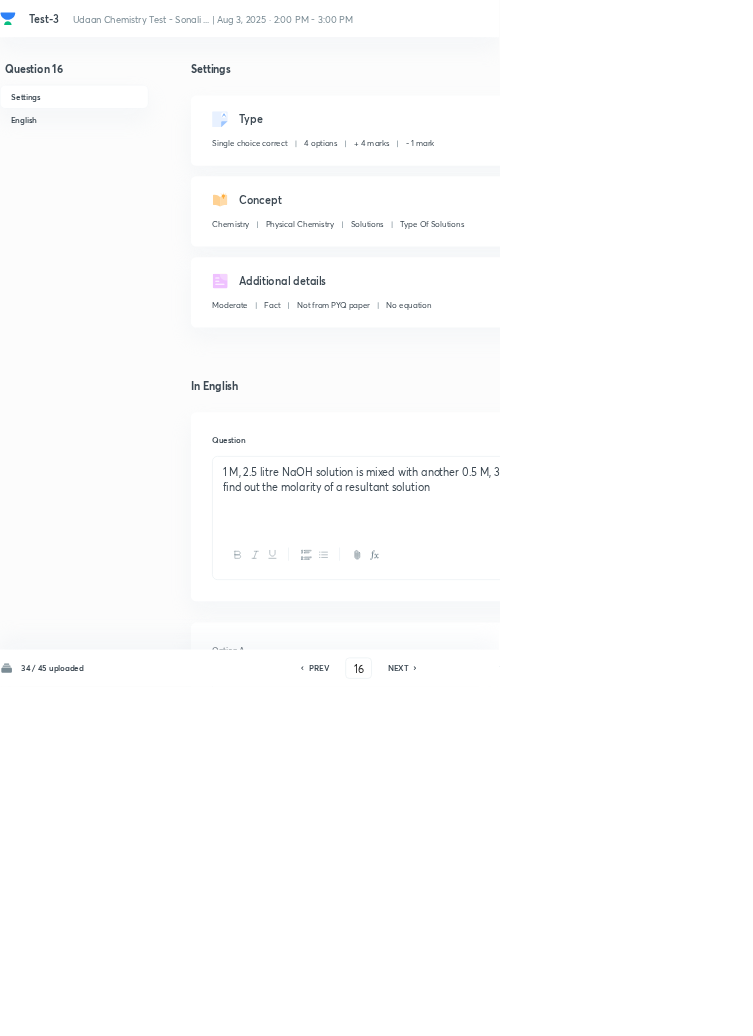 click 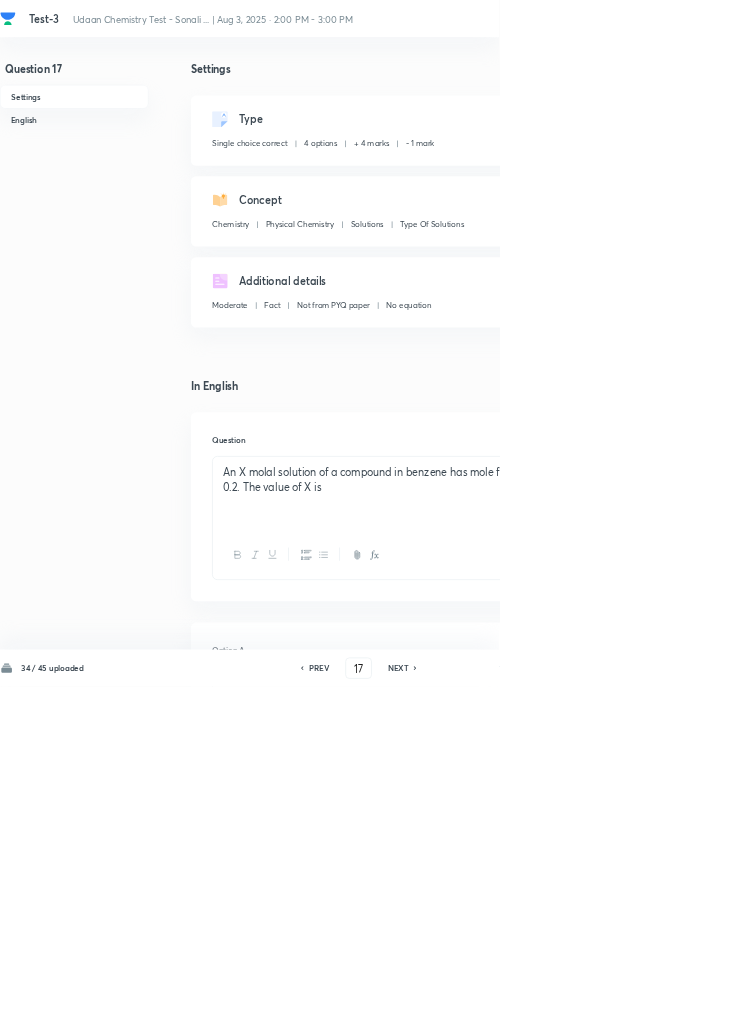 click 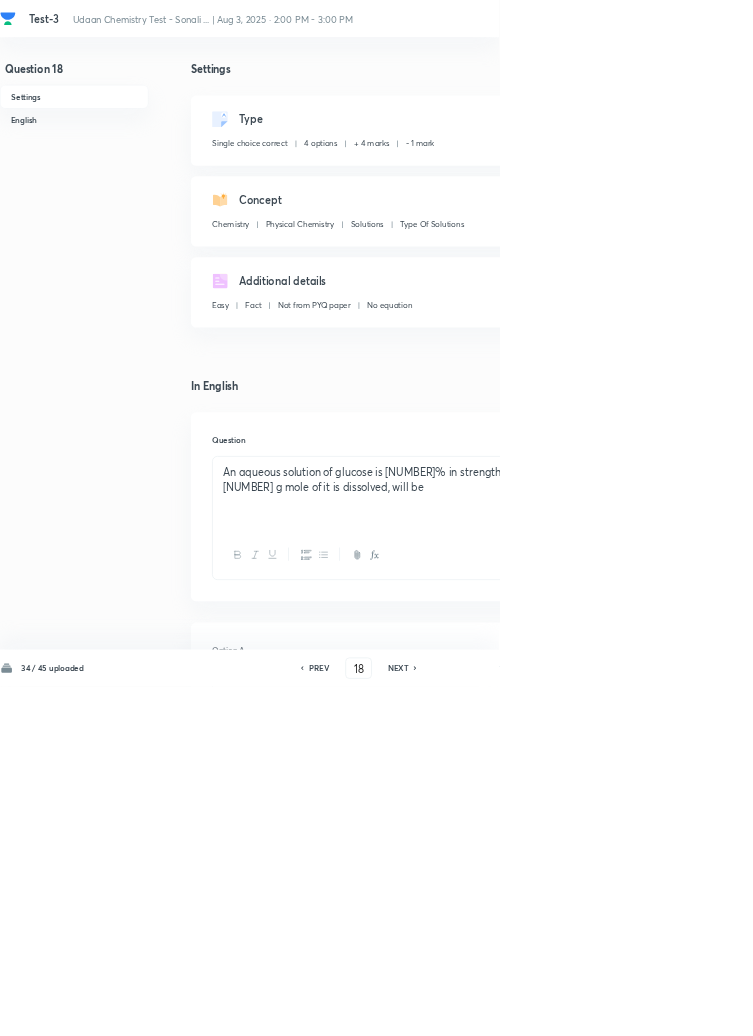 click 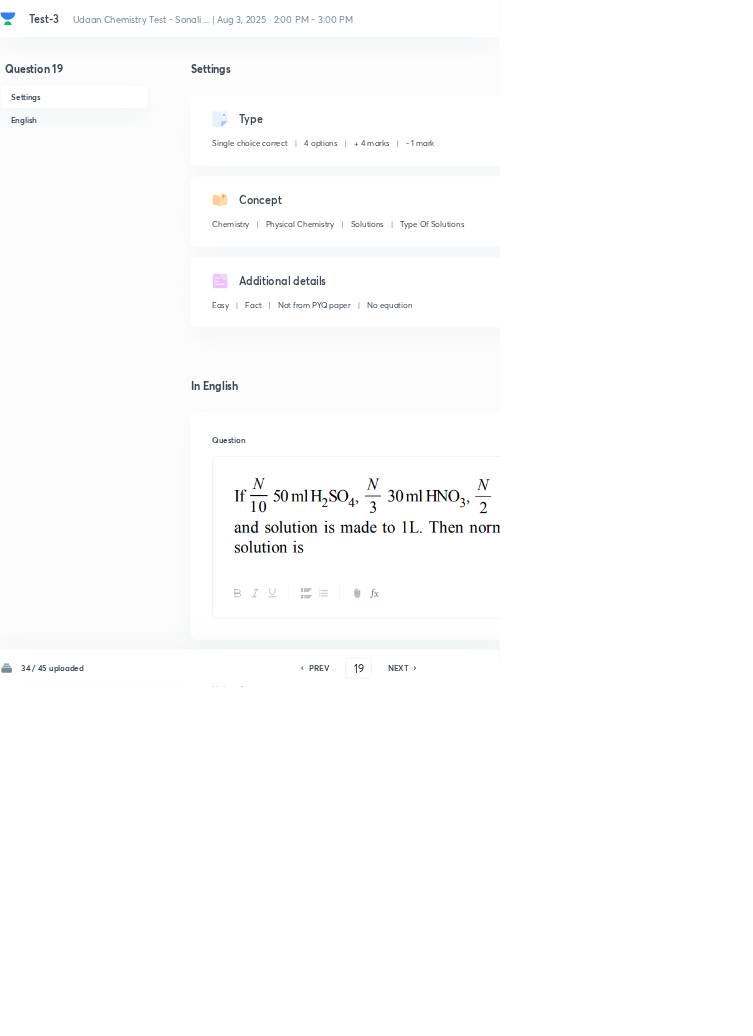 click on "NEXT" at bounding box center [603, 1008] 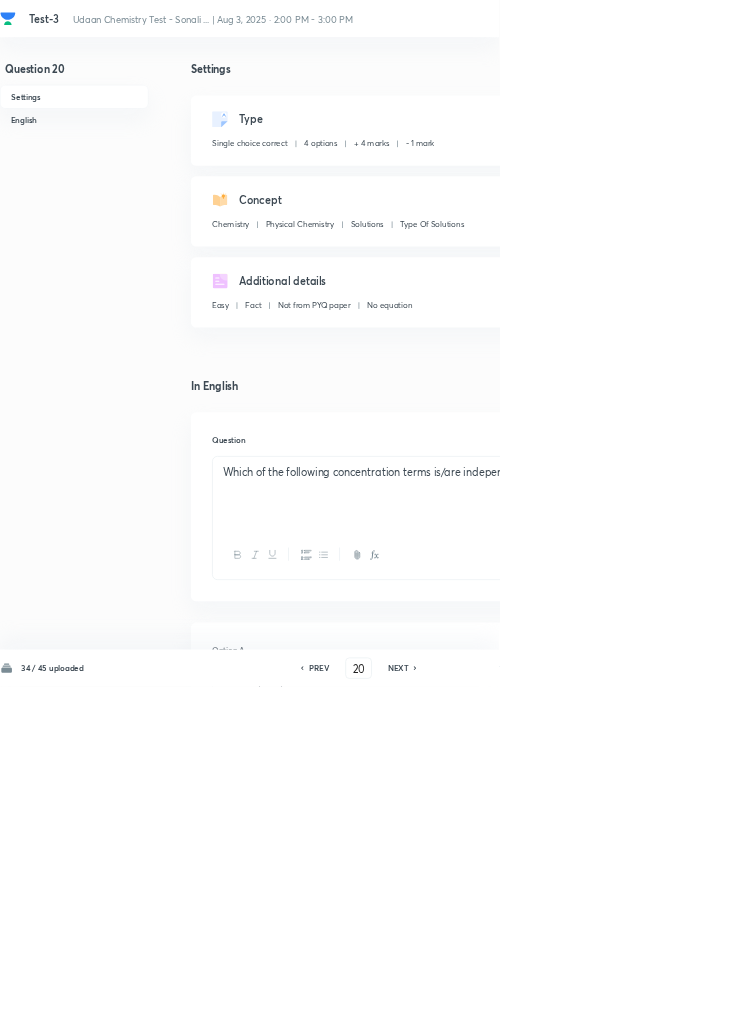 click on "NEXT" at bounding box center (600, 1008) 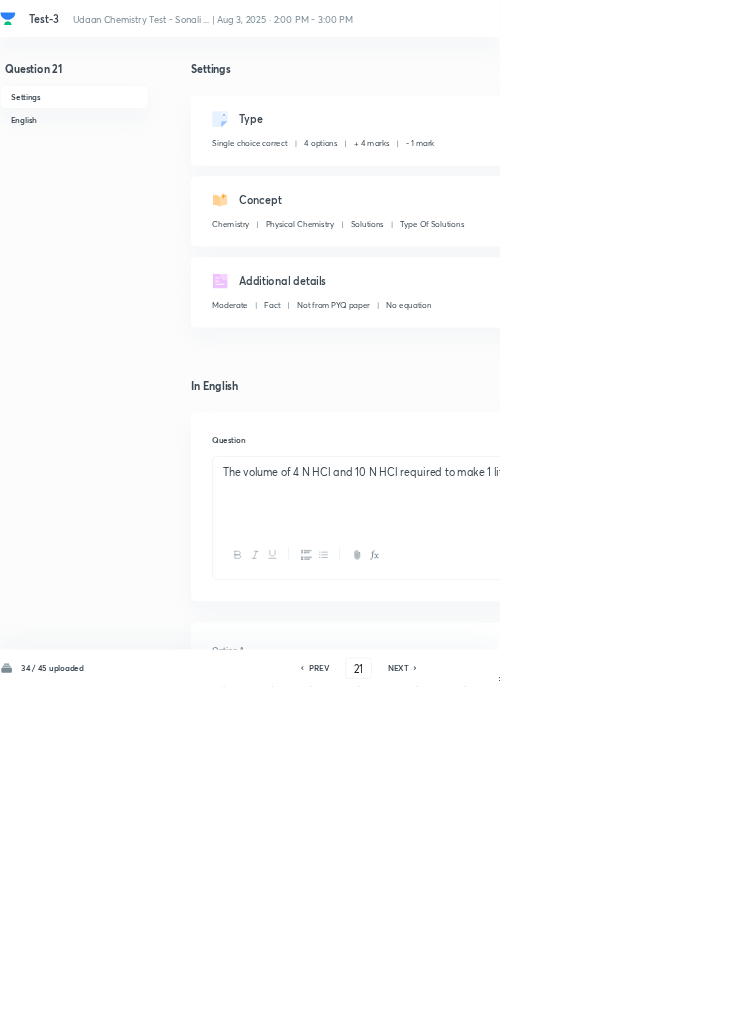 click on "34 / 45 uploaded
PREV 21 ​ NEXT Remove Save" at bounding box center (568, 1008) 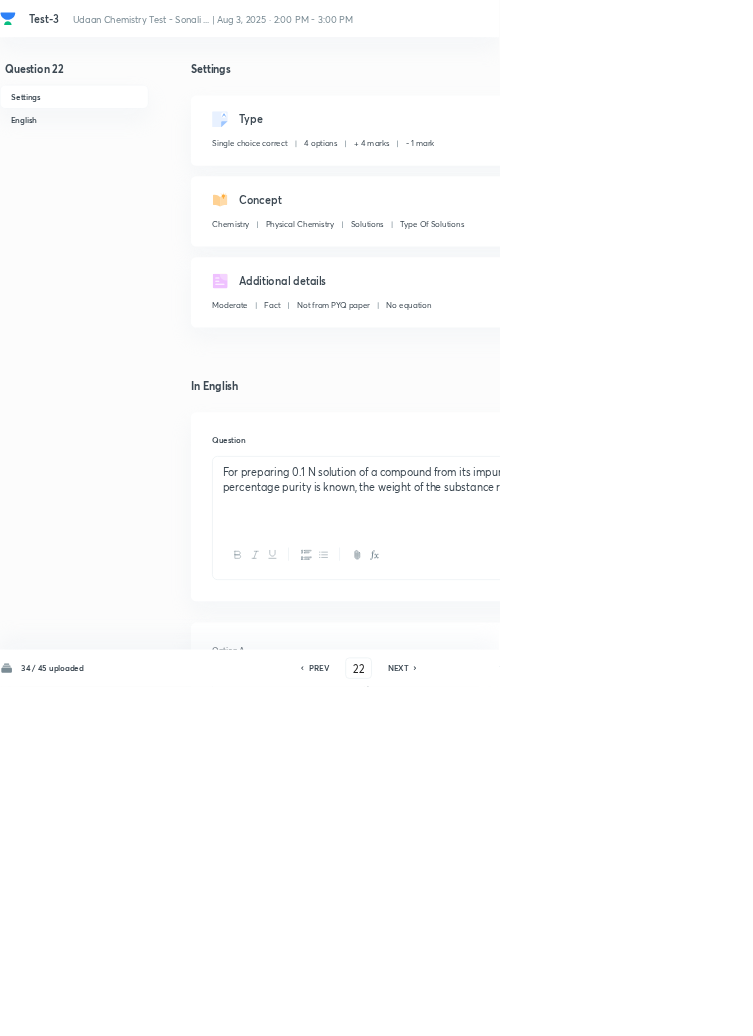 click 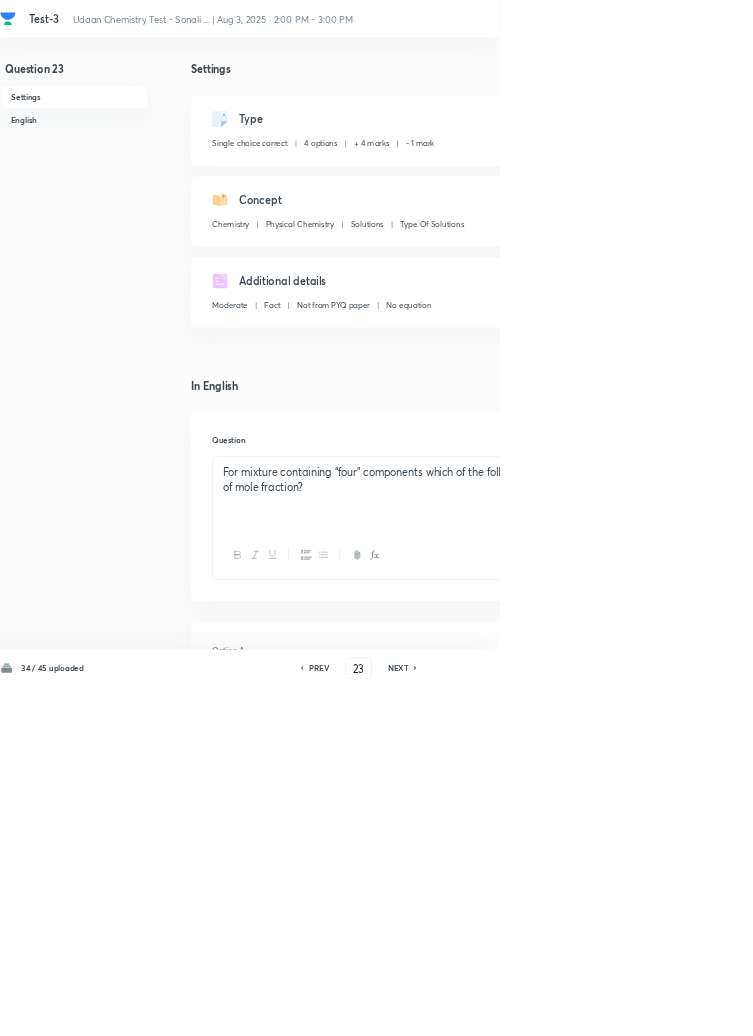 click 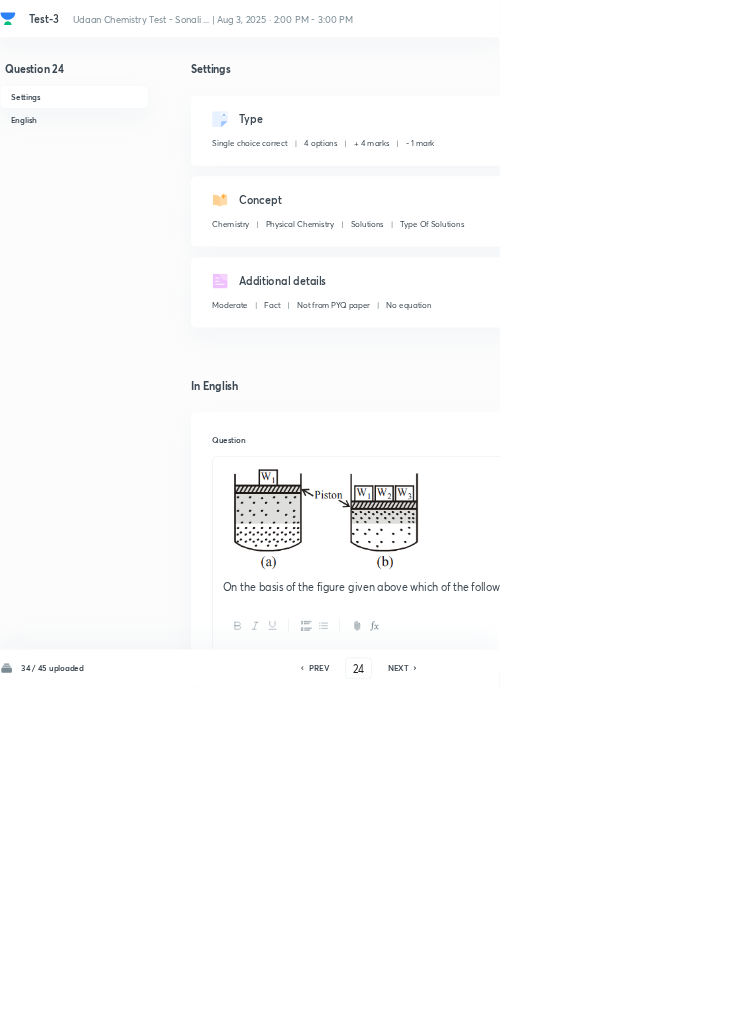 click on "NEXT" at bounding box center [600, 1008] 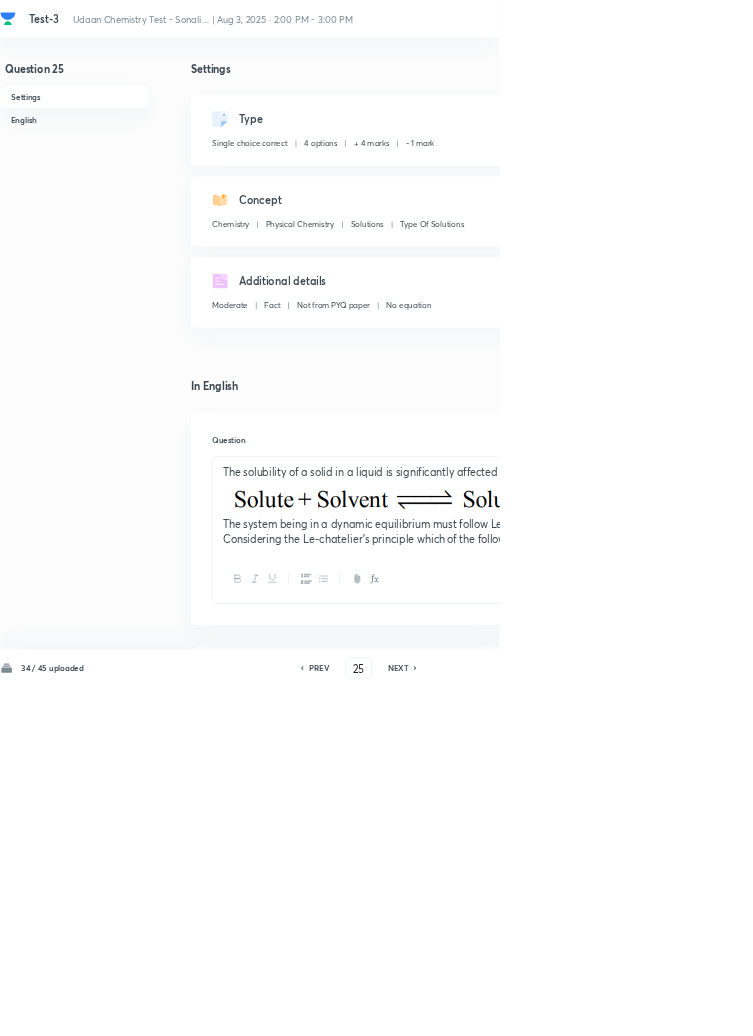 click 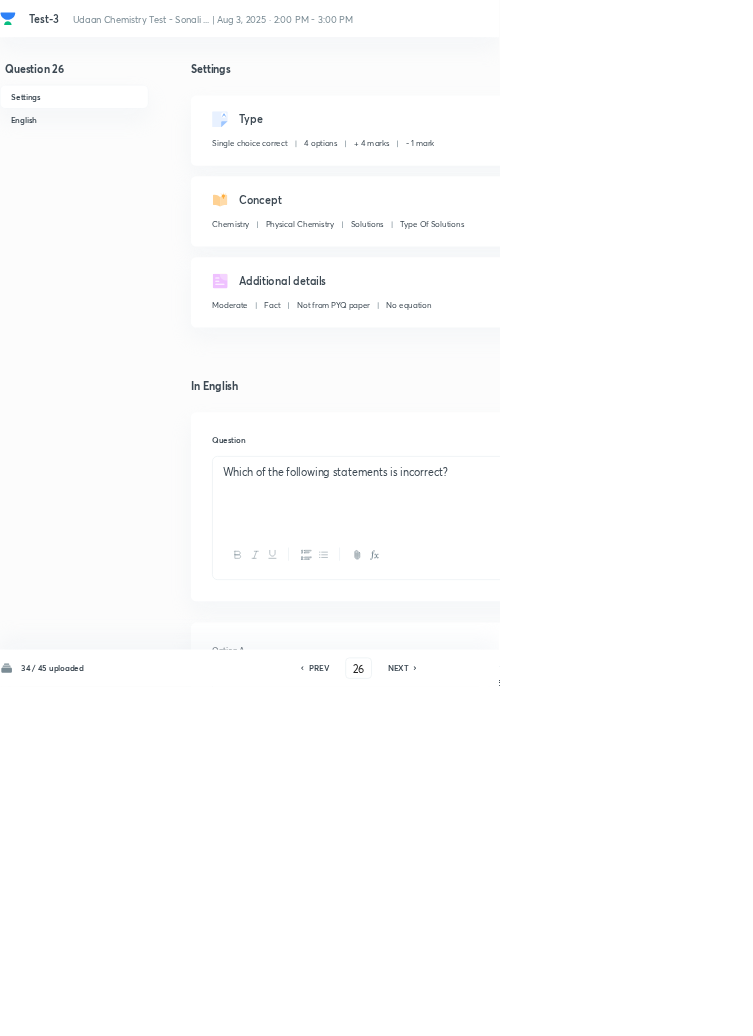 click on "NEXT" at bounding box center (600, 1008) 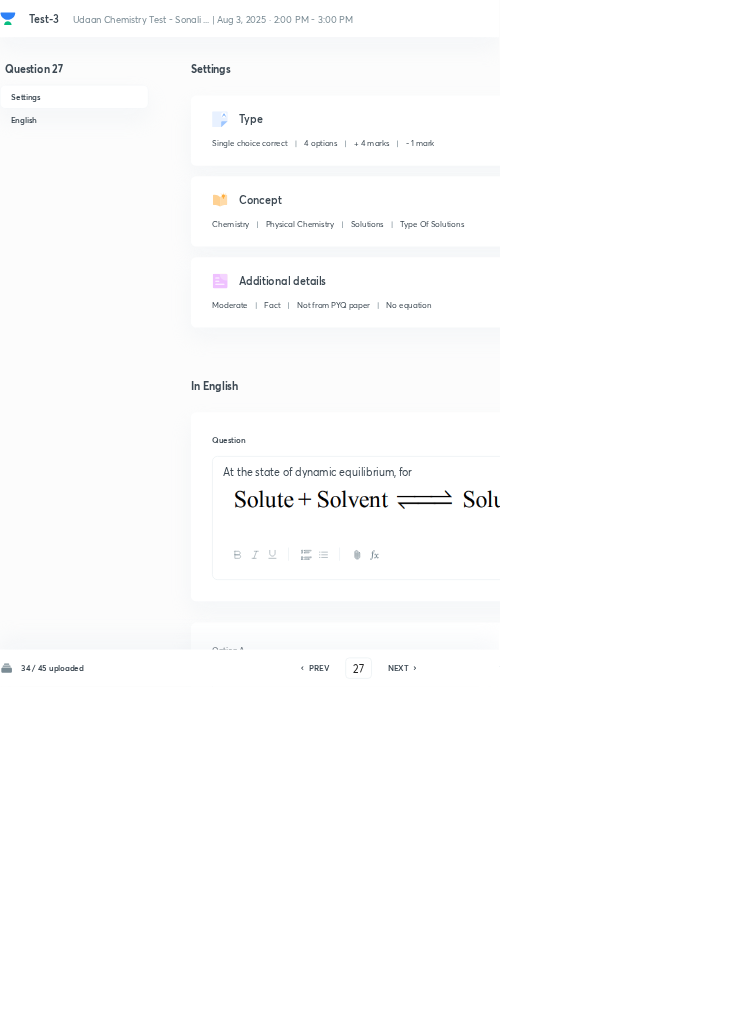 click on "NEXT" at bounding box center [600, 1008] 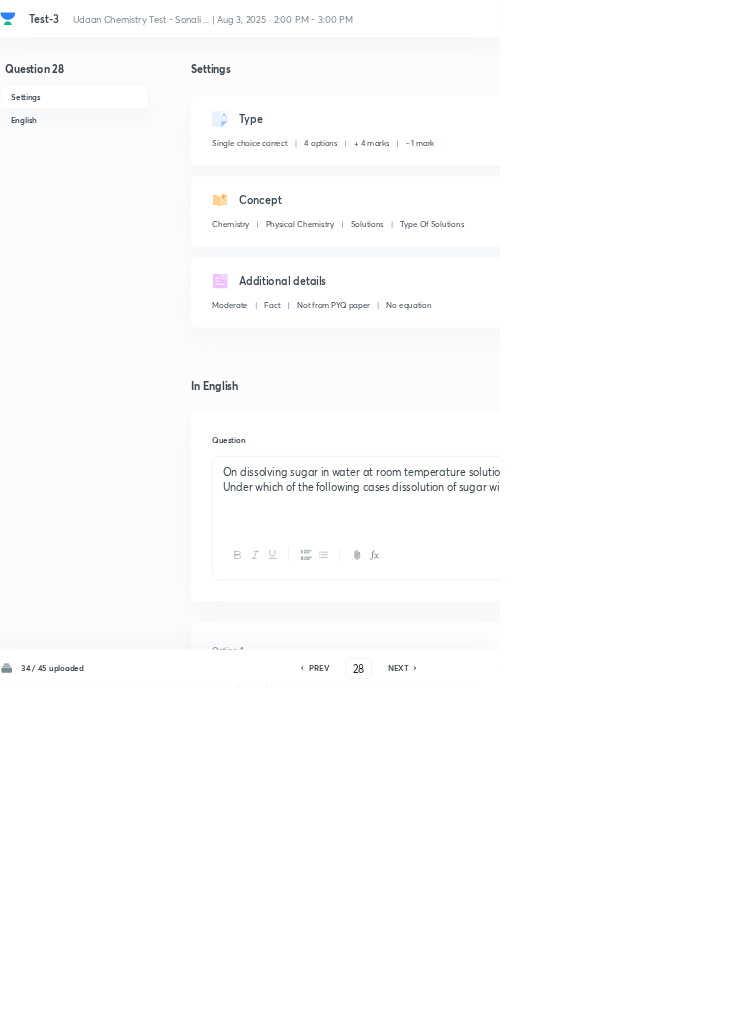 click on "NEXT" at bounding box center [600, 1008] 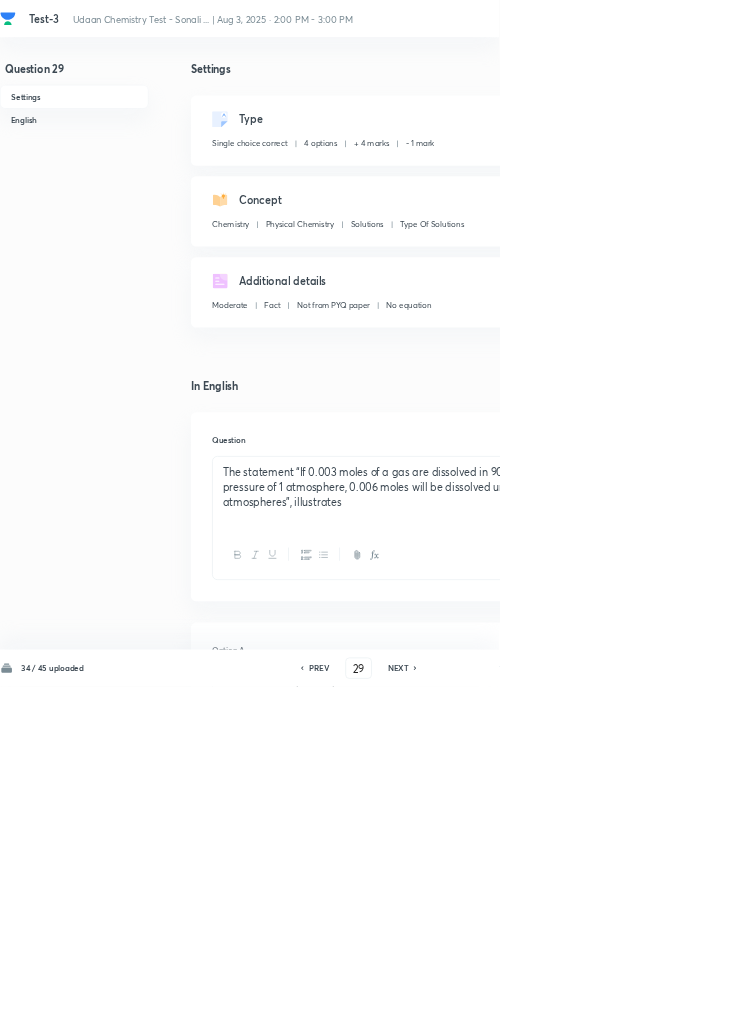 click on "NEXT" at bounding box center (600, 1008) 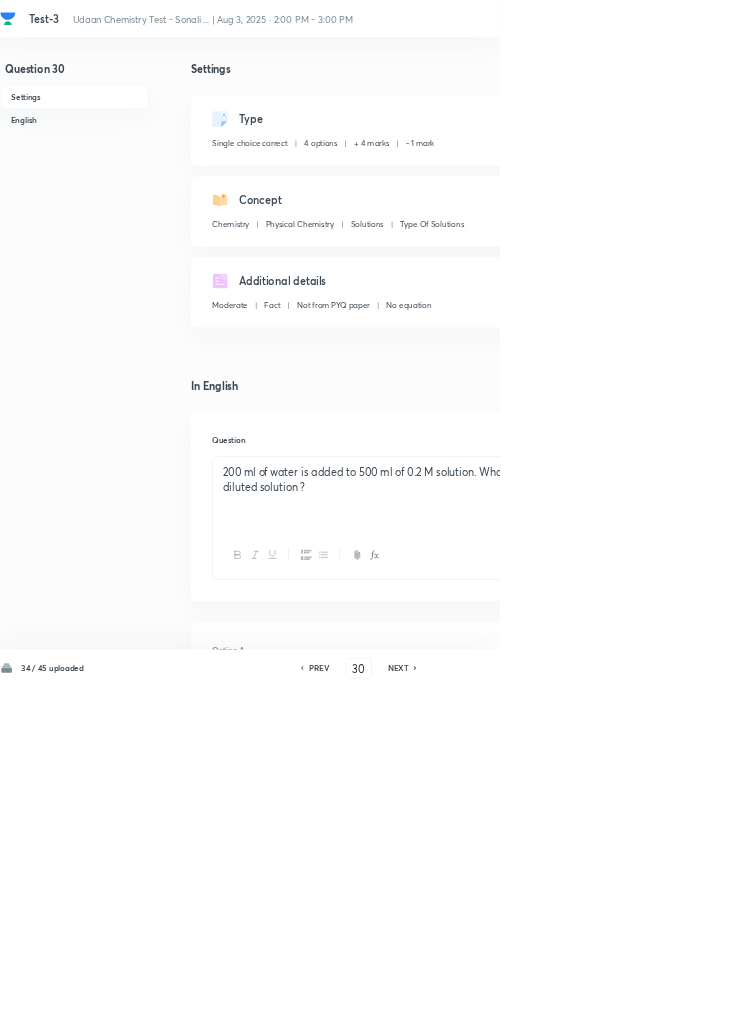 click on "34 / 45 uploaded
PREV 30 ​ NEXT Remove Save" at bounding box center (568, 1008) 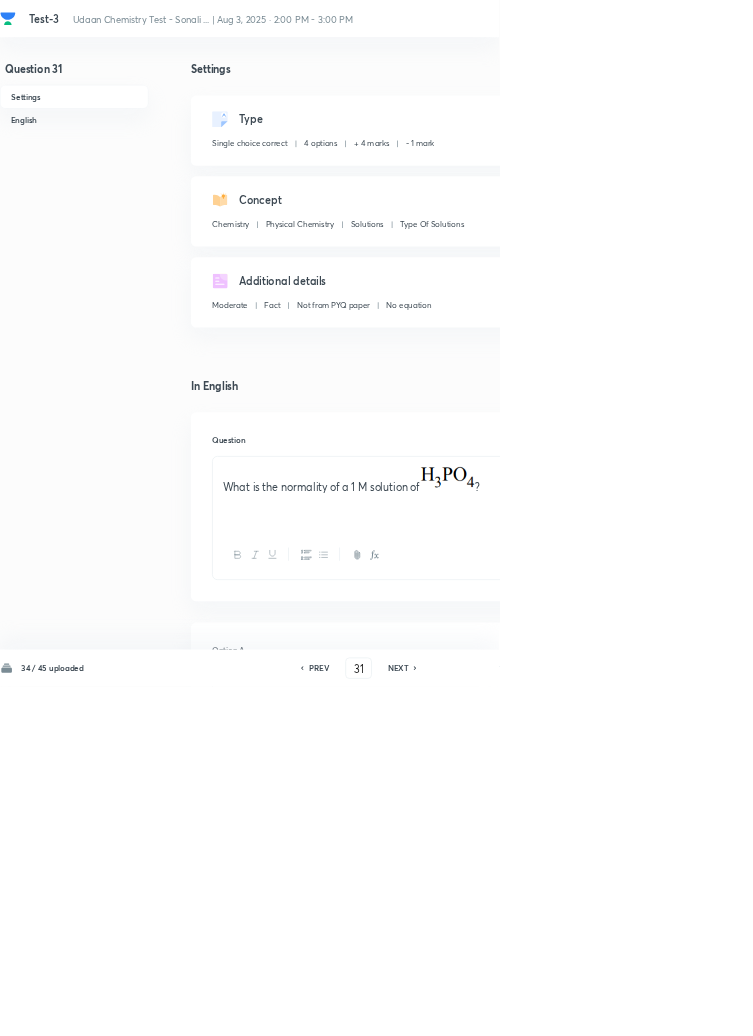 click on "NEXT" at bounding box center [600, 1008] 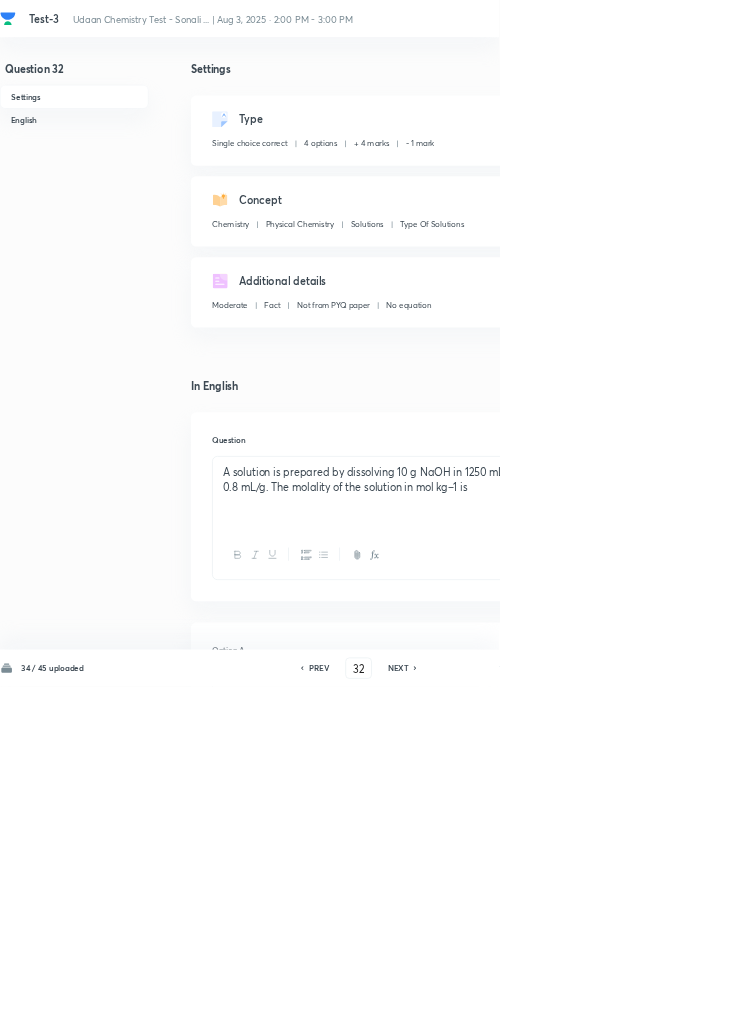 click on "NEXT" at bounding box center [600, 1008] 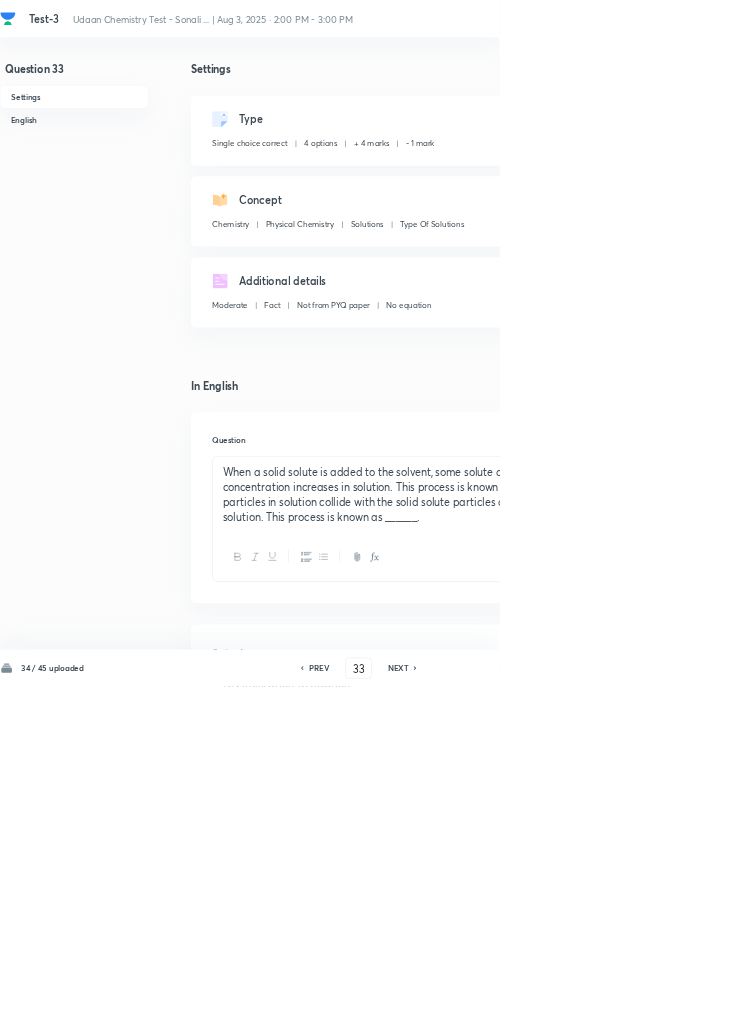 click 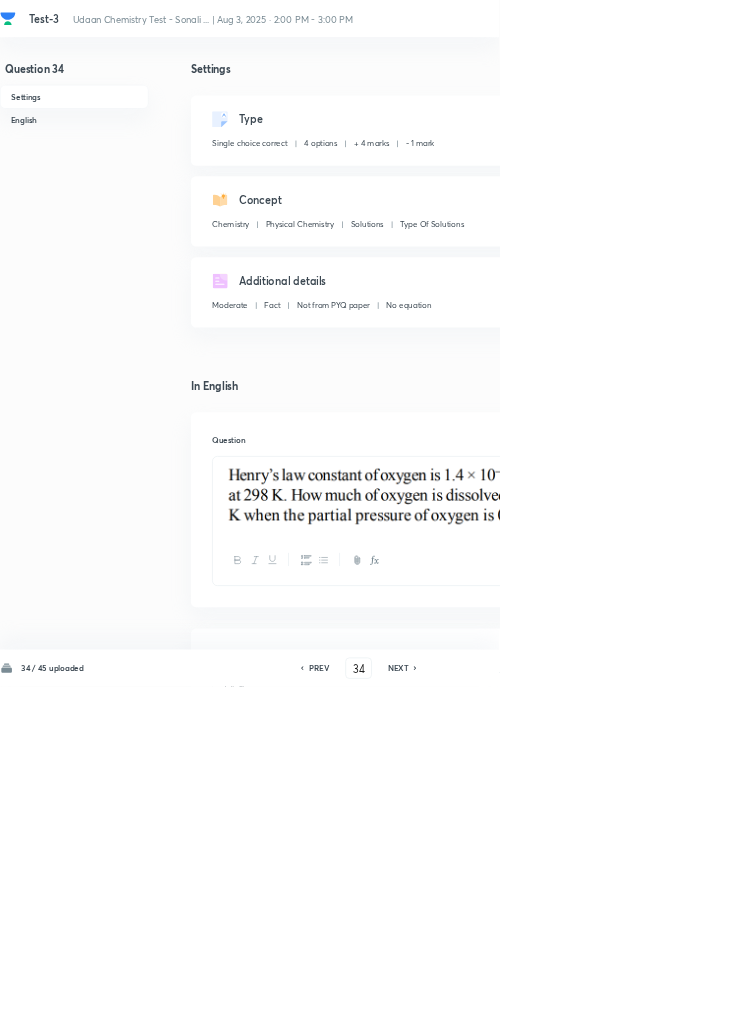 click 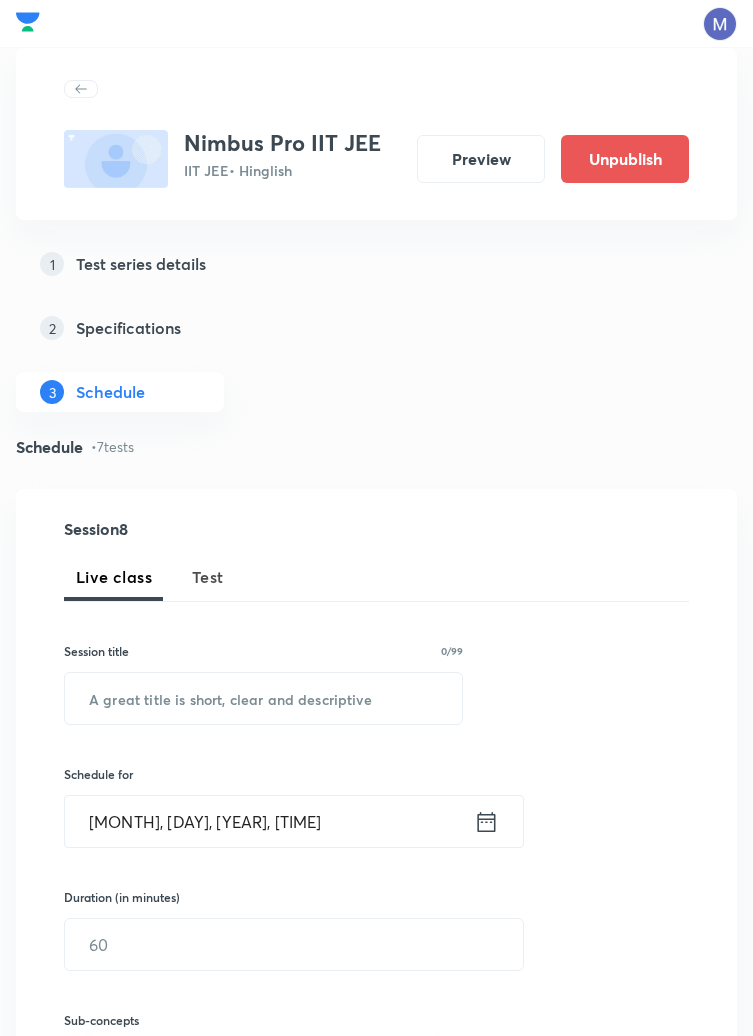 scroll, scrollTop: 0, scrollLeft: 0, axis: both 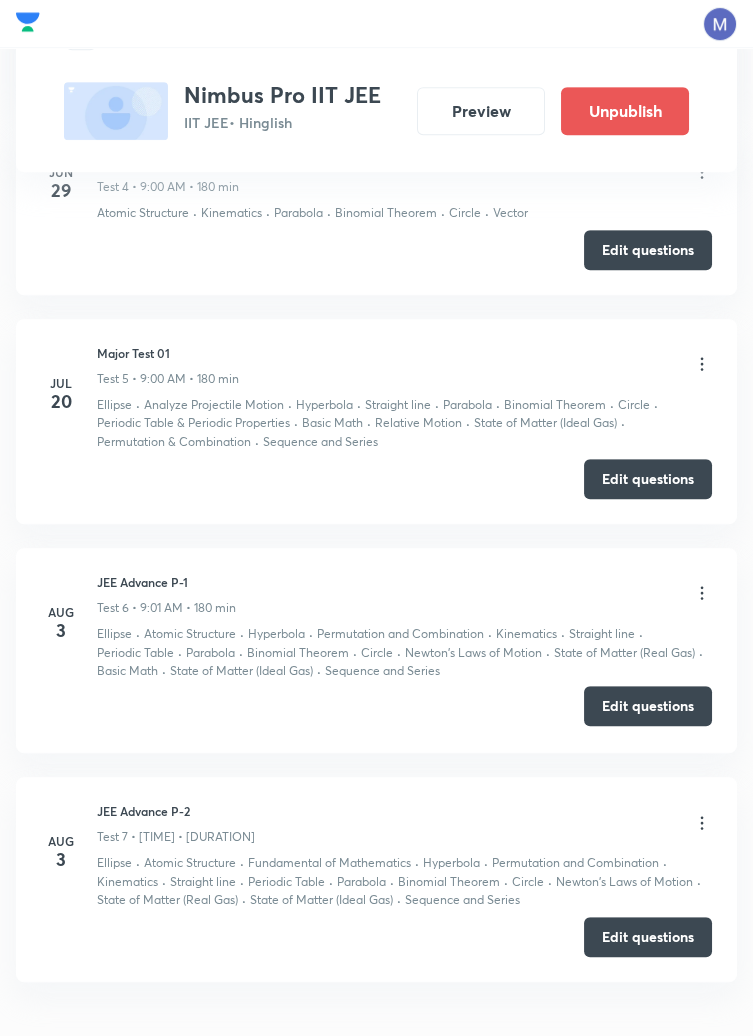 click on "Edit questions" at bounding box center [648, 706] 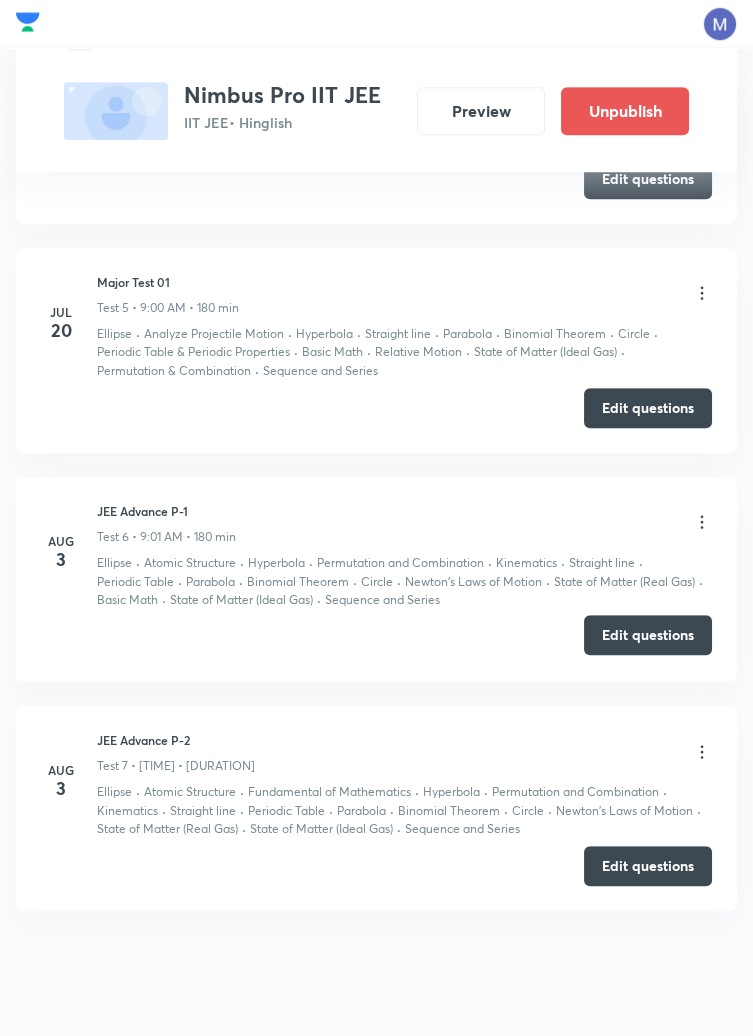 scroll, scrollTop: 1785, scrollLeft: 0, axis: vertical 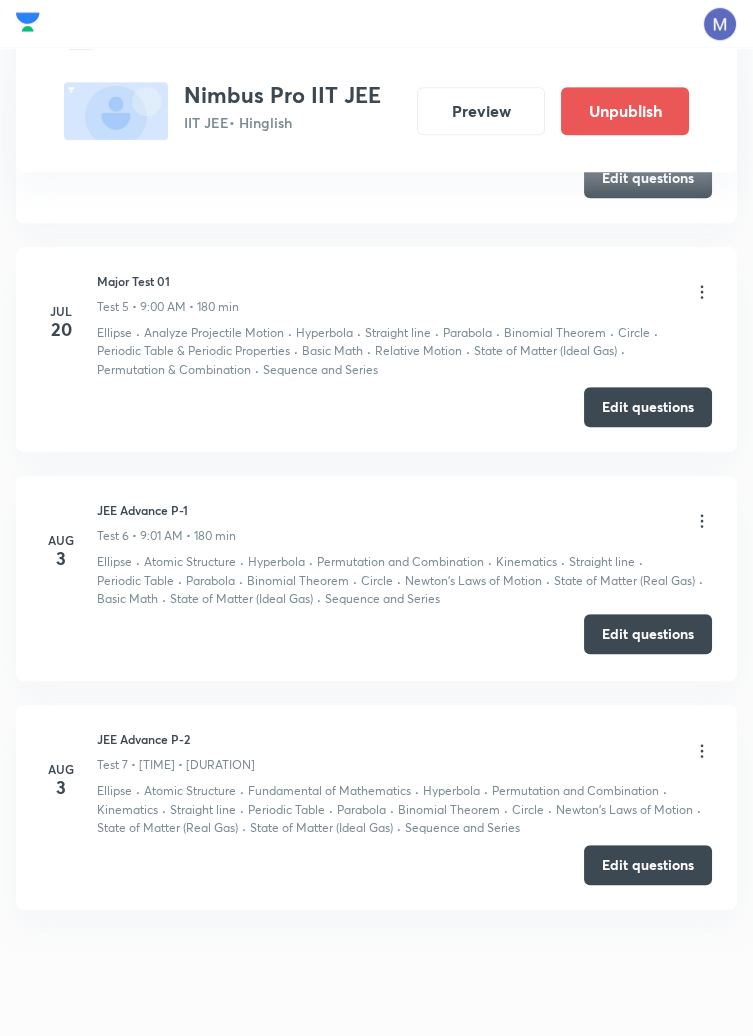 click on "Edit questions" at bounding box center [648, 634] 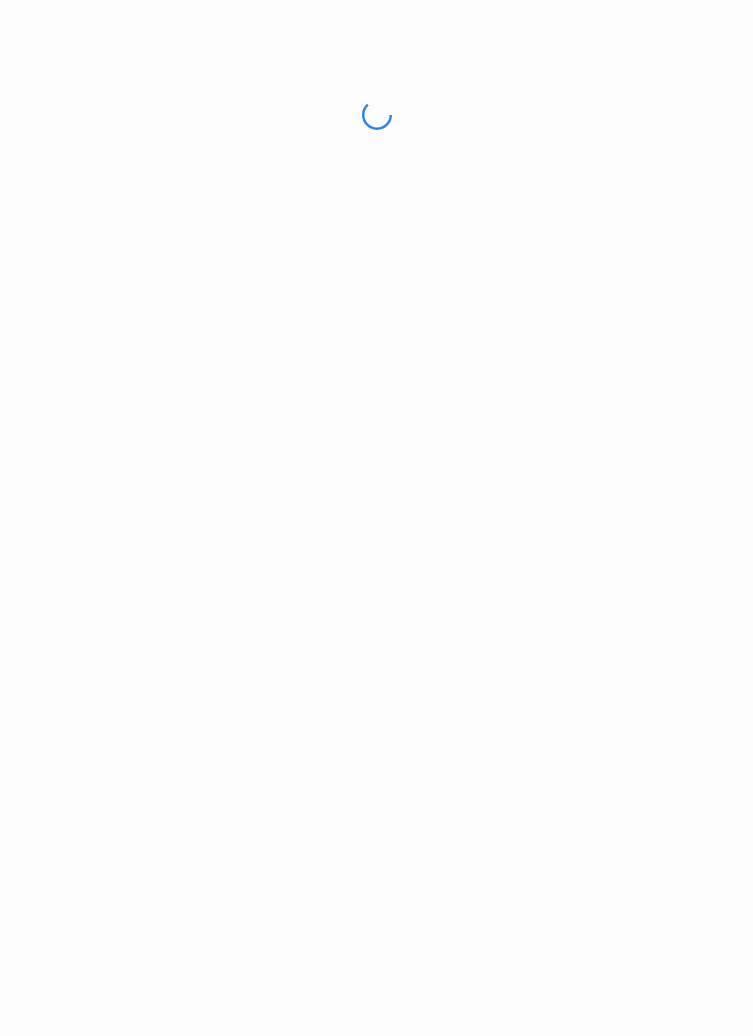 scroll, scrollTop: 0, scrollLeft: 0, axis: both 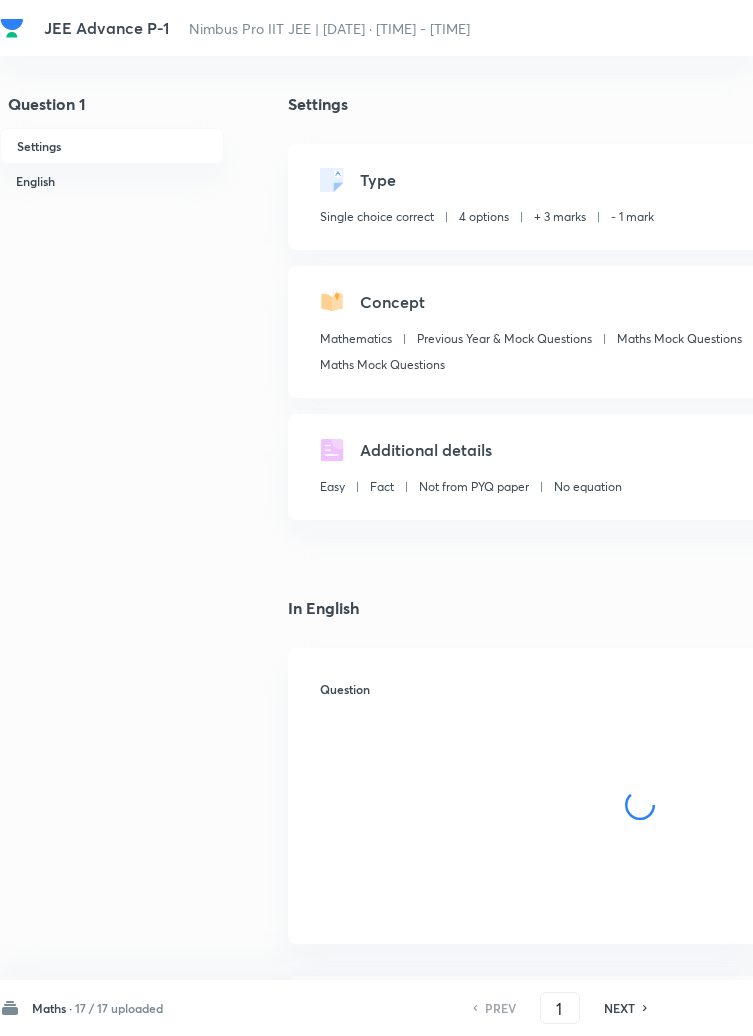 checkbox on "true" 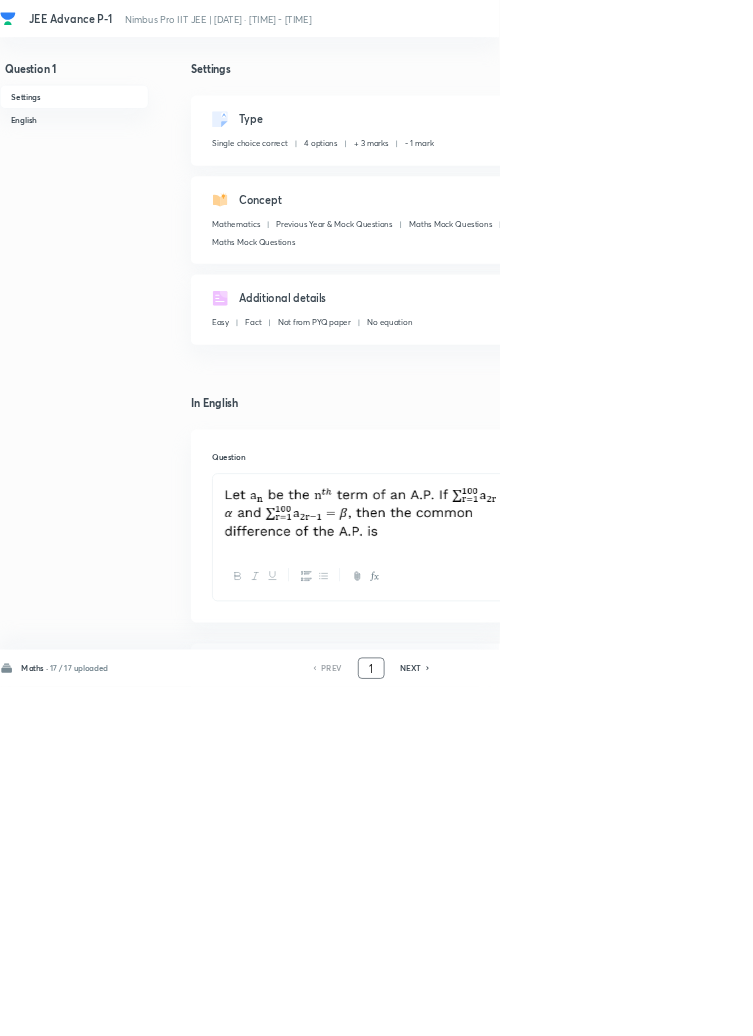 click on "1" at bounding box center [560, 1008] 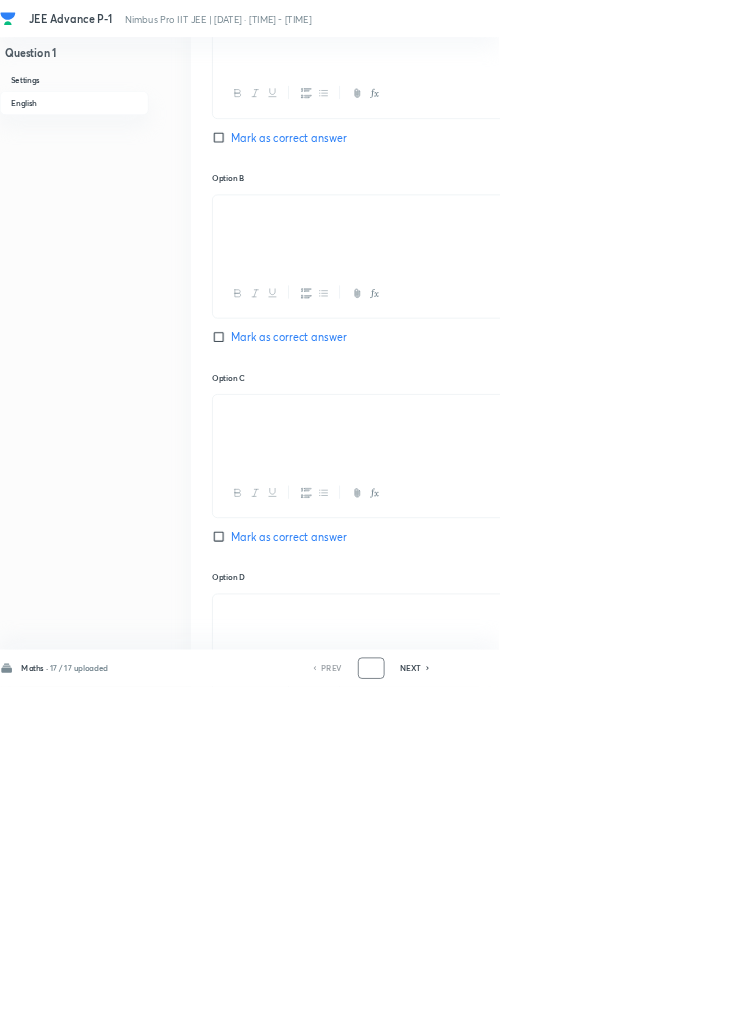 scroll, scrollTop: 1262, scrollLeft: 0, axis: vertical 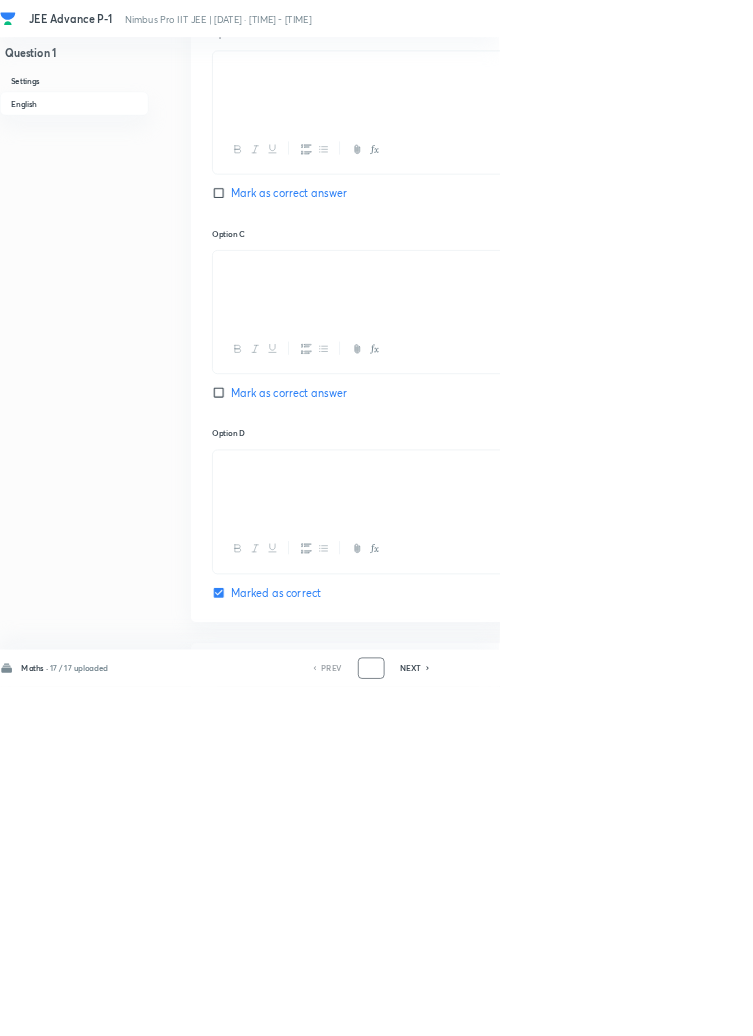 click at bounding box center [560, 1008] 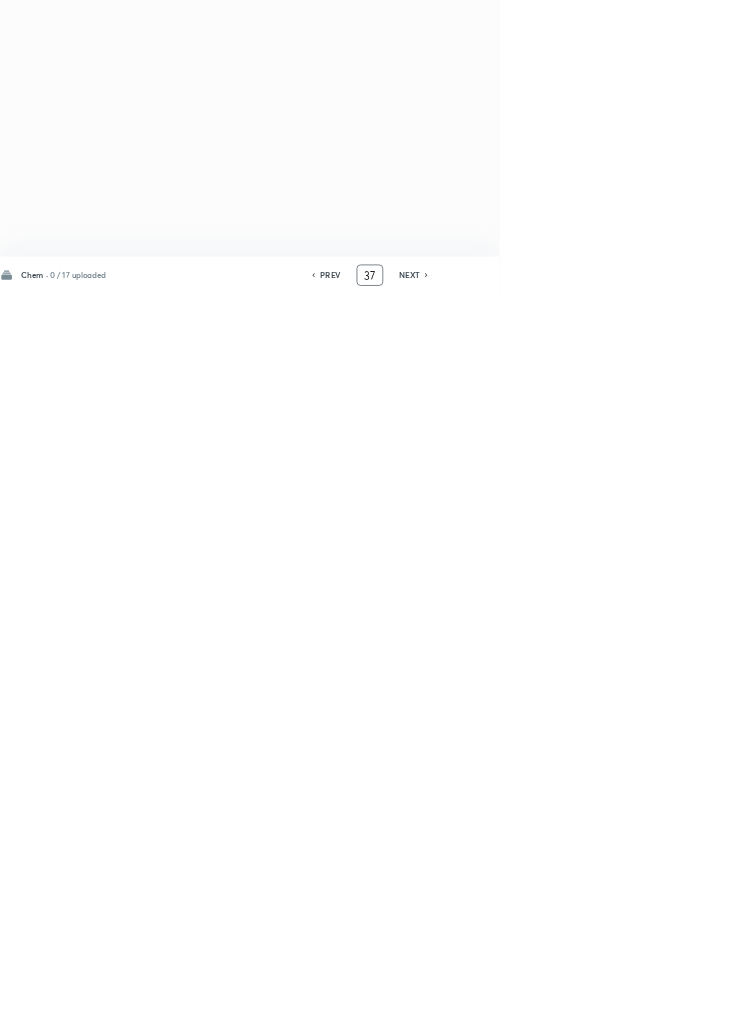 scroll, scrollTop: 0, scrollLeft: 0, axis: both 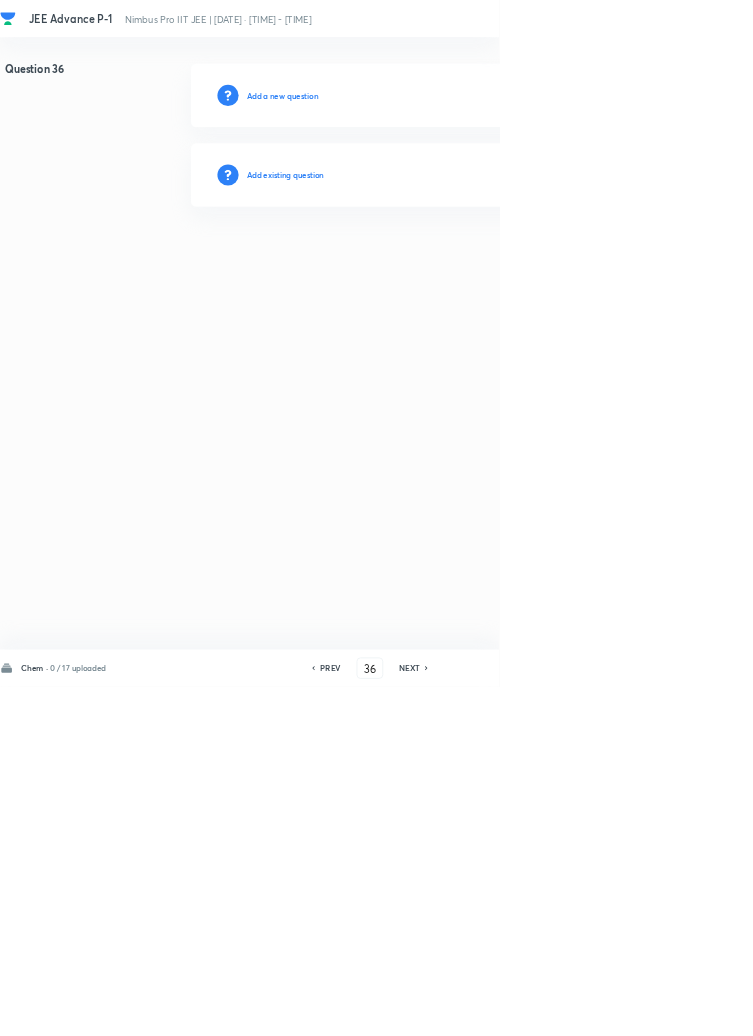 click on "PREV" at bounding box center (498, 1008) 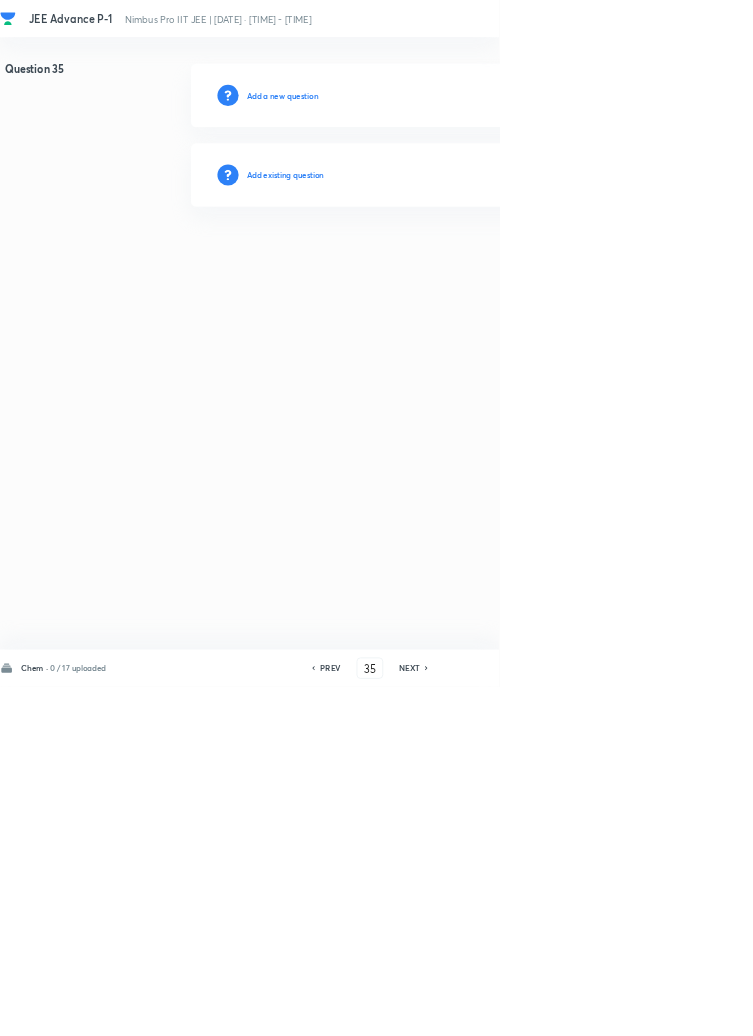 click on "PREV" at bounding box center (498, 1008) 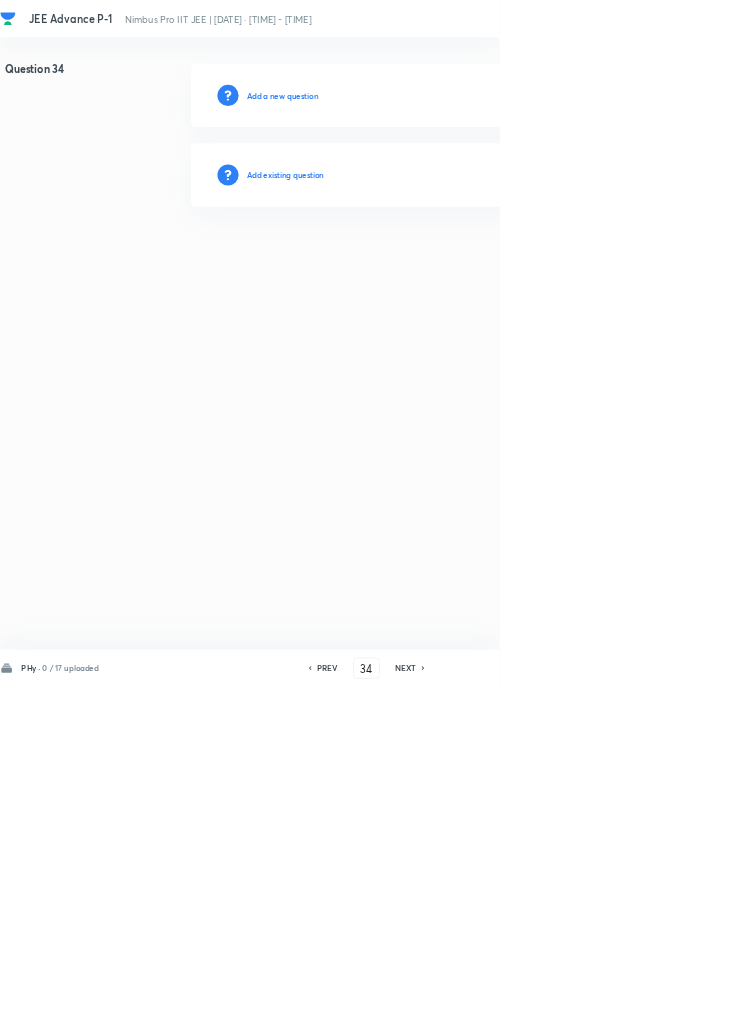 click 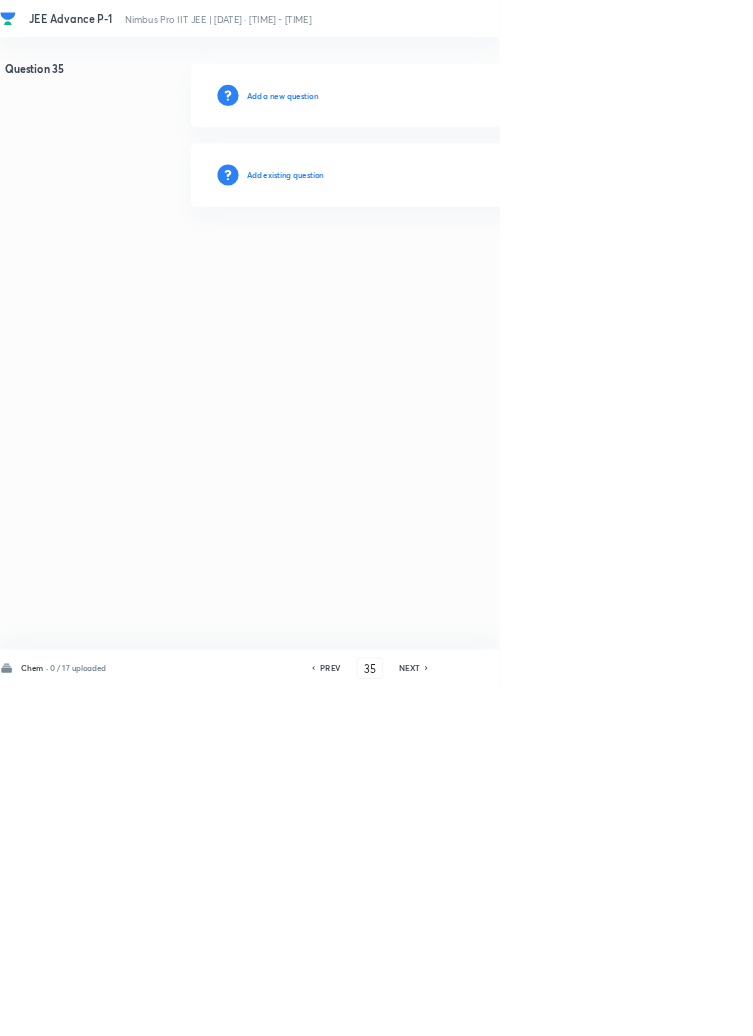 click on "PREV" at bounding box center (498, 1008) 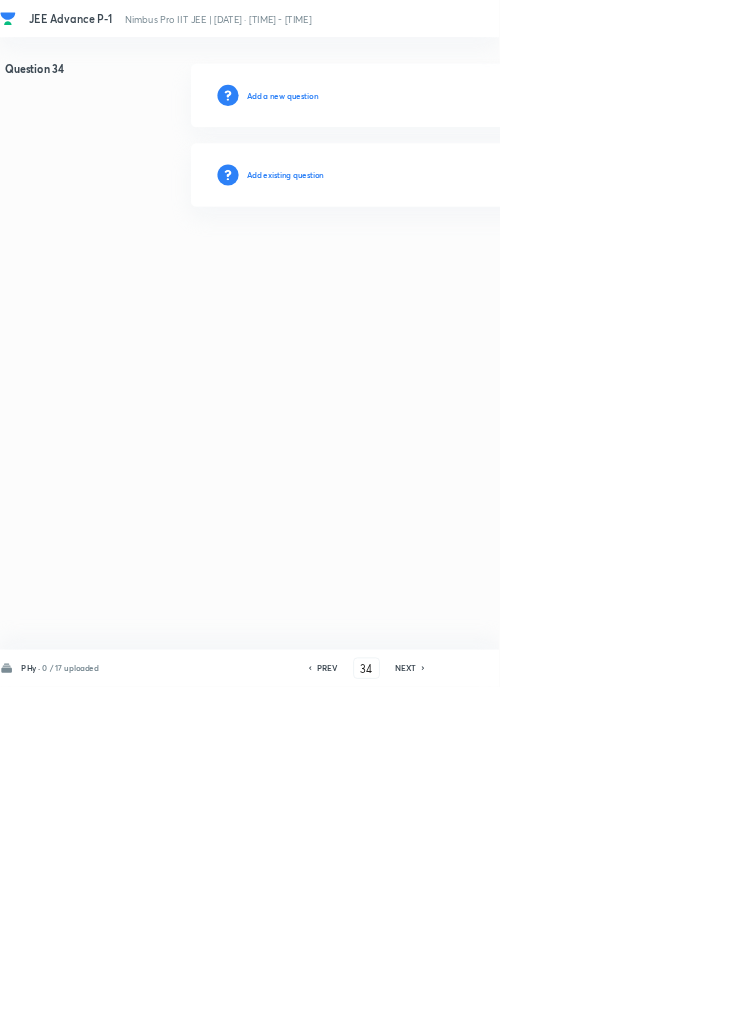 click 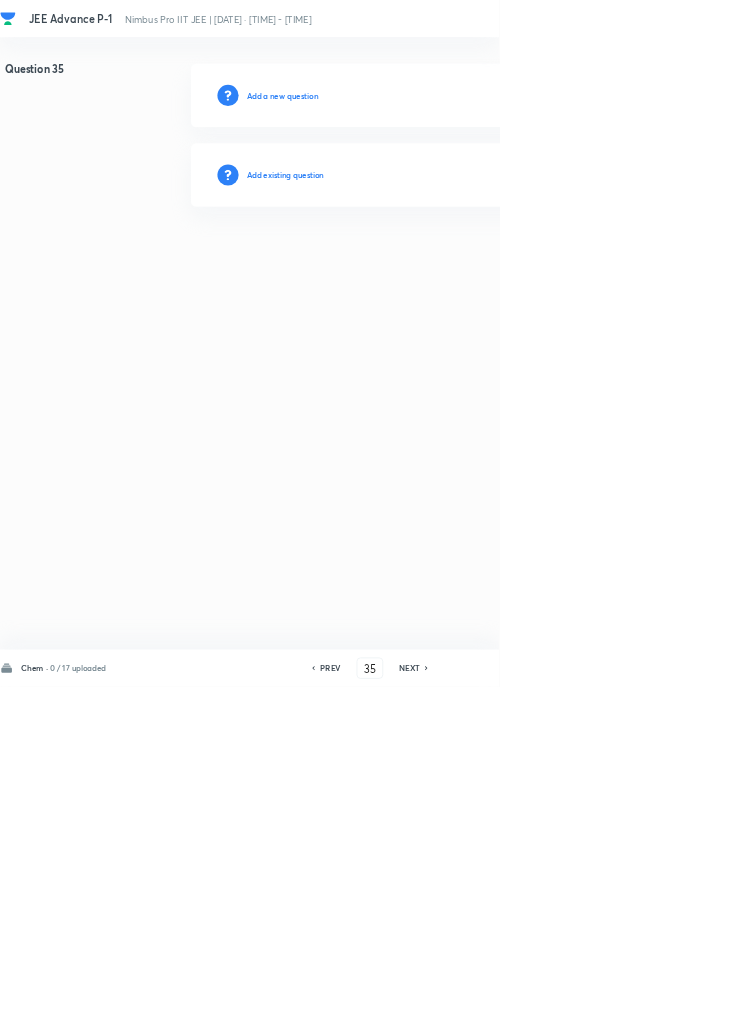 click on "Add existing question" at bounding box center (430, 264) 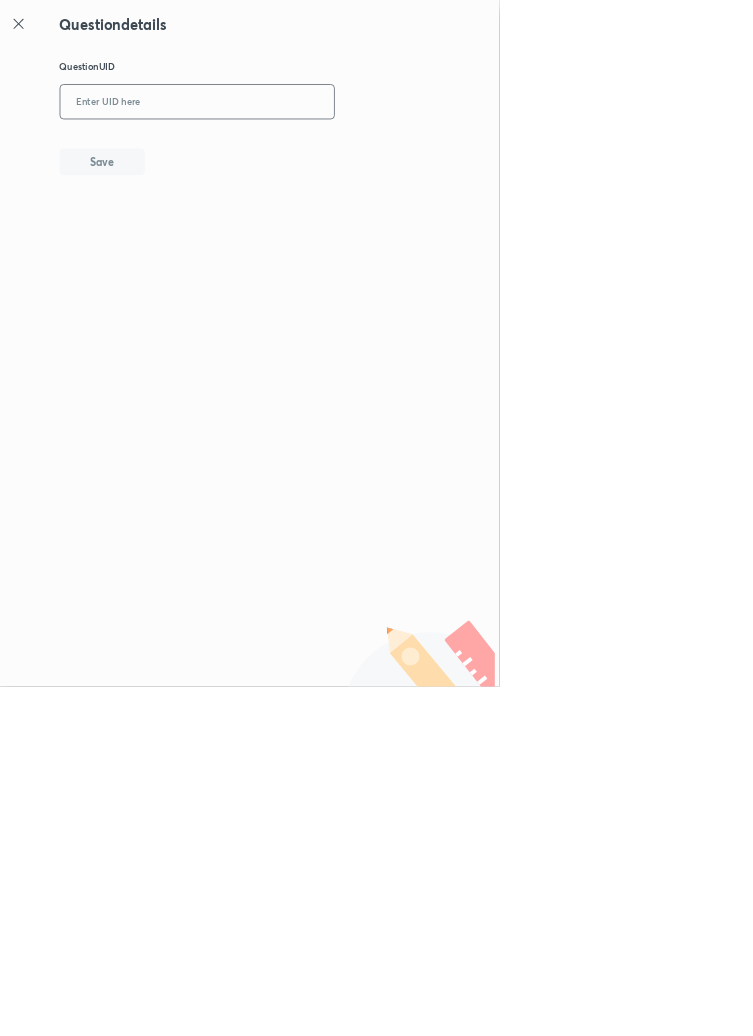 click at bounding box center [297, 154] 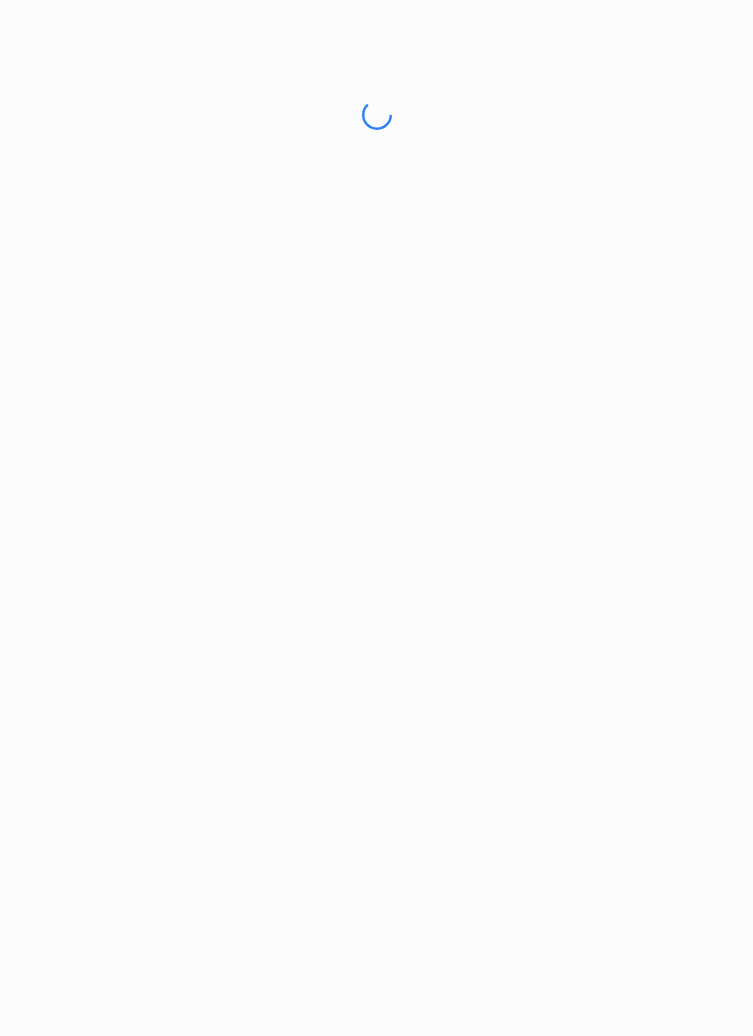scroll, scrollTop: 0, scrollLeft: 0, axis: both 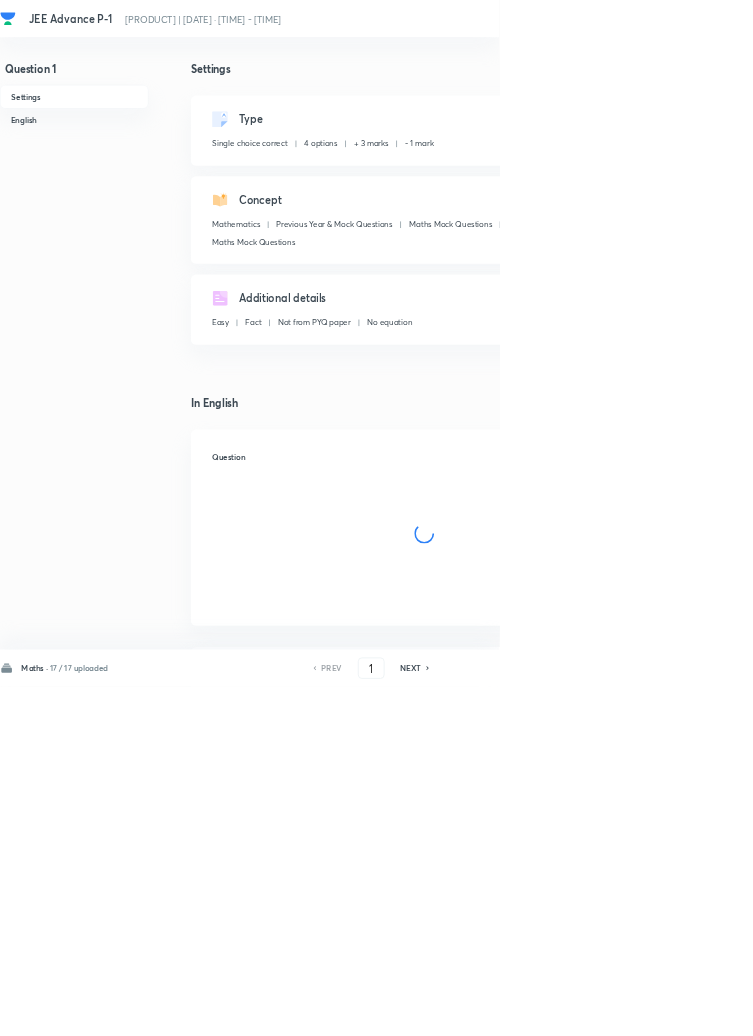 checkbox on "true" 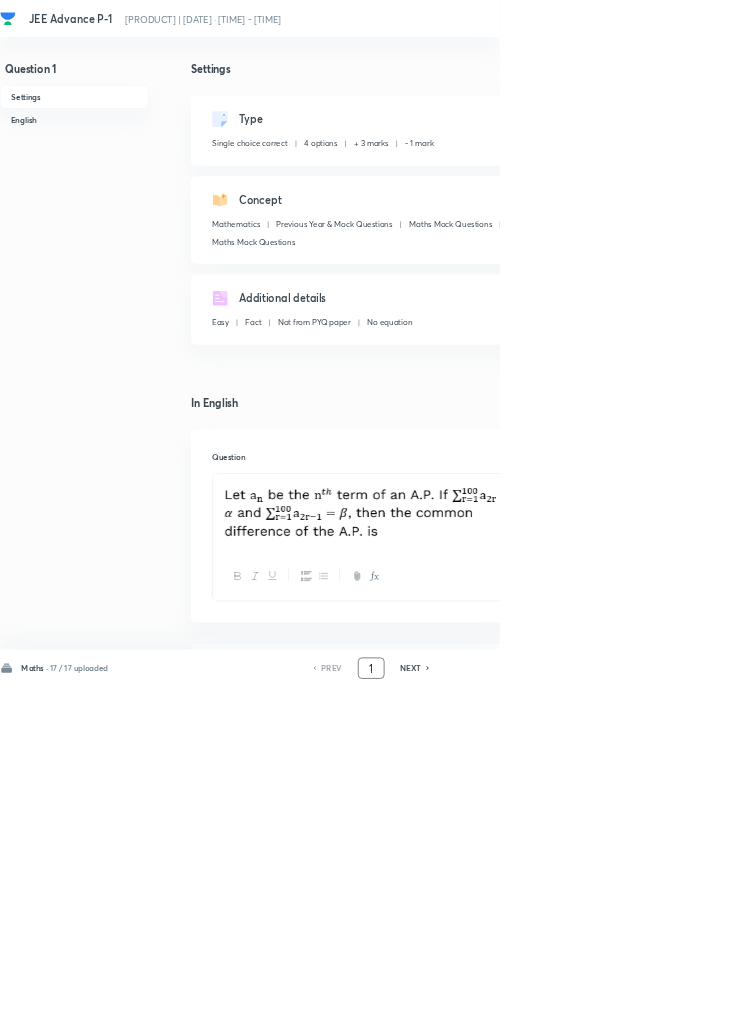 click on "1" at bounding box center (560, 1008) 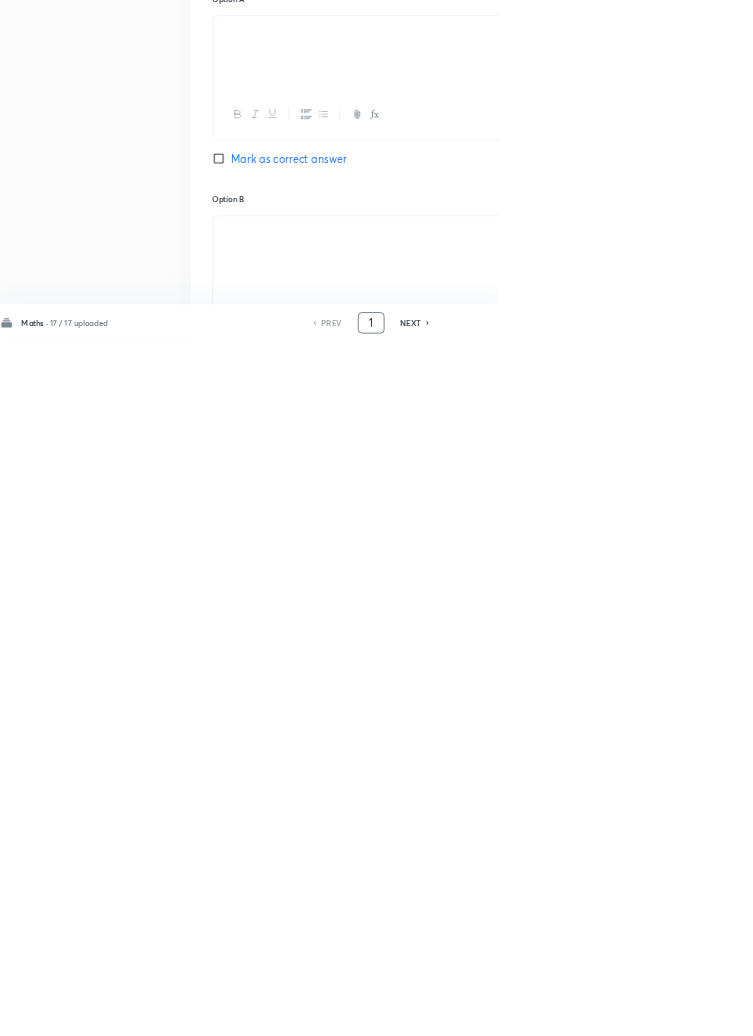 scroll, scrollTop: 950, scrollLeft: 0, axis: vertical 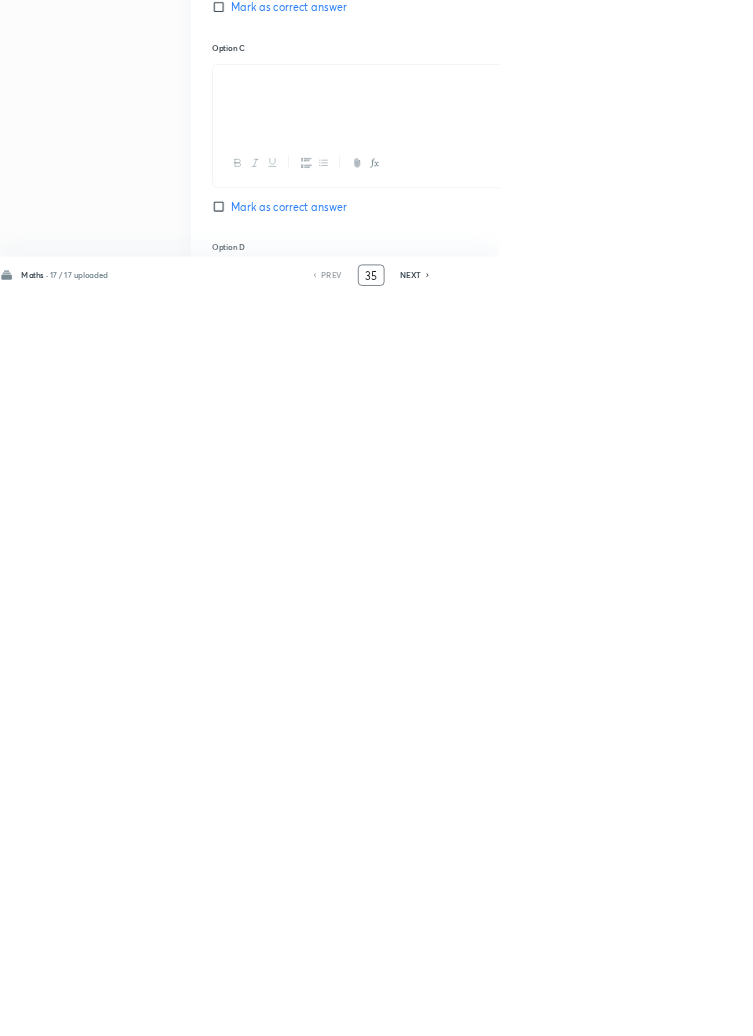 type on "35" 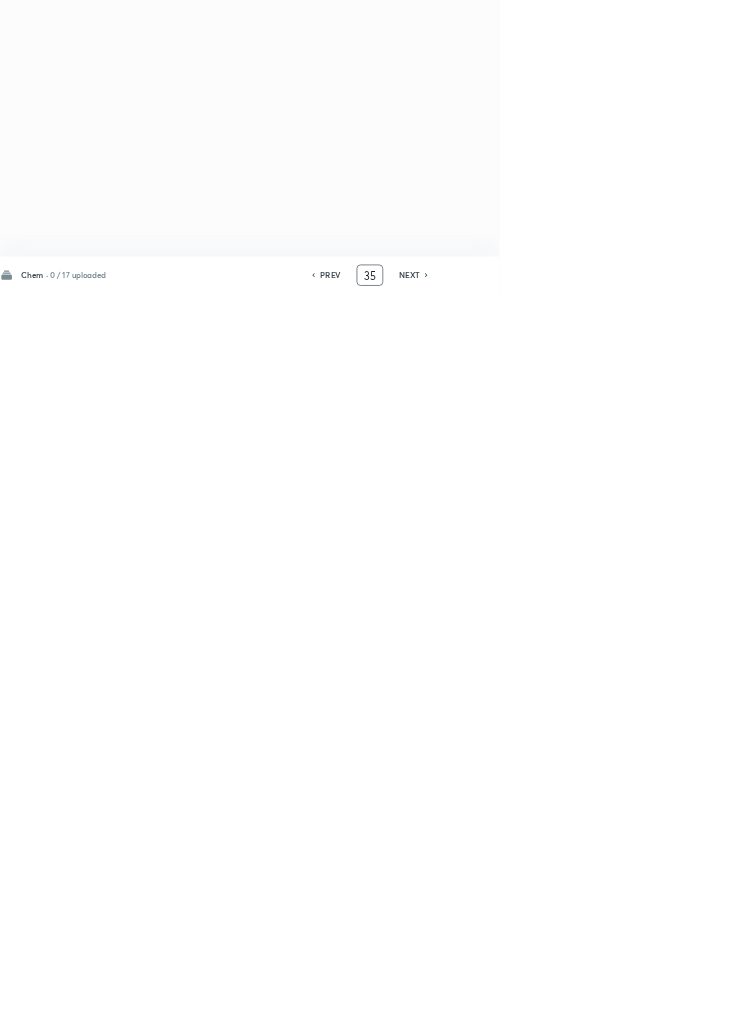 scroll, scrollTop: 0, scrollLeft: 0, axis: both 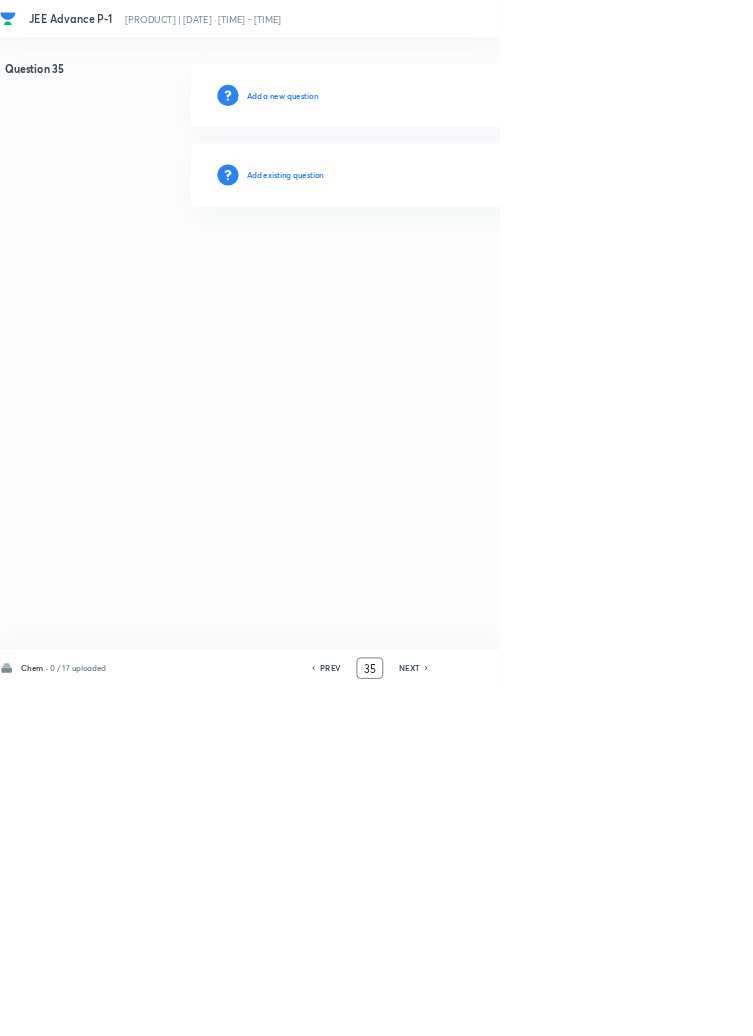 click on "Add existing question" at bounding box center (430, 264) 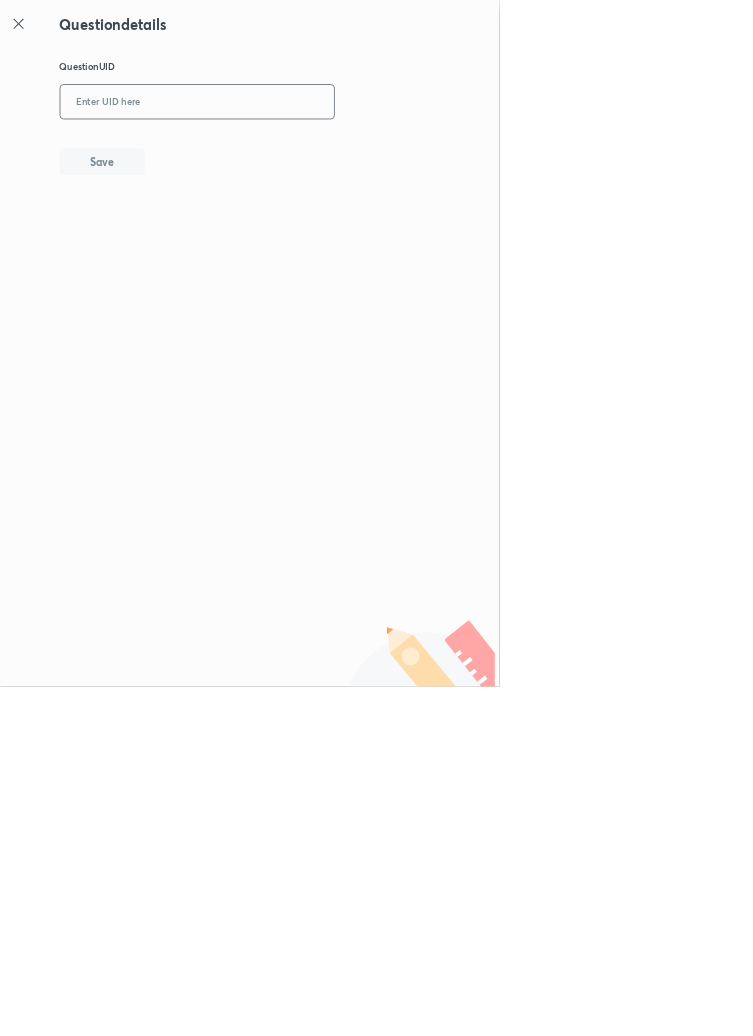 click at bounding box center [297, 154] 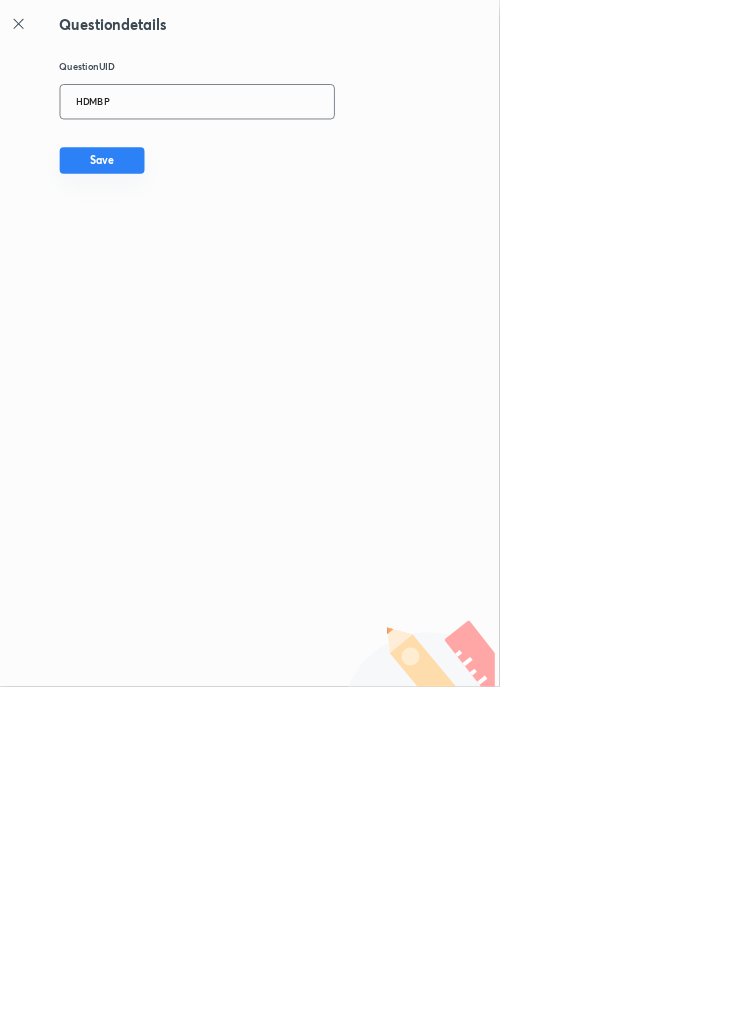 type on "HDMBP" 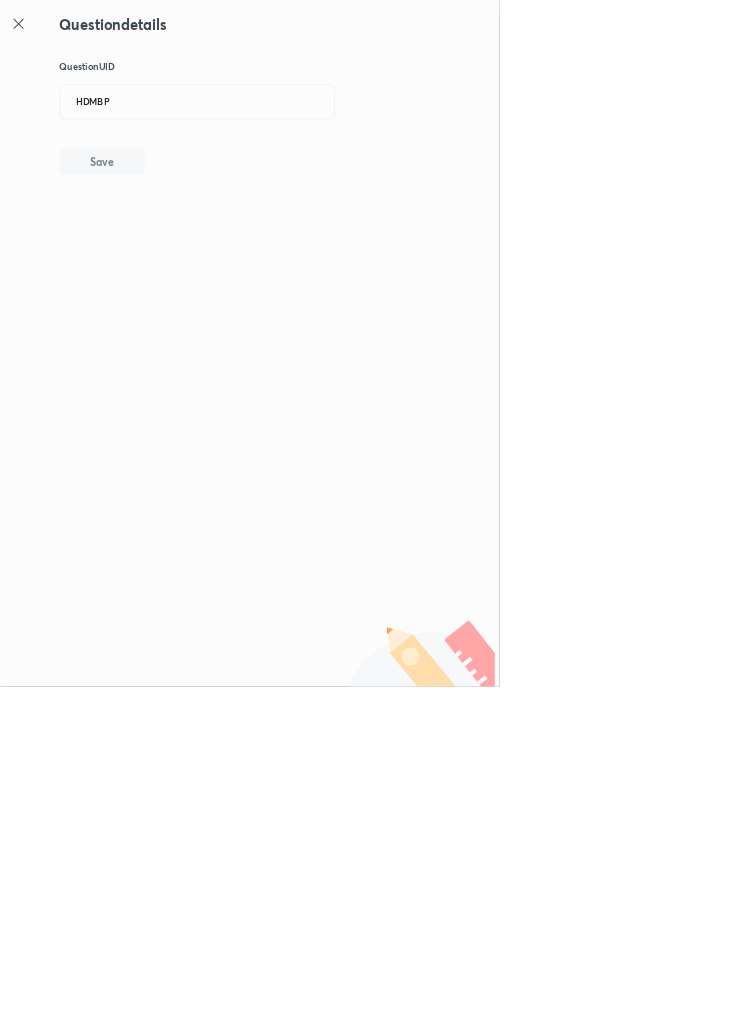 type 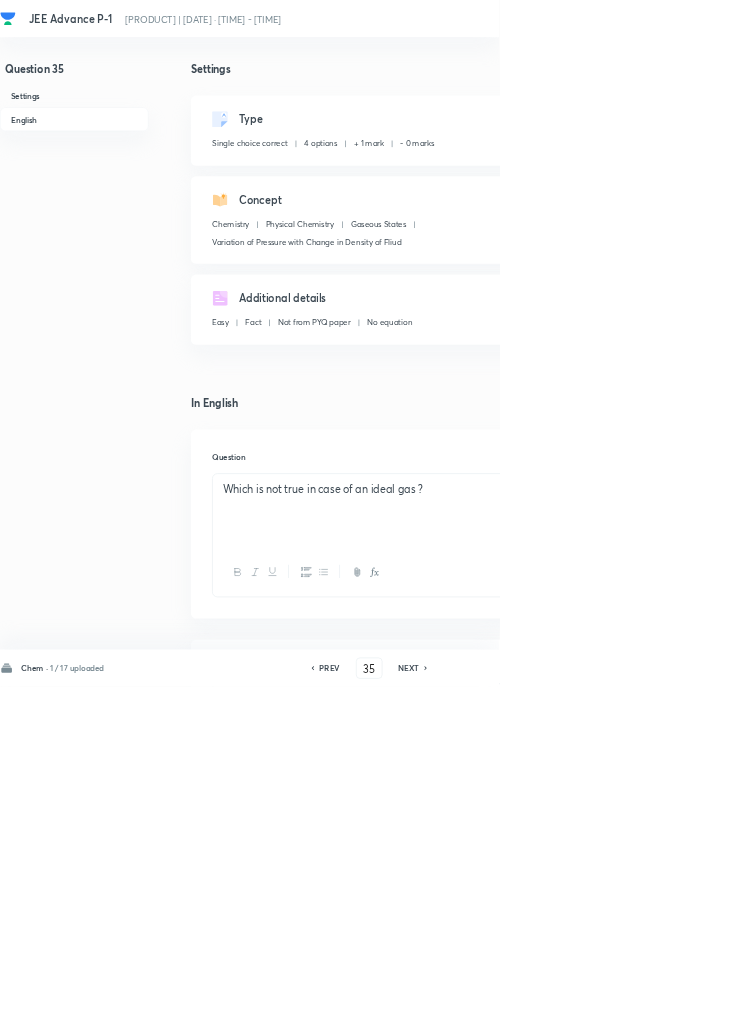 click 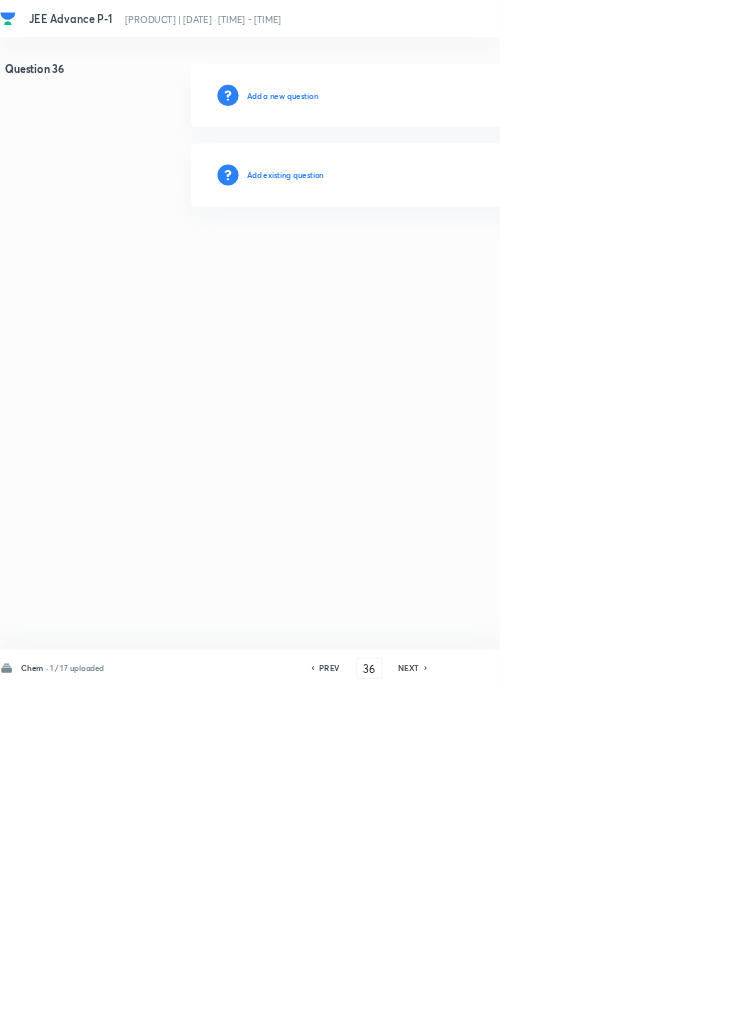 click on "Add existing question" at bounding box center [430, 264] 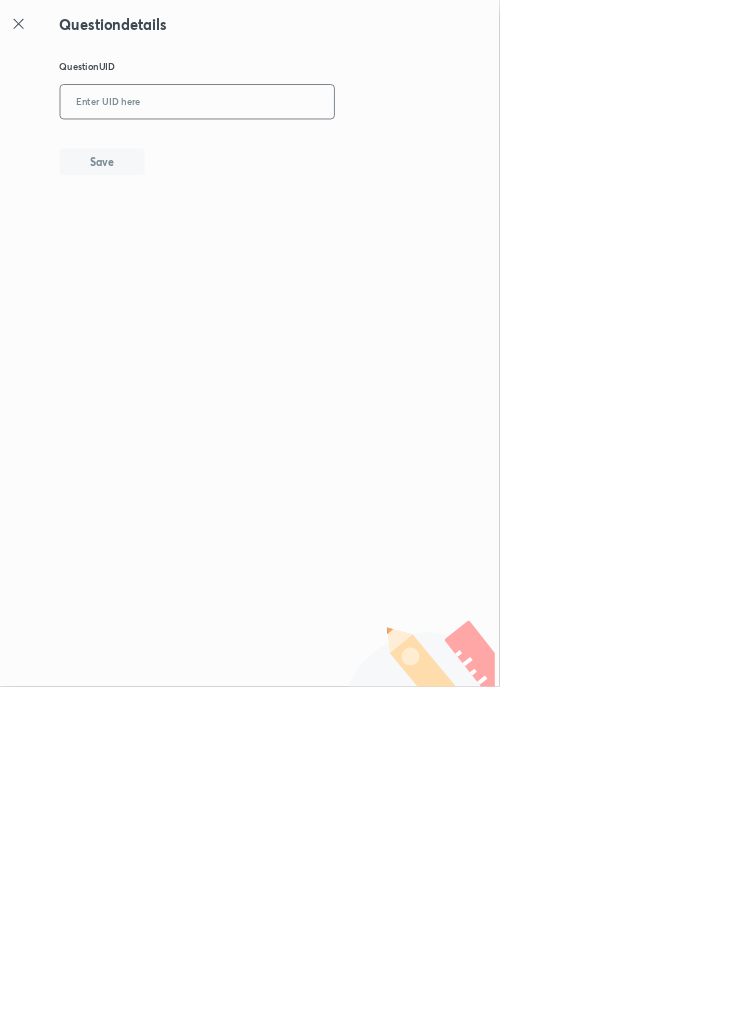 click at bounding box center (297, 154) 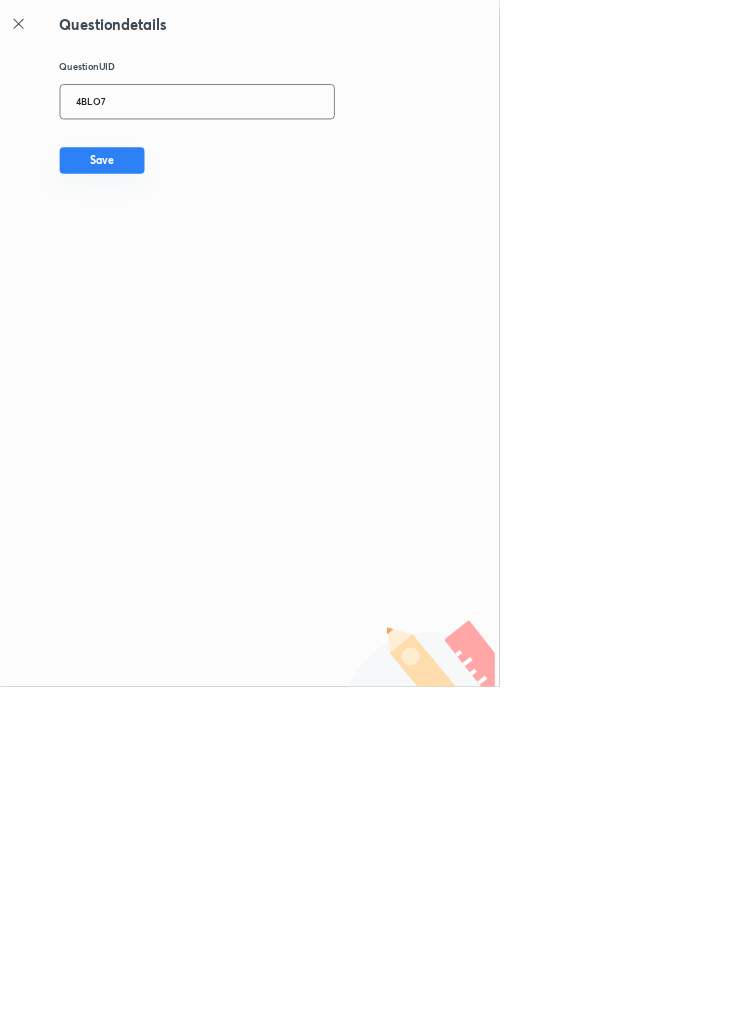 type on "4BLO7" 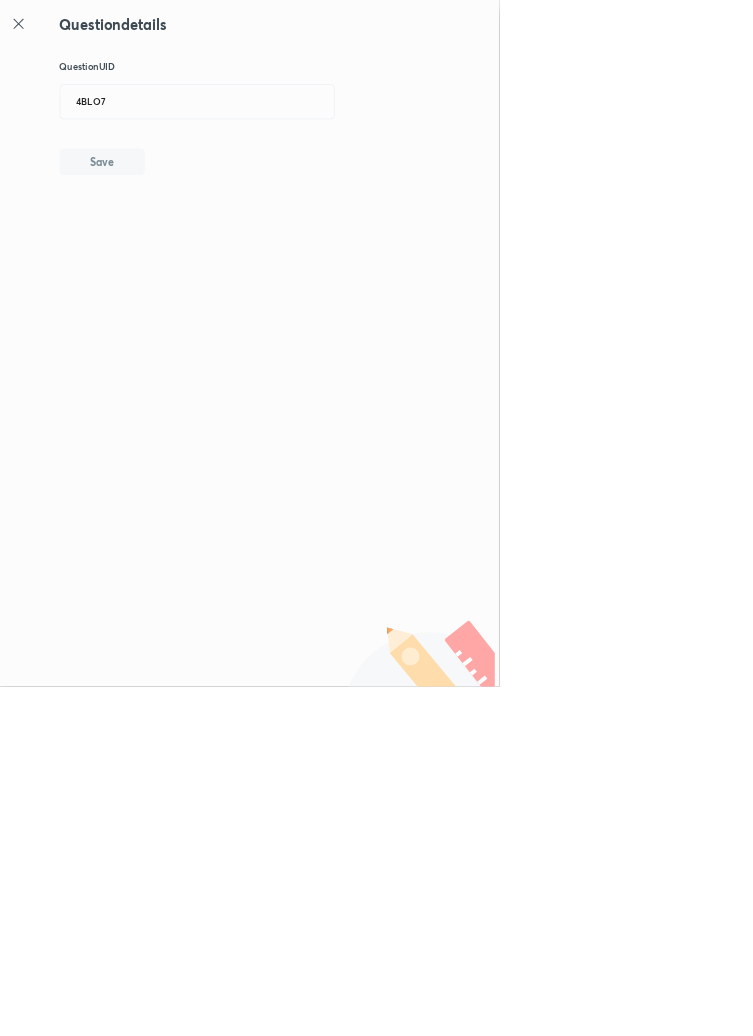 type 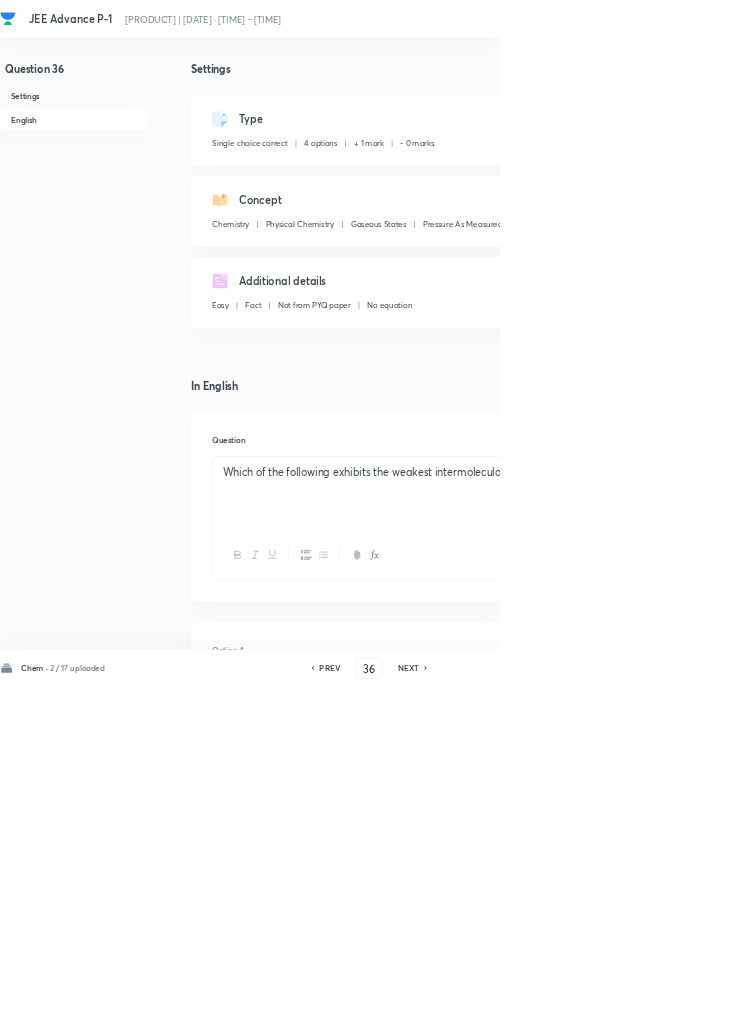 click 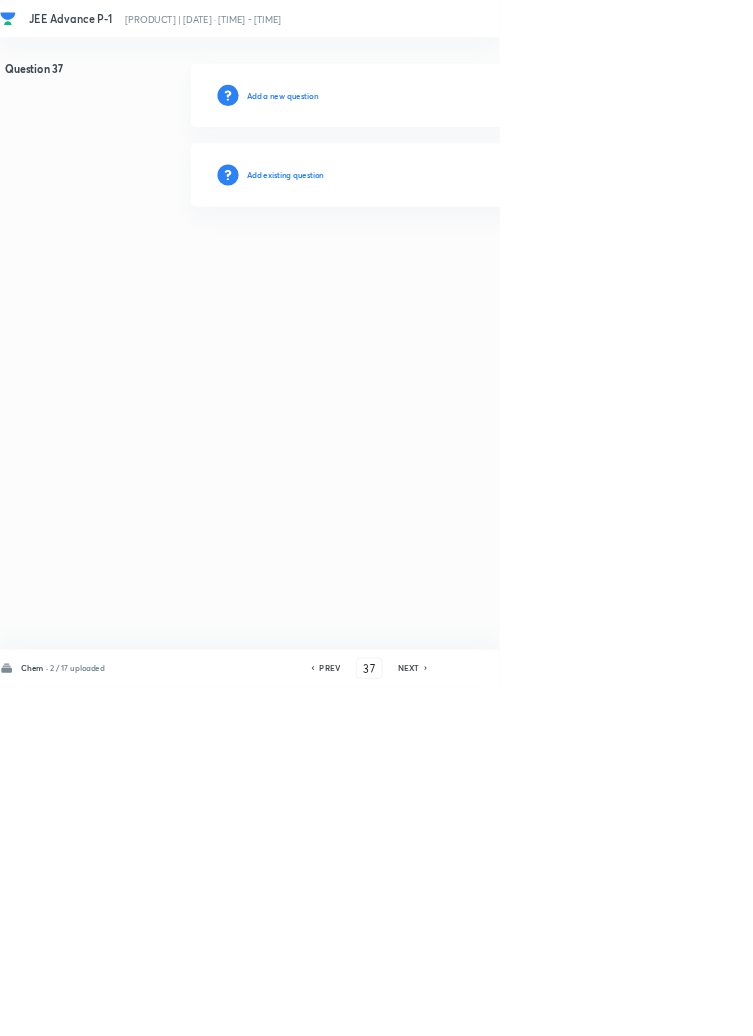 click on "Add existing question" at bounding box center [430, 264] 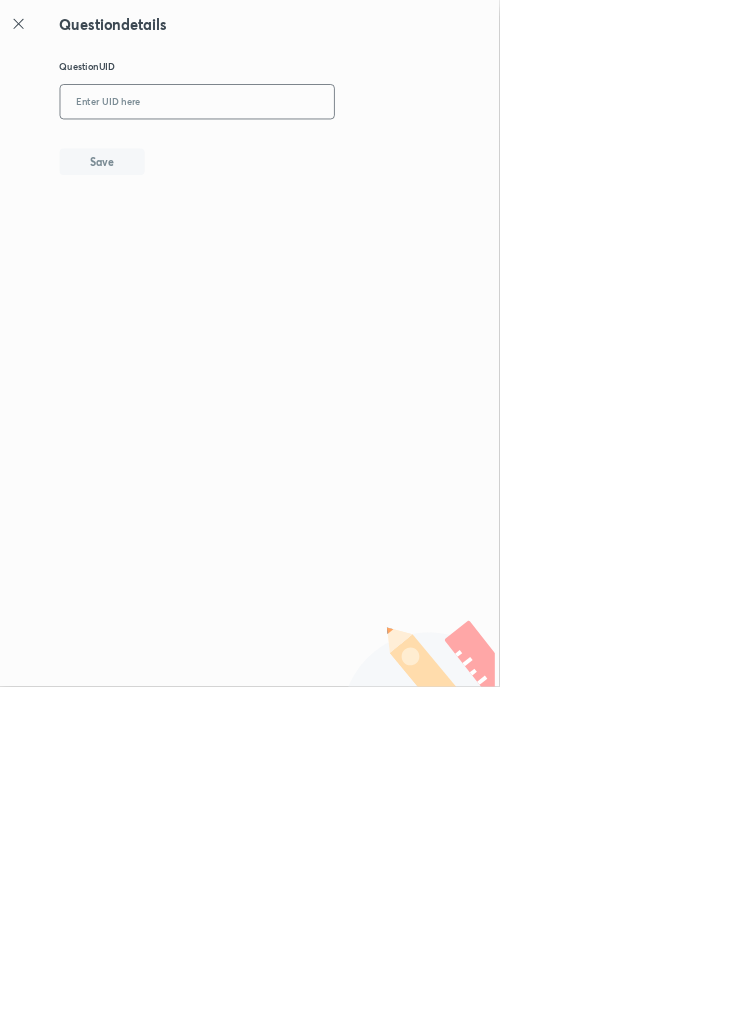 click at bounding box center [297, 154] 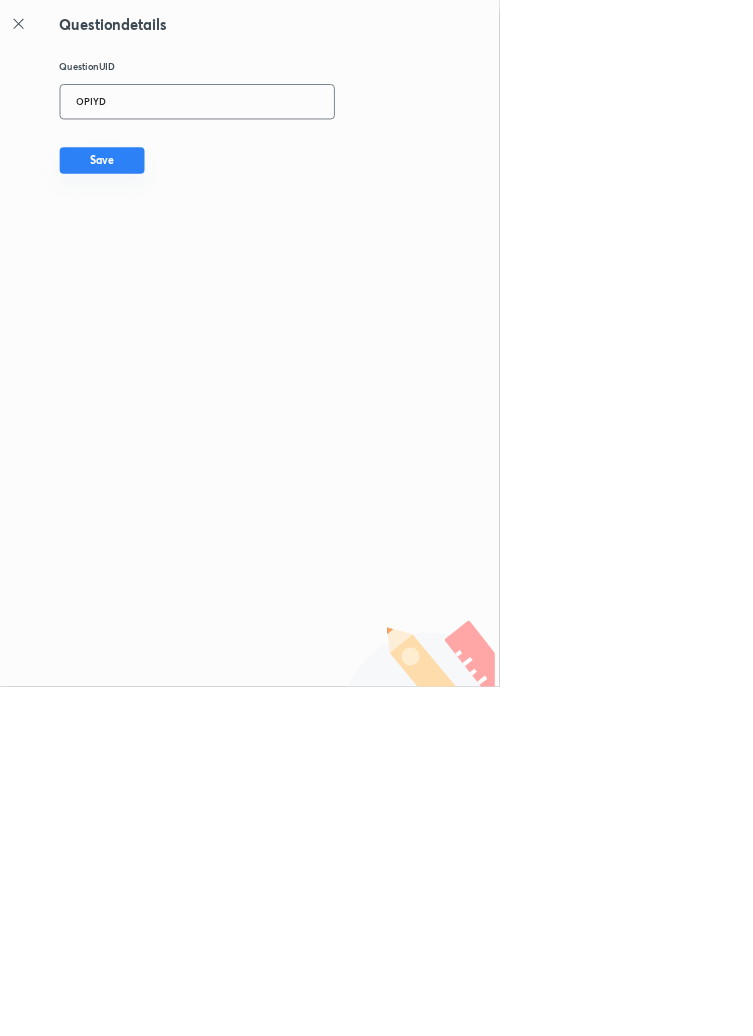 type on "OPIYD" 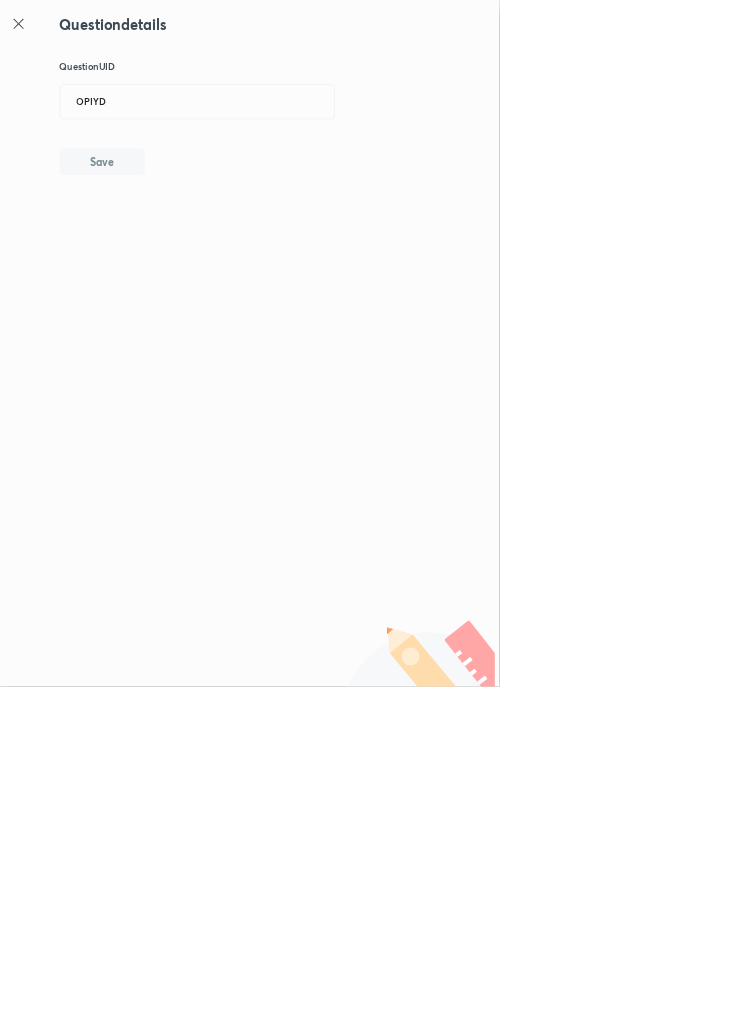 type 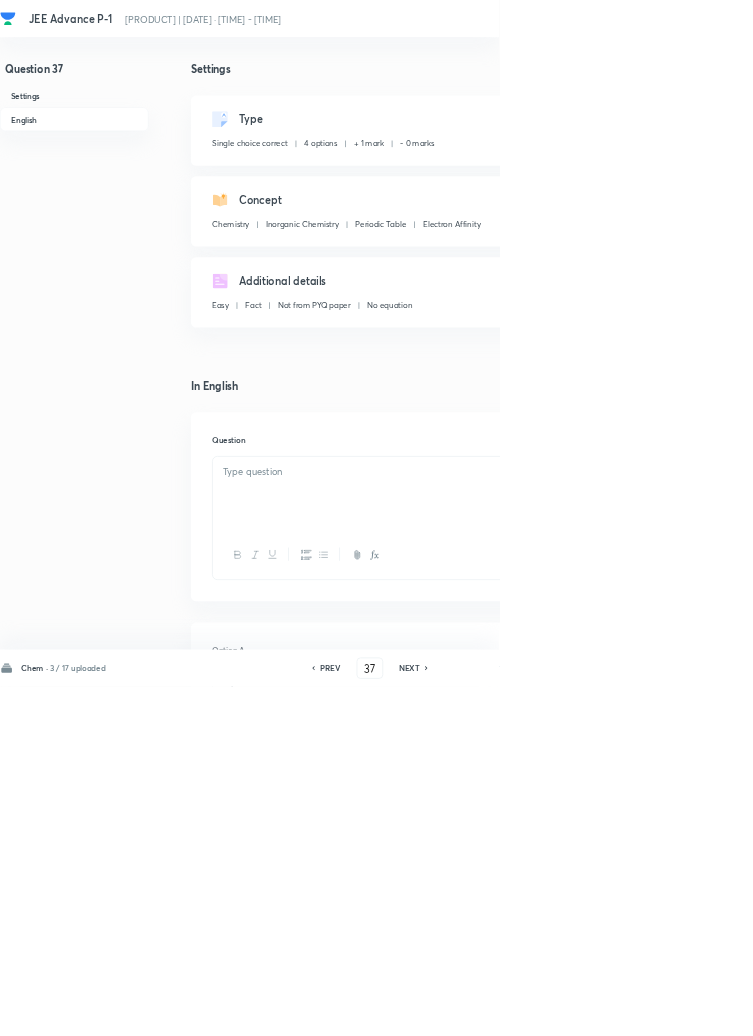 checkbox on "true" 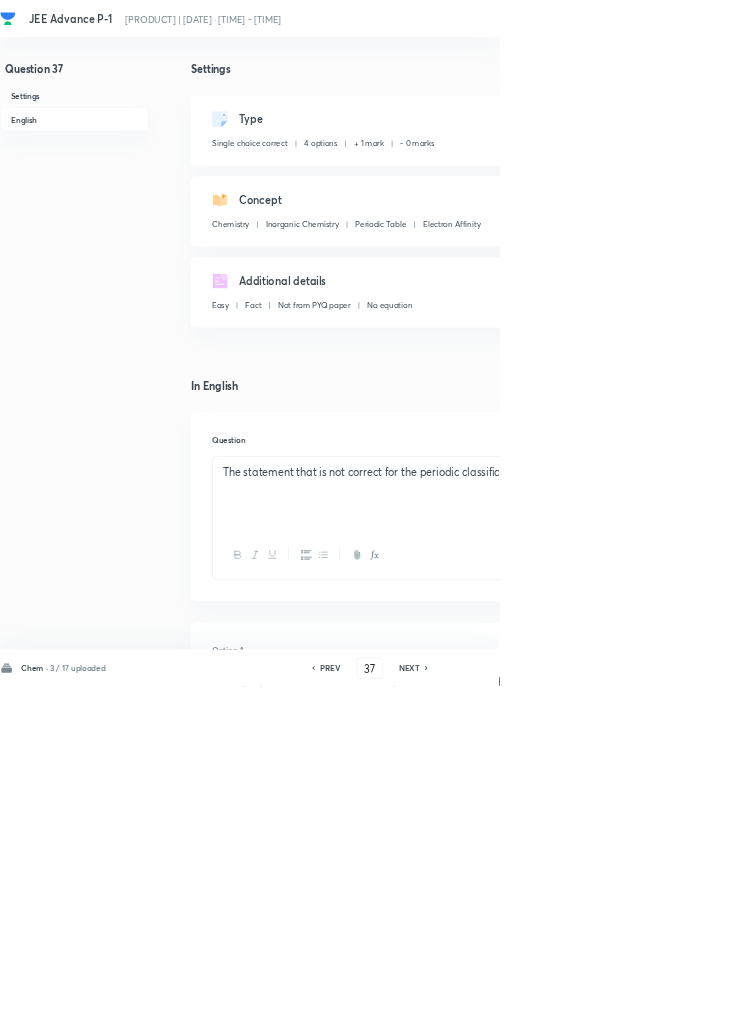 click 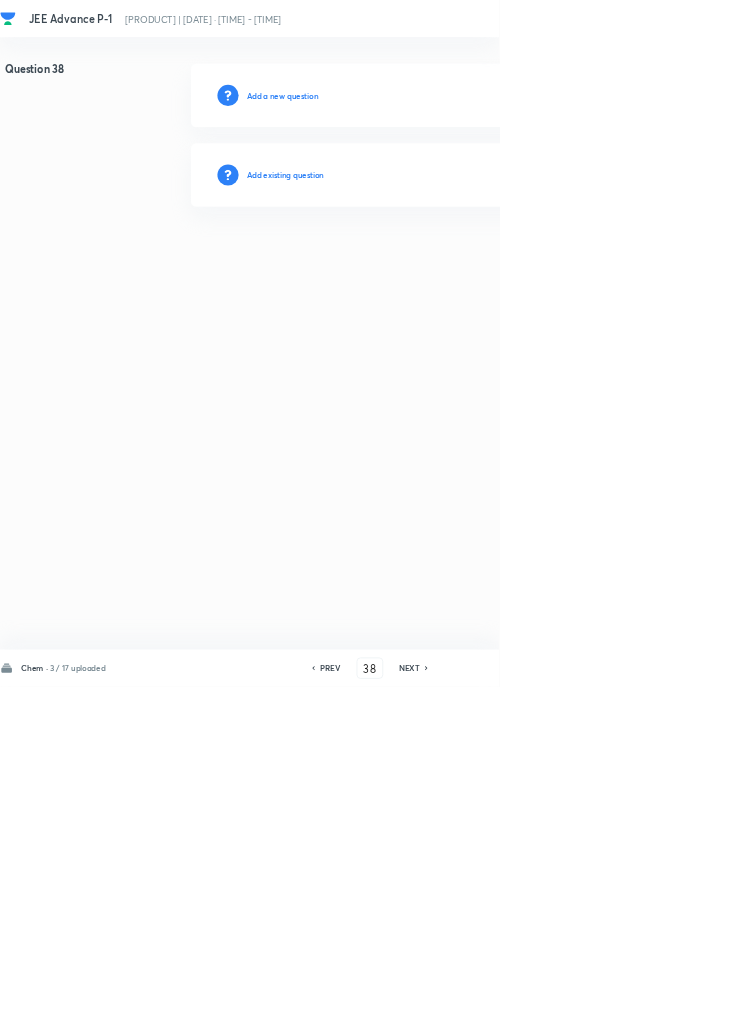 click on "Add existing question" at bounding box center [430, 264] 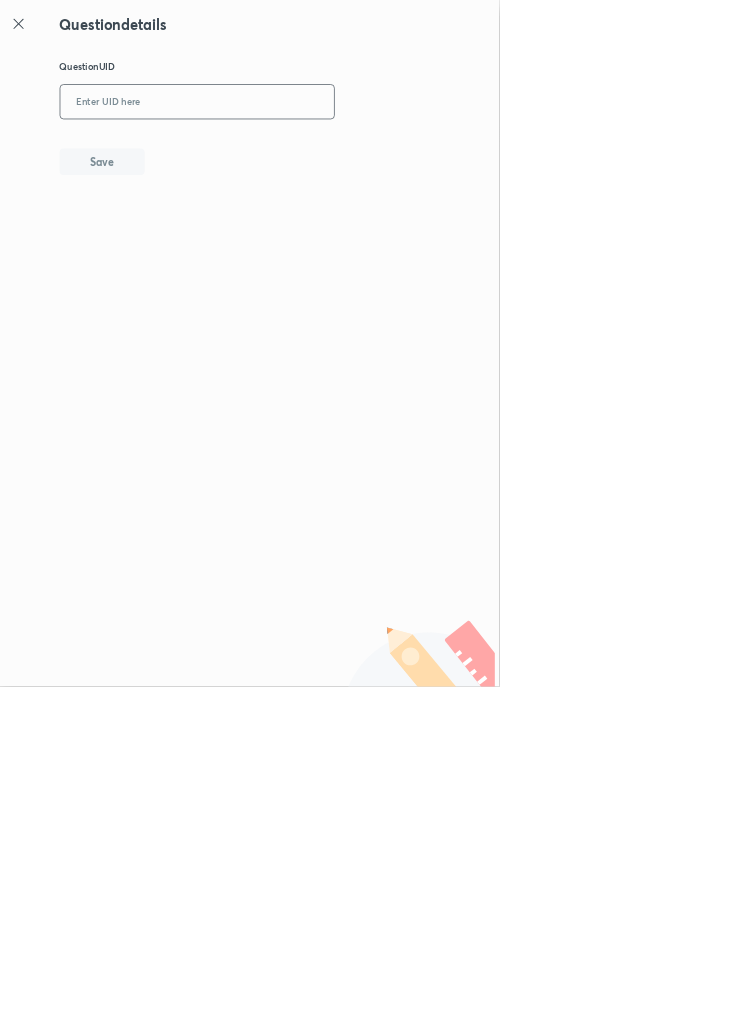 click at bounding box center [297, 154] 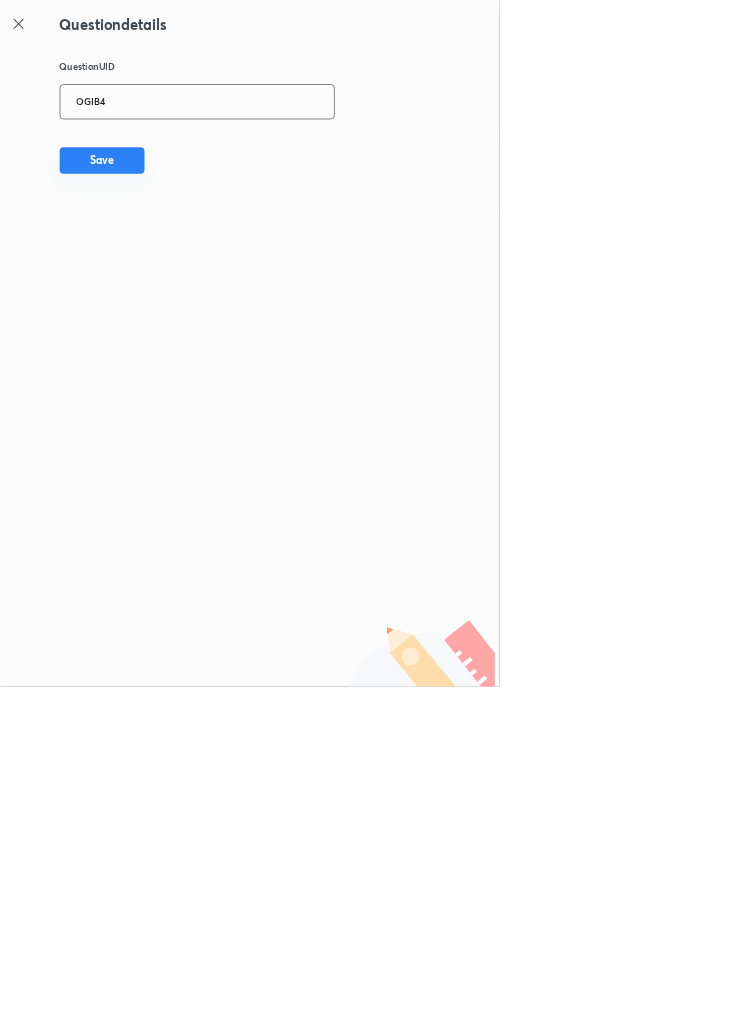 type on "OGIB4" 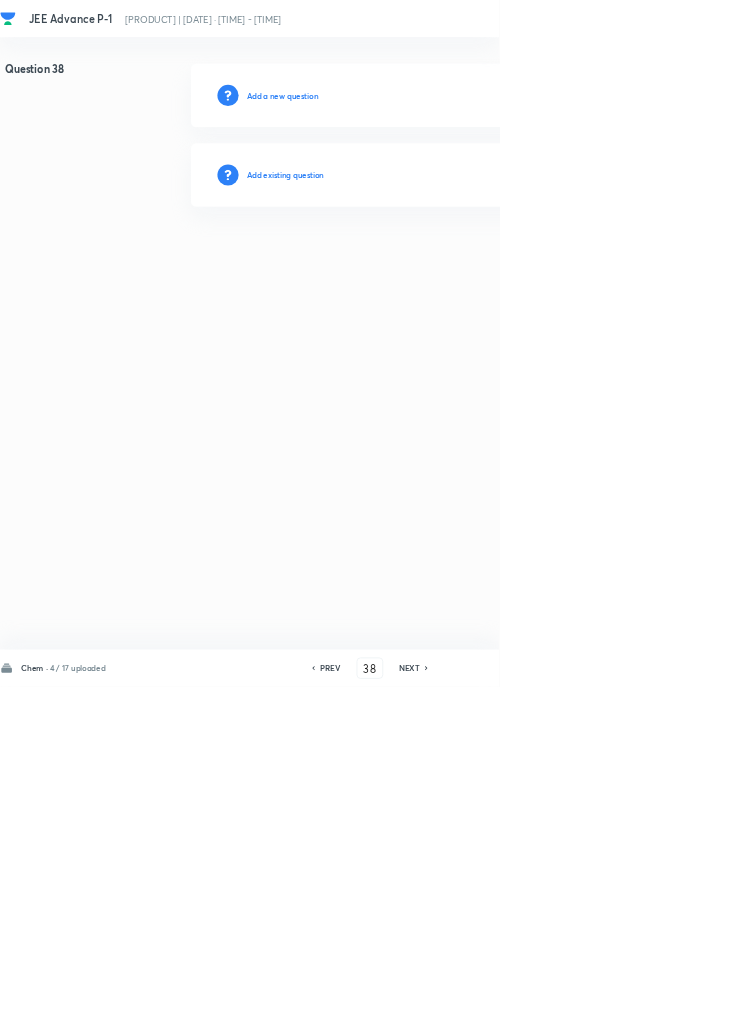 type 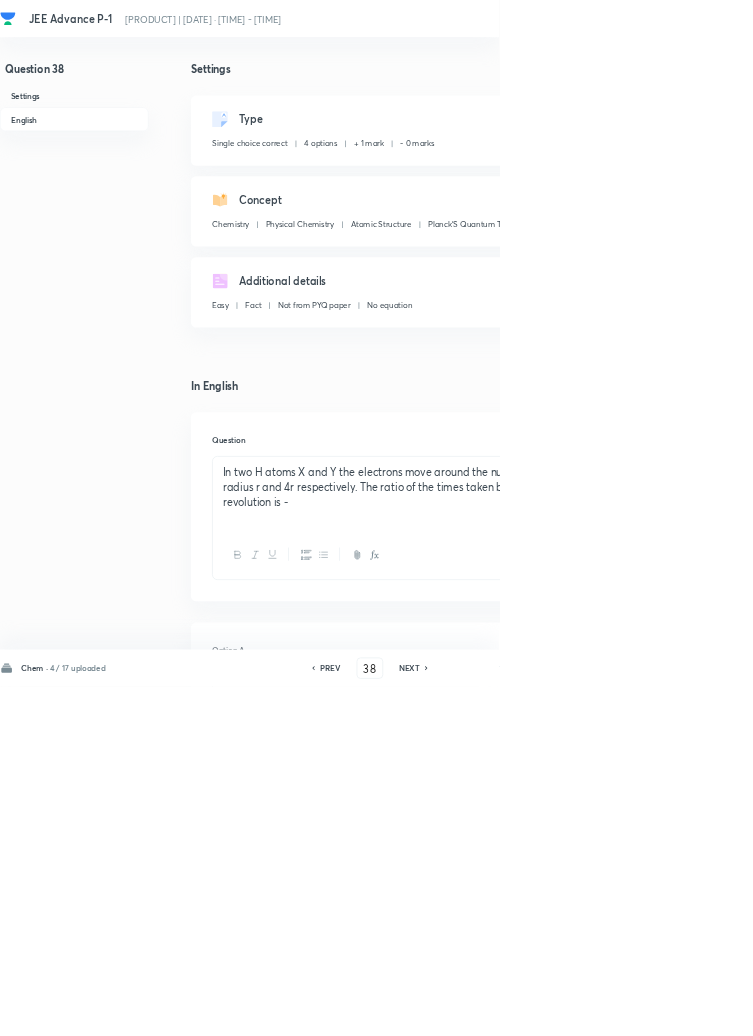 click 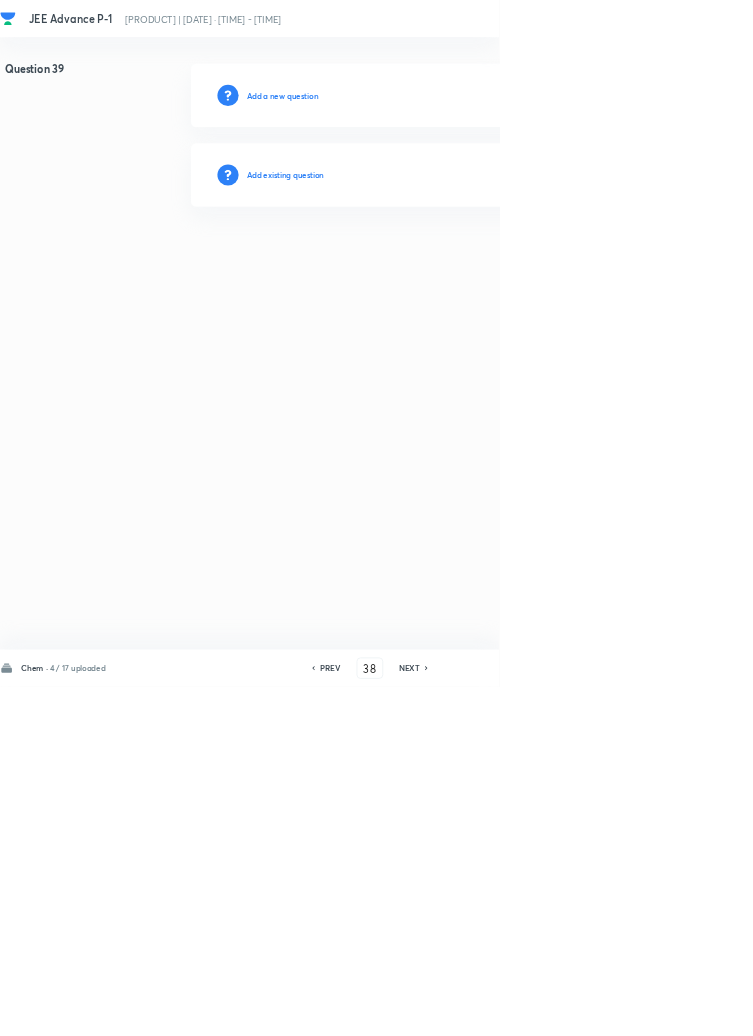type on "39" 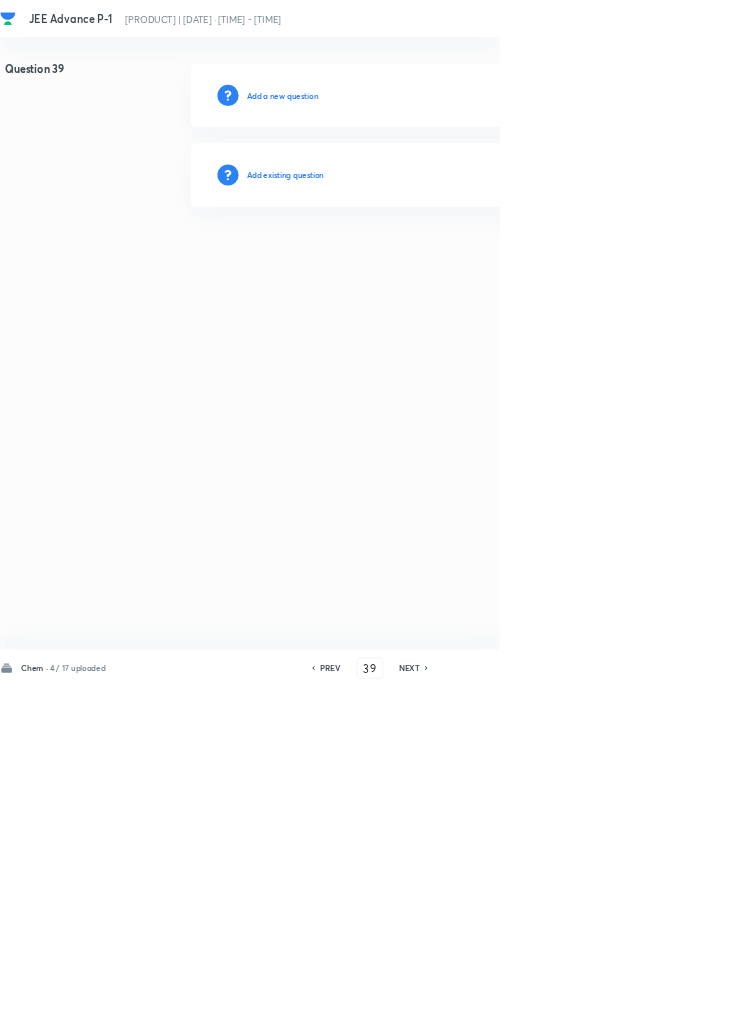click on "Add existing question" at bounding box center [430, 264] 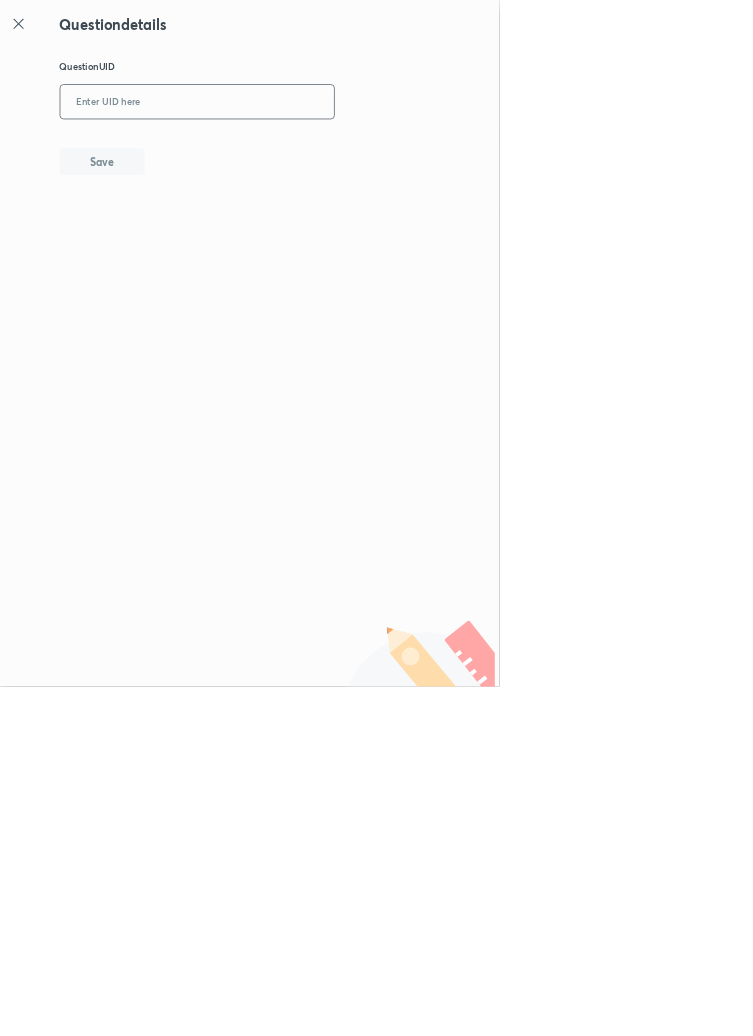click at bounding box center (297, 154) 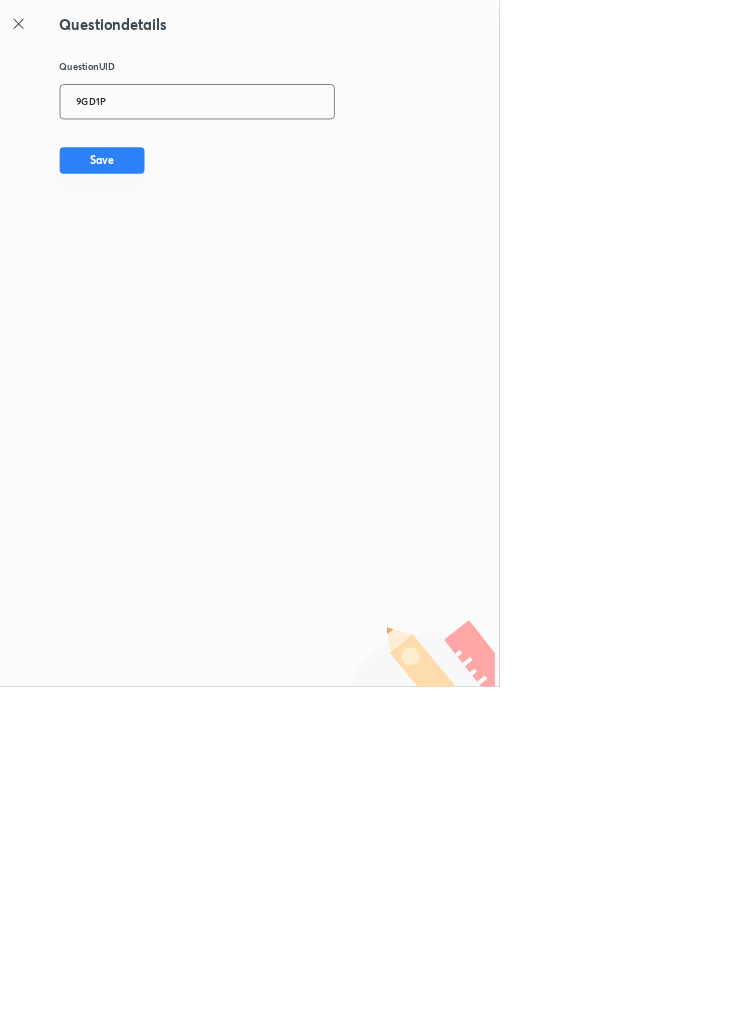 type on "9GD1P" 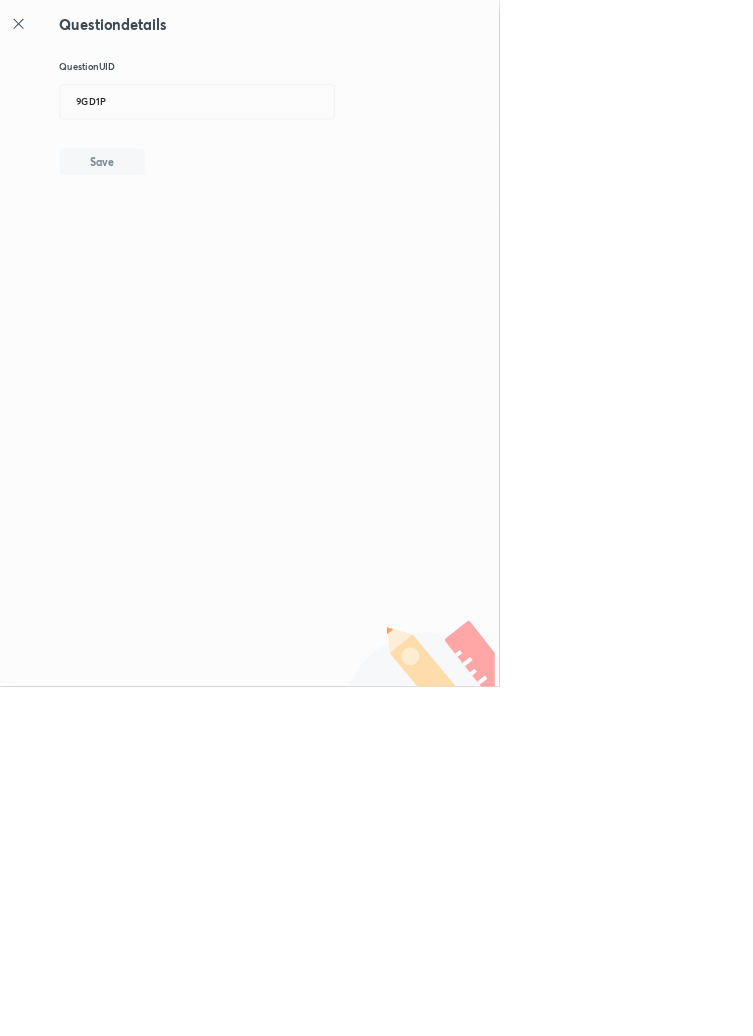 type 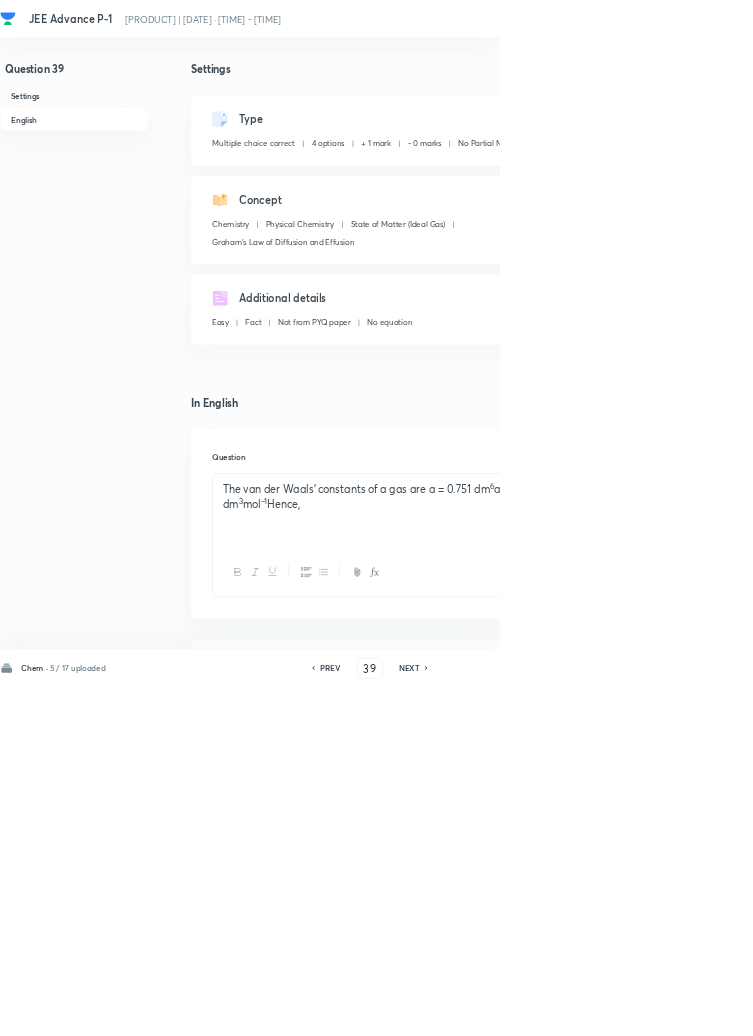click 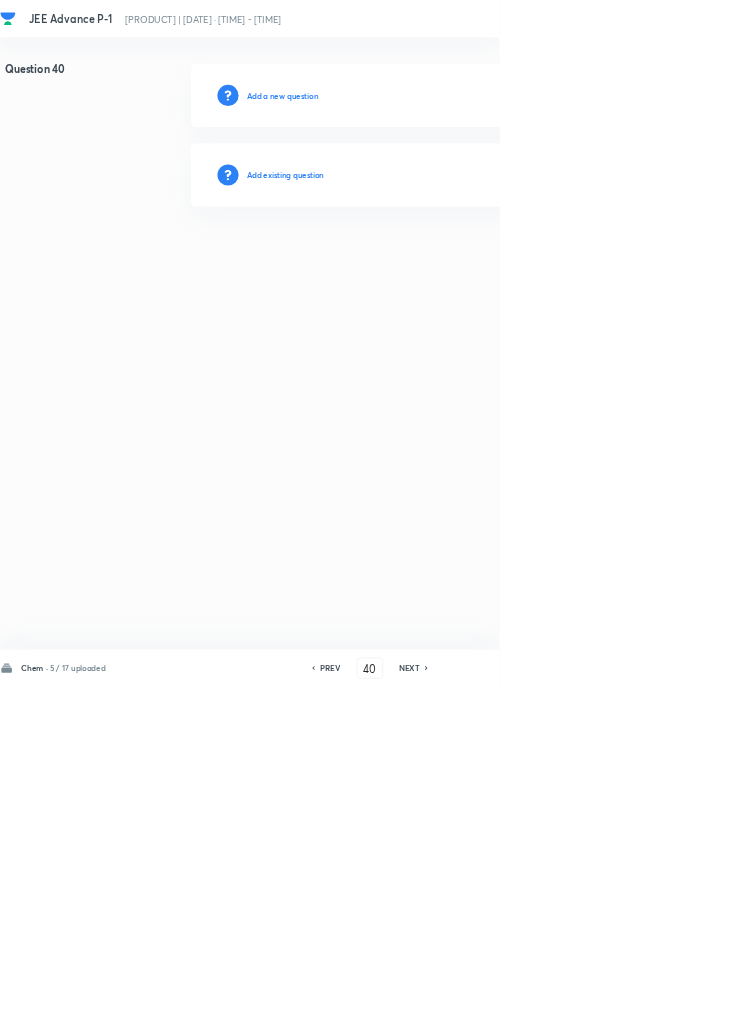 click on "Add existing question" at bounding box center [430, 264] 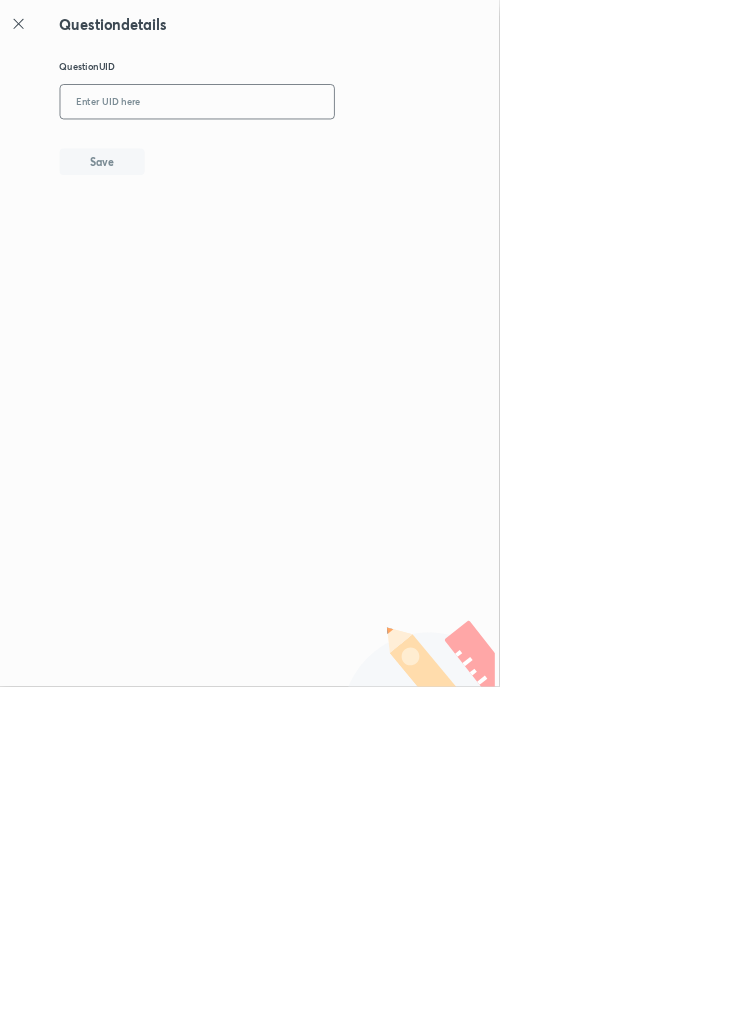 click at bounding box center (297, 154) 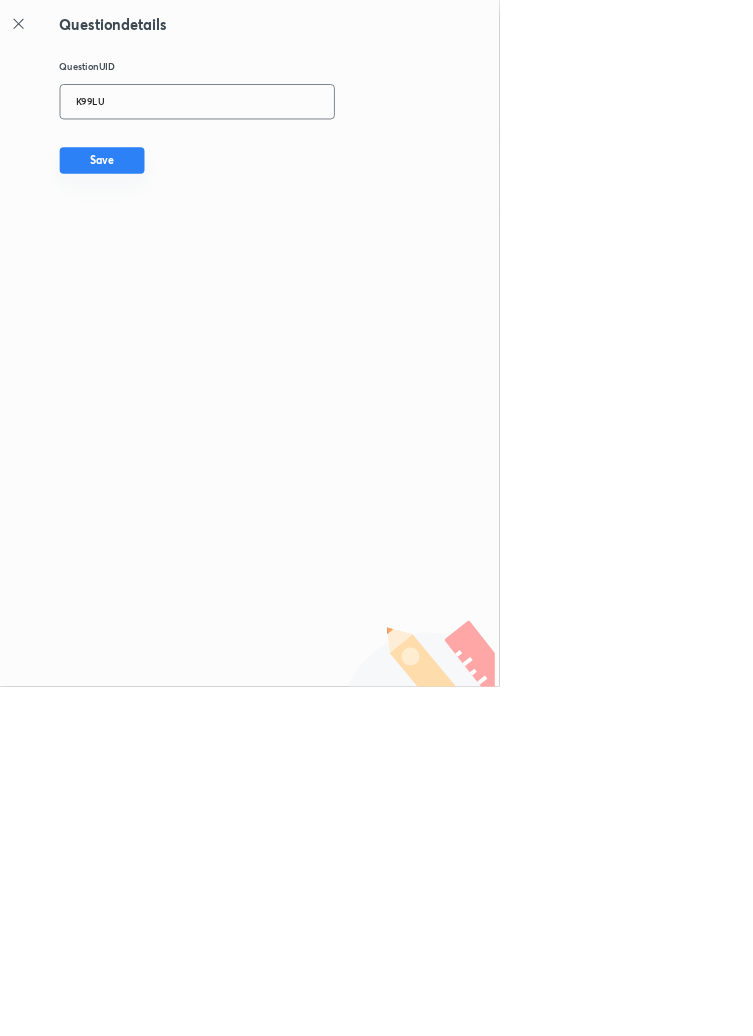 type on "K99LU" 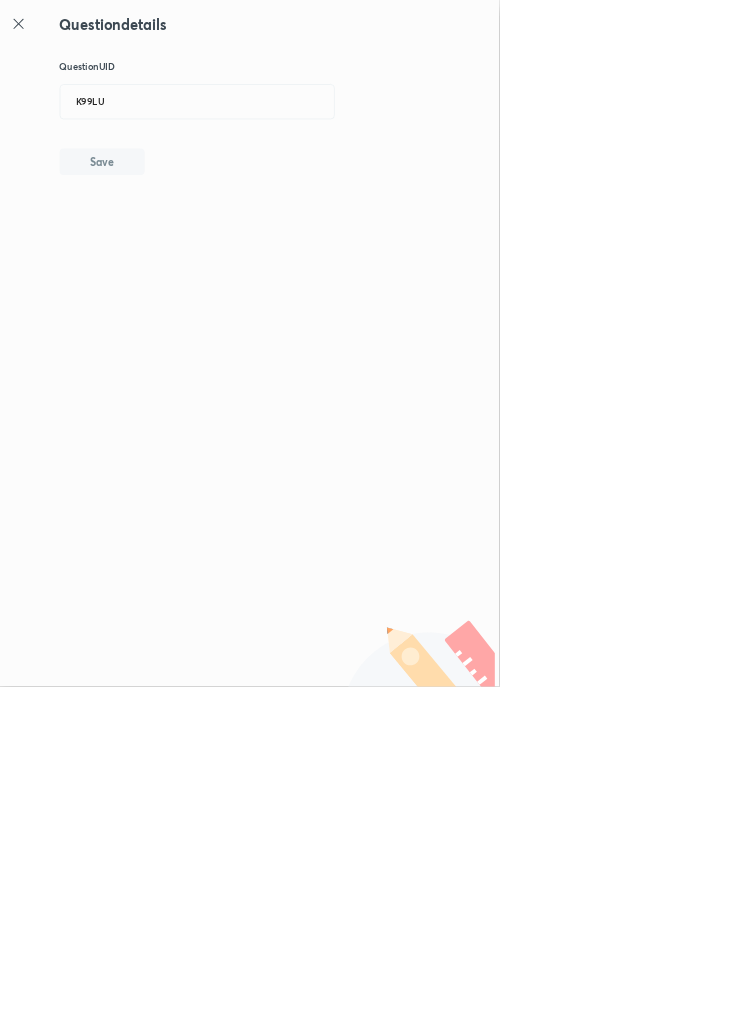 type 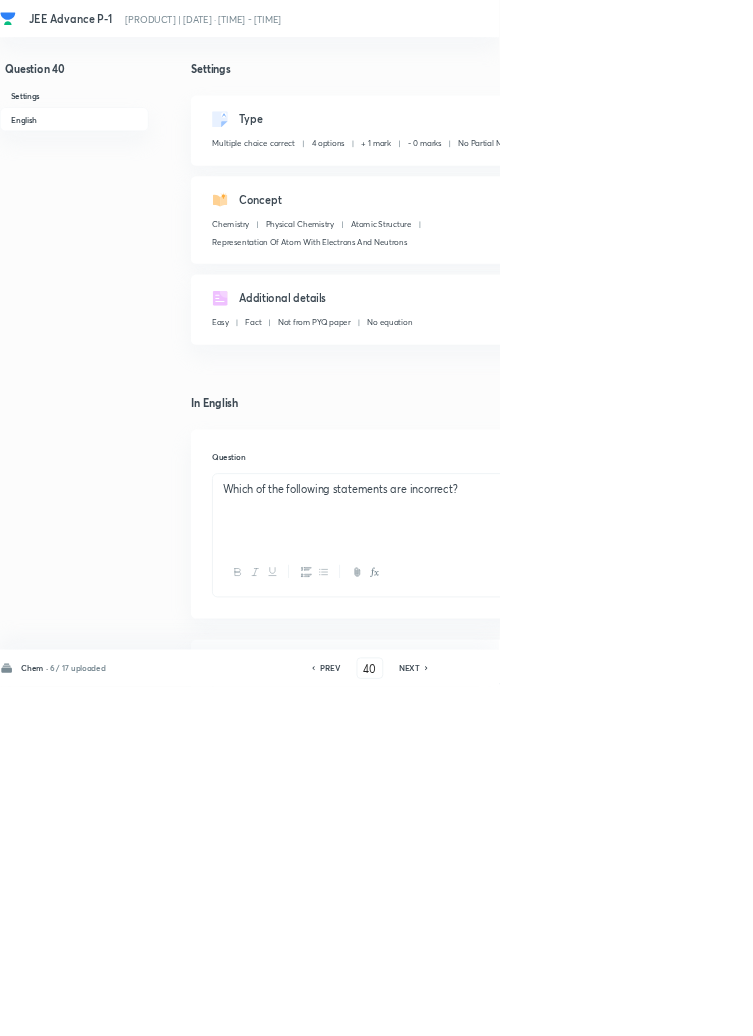 click 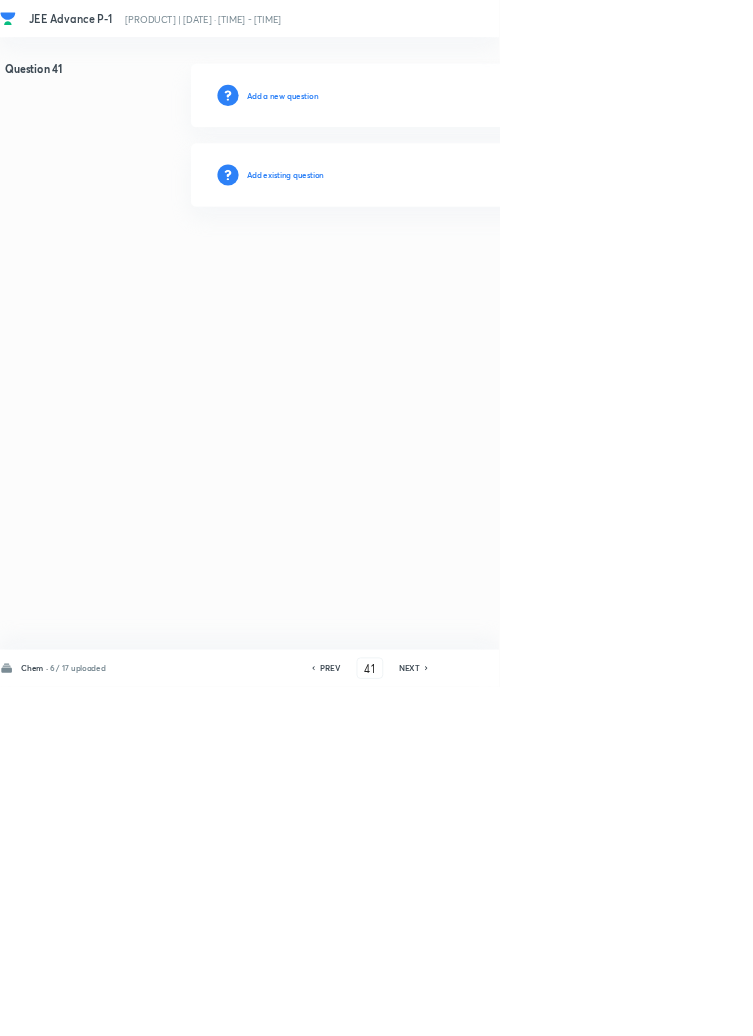 click on "Add existing question" at bounding box center [430, 264] 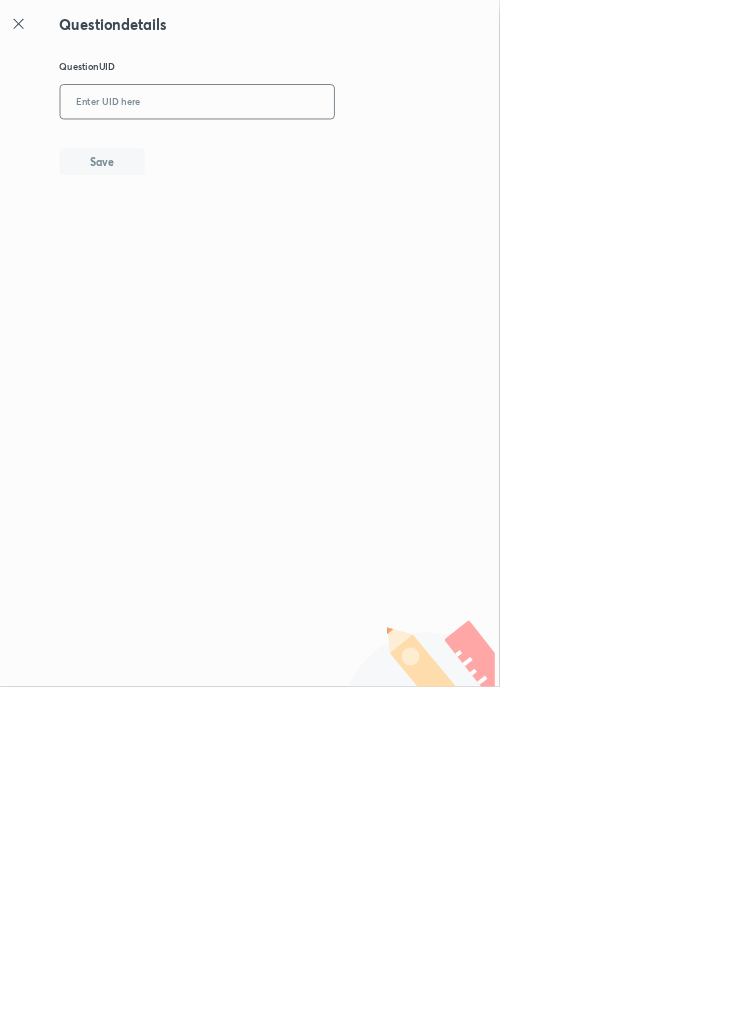 click at bounding box center [297, 154] 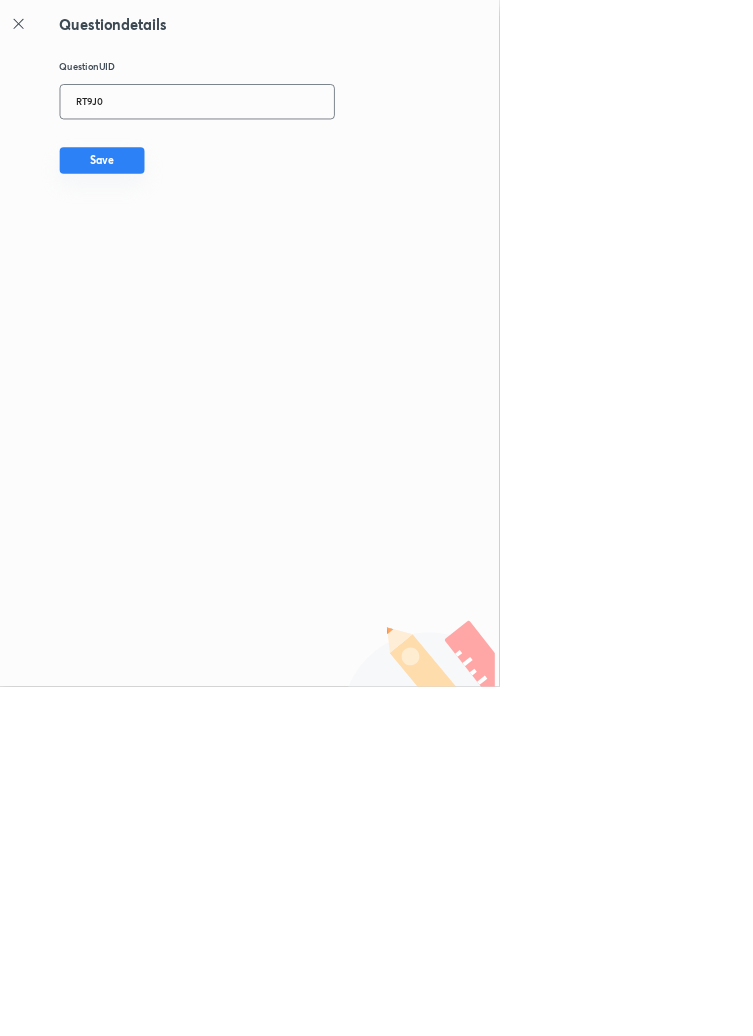 type on "RT9J0" 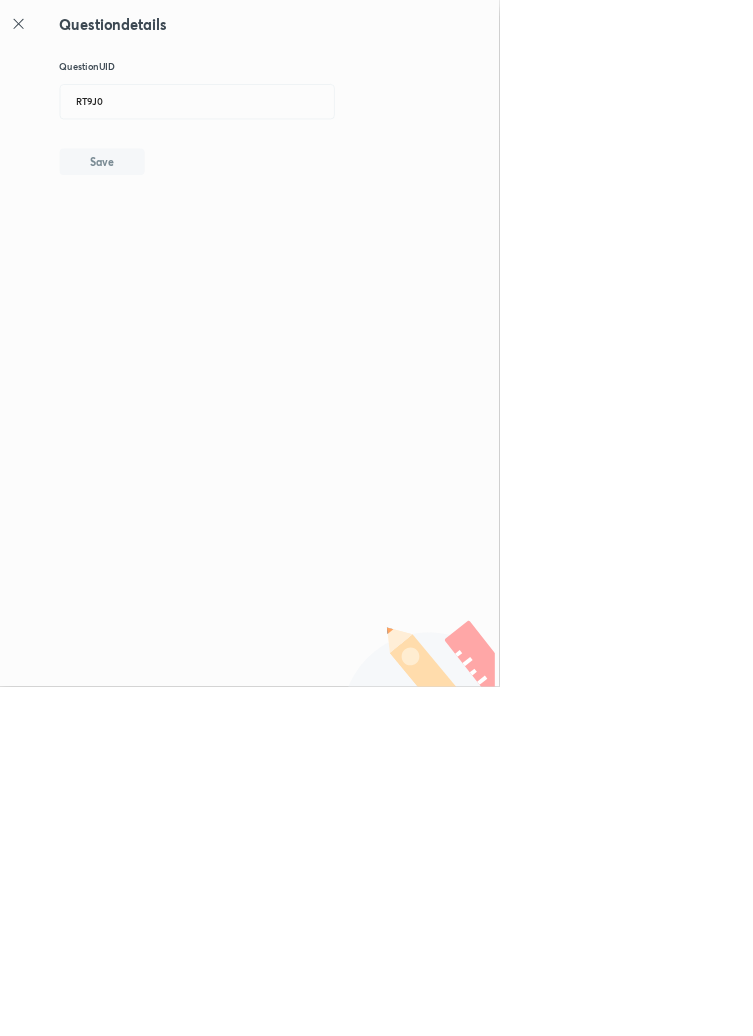 type 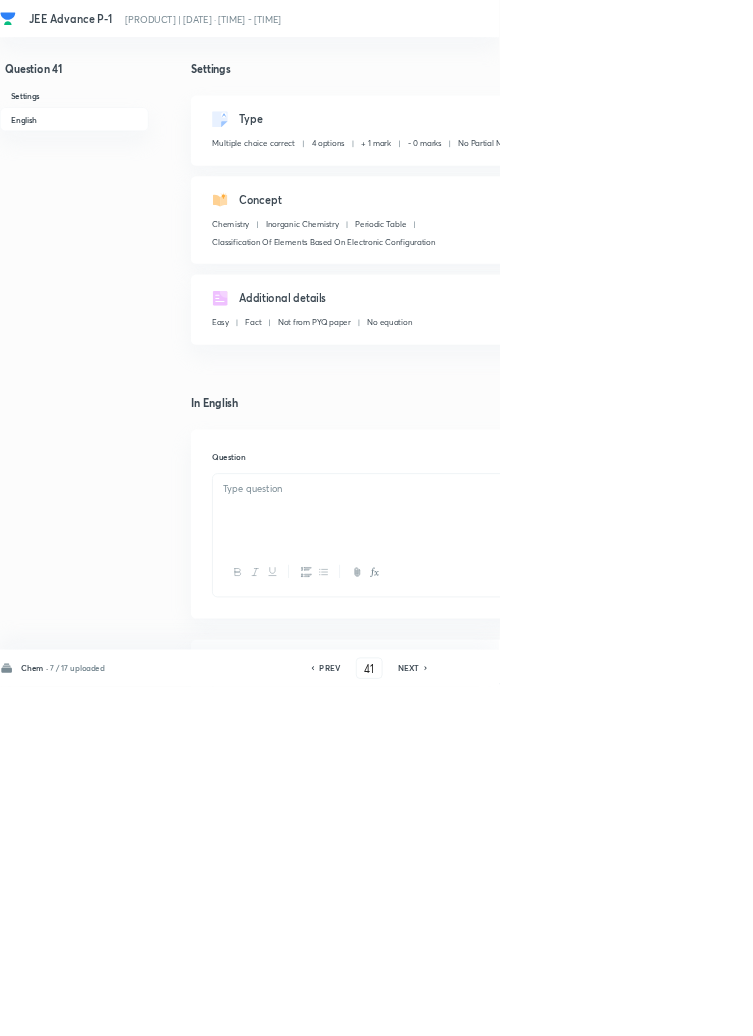 checkbox on "true" 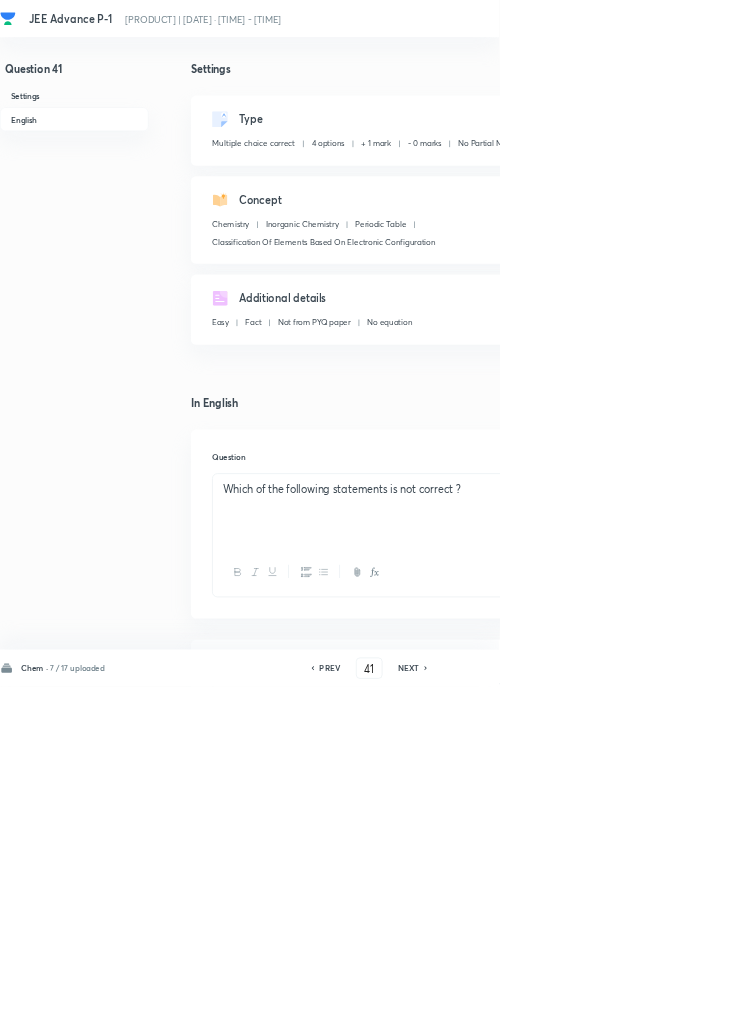 click 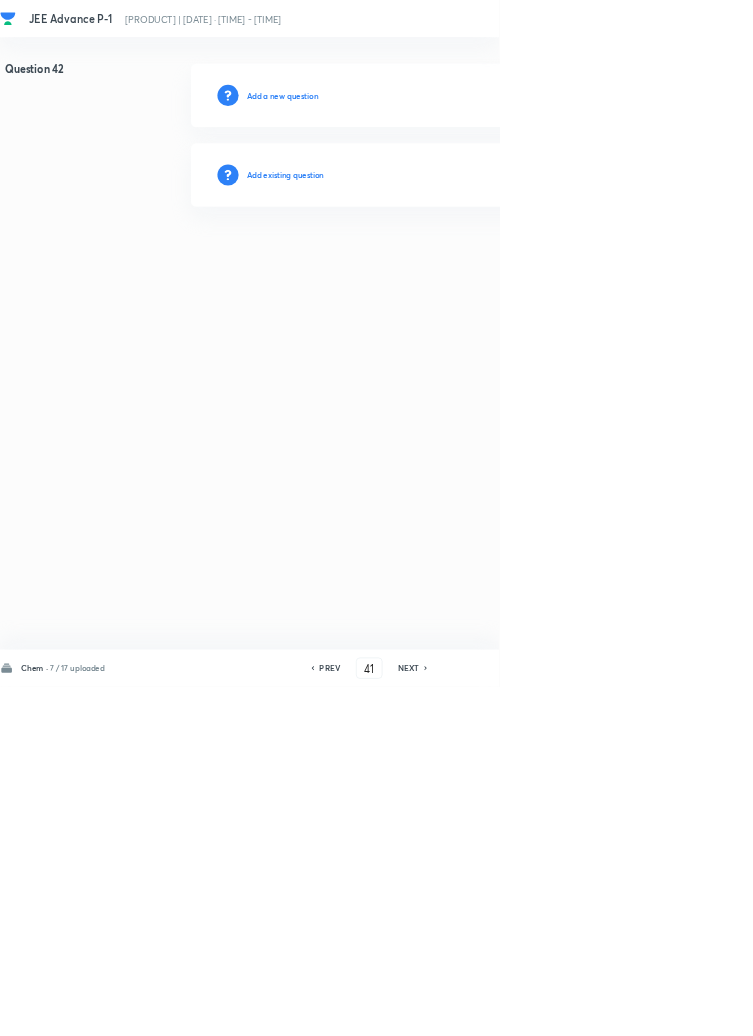 type on "42" 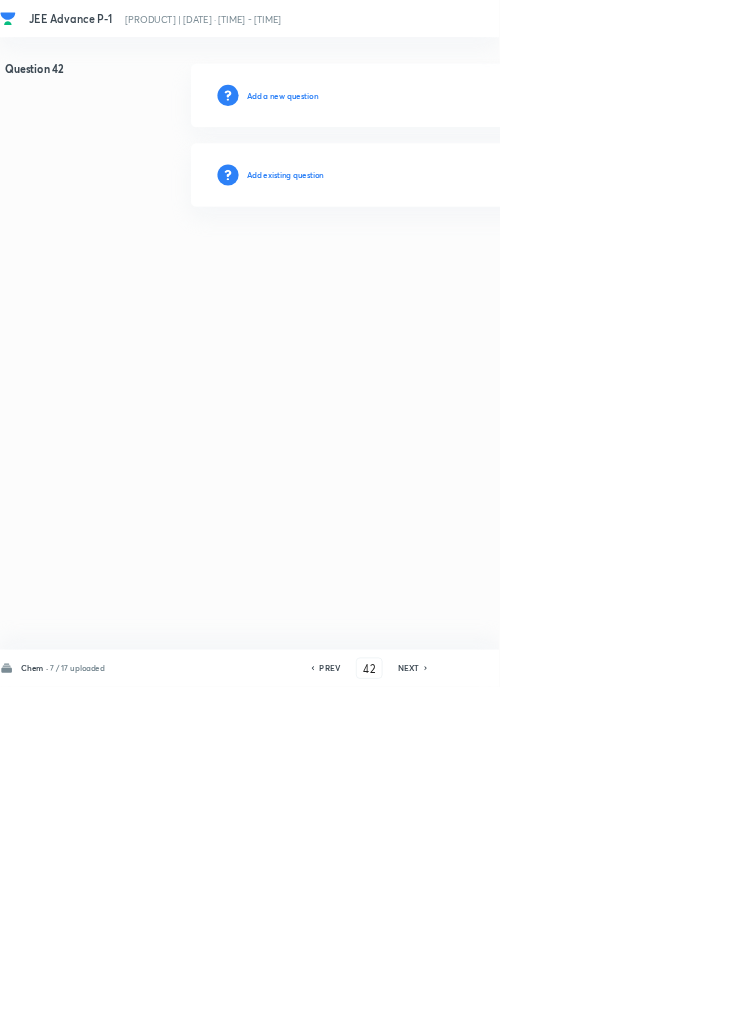 click on "Add existing question" at bounding box center [430, 264] 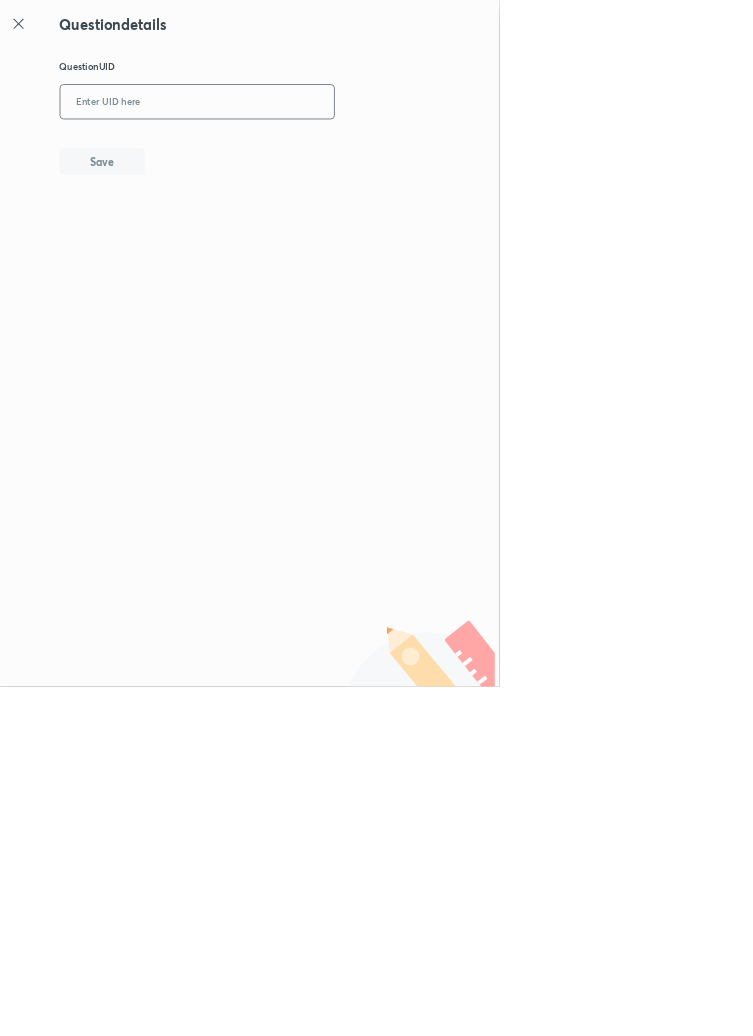 click at bounding box center (297, 154) 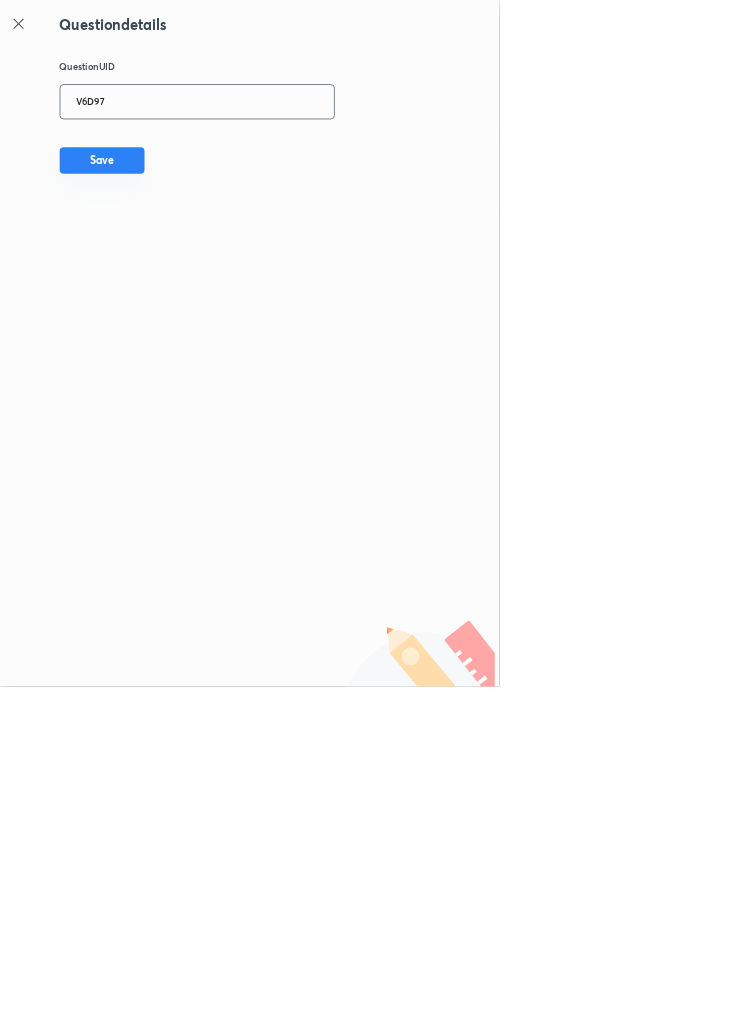 type on "V6D97" 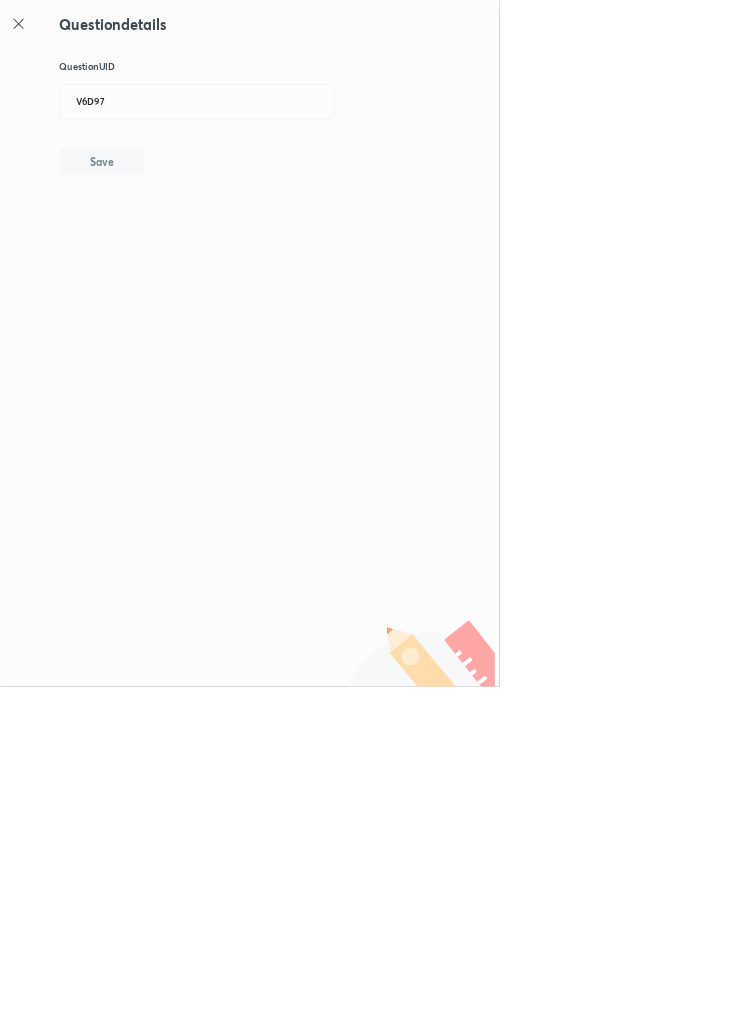 type 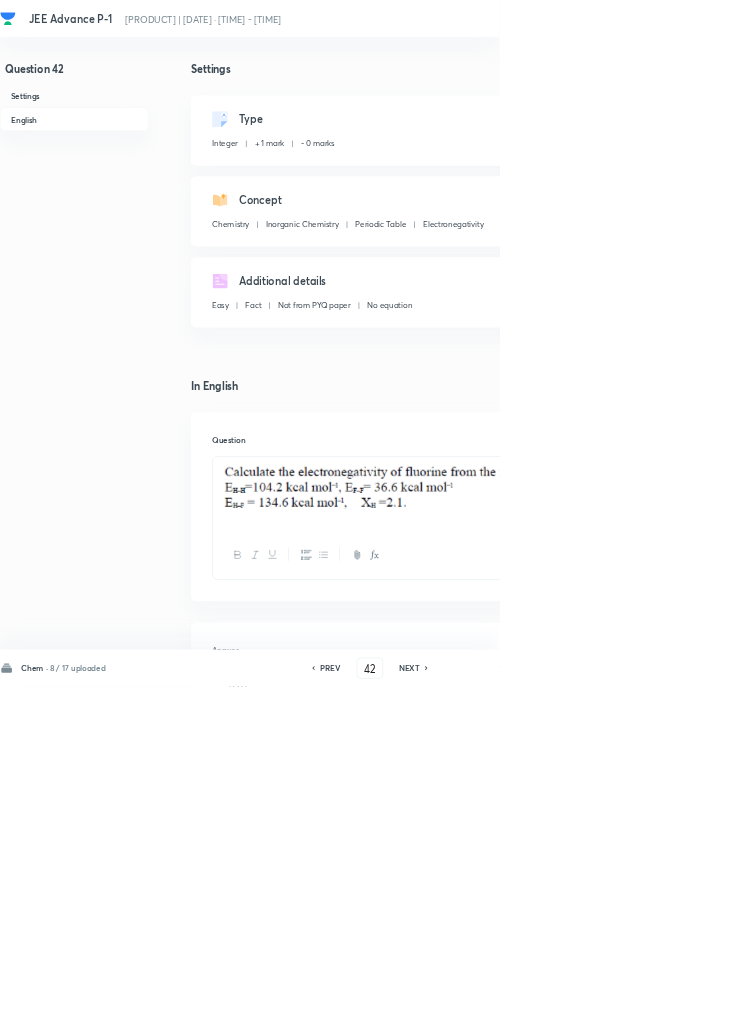 click 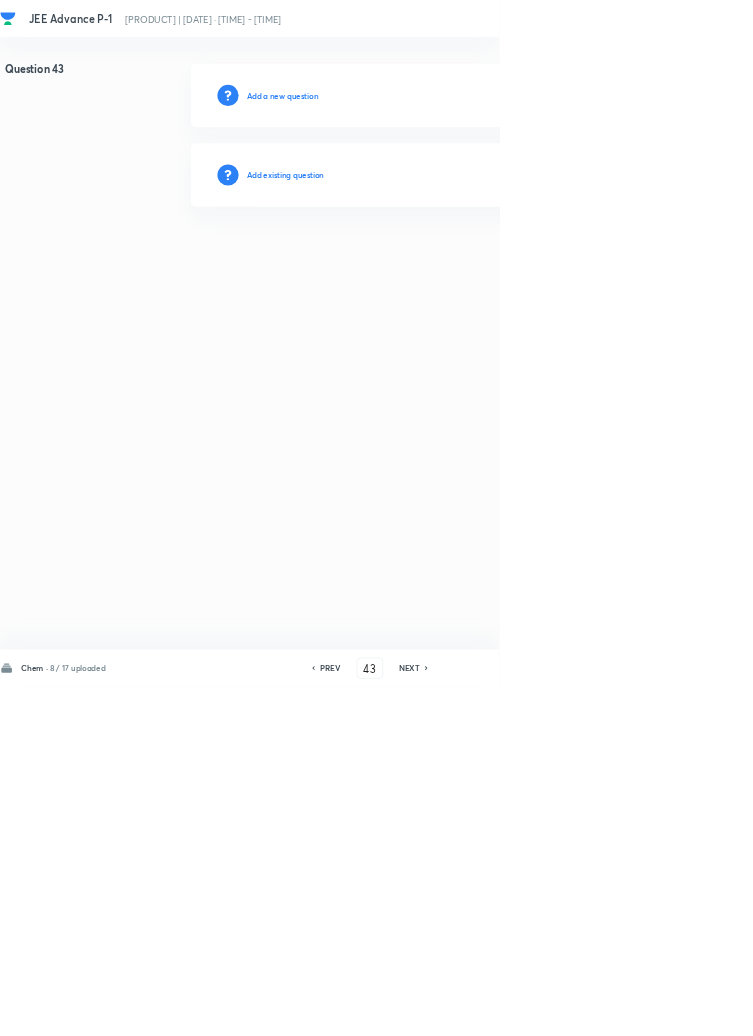 click on "Add existing question" at bounding box center (430, 264) 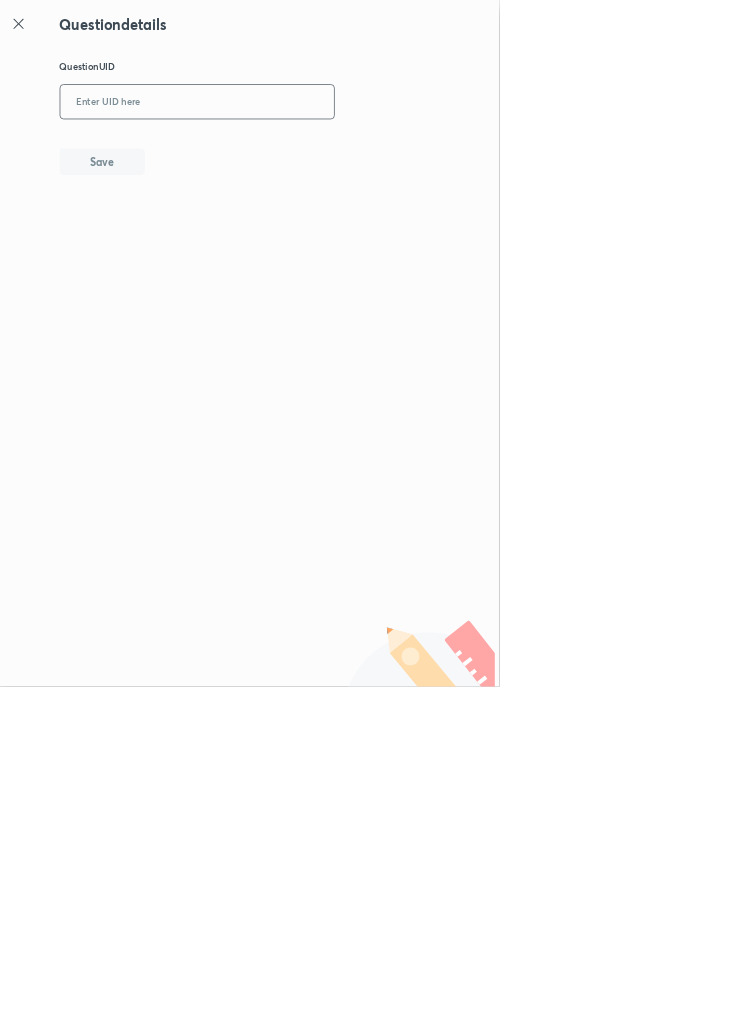 click at bounding box center (297, 154) 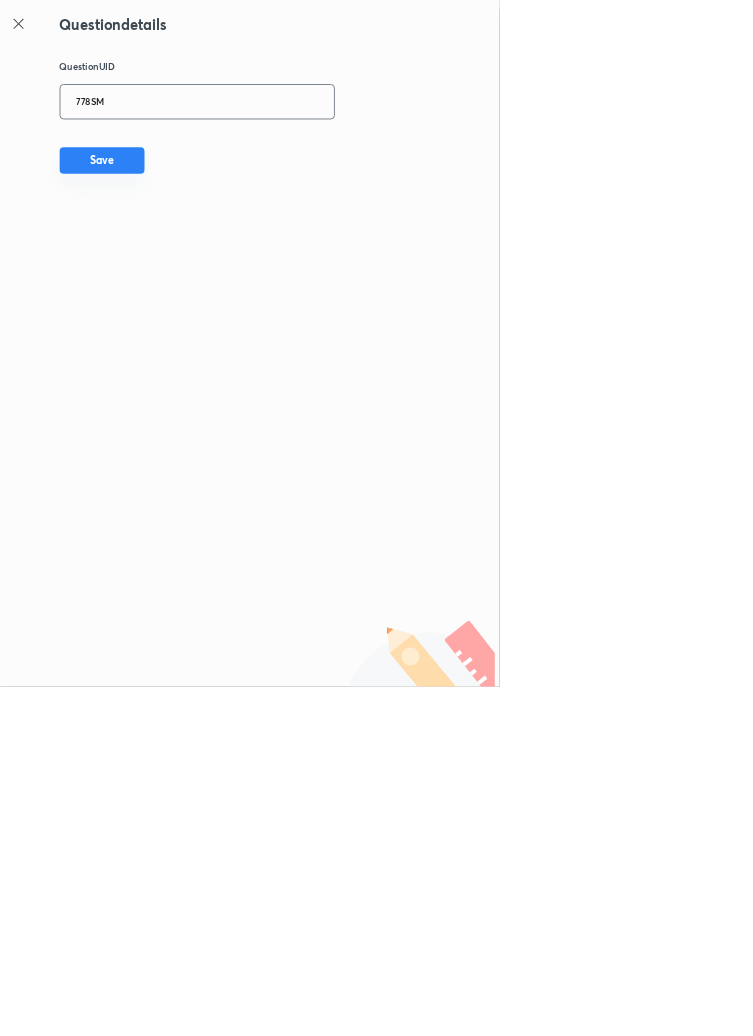 type on "778SM" 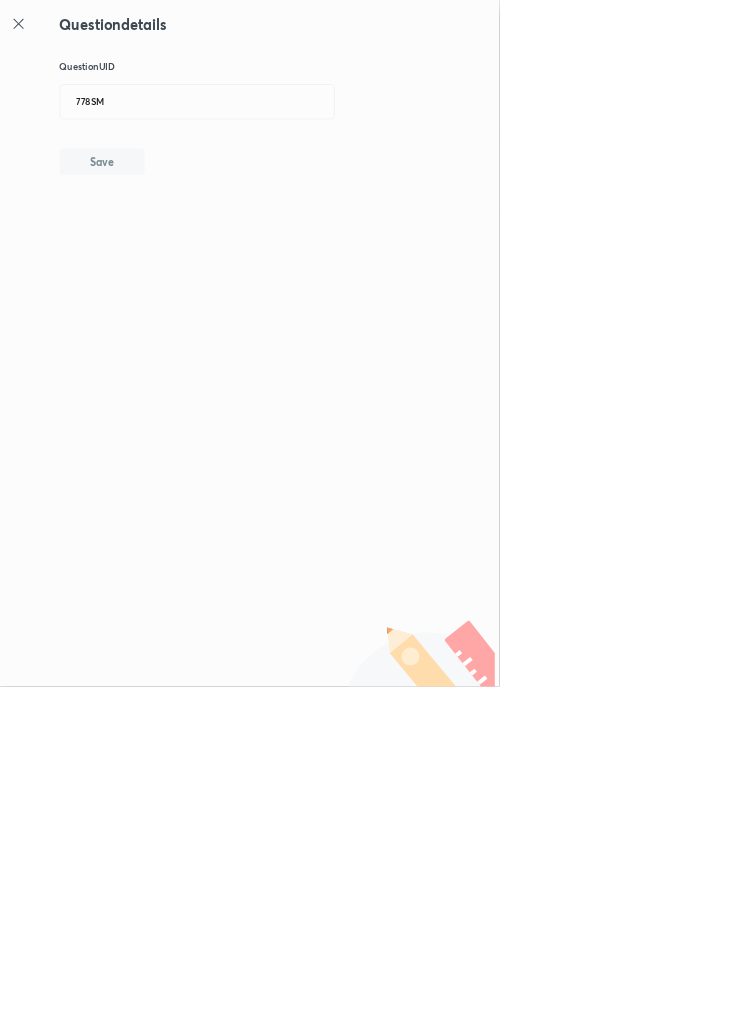 type 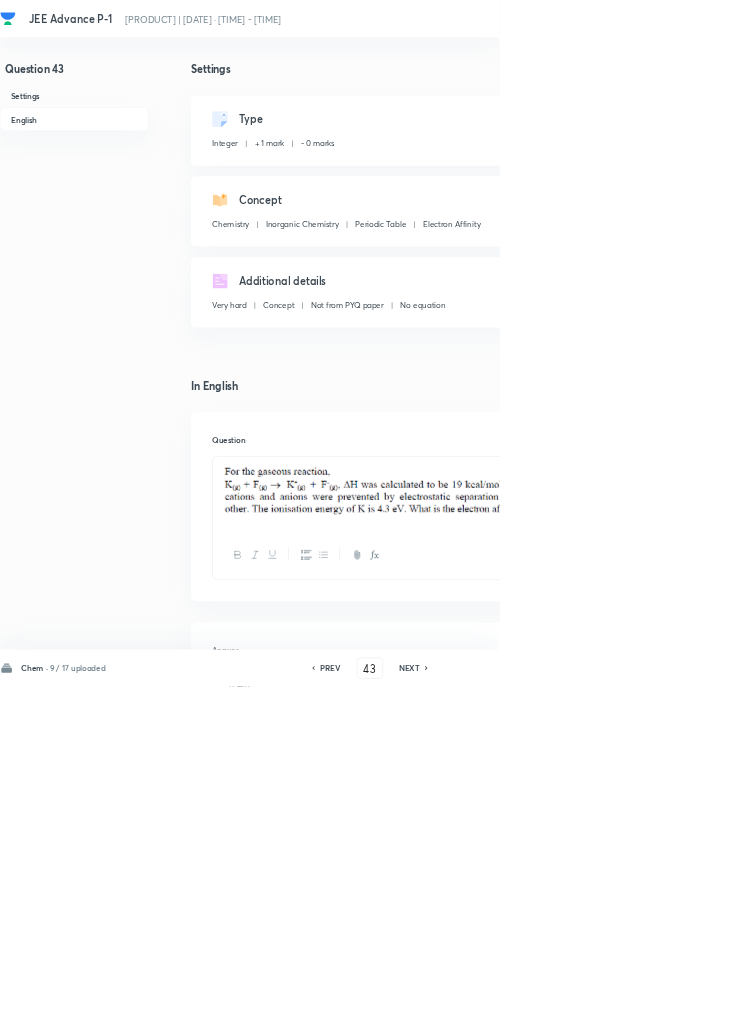 click 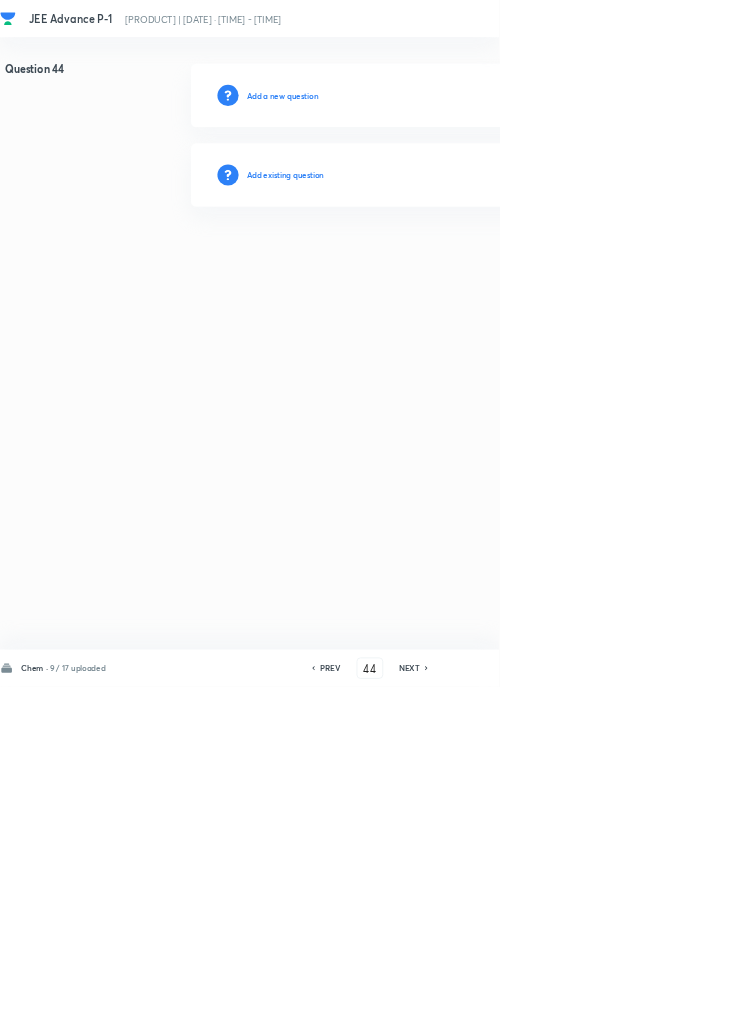click on "Add existing question" at bounding box center (430, 264) 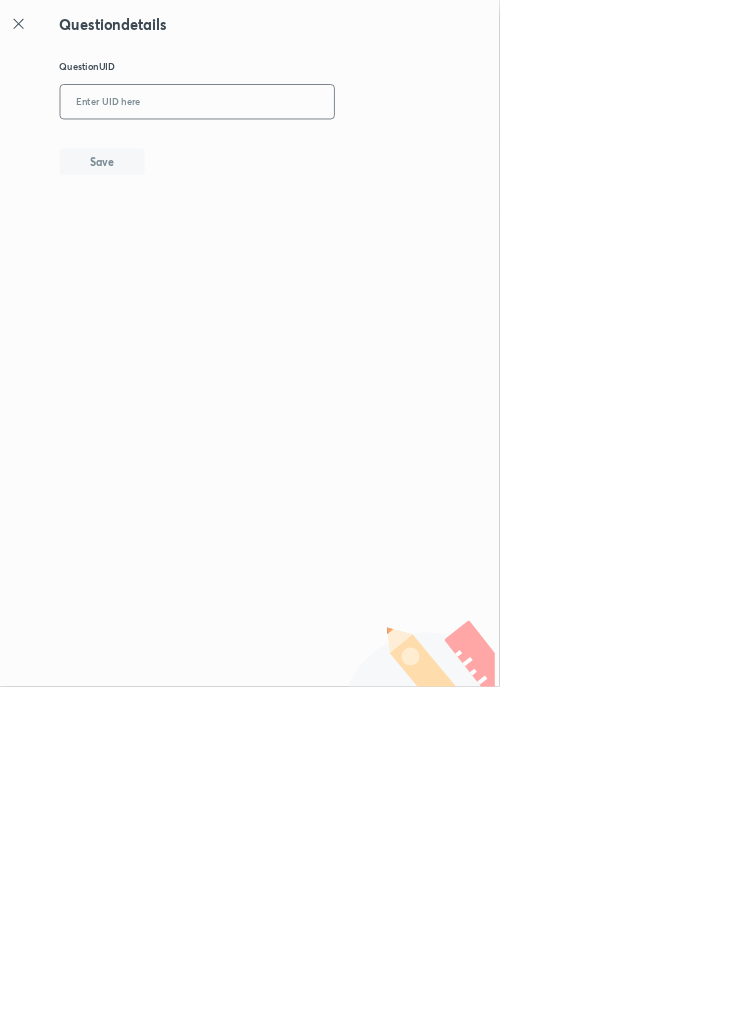 click at bounding box center (297, 154) 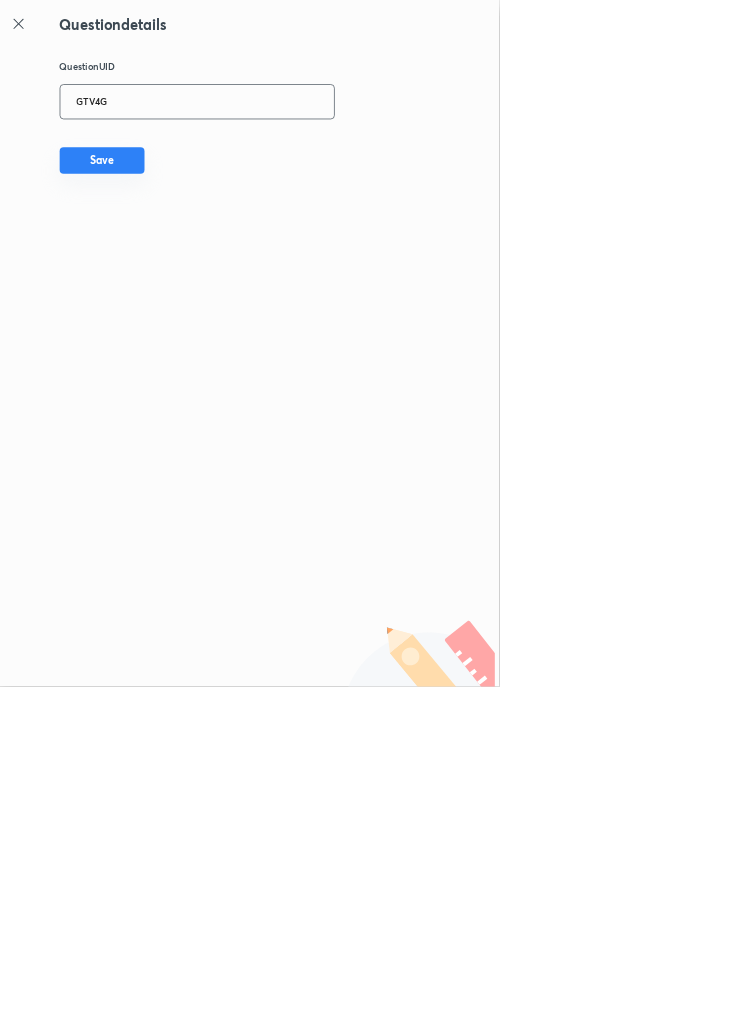 type on "GTV4G" 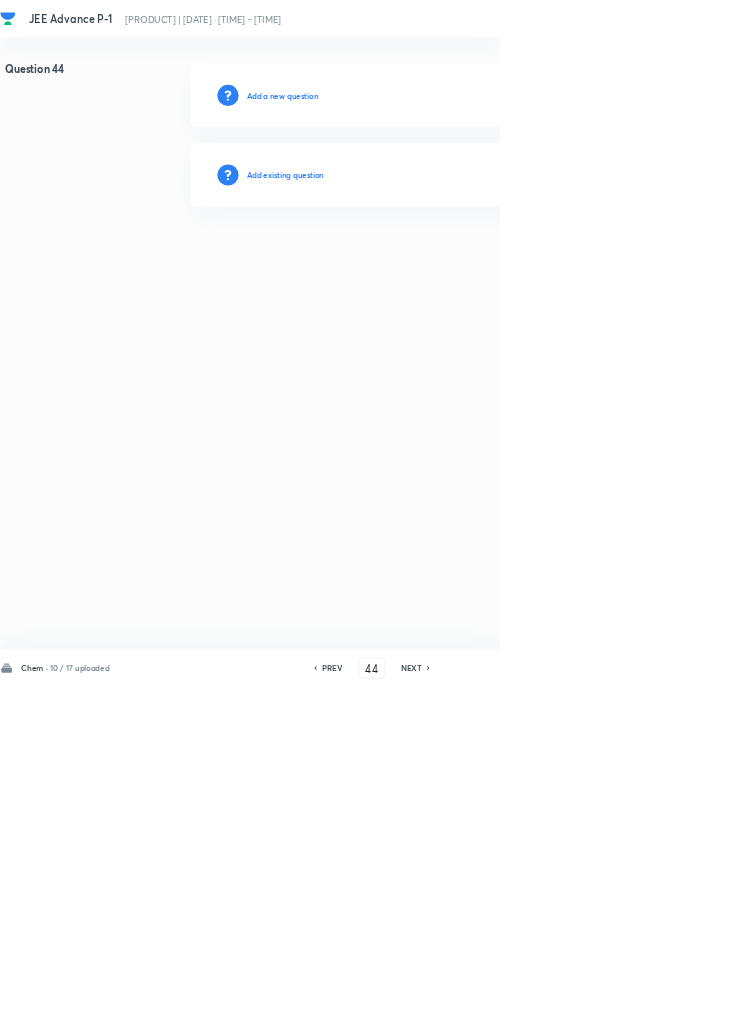 type 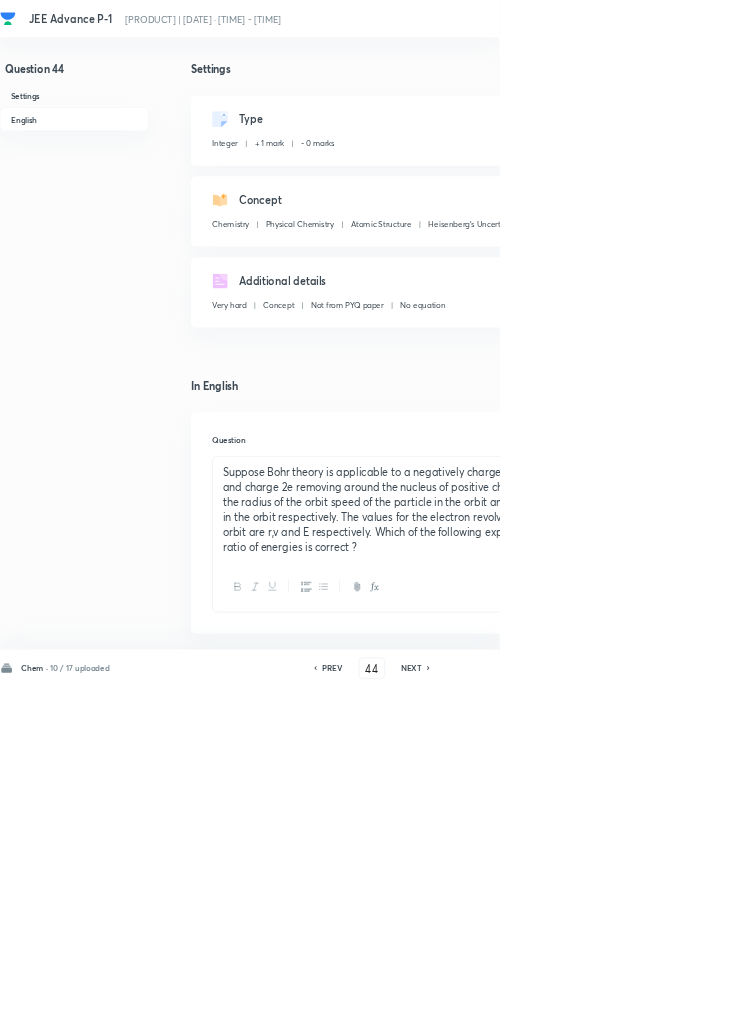 click 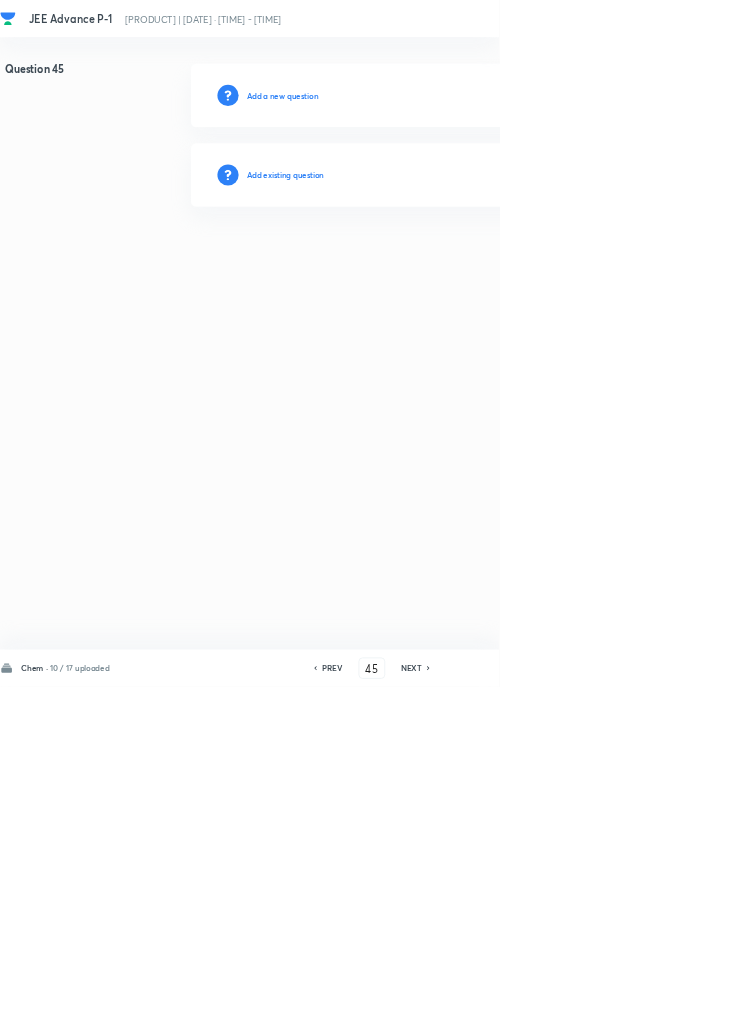 click on "Add existing question" at bounding box center [430, 264] 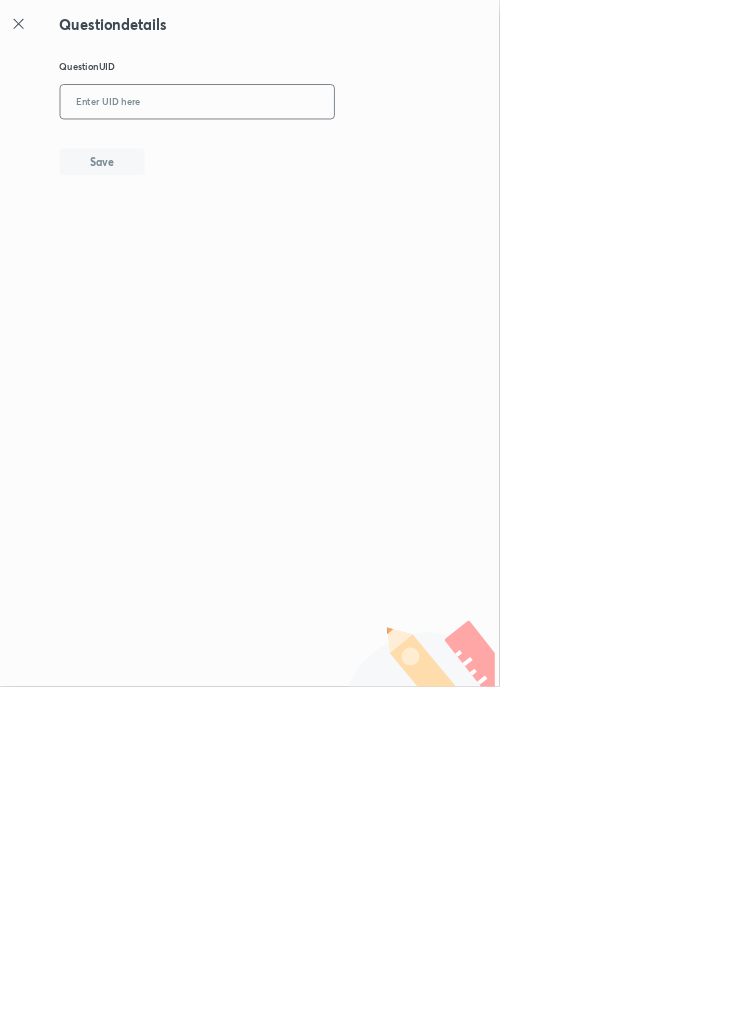 click at bounding box center [297, 154] 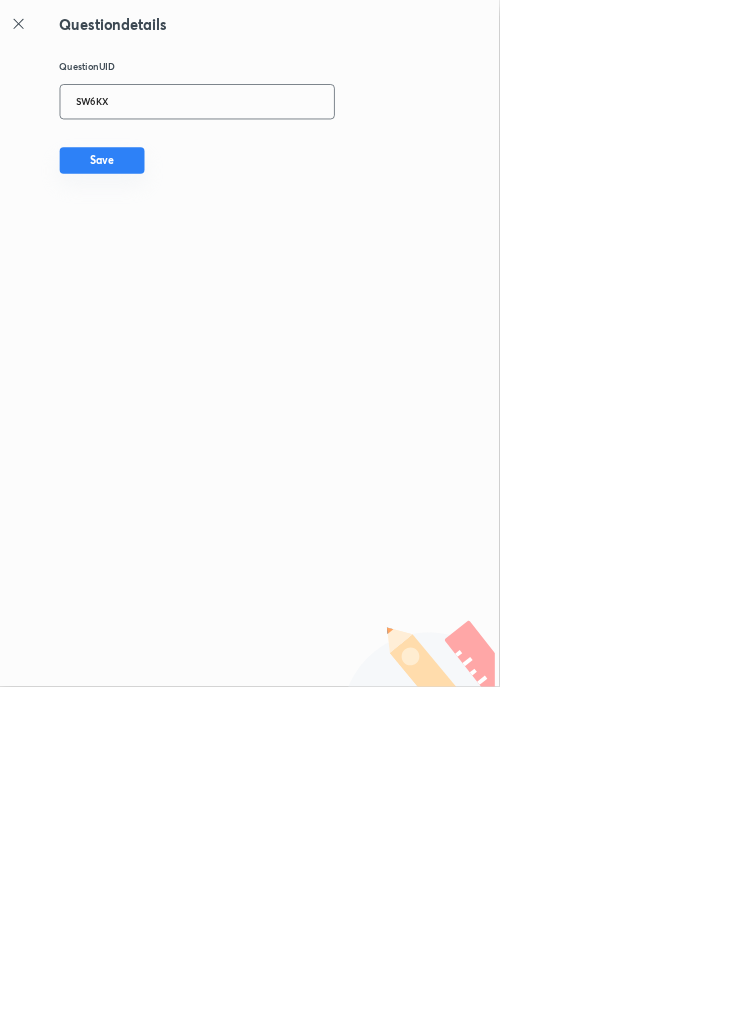 type on "SW6KX" 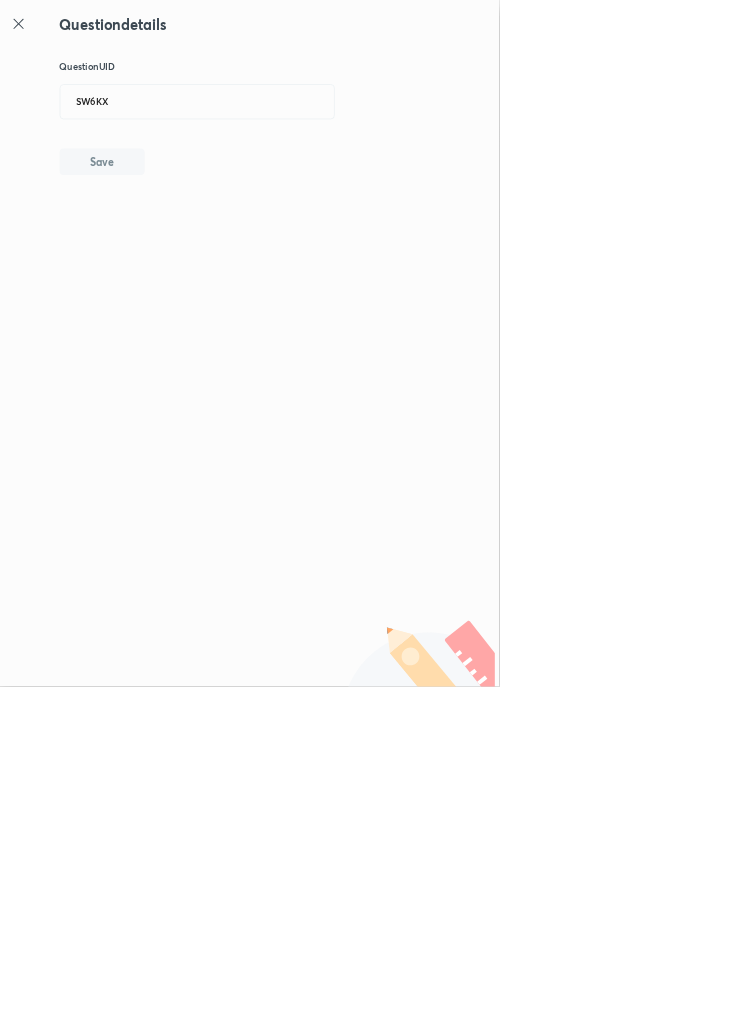 type 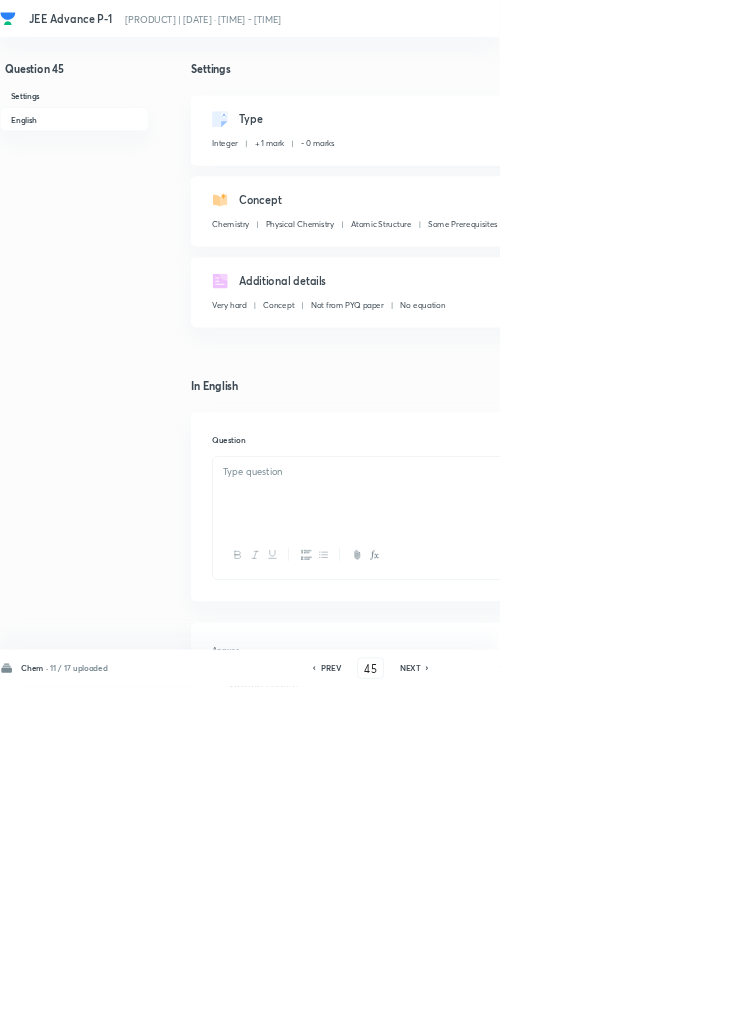 type on "5" 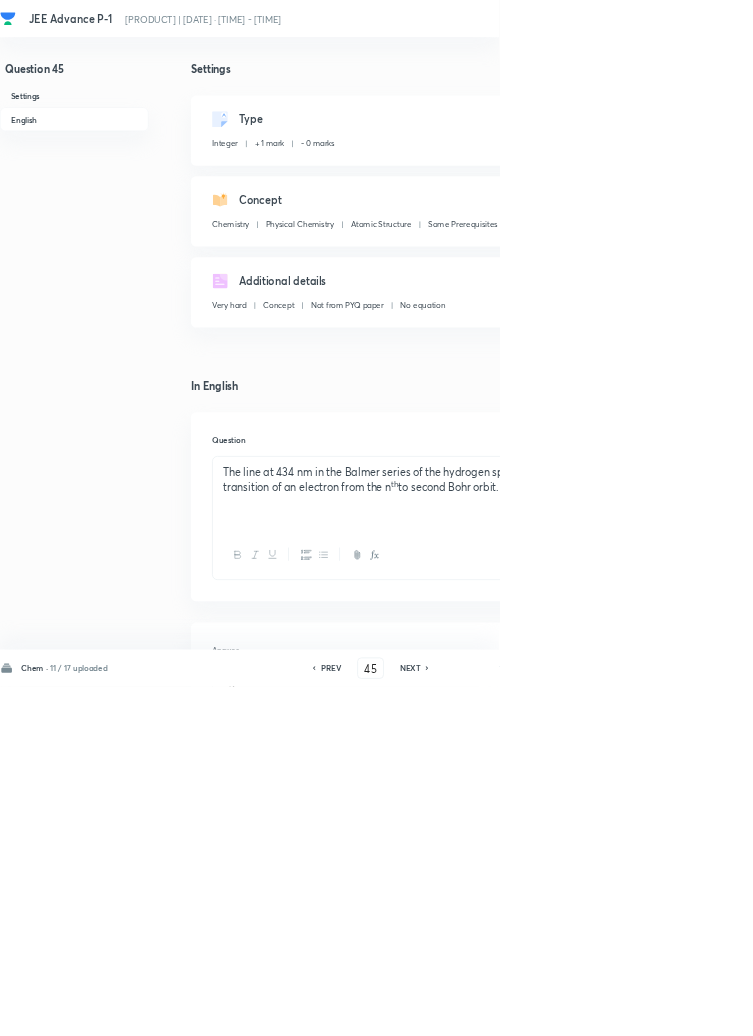 click 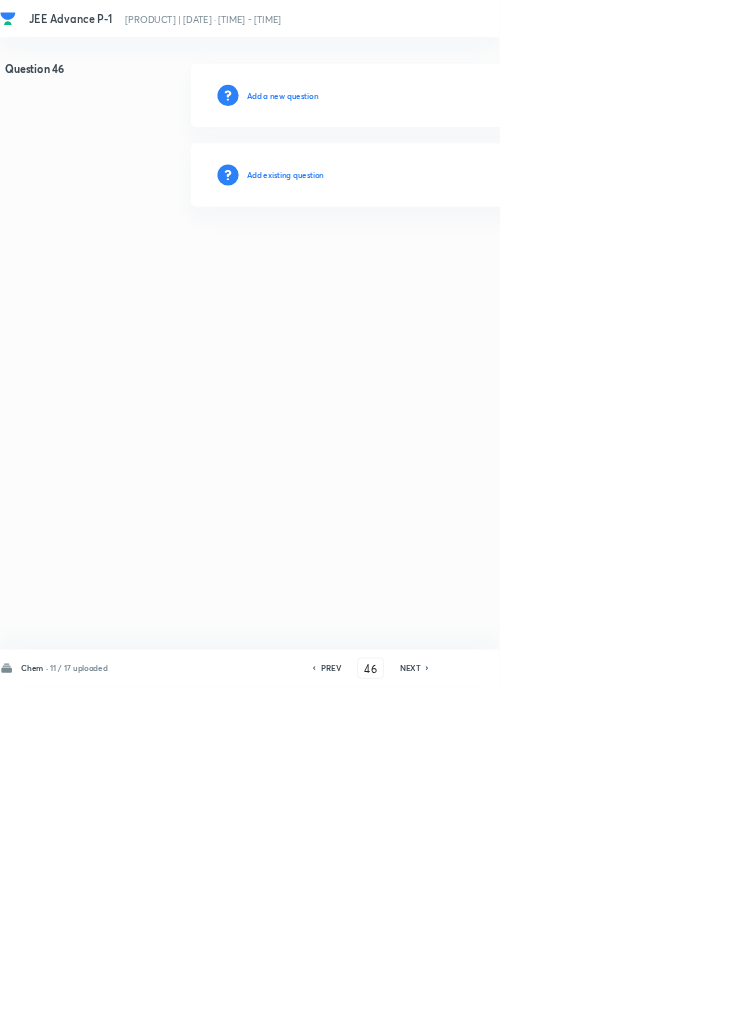 click on "Add existing question" at bounding box center [430, 264] 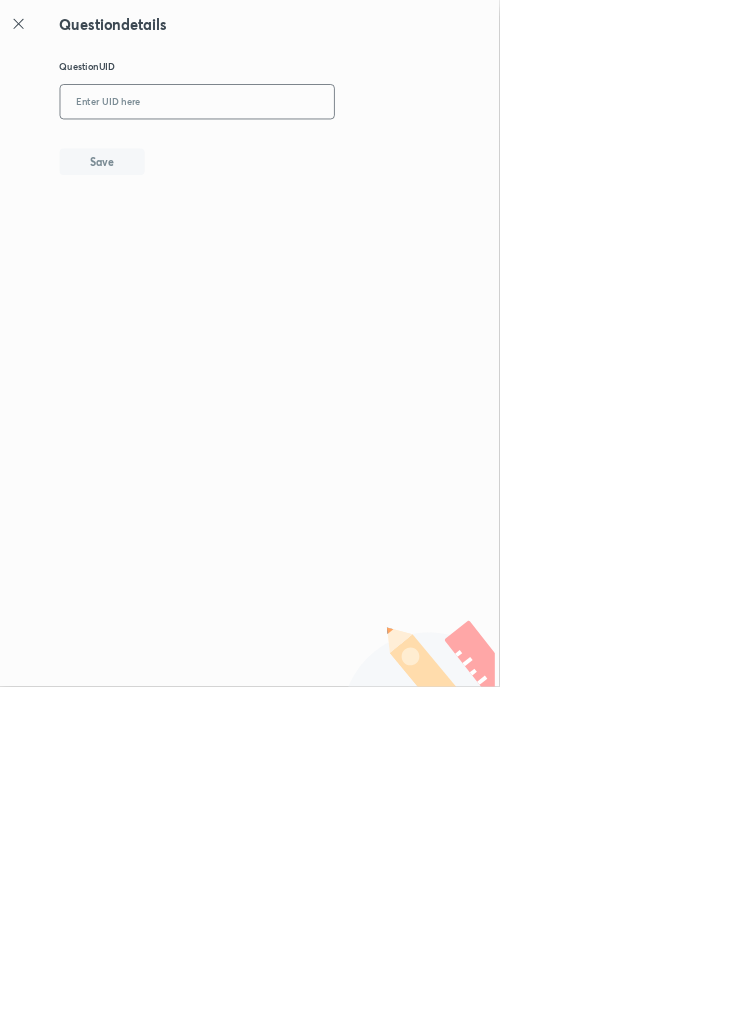 click at bounding box center (297, 154) 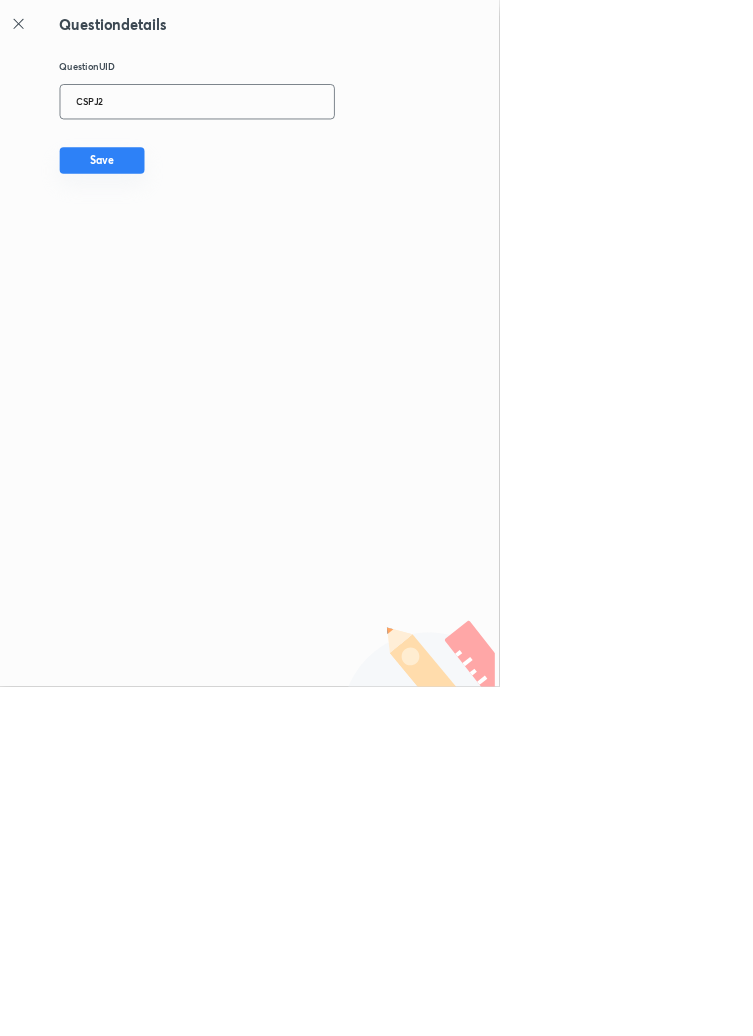 type on "CSPJ2" 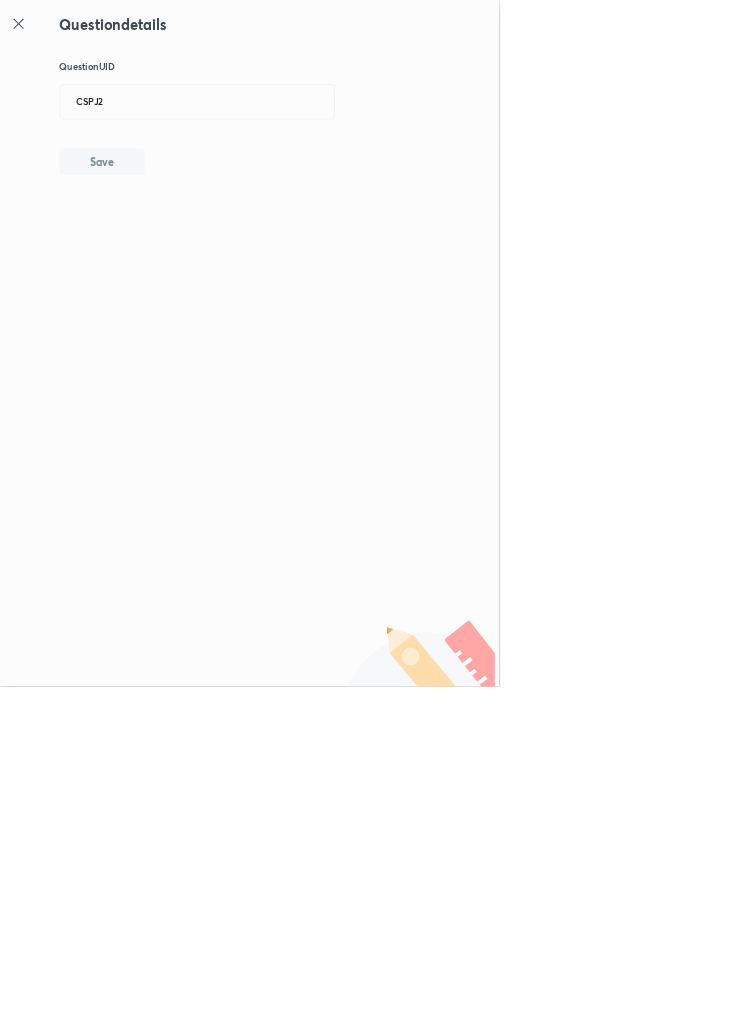type 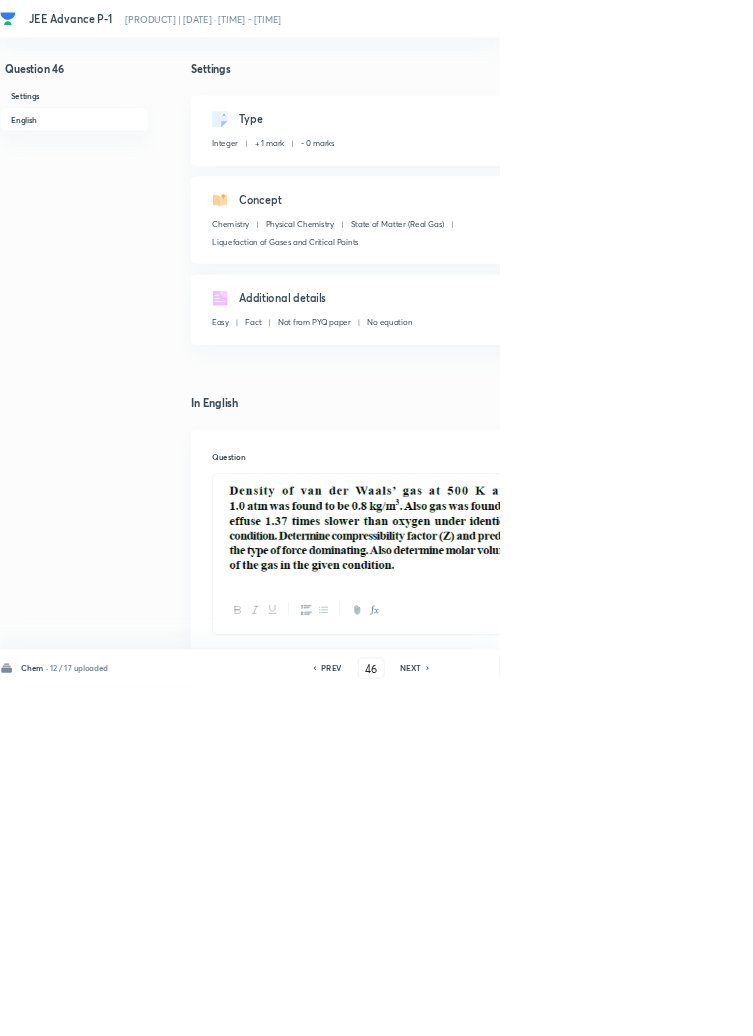 click 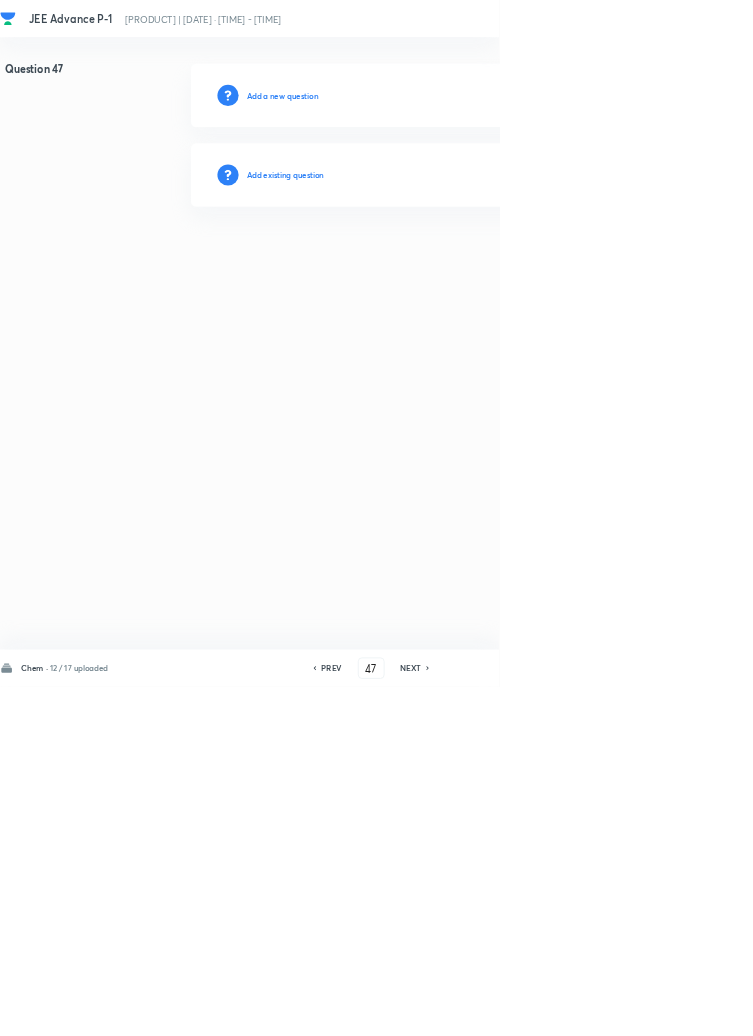 click on "Add existing question" at bounding box center (430, 264) 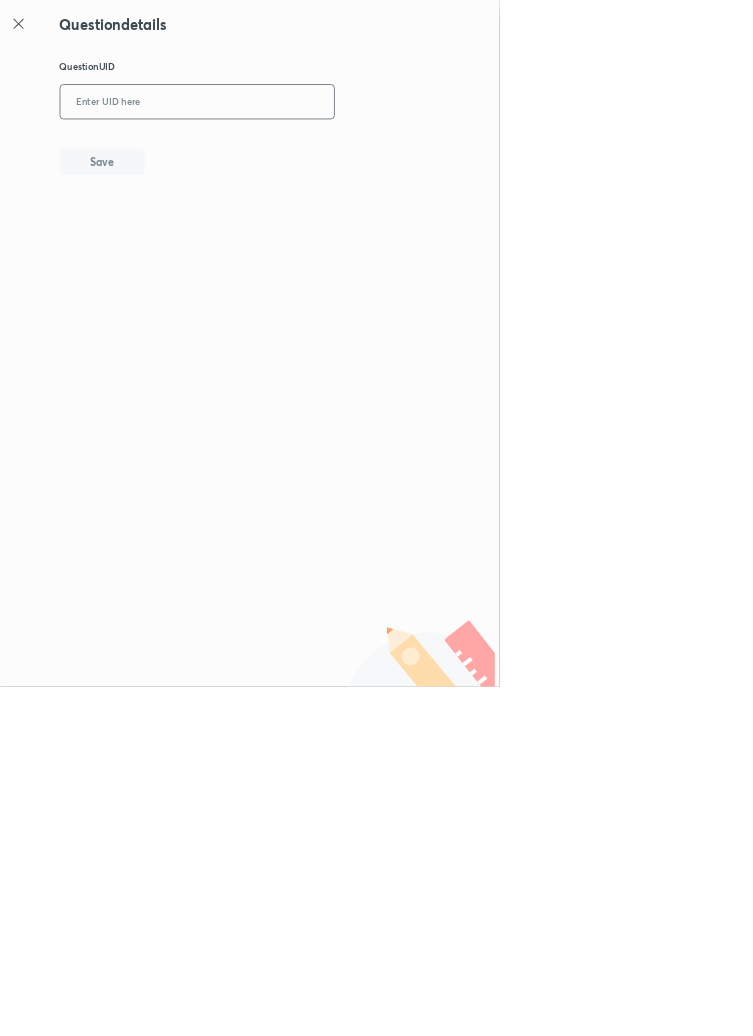 click at bounding box center [297, 154] 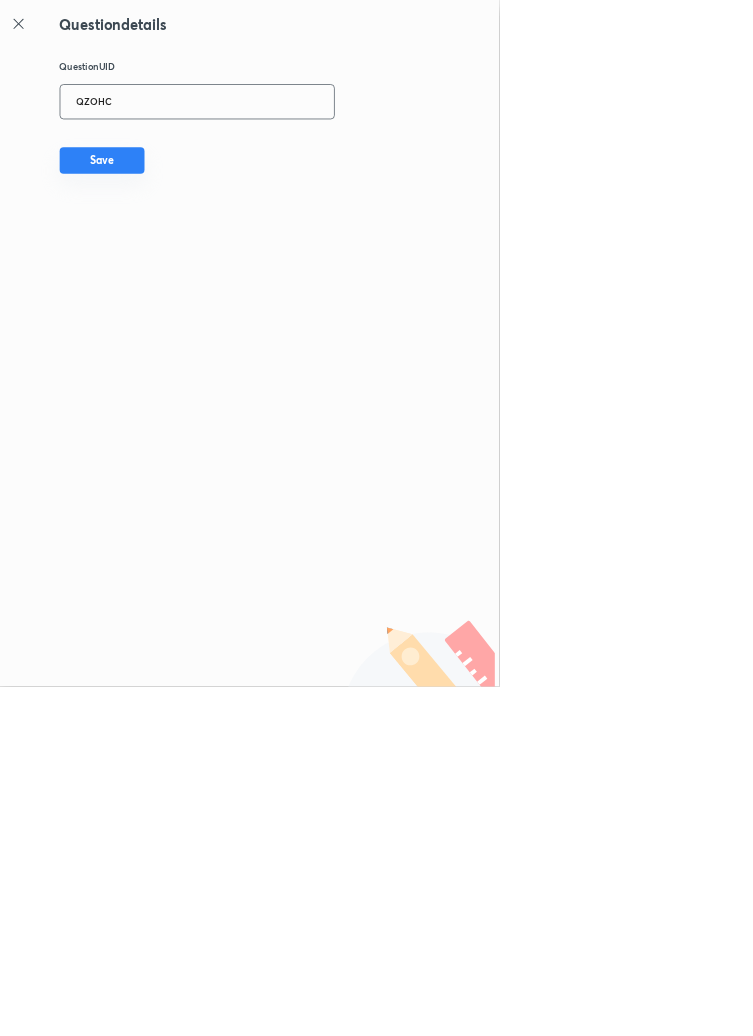 type on "QZOHC" 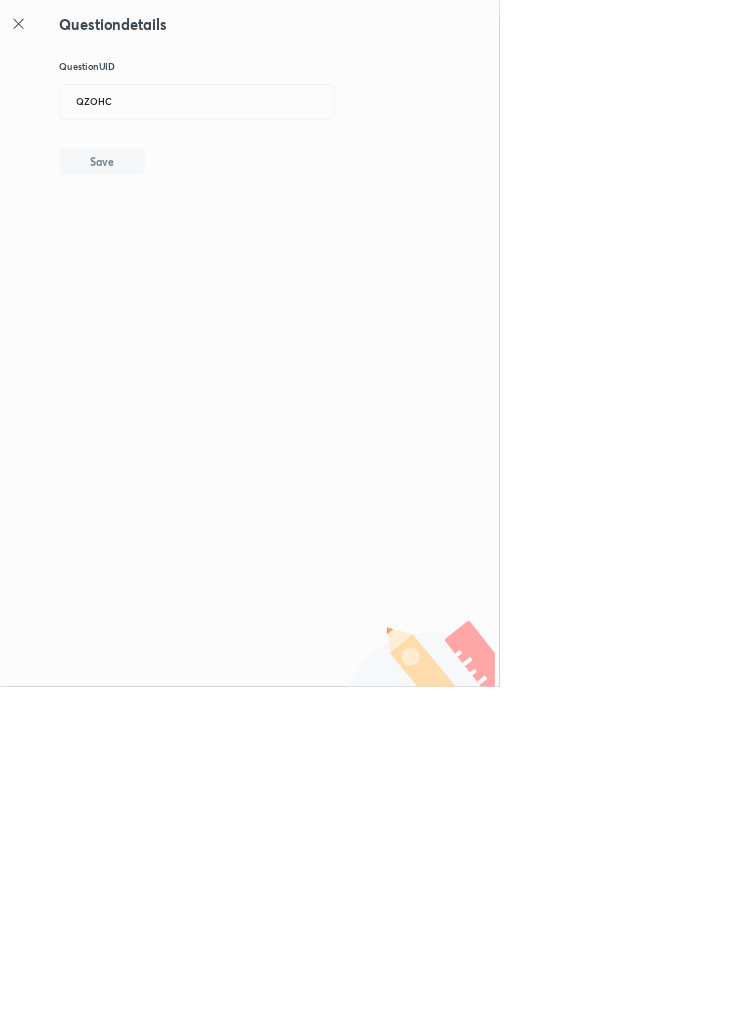 type 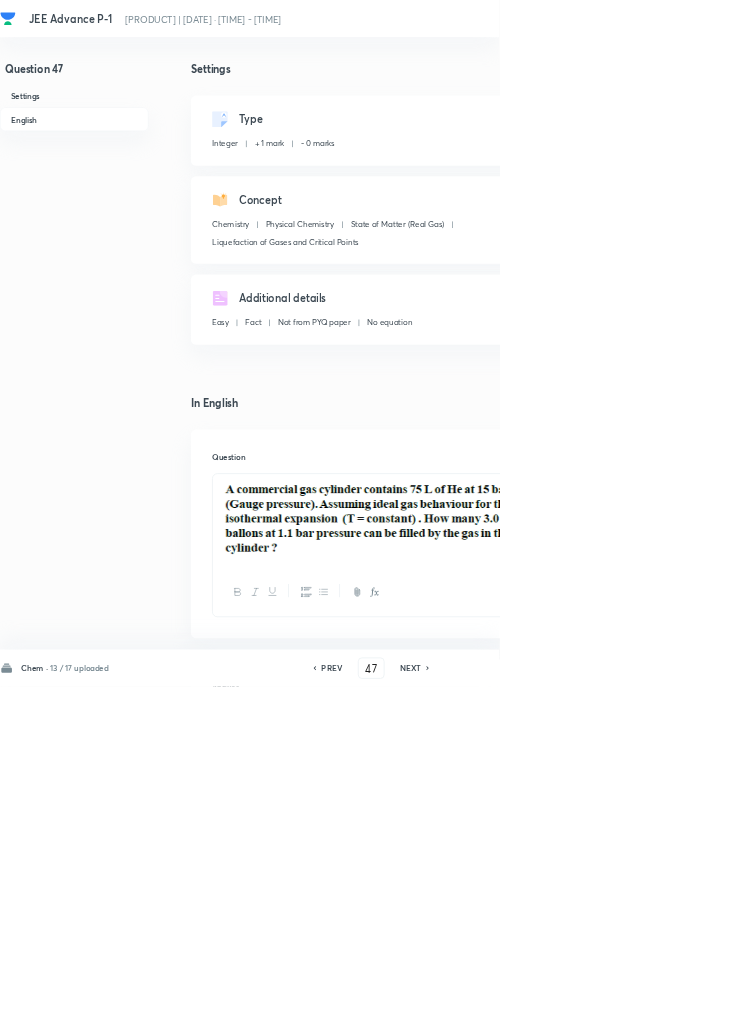 click 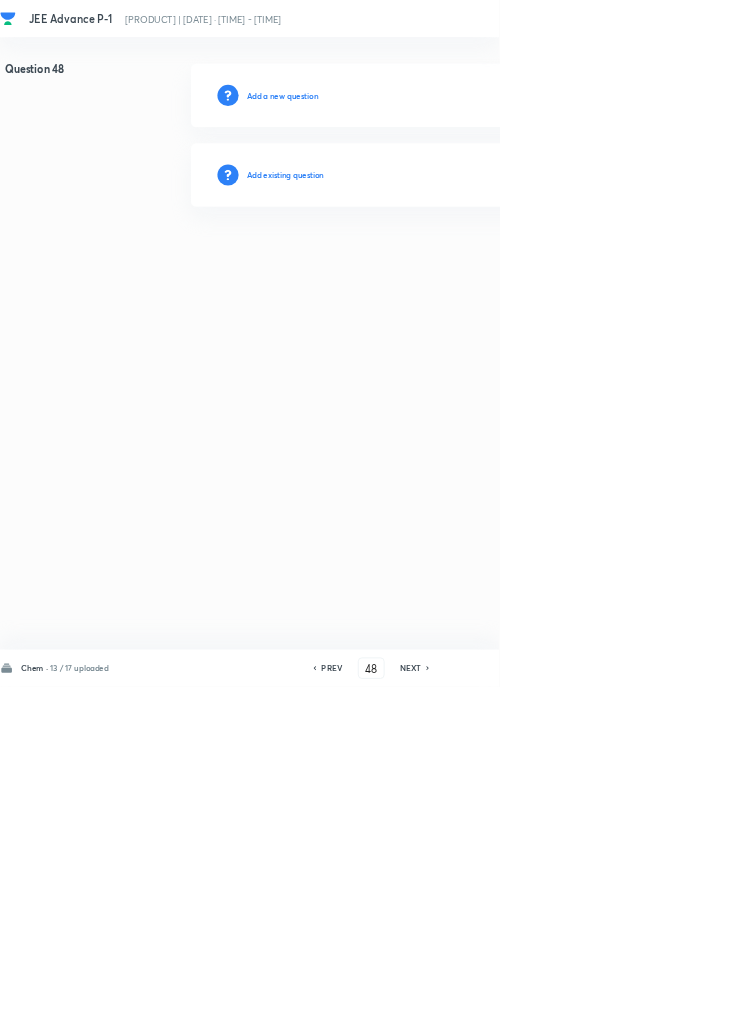 click on "Add existing question" at bounding box center [430, 264] 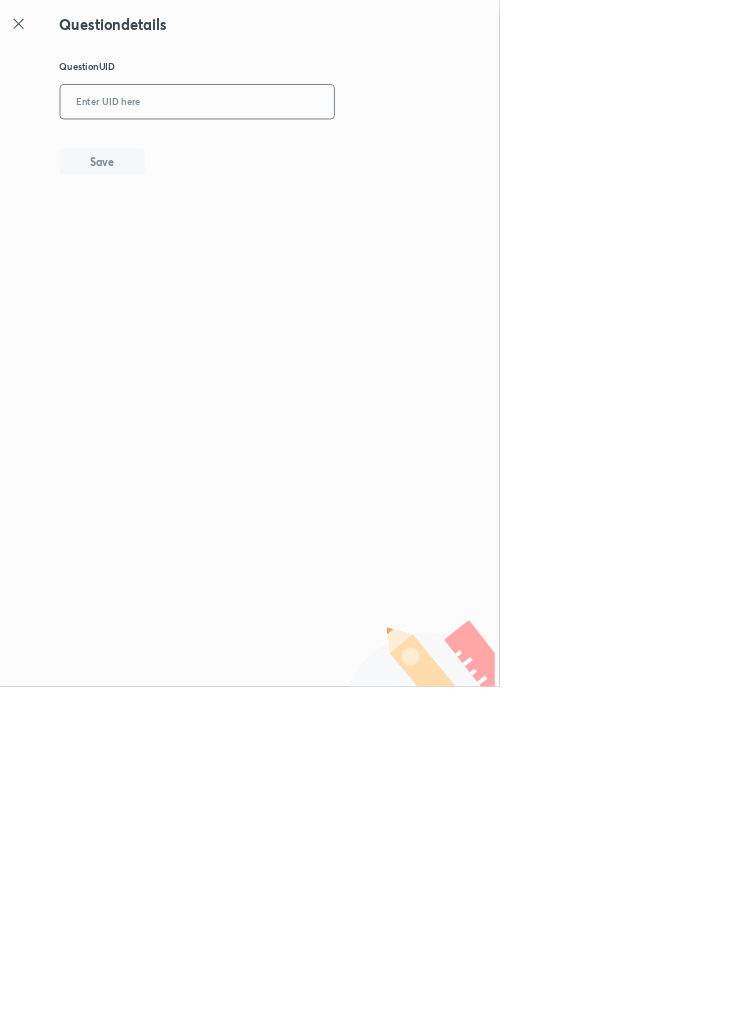 click at bounding box center (297, 154) 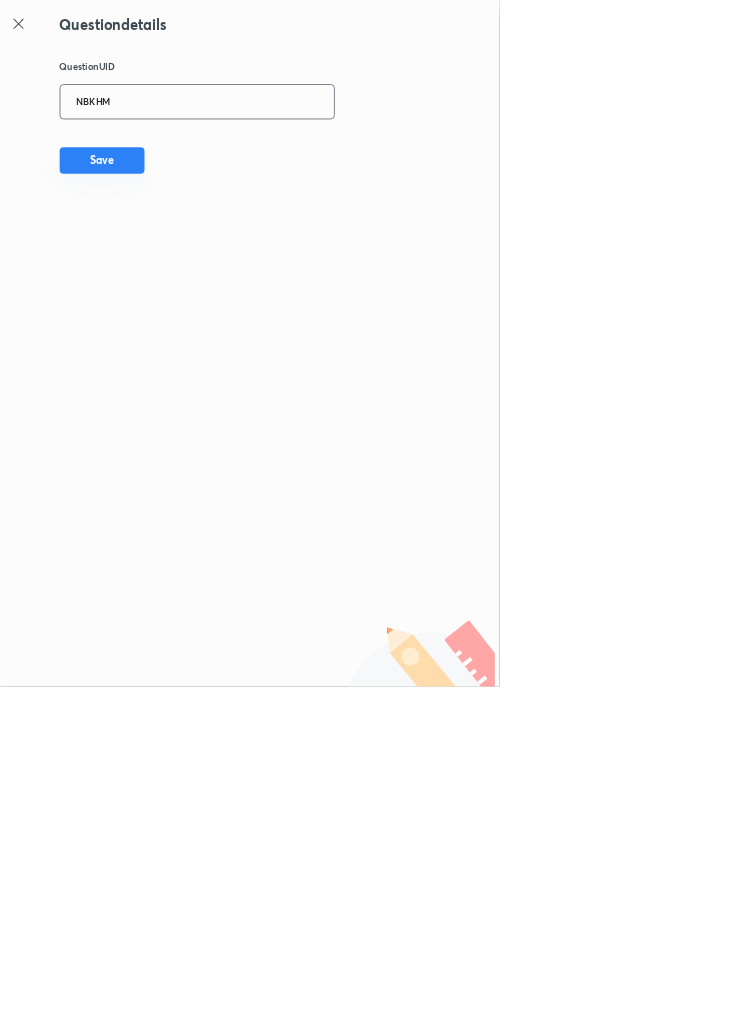 type on "NBKHM" 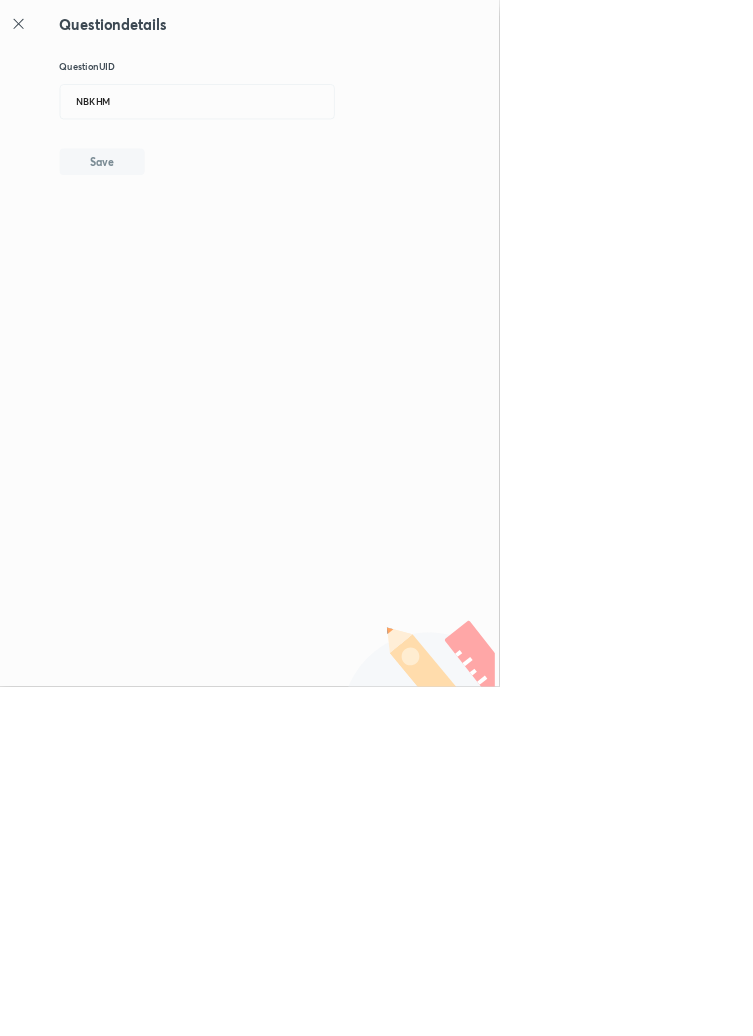 type 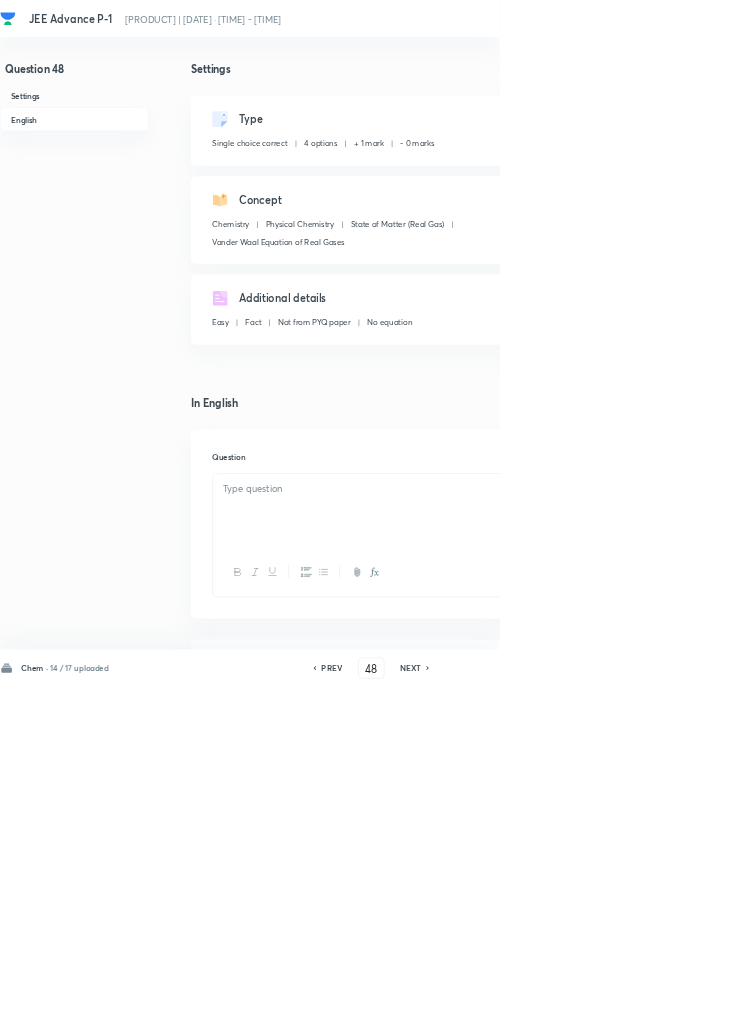 checkbox on "true" 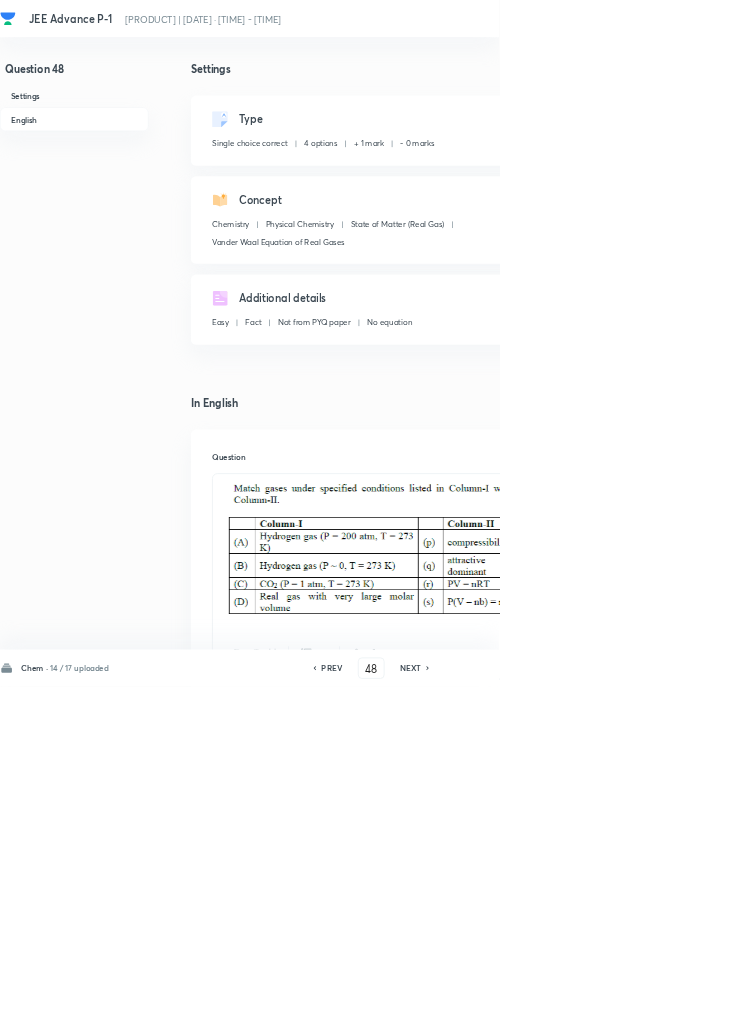 click 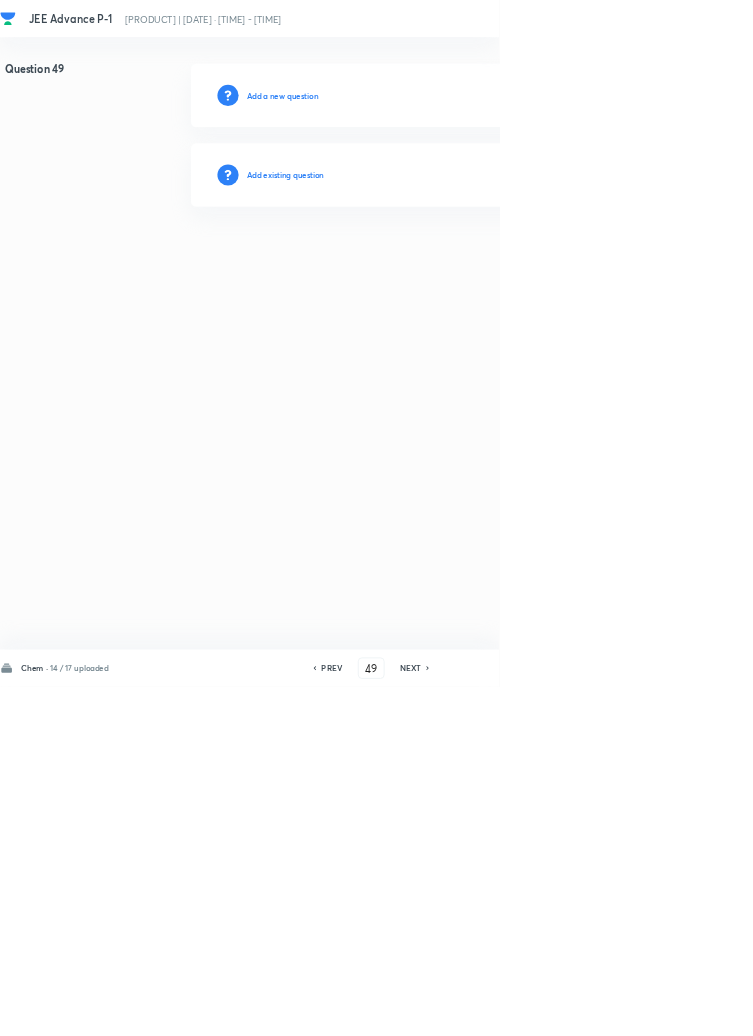 click on "Add existing question" at bounding box center (430, 264) 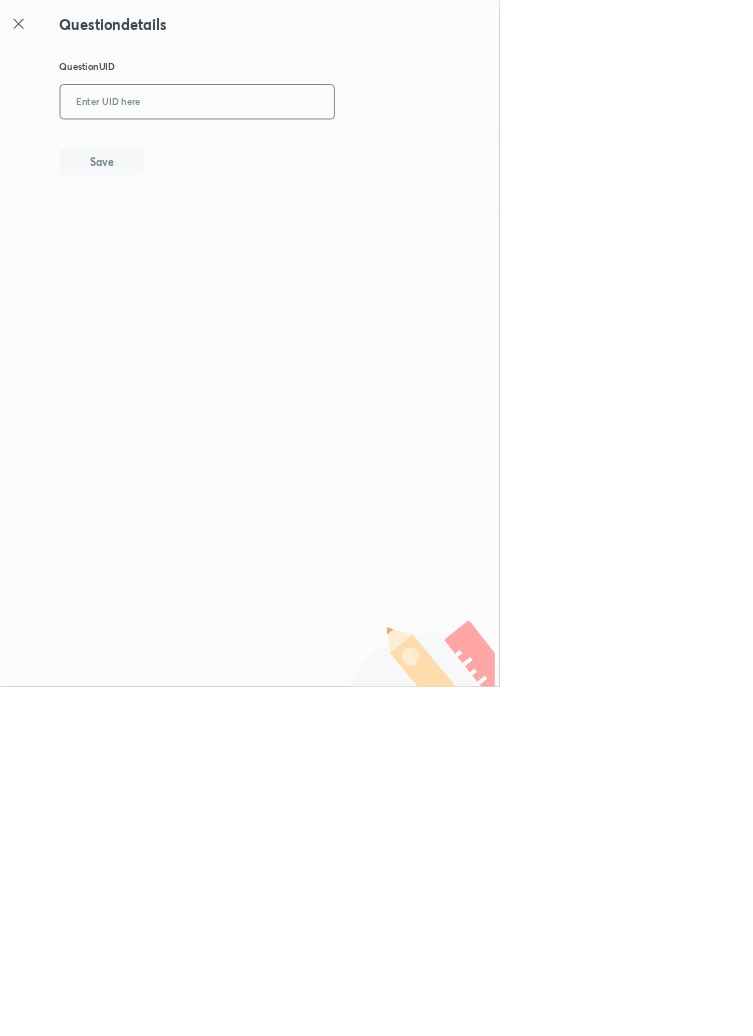 click at bounding box center [297, 154] 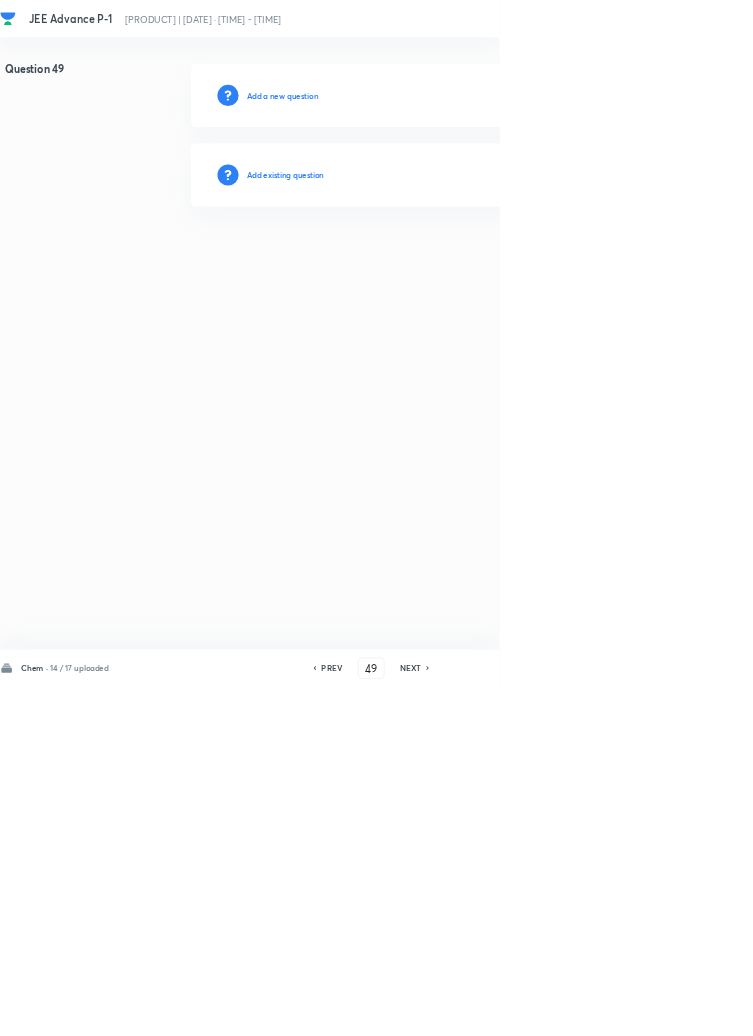 click on "PREV" at bounding box center (500, 1008) 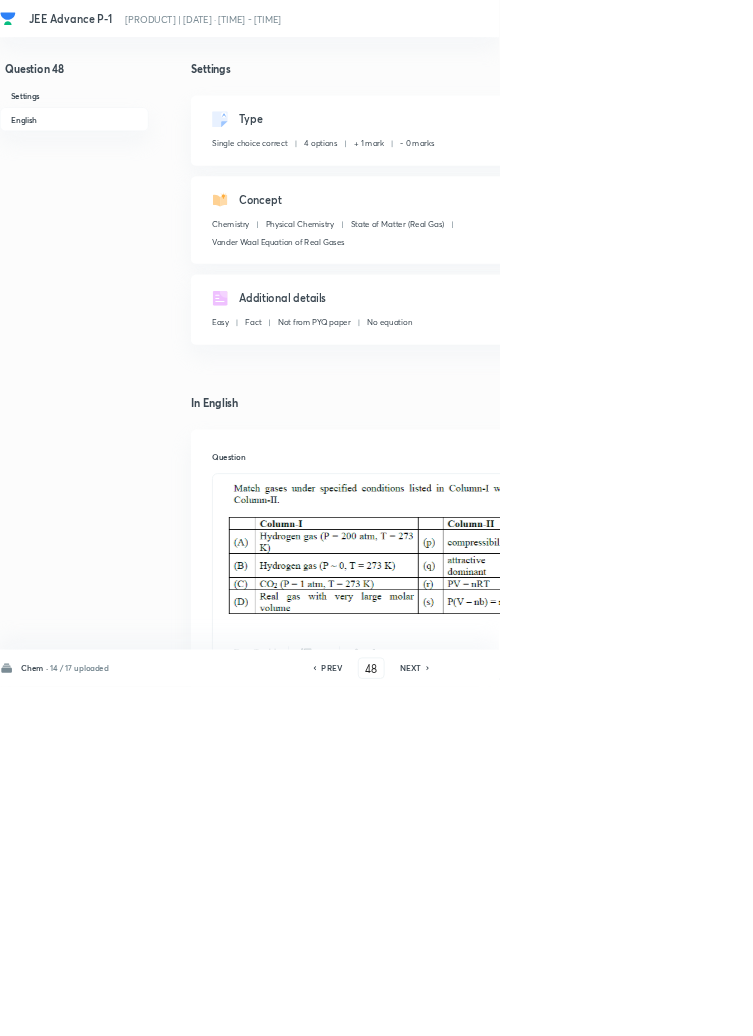 click on "NEXT" at bounding box center [619, 1008] 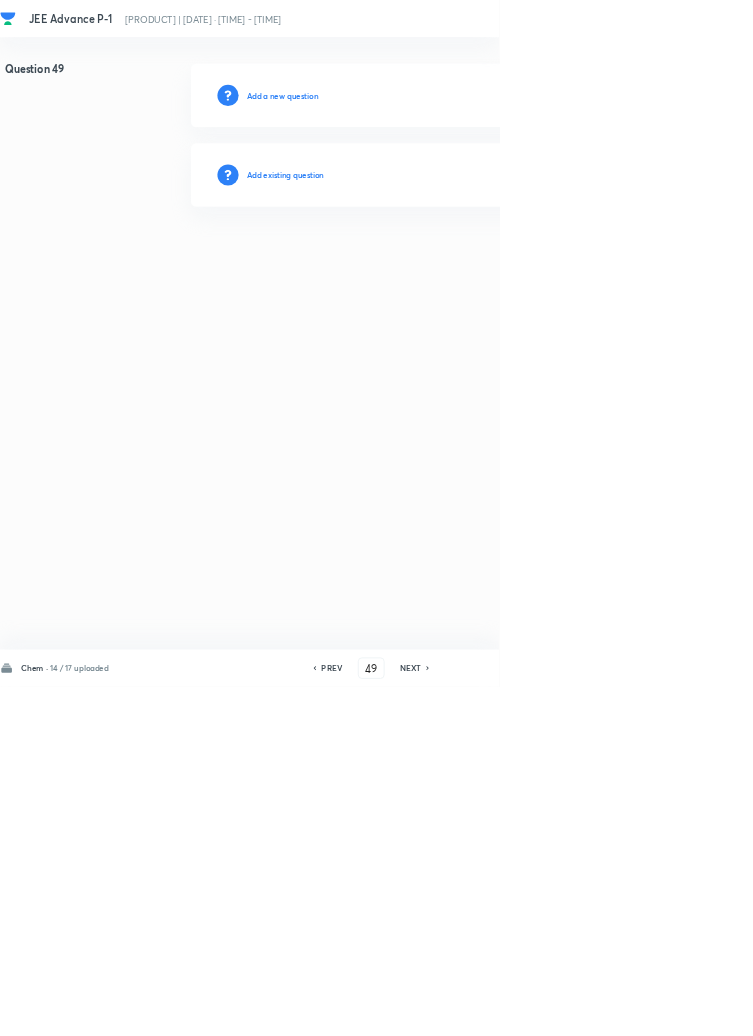 click 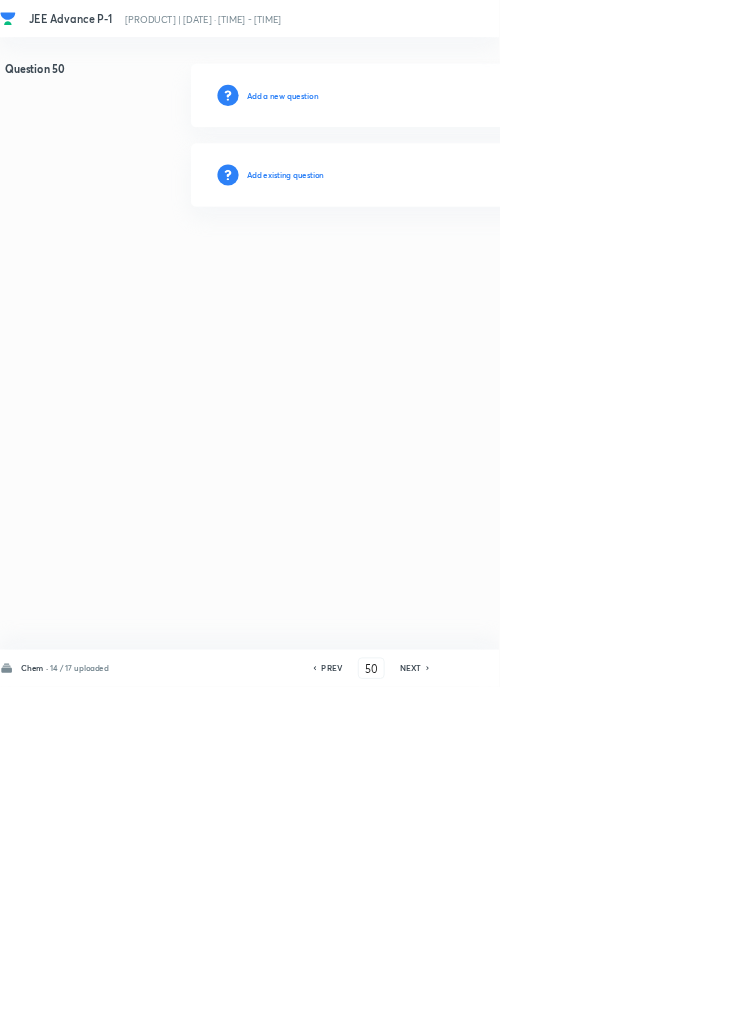 click on "Add existing question" at bounding box center [430, 264] 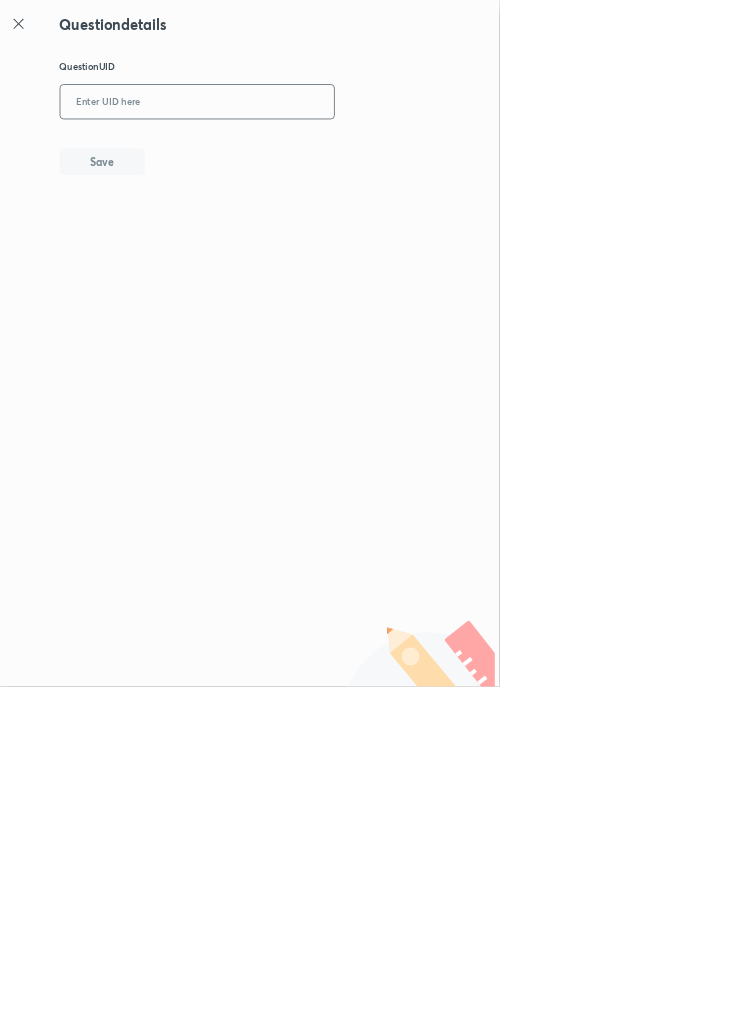 click at bounding box center (297, 154) 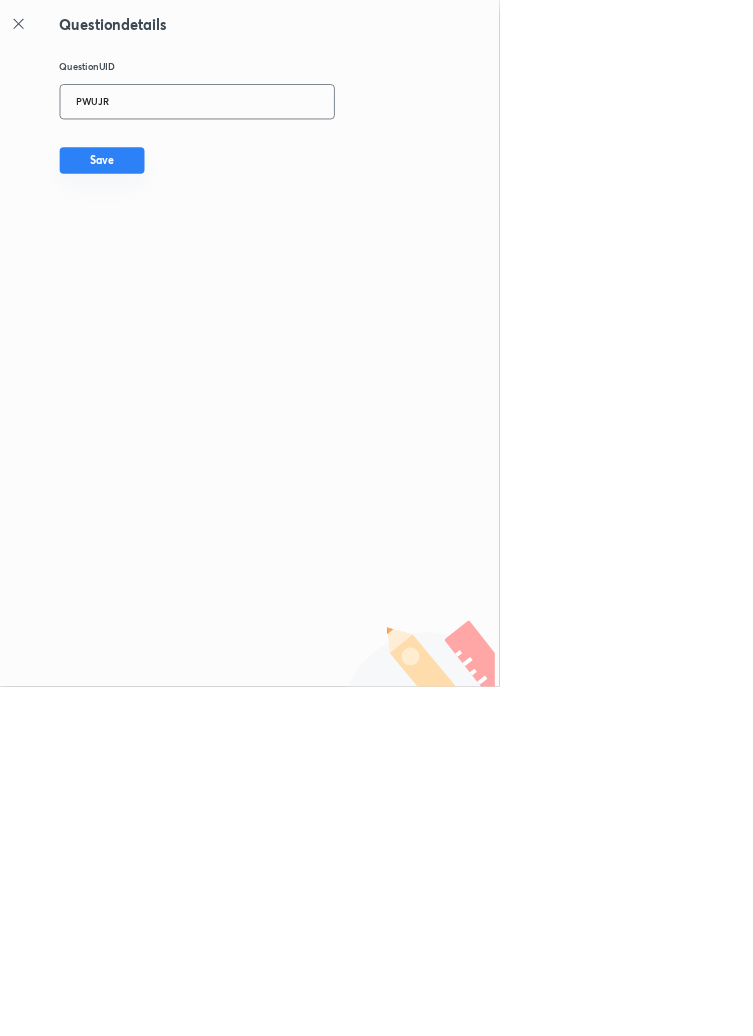 type on "PWUJR" 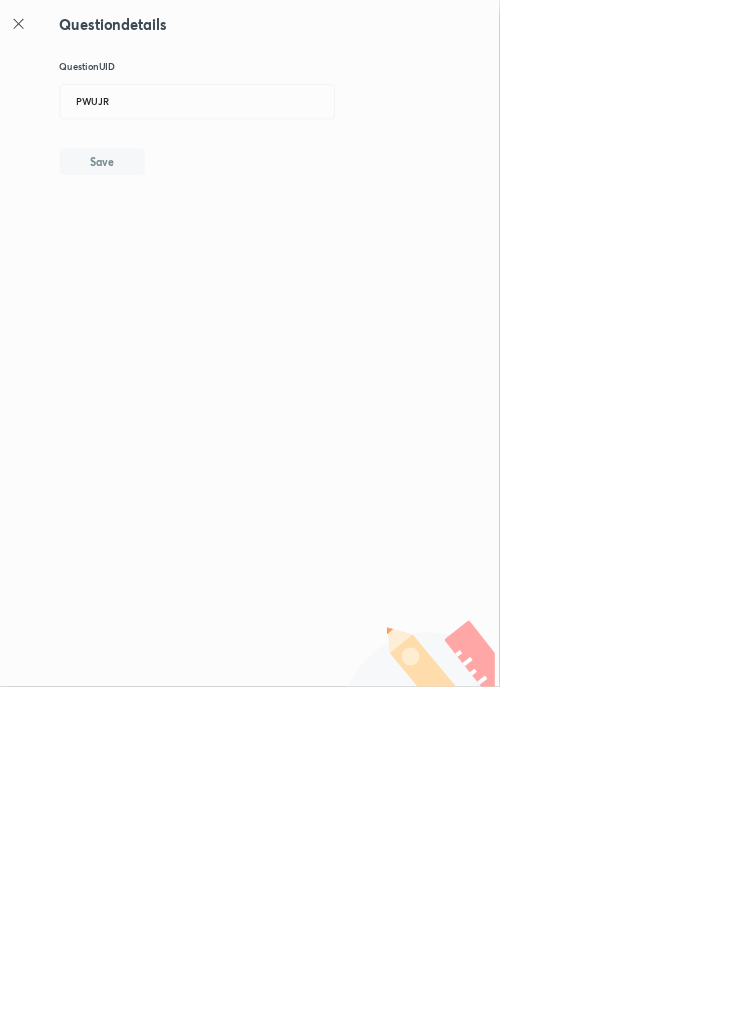 type 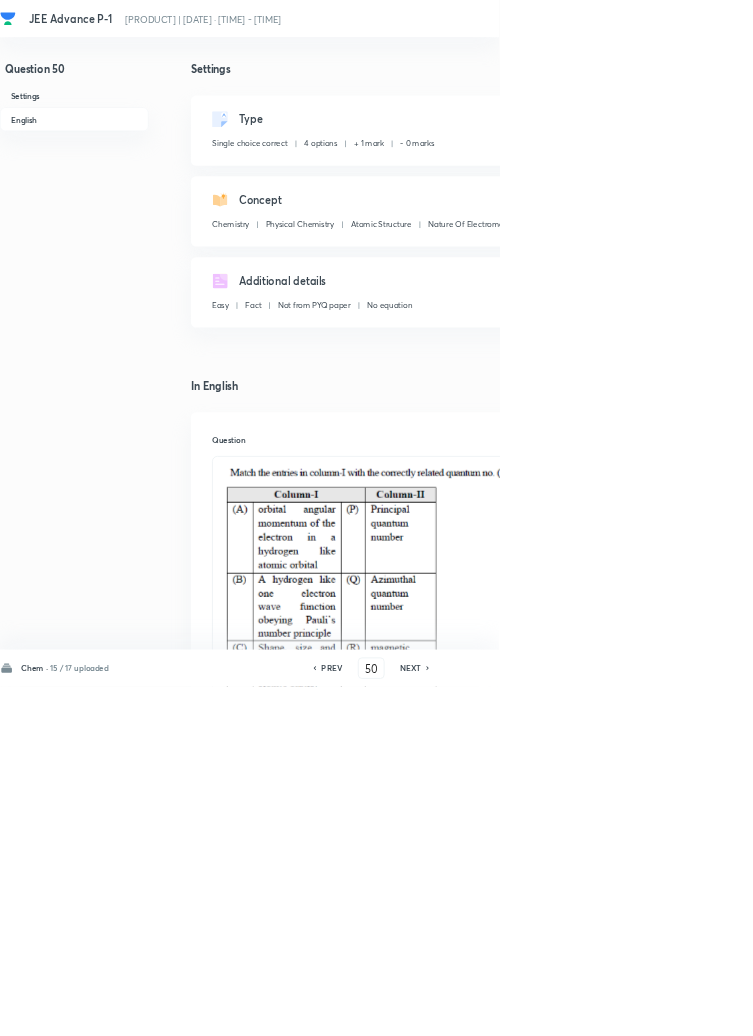 click 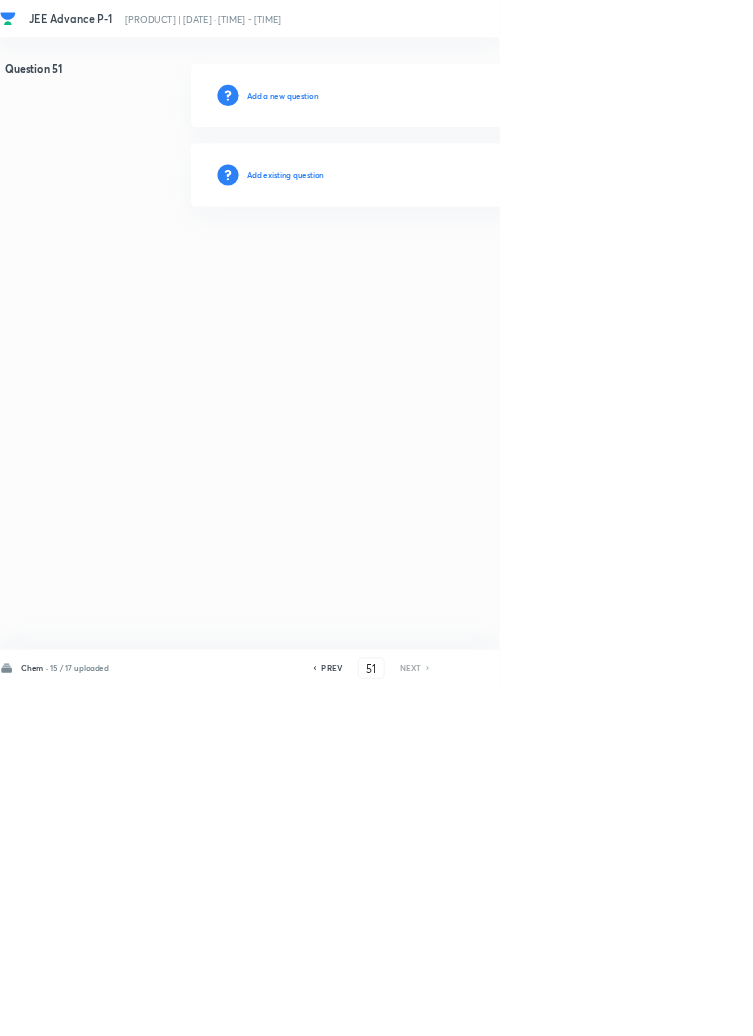 click on "Add existing question" at bounding box center [430, 264] 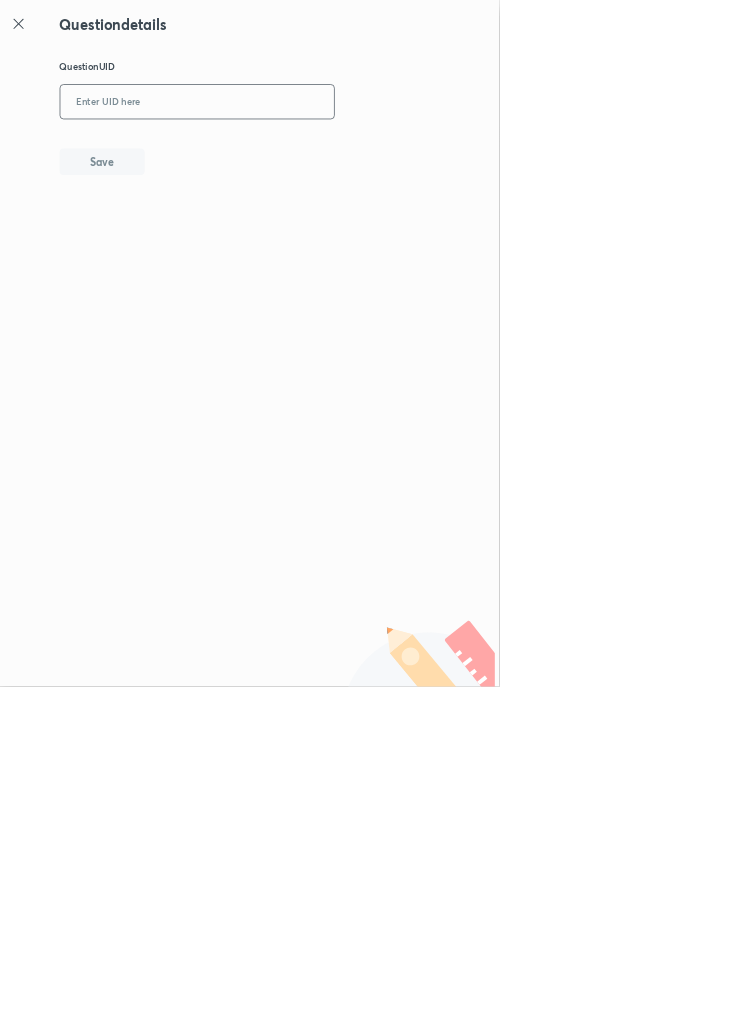 click at bounding box center [297, 154] 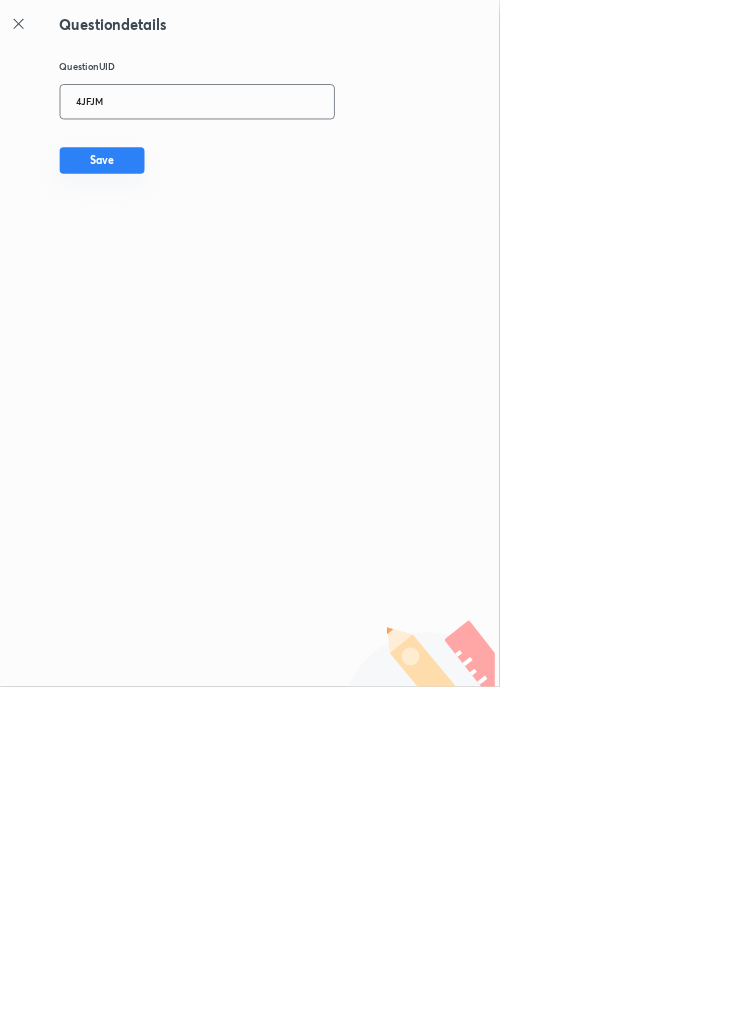 type on "4JFJM" 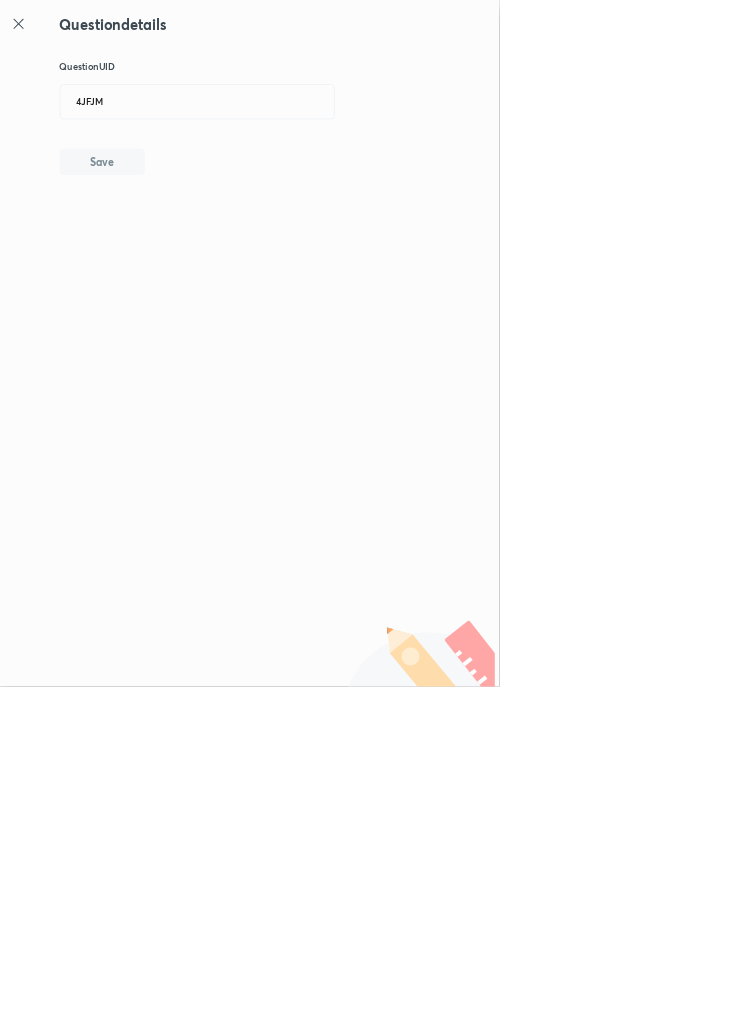 type 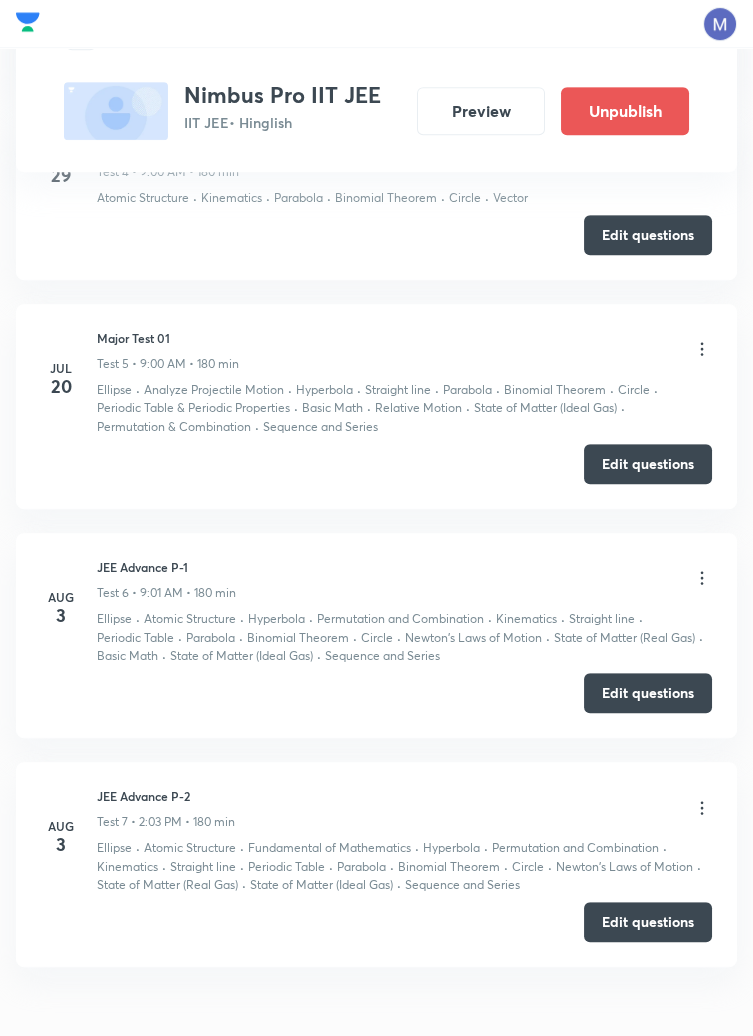 scroll, scrollTop: 1752, scrollLeft: 0, axis: vertical 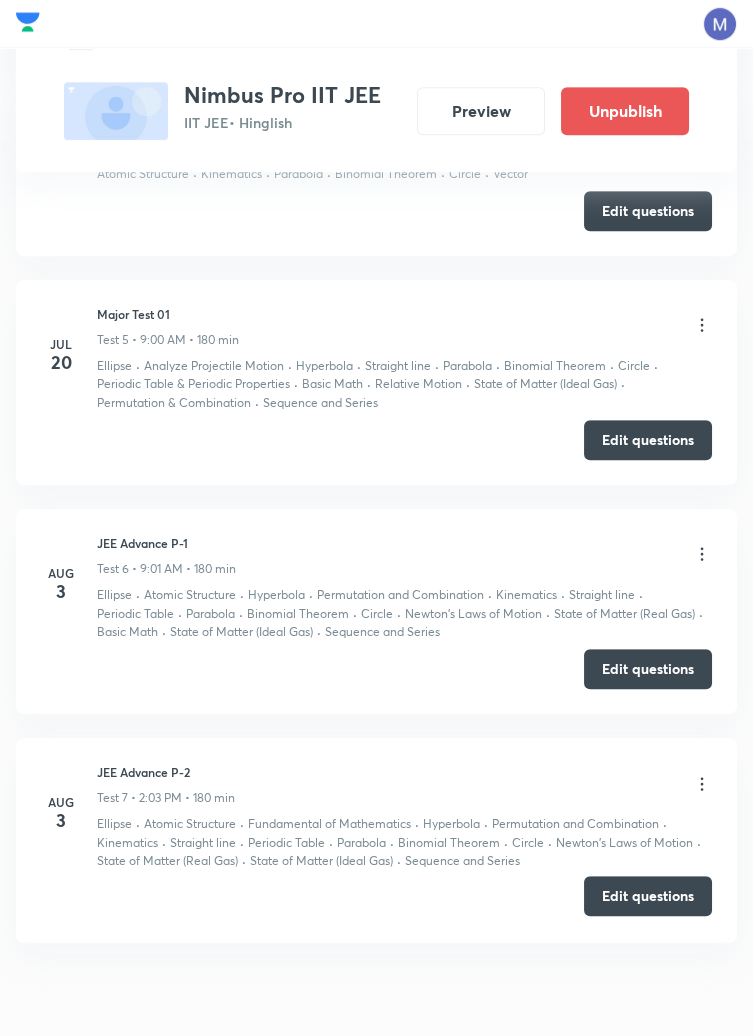 click on "Edit questions" at bounding box center (648, 896) 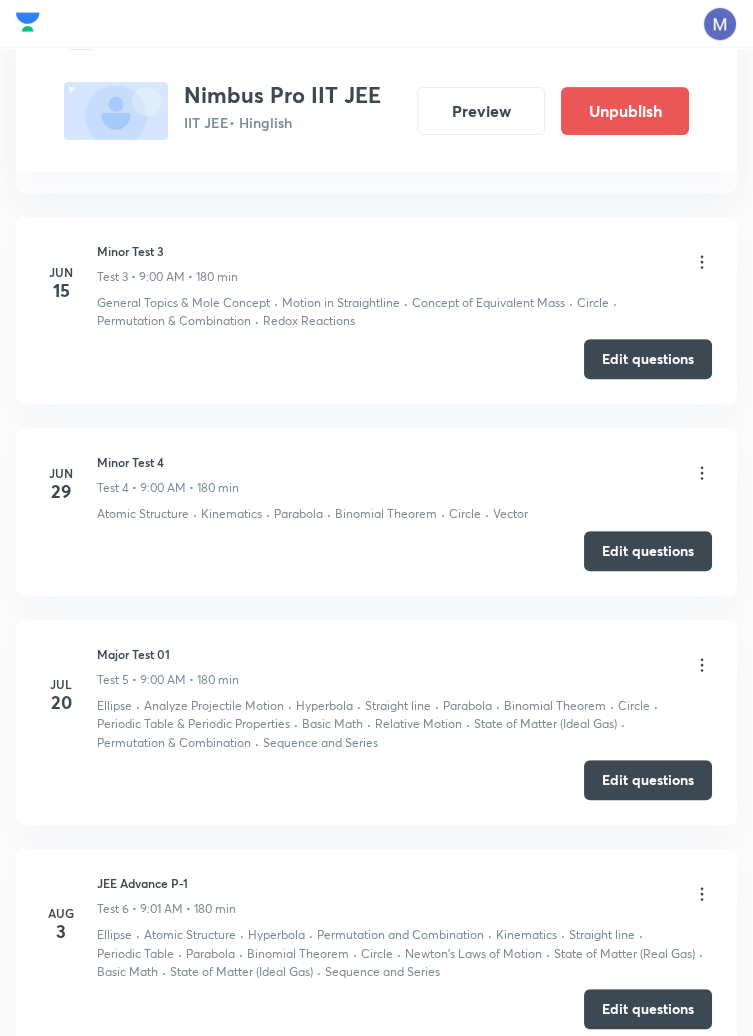 scroll, scrollTop: 1411, scrollLeft: 0, axis: vertical 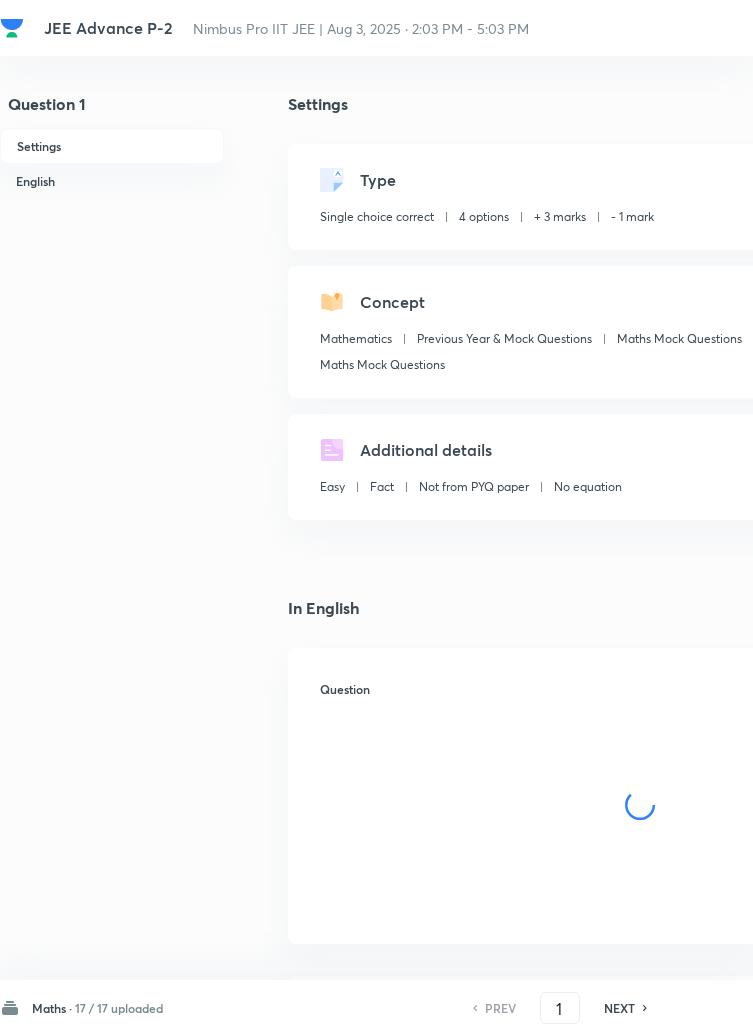 checkbox on "true" 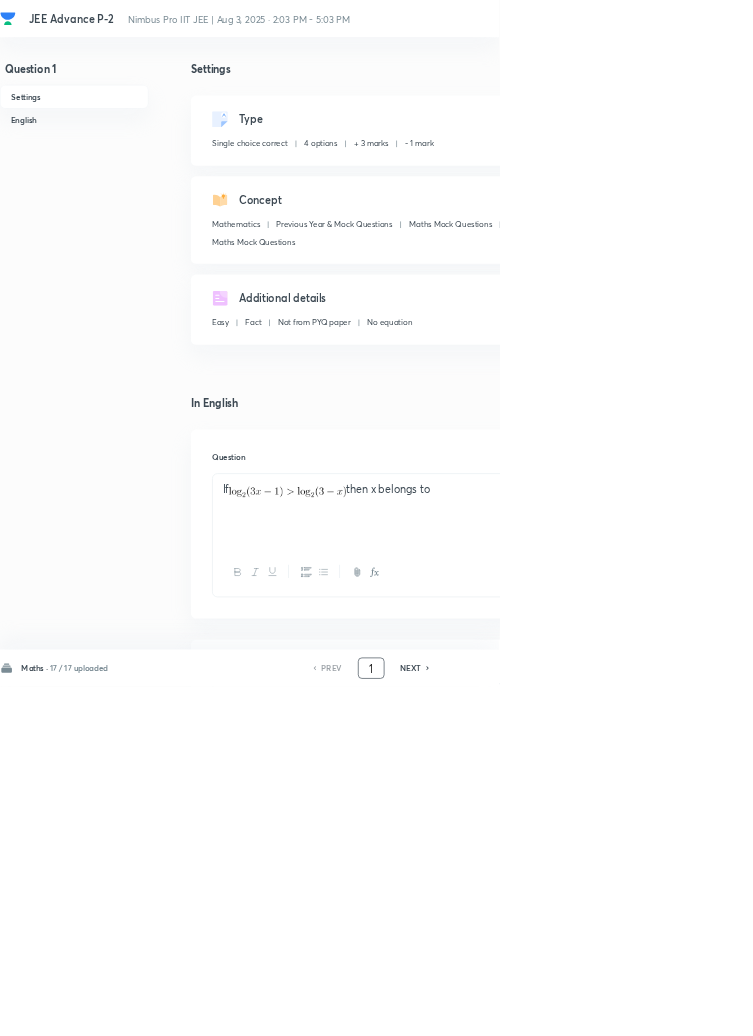 click on "1" at bounding box center (560, 1008) 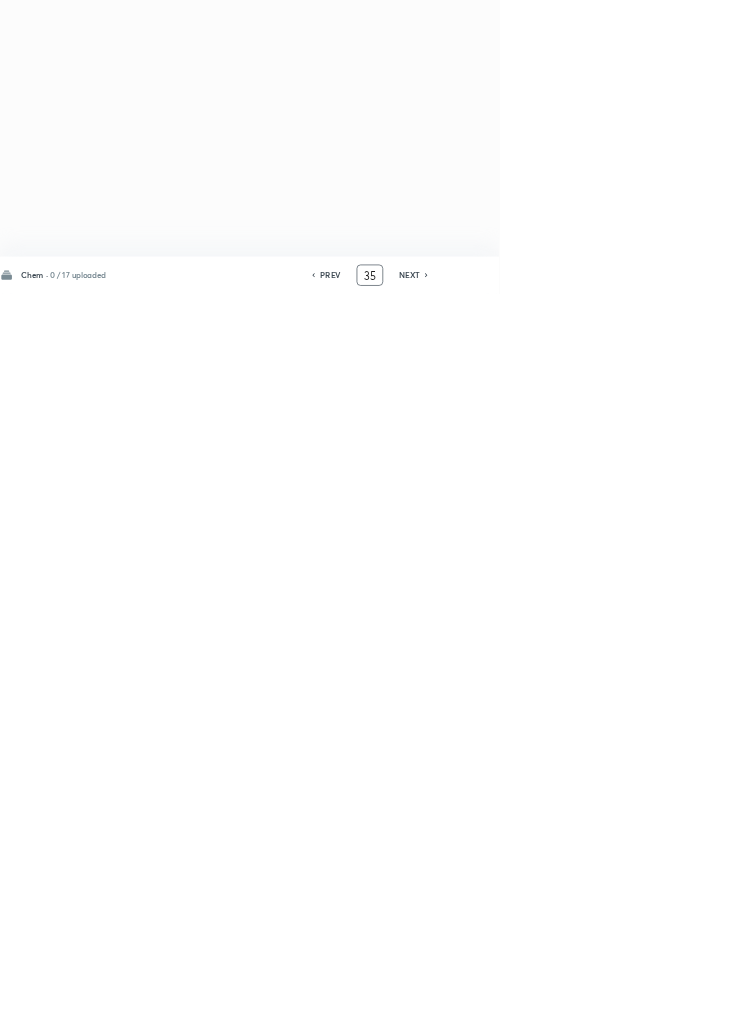 scroll, scrollTop: 0, scrollLeft: 0, axis: both 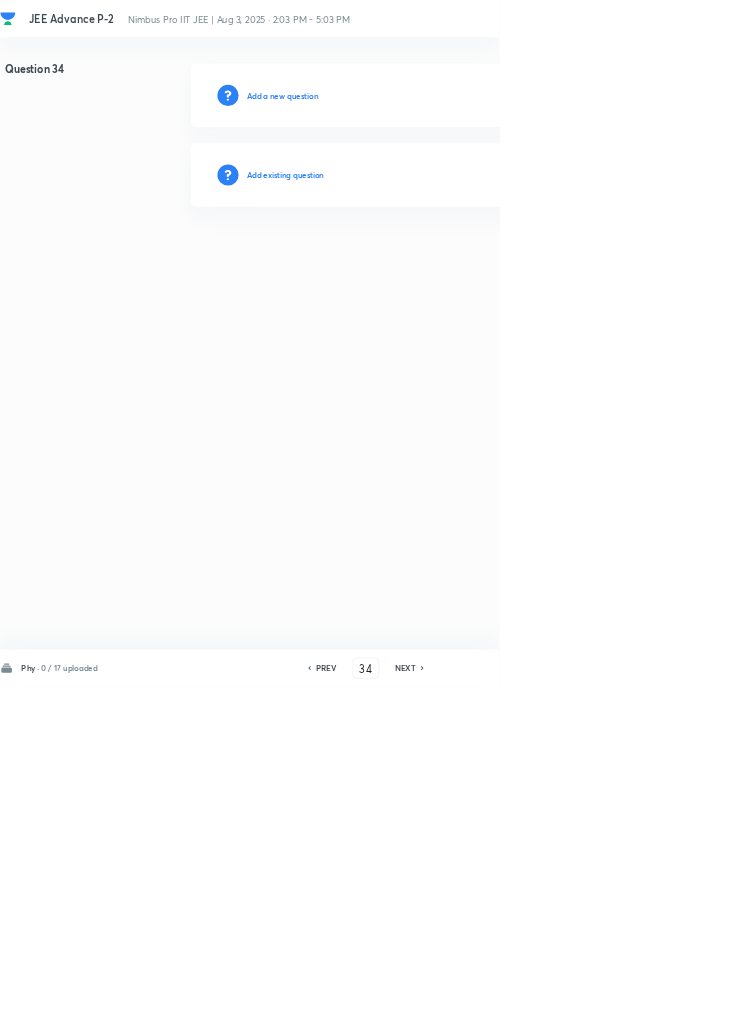 click 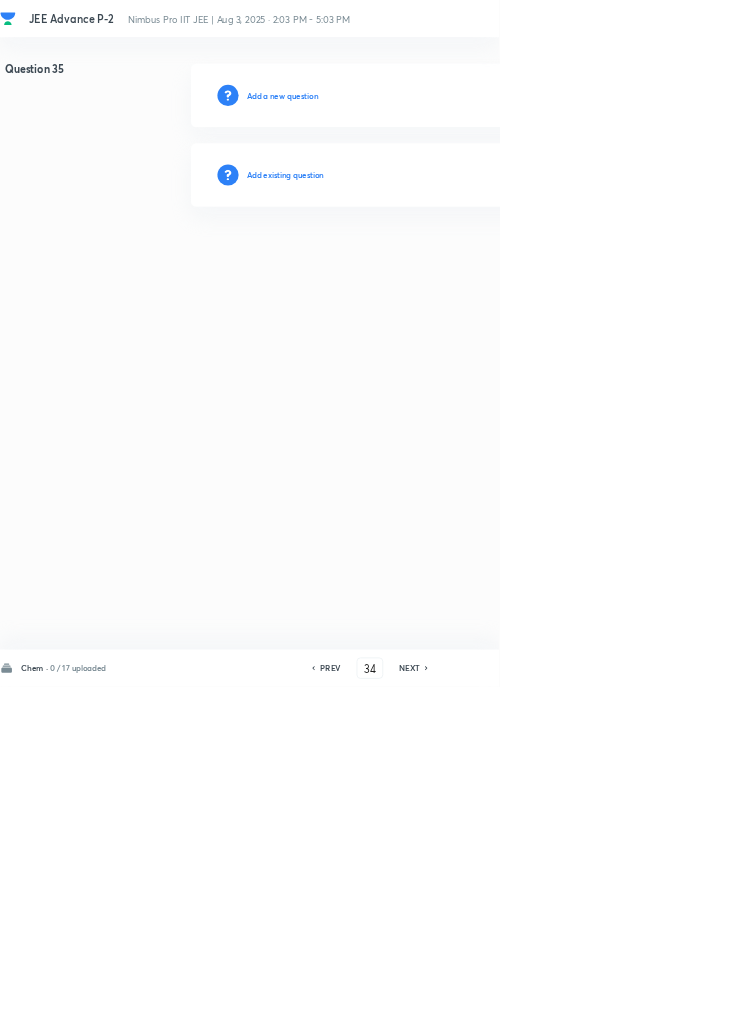 type on "35" 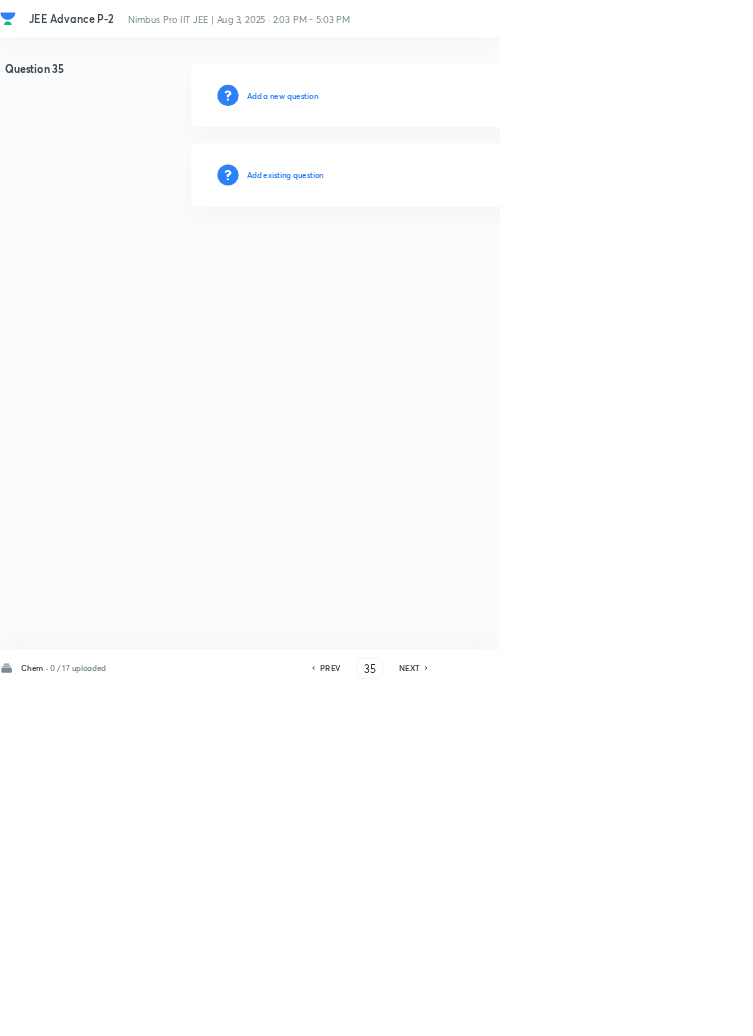 click on "Add existing question" at bounding box center [430, 264] 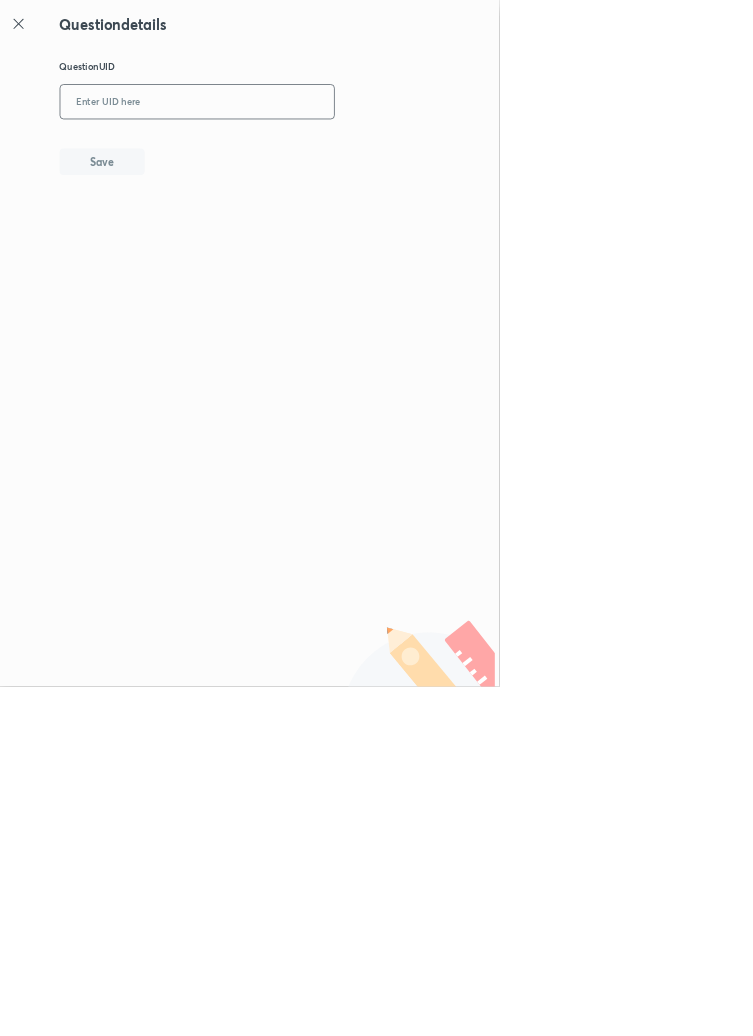click at bounding box center (297, 154) 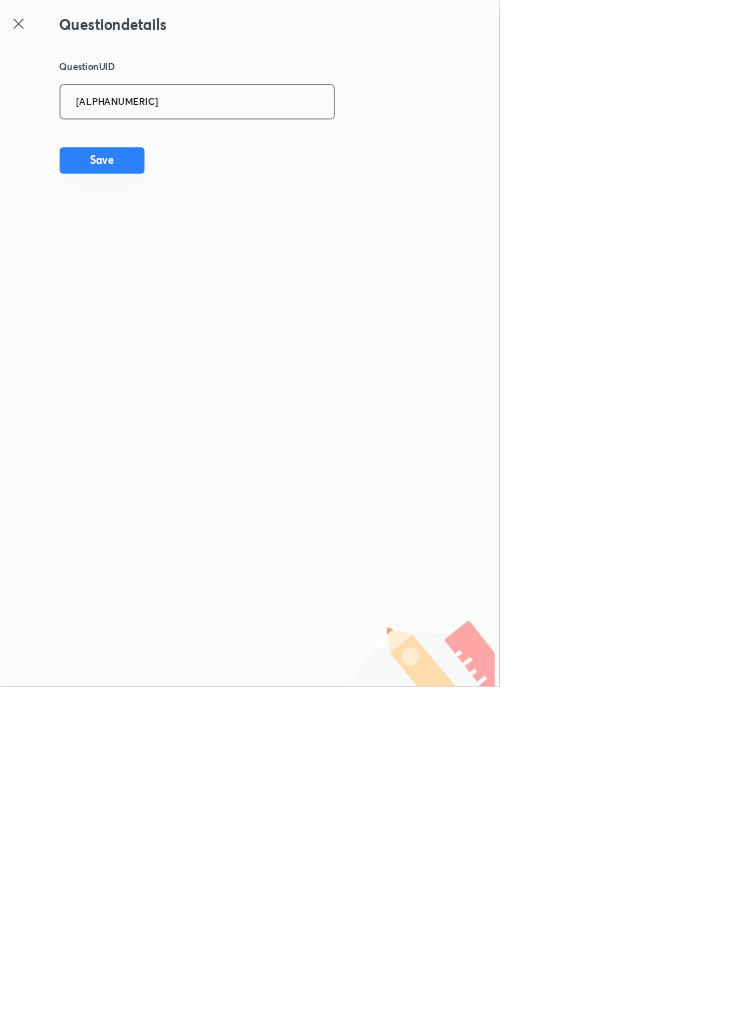 type on "[ALPHANUMERIC]" 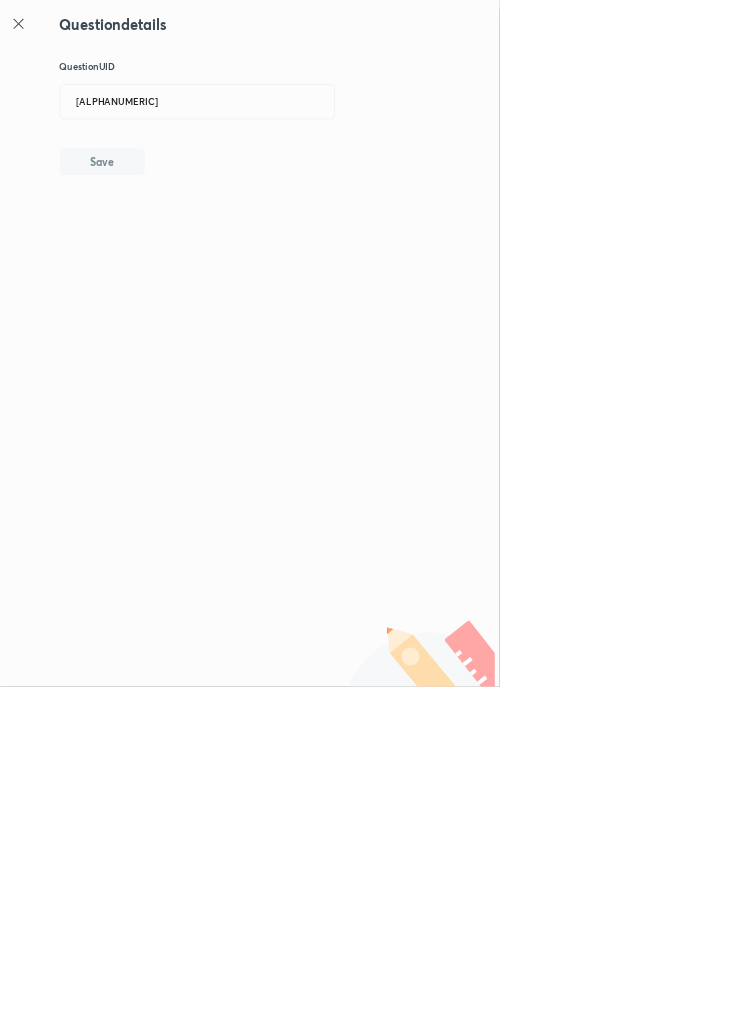 type 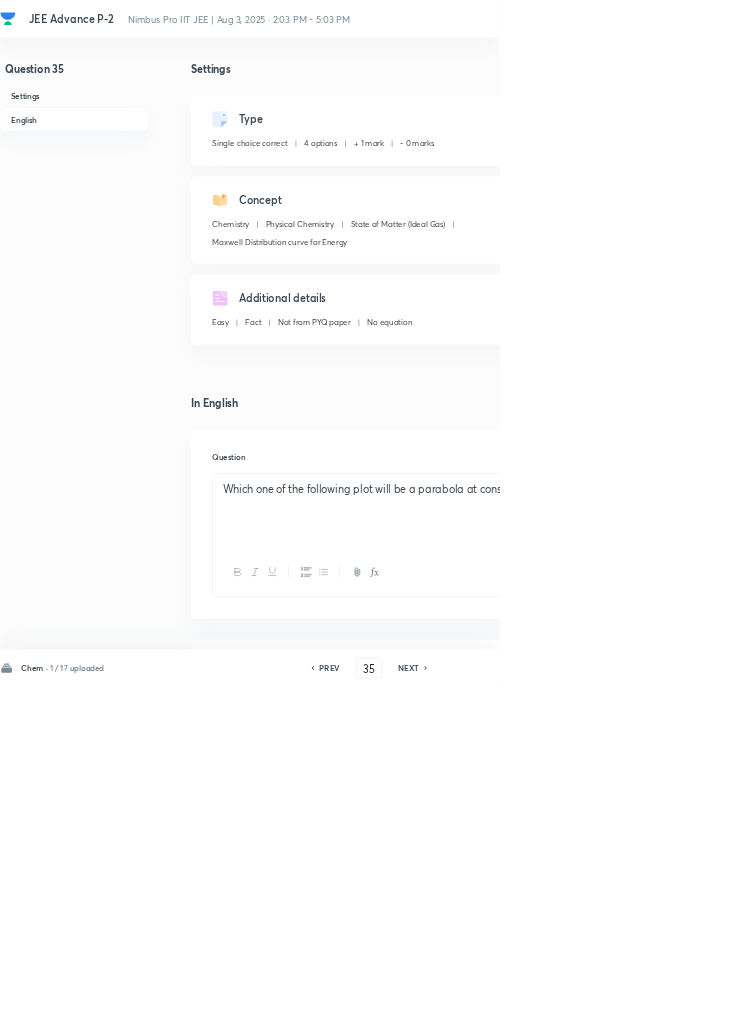 click 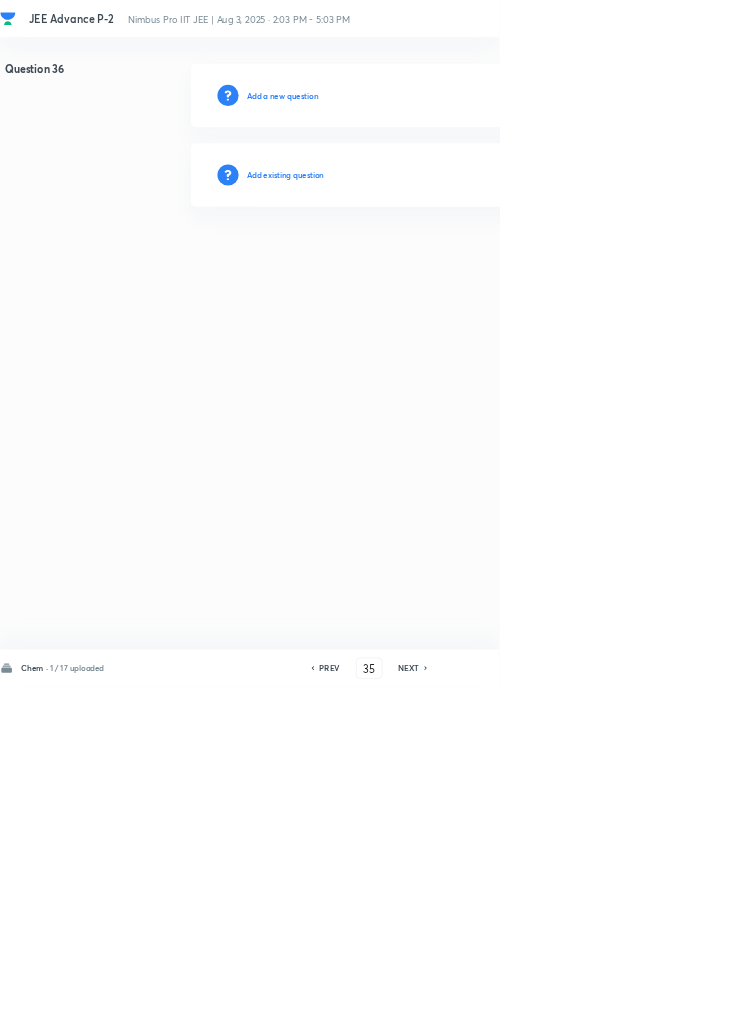 type on "36" 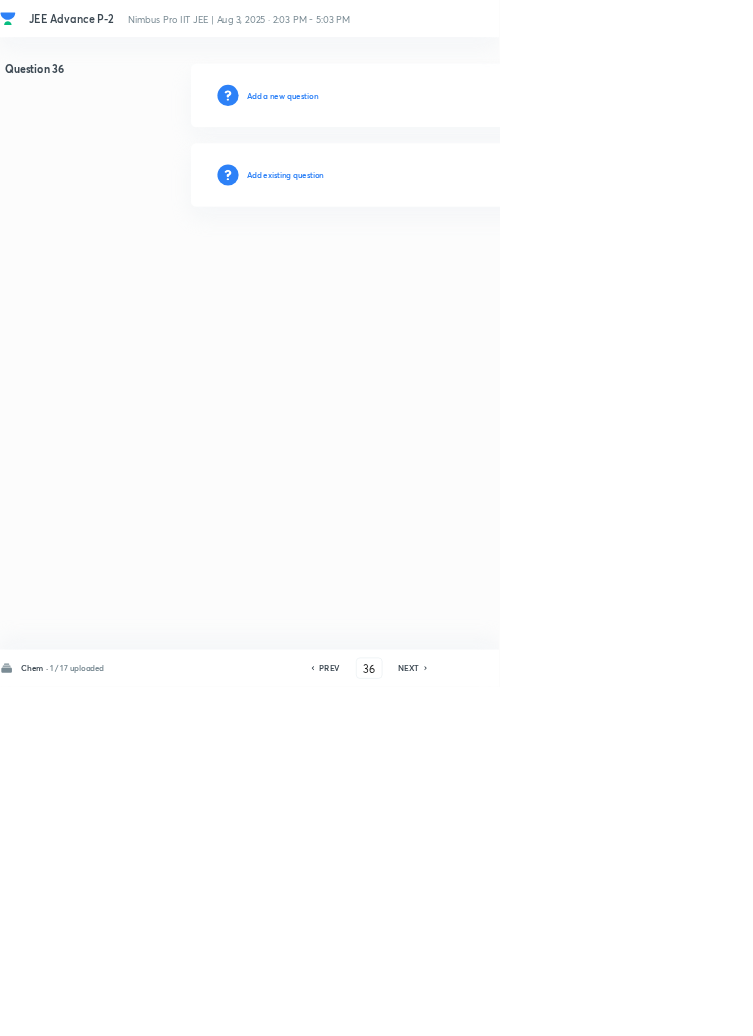 click on "Add existing question" at bounding box center (430, 264) 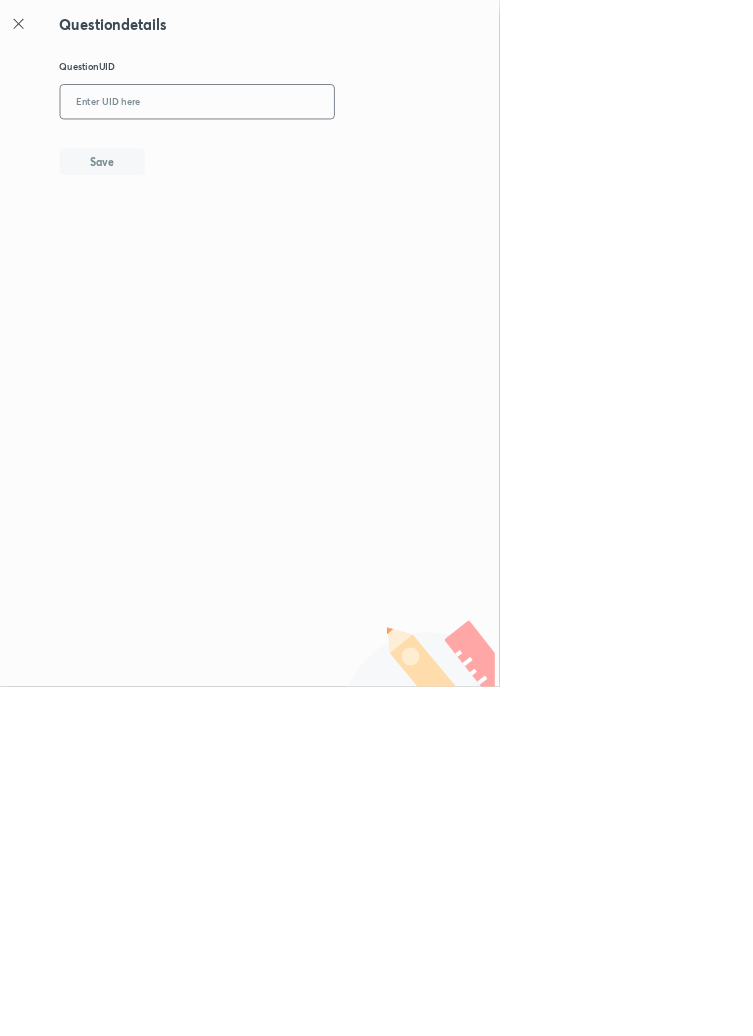 click at bounding box center [297, 154] 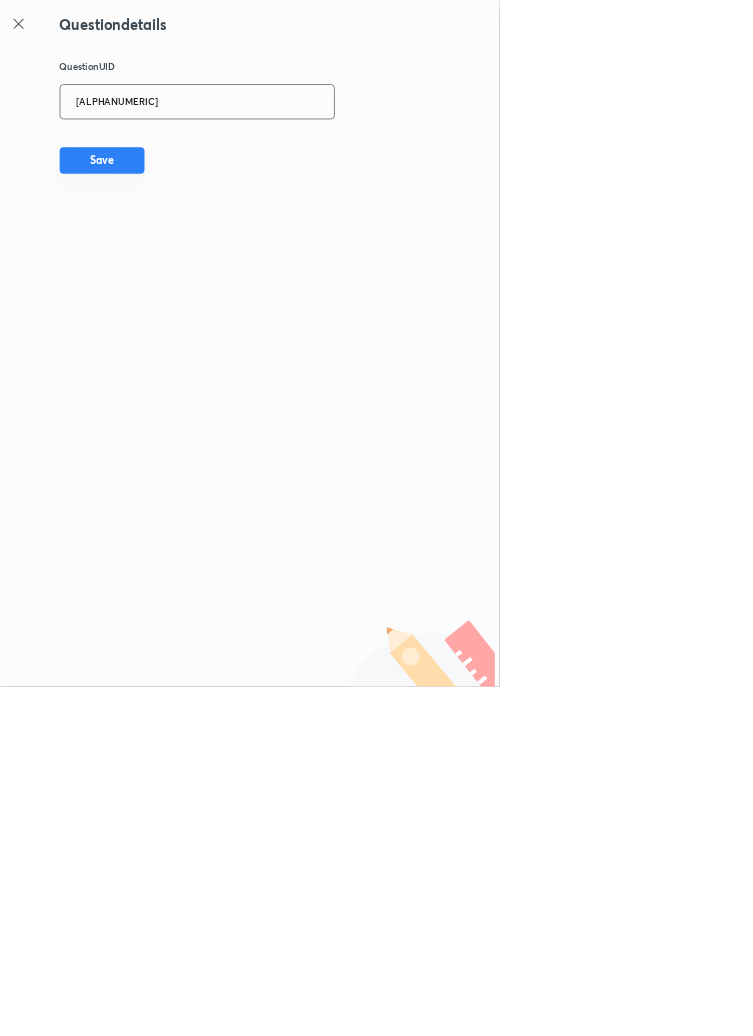 type on "[ALPHANUMERIC]" 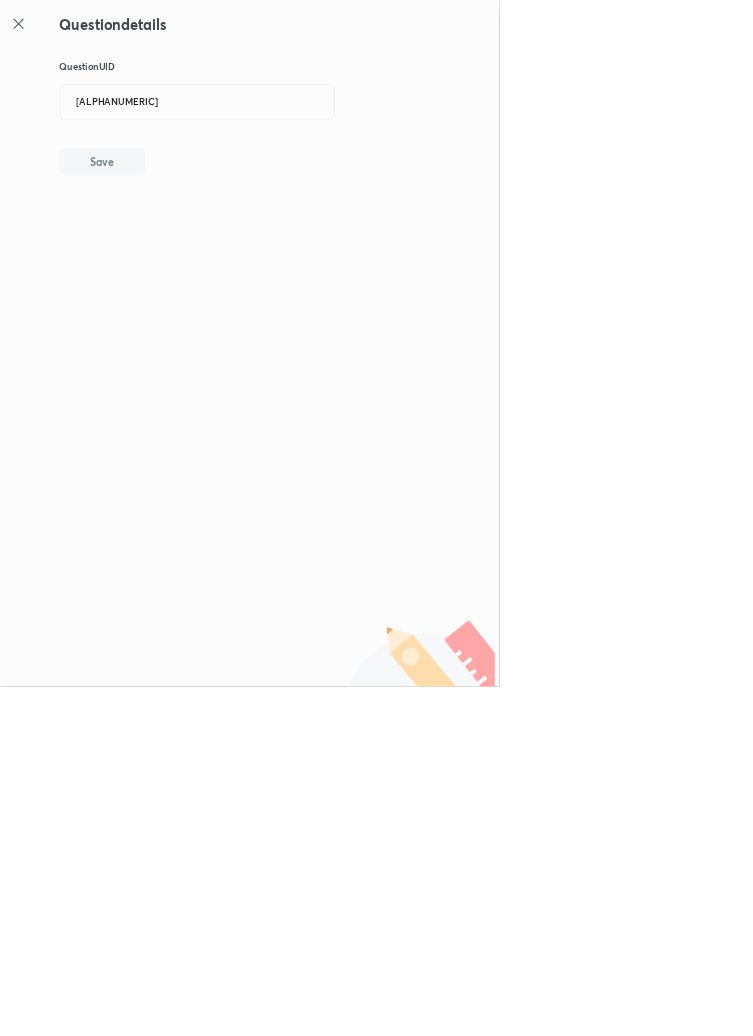type 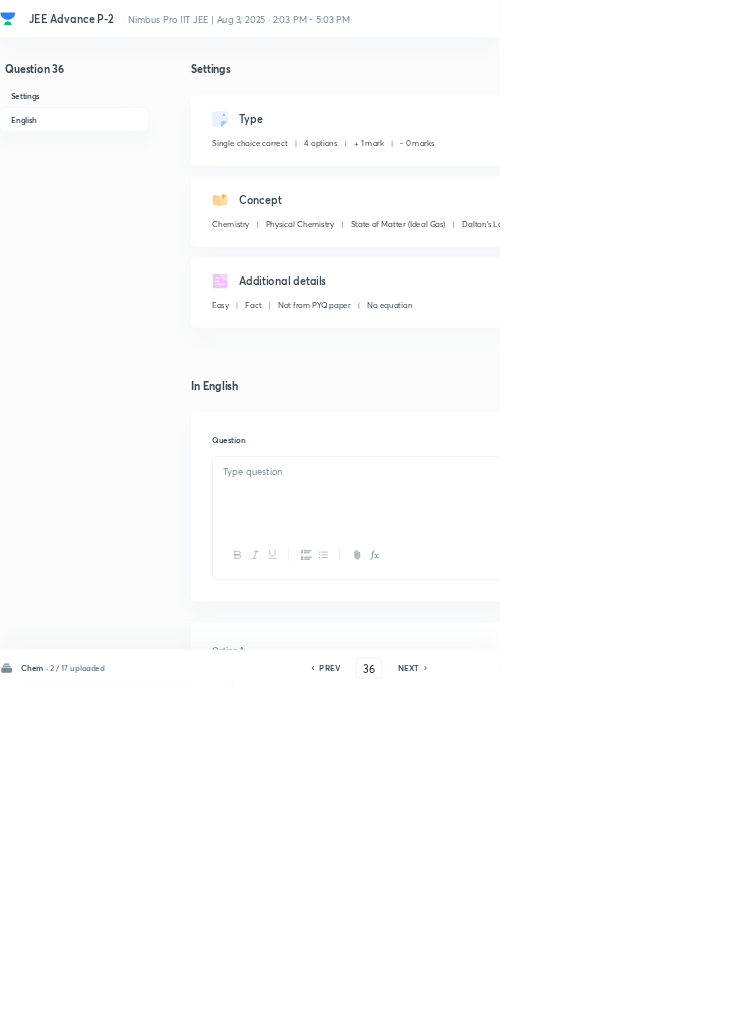 checkbox on "true" 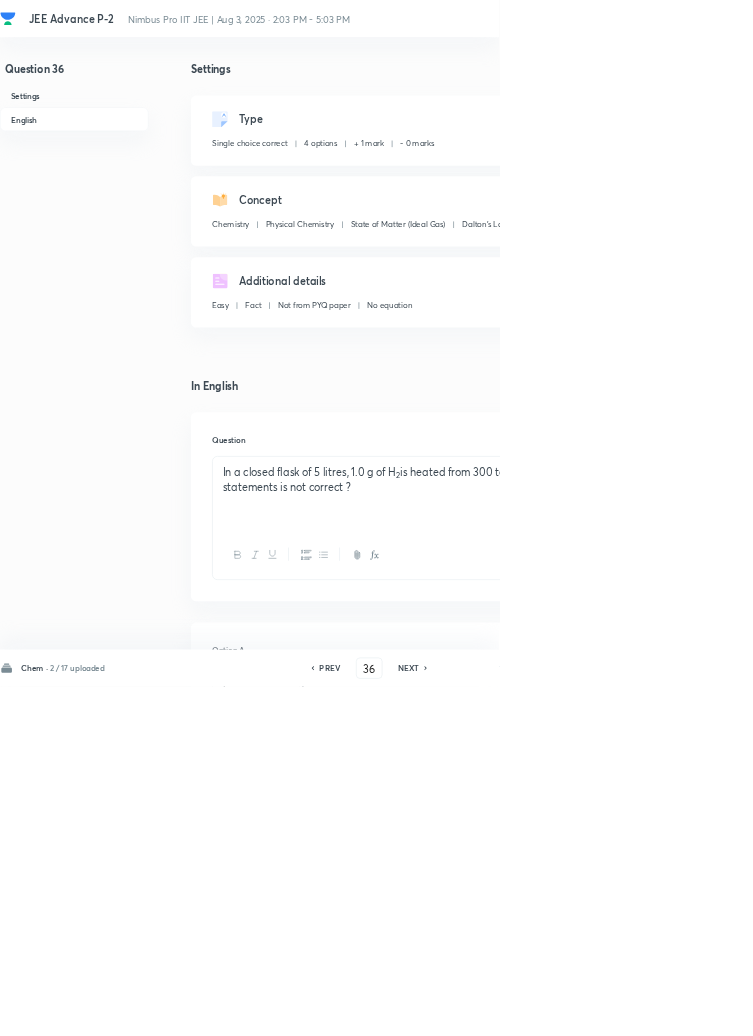 click 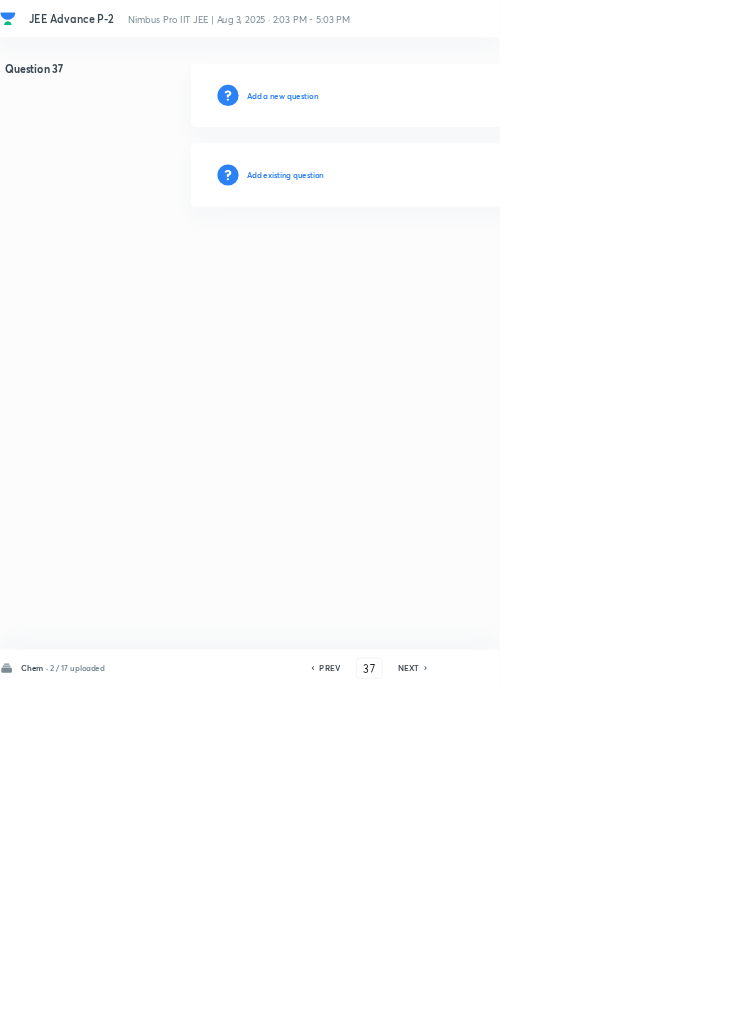 click on "Add existing question" at bounding box center [712, 264] 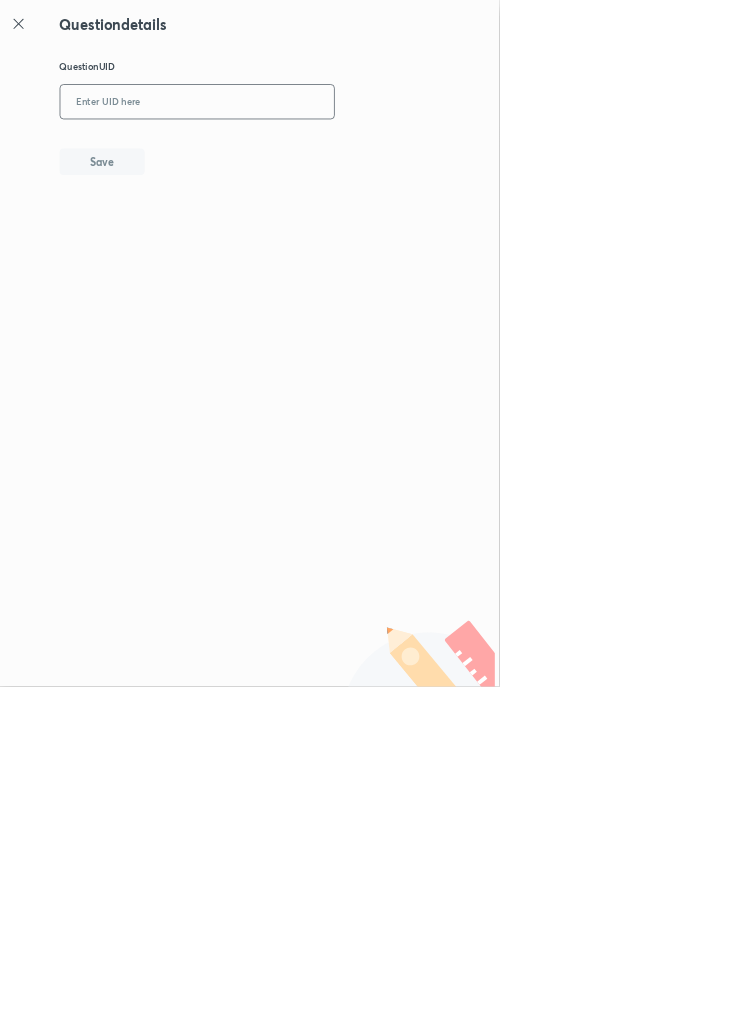 click at bounding box center [297, 154] 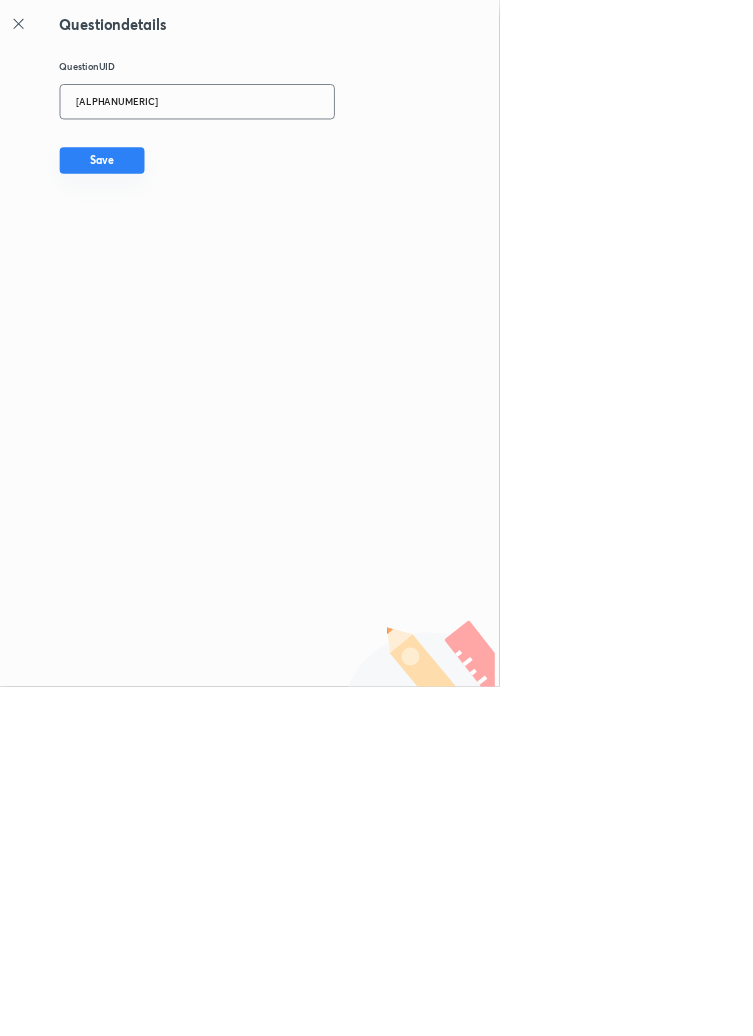 type on "[ALPHANUMERIC]" 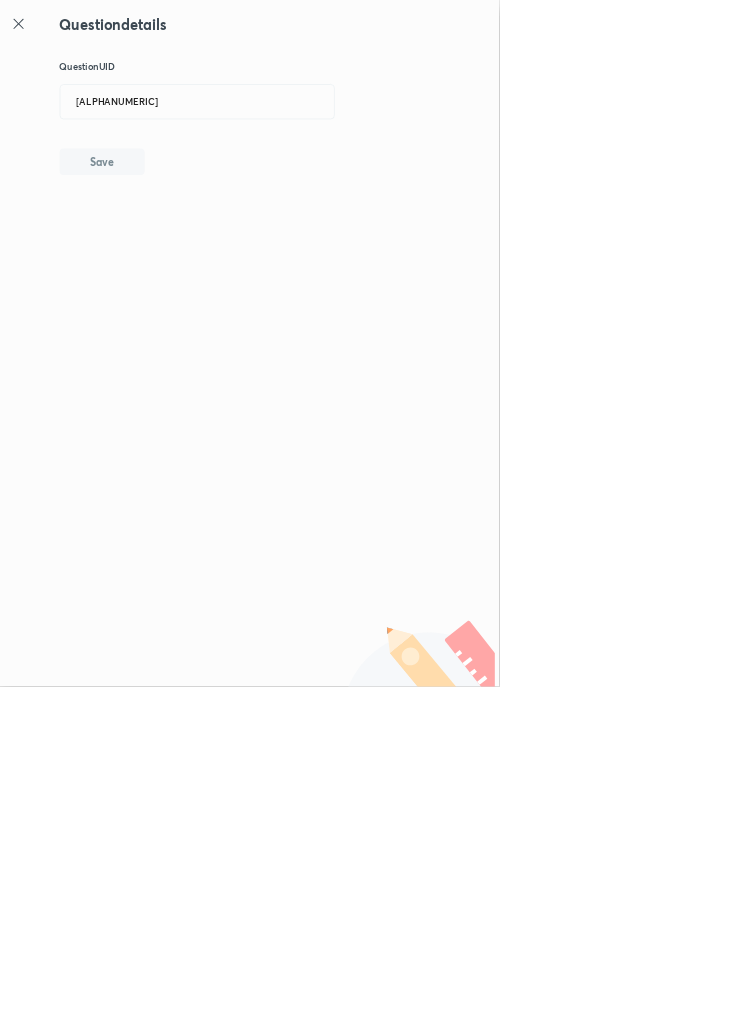type 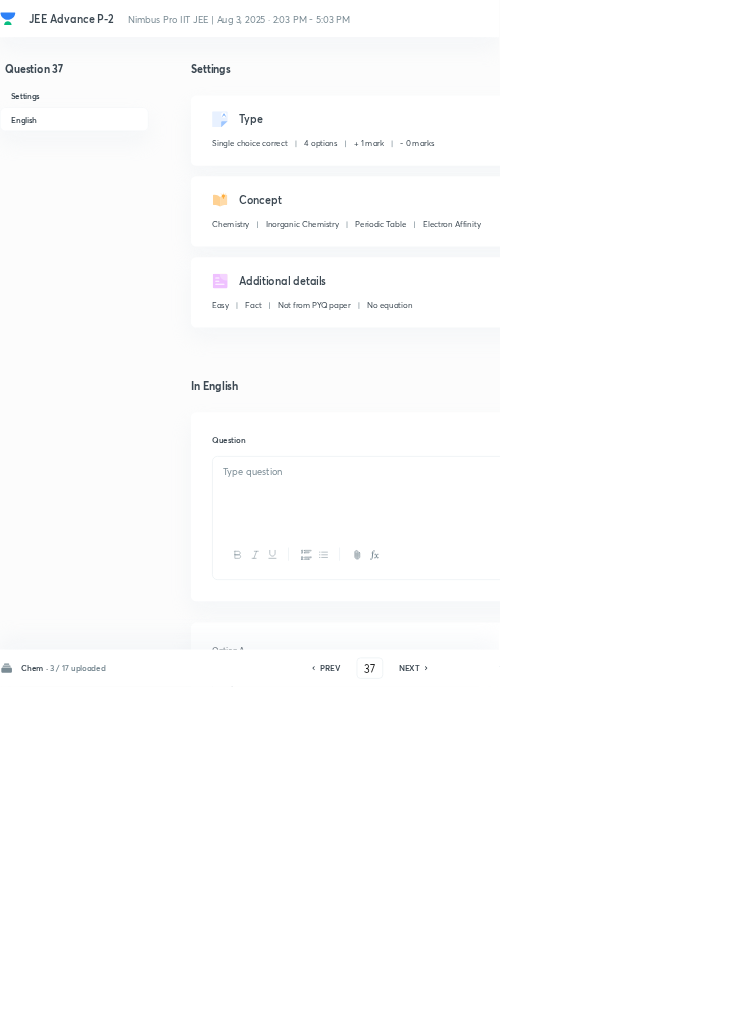 checkbox on "true" 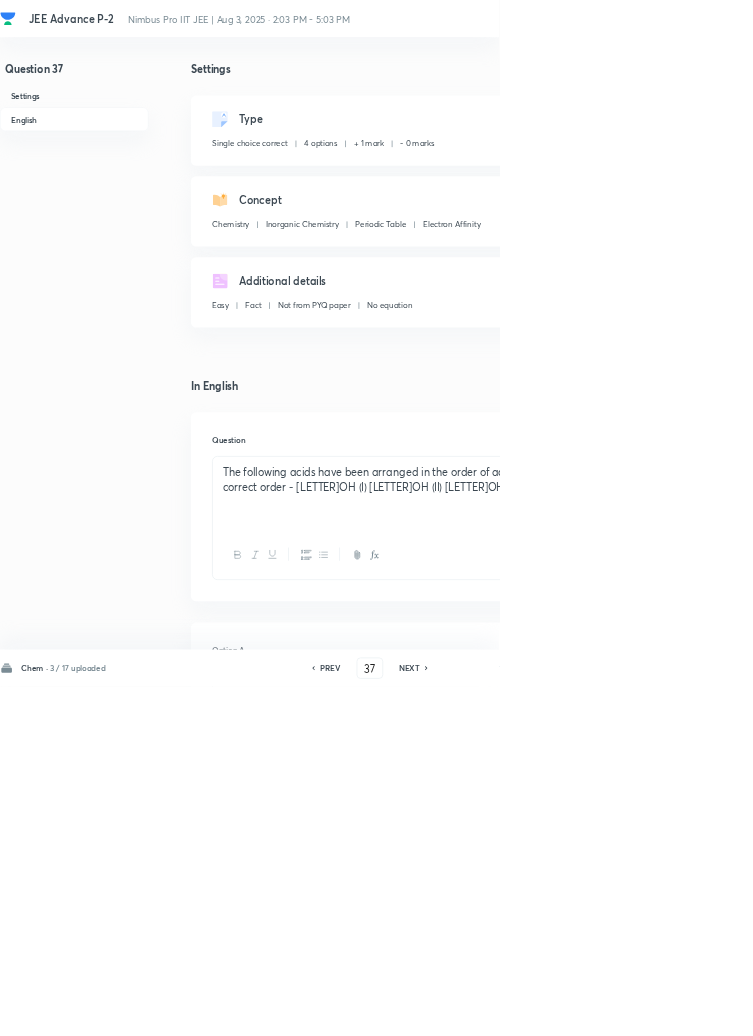 click 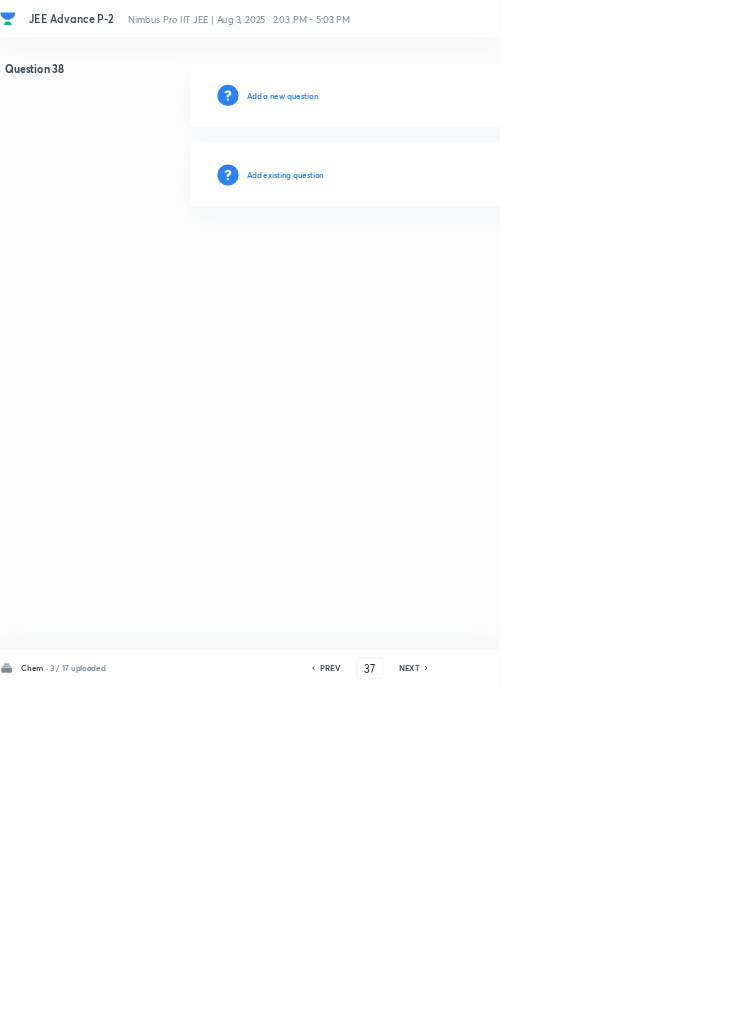 type on "38" 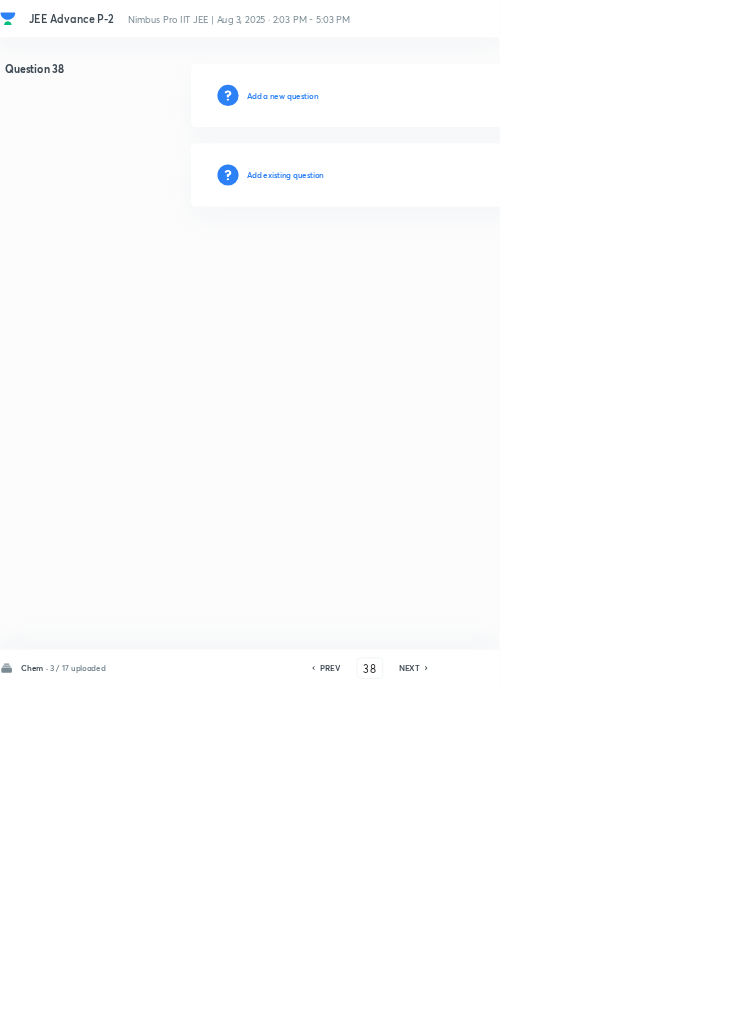 click on "Add existing question" at bounding box center [430, 264] 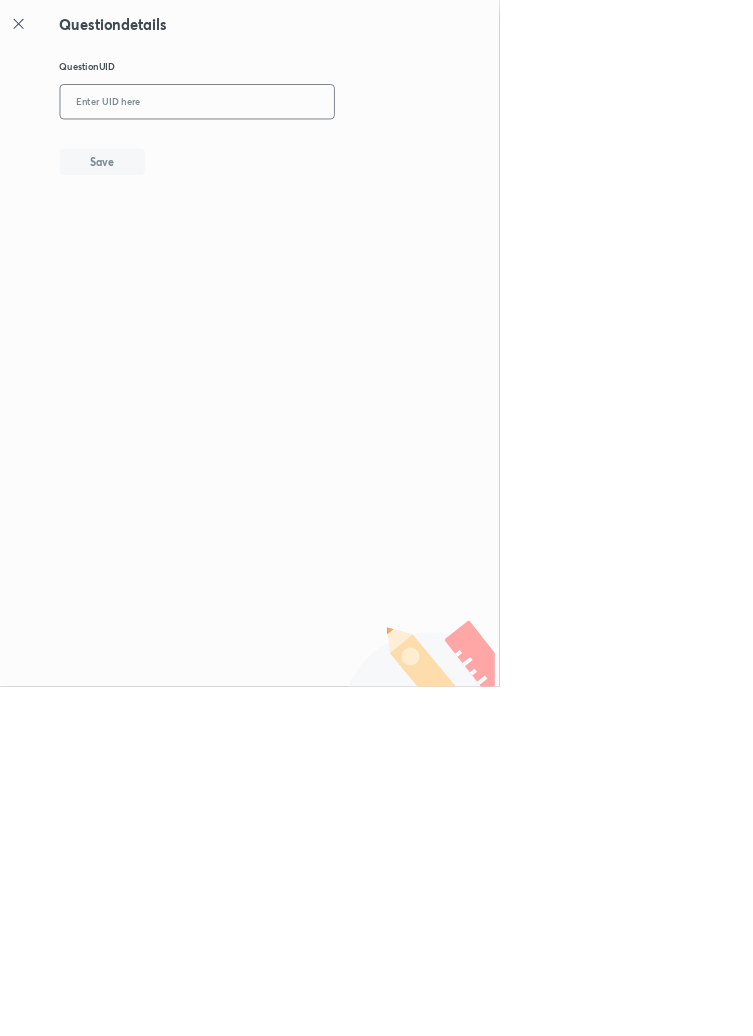 click at bounding box center [297, 154] 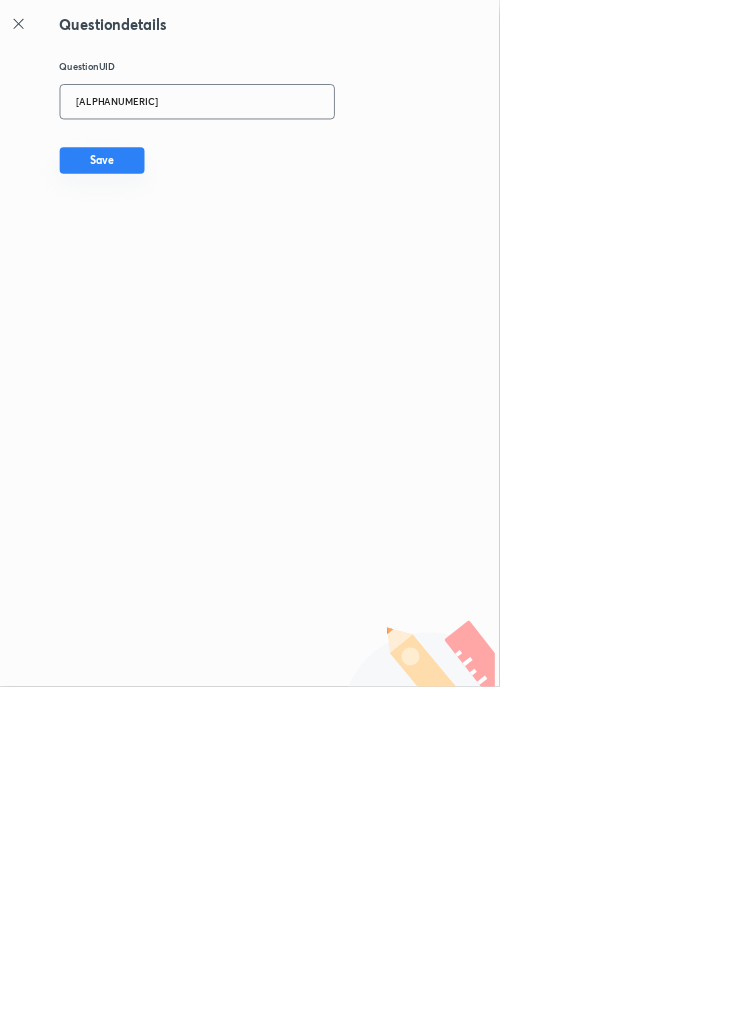 type on "[ALPHANUMERIC]" 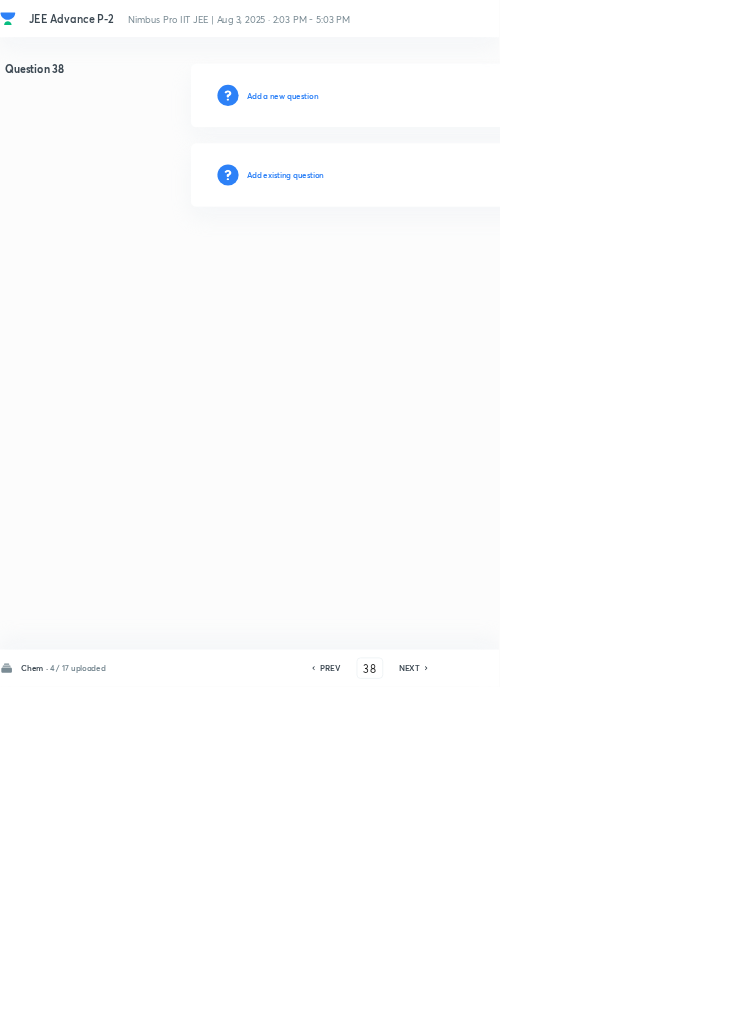 type 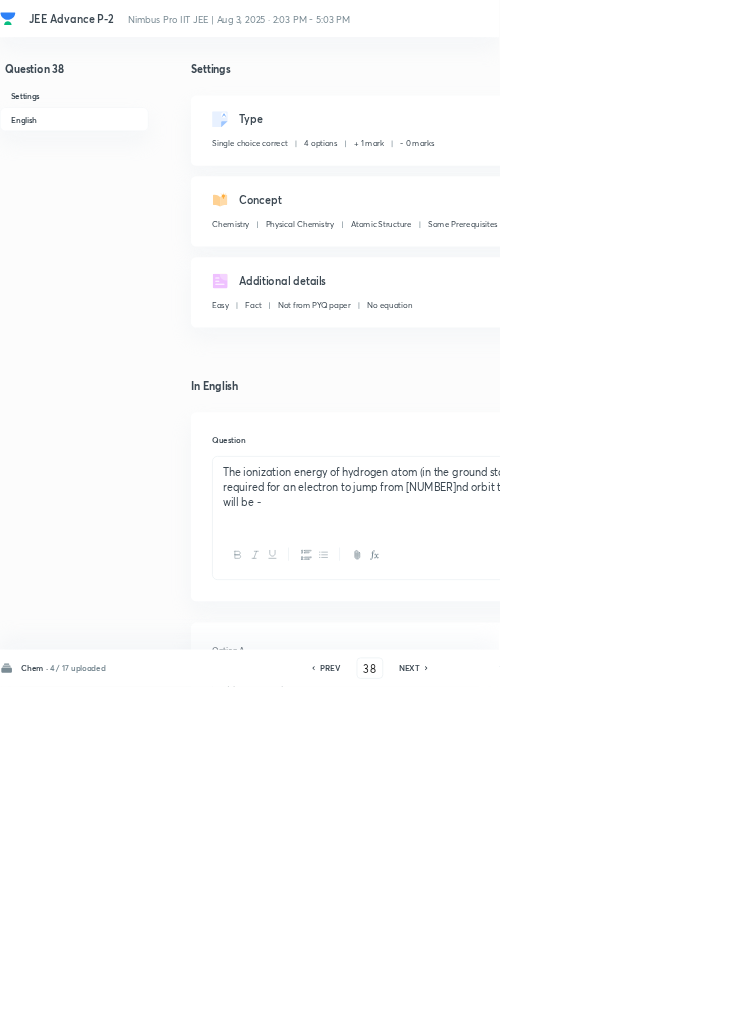 click on "NEXT" at bounding box center (617, 1008) 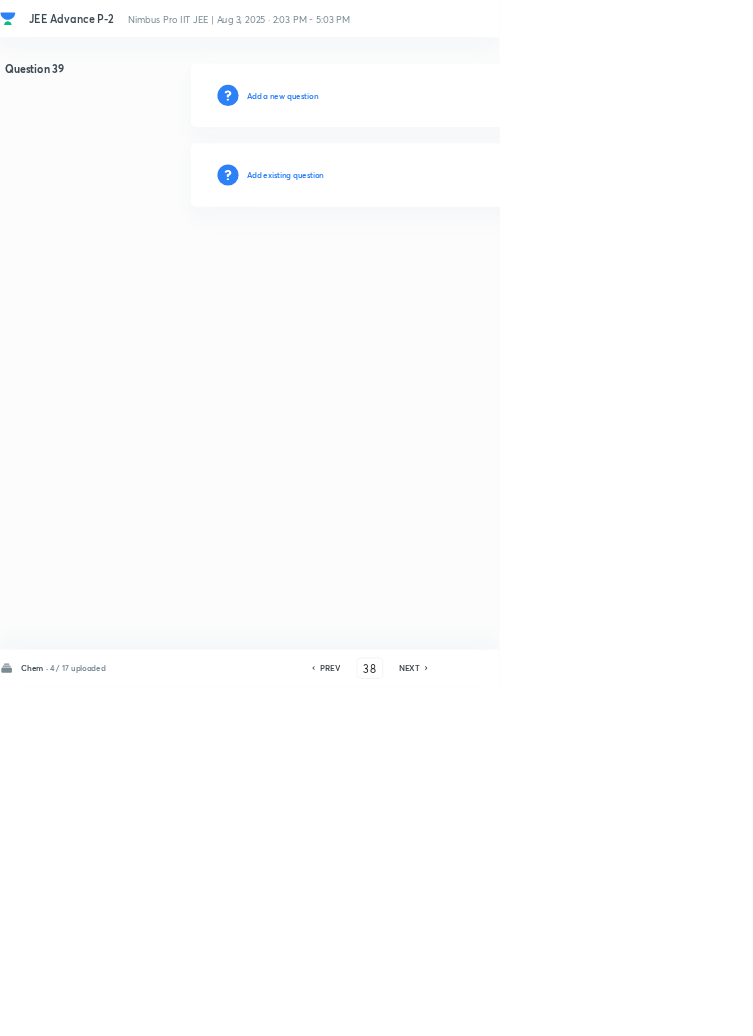 type on "39" 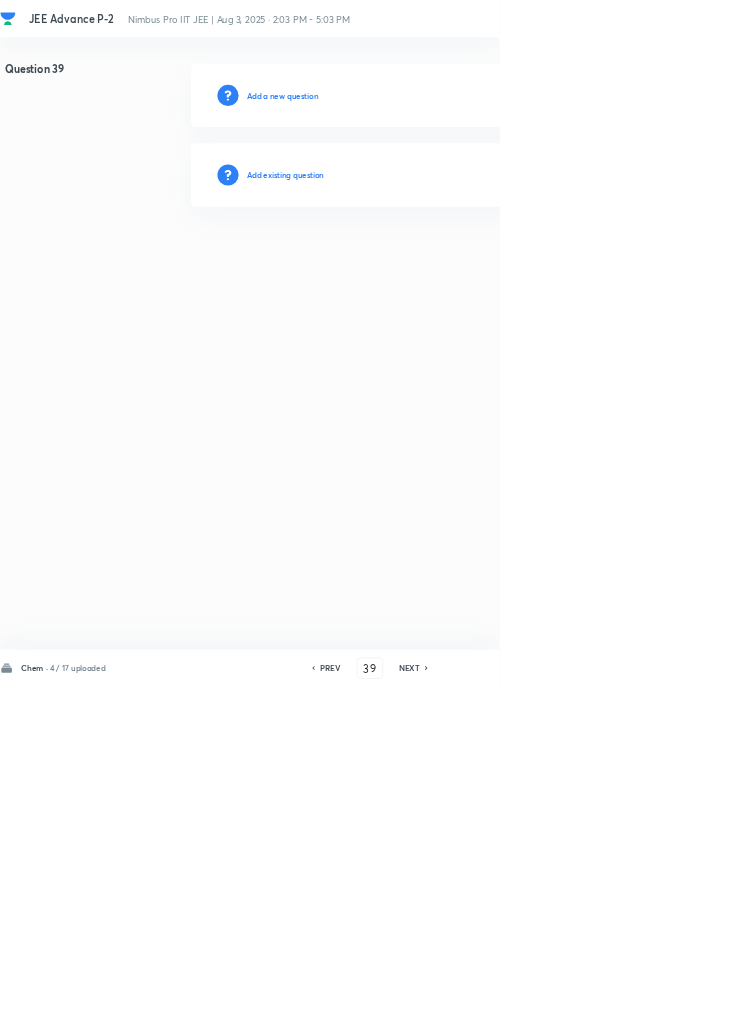 click on "Add existing question" at bounding box center (430, 264) 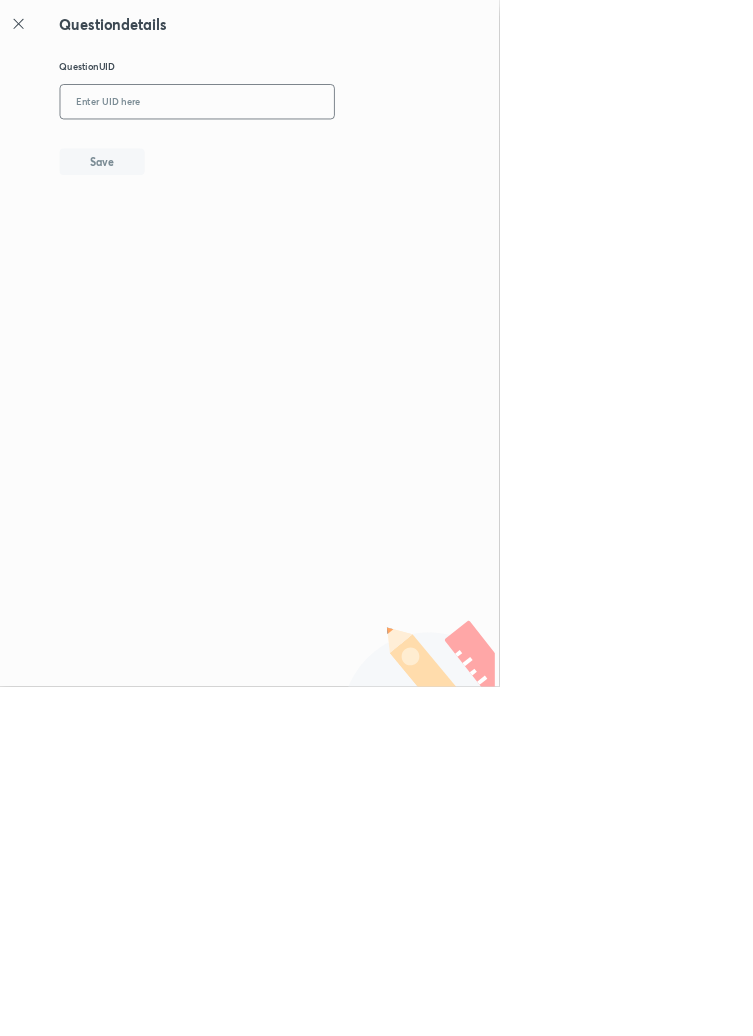 click at bounding box center (297, 154) 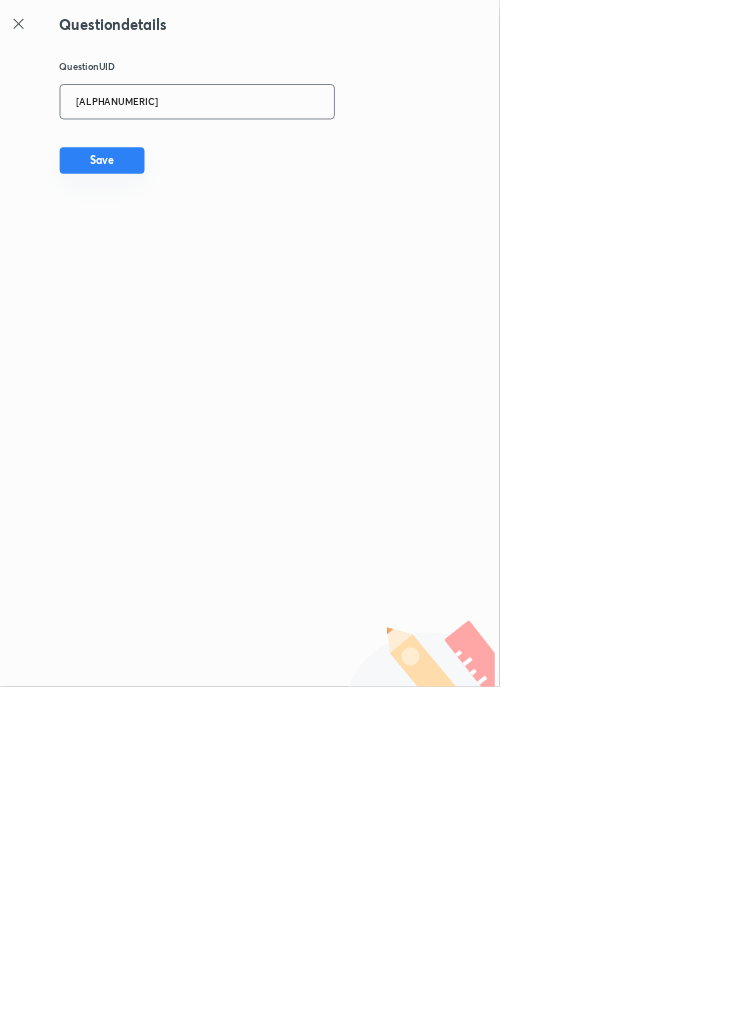 type on "[ALPHANUMERIC]" 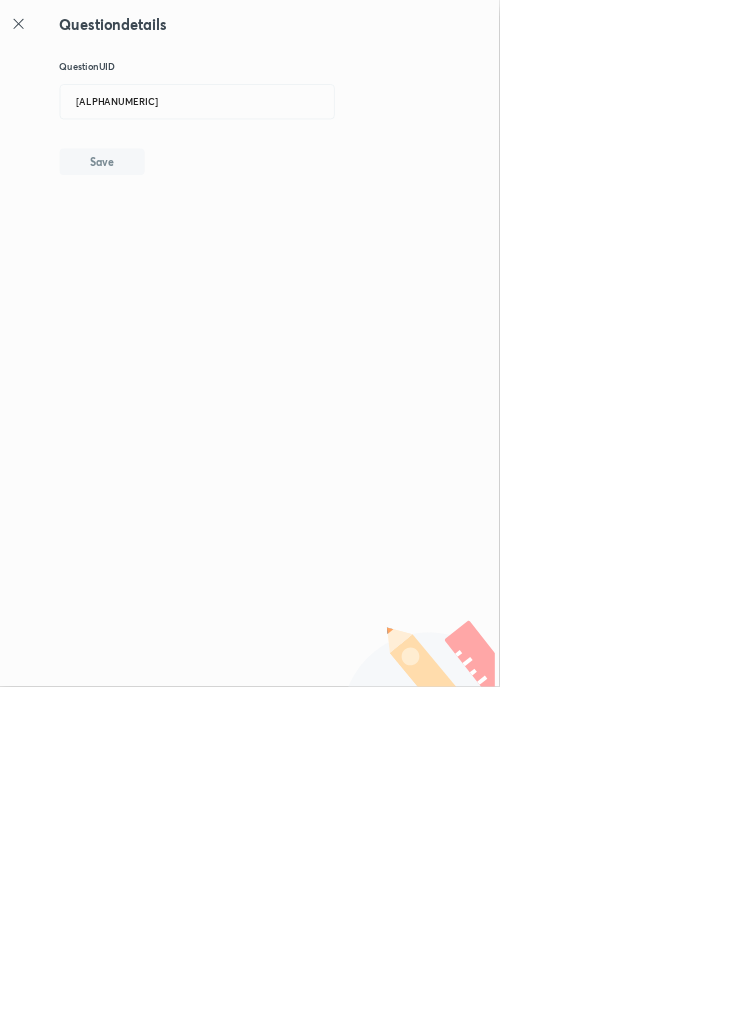 type 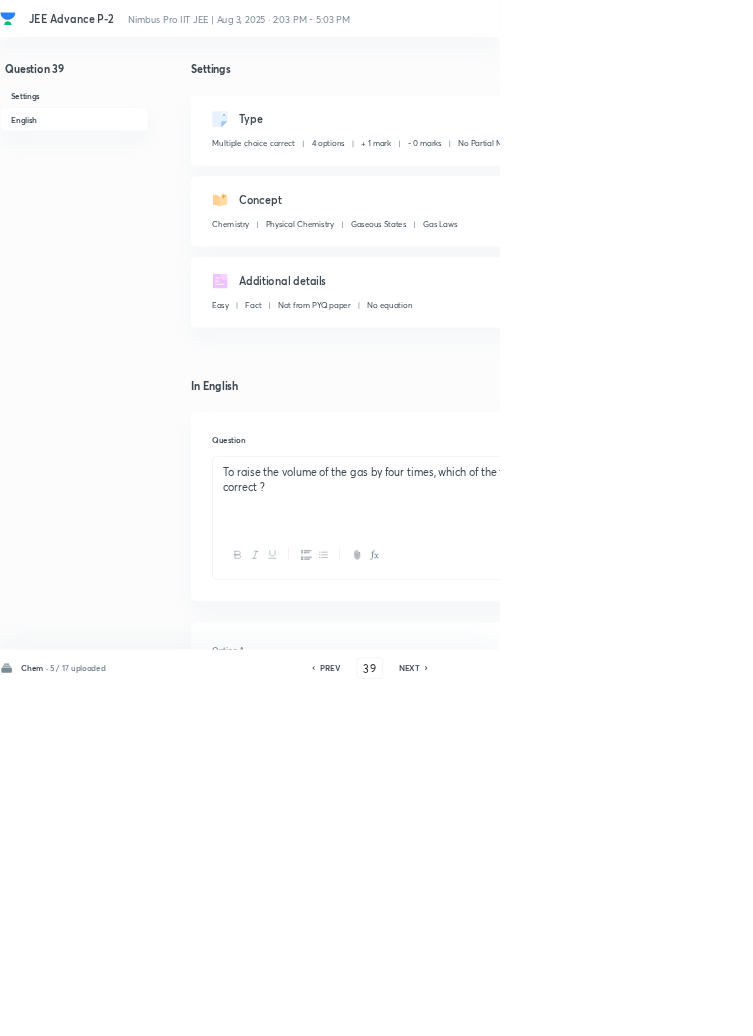 click 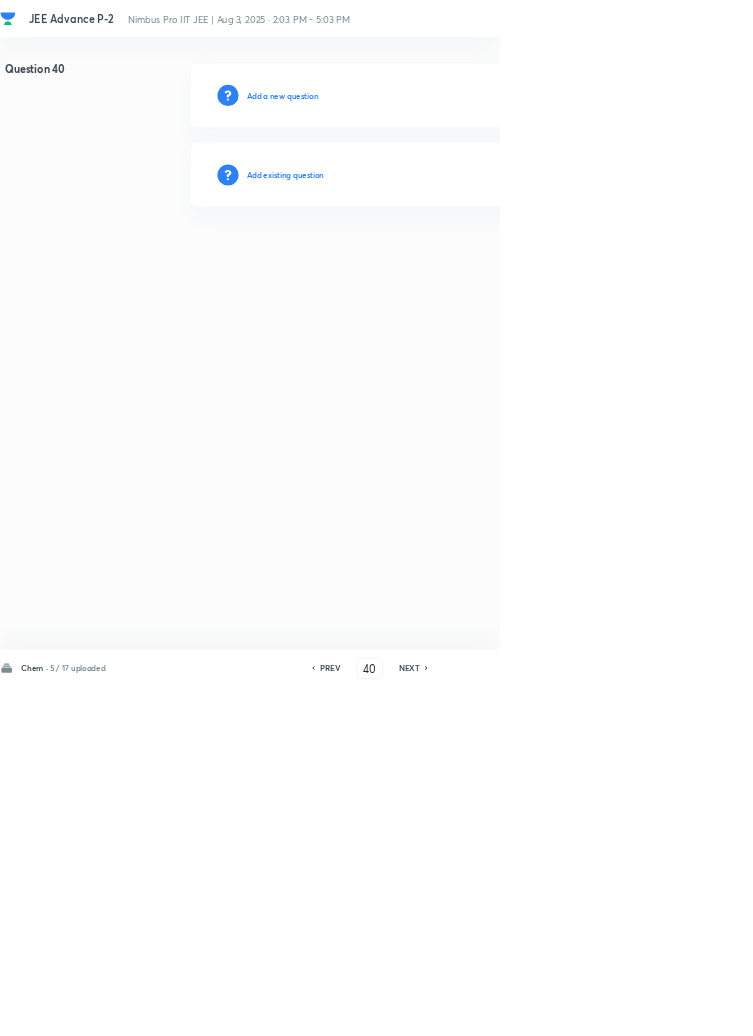 click on "Add existing question" at bounding box center (430, 264) 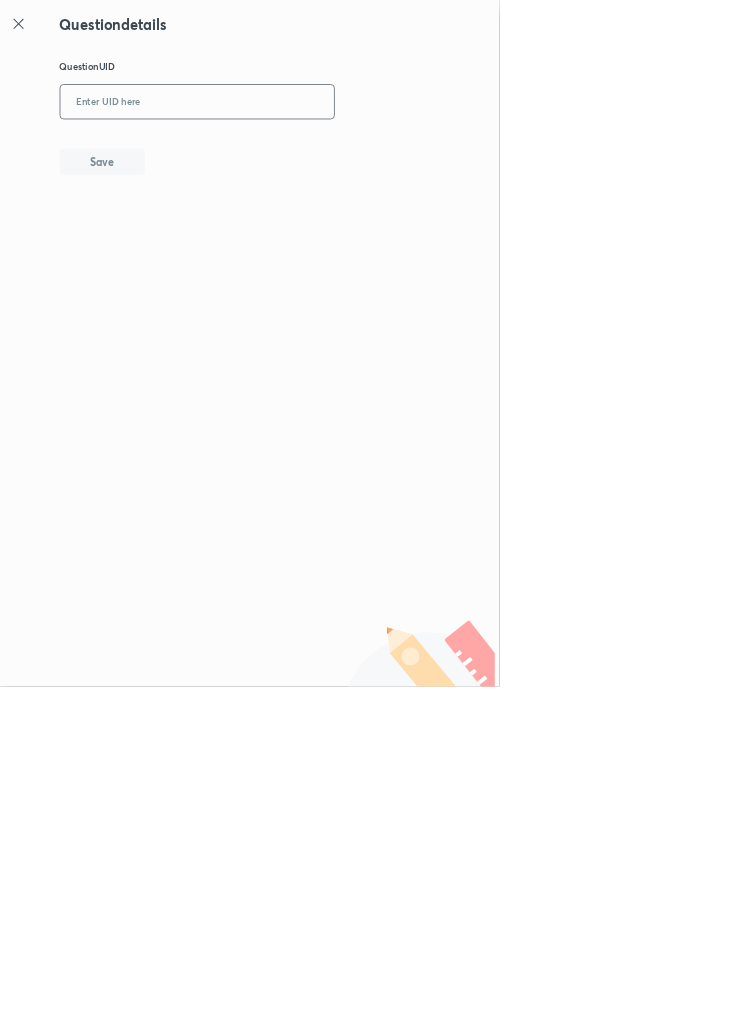 click at bounding box center [297, 154] 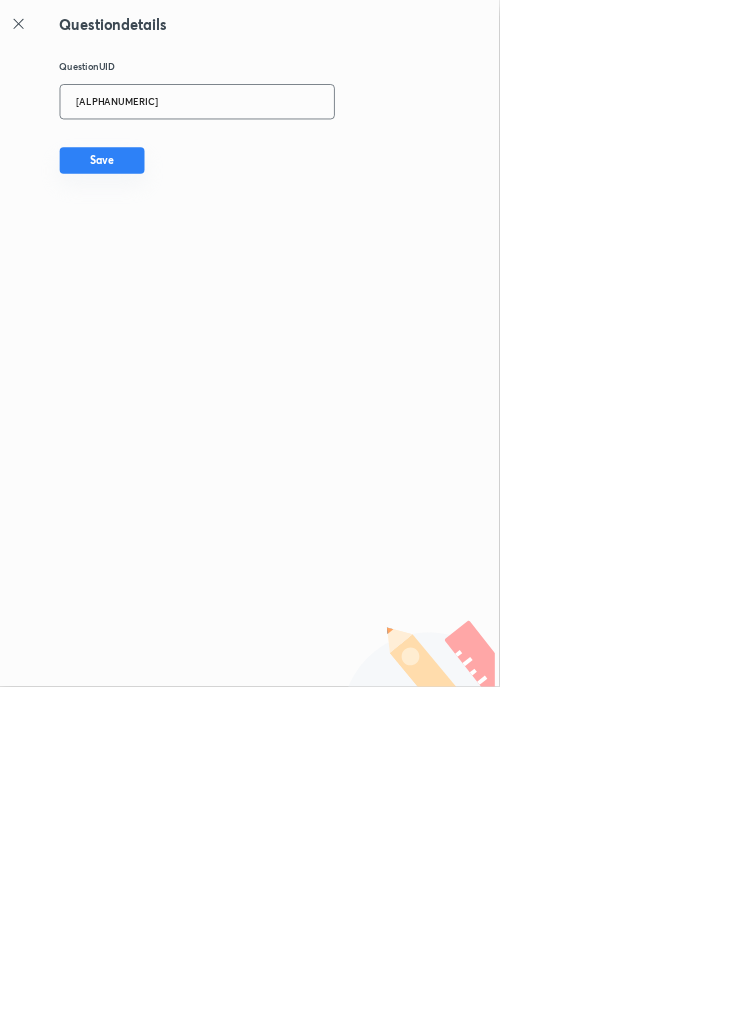 type on "[ALPHANUMERIC]" 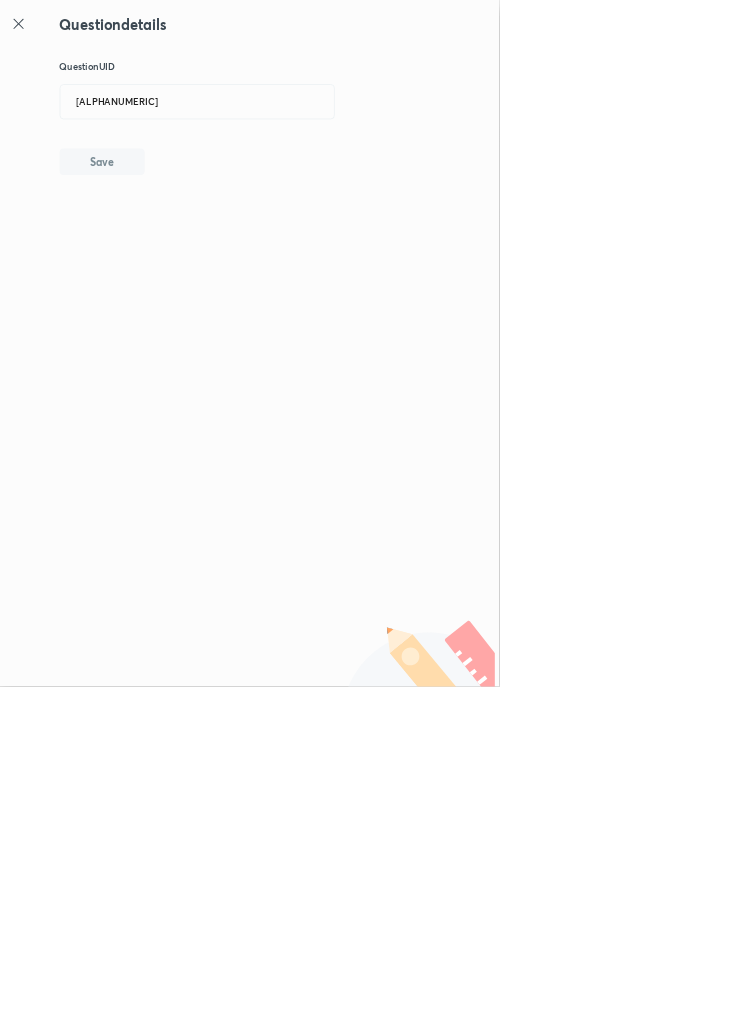 type 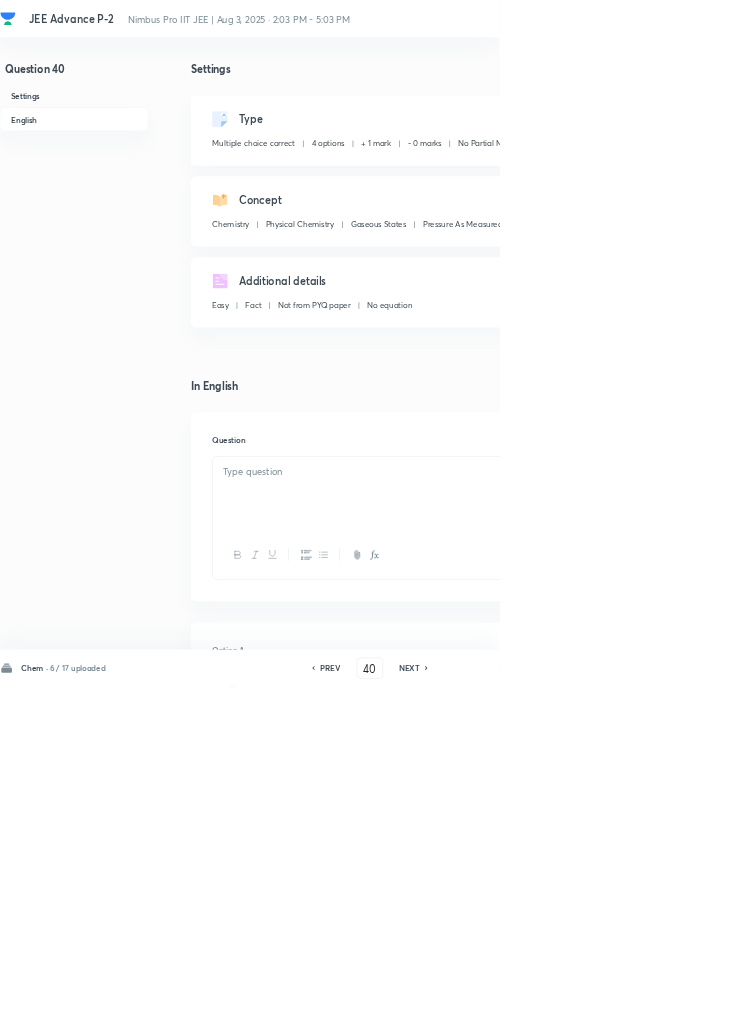 checkbox on "true" 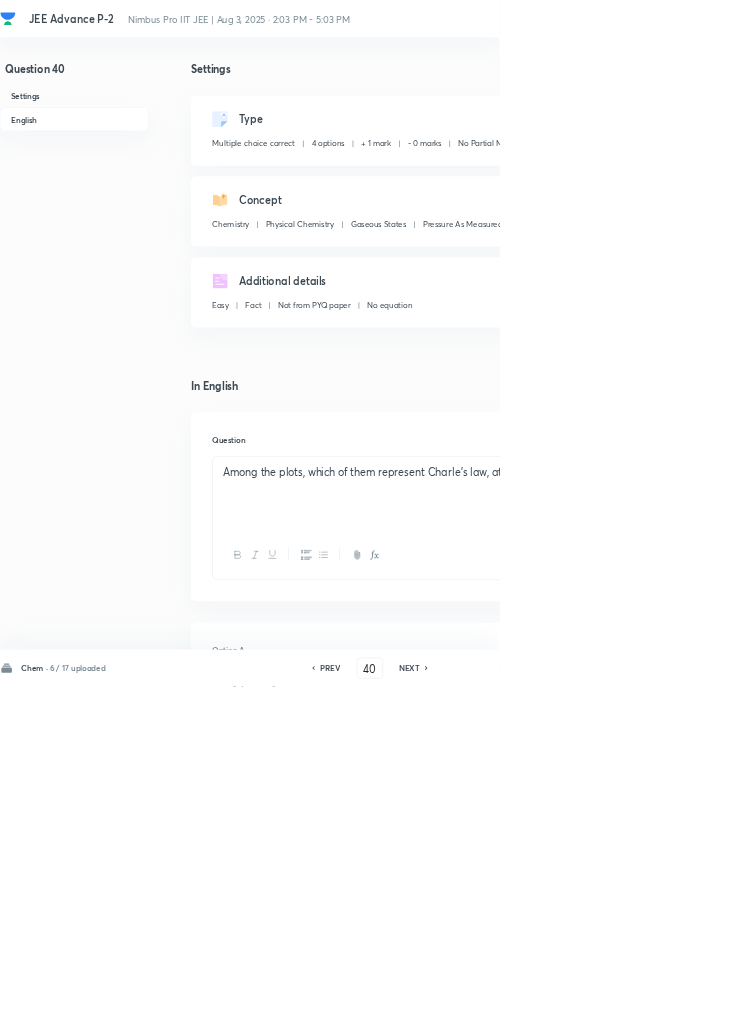 click 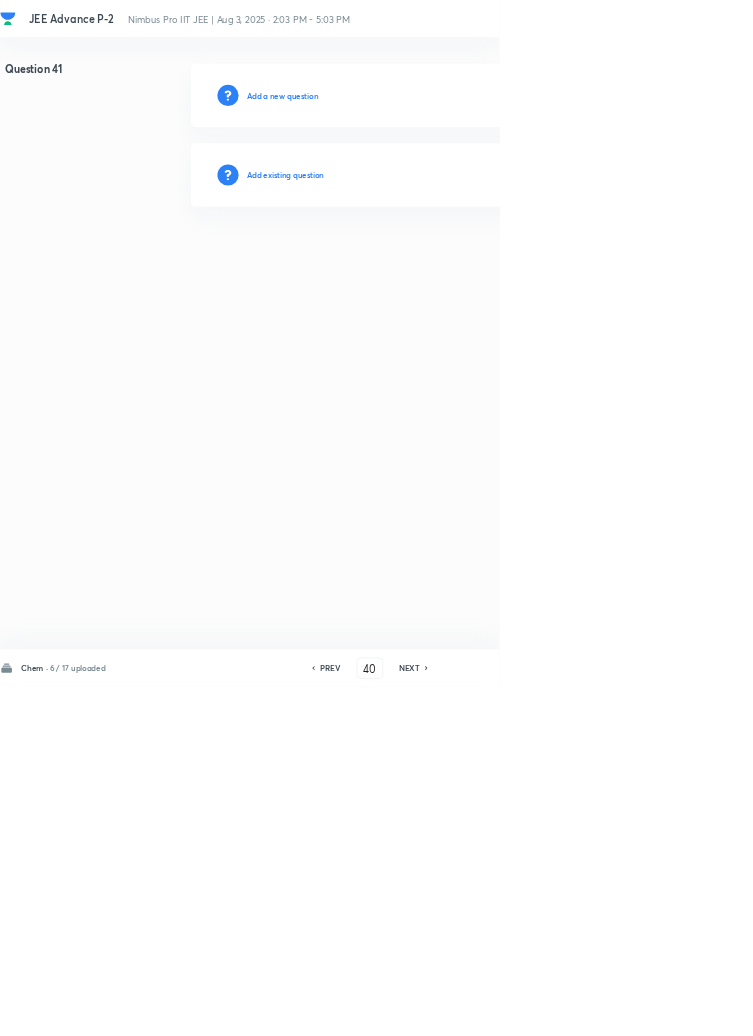 type on "41" 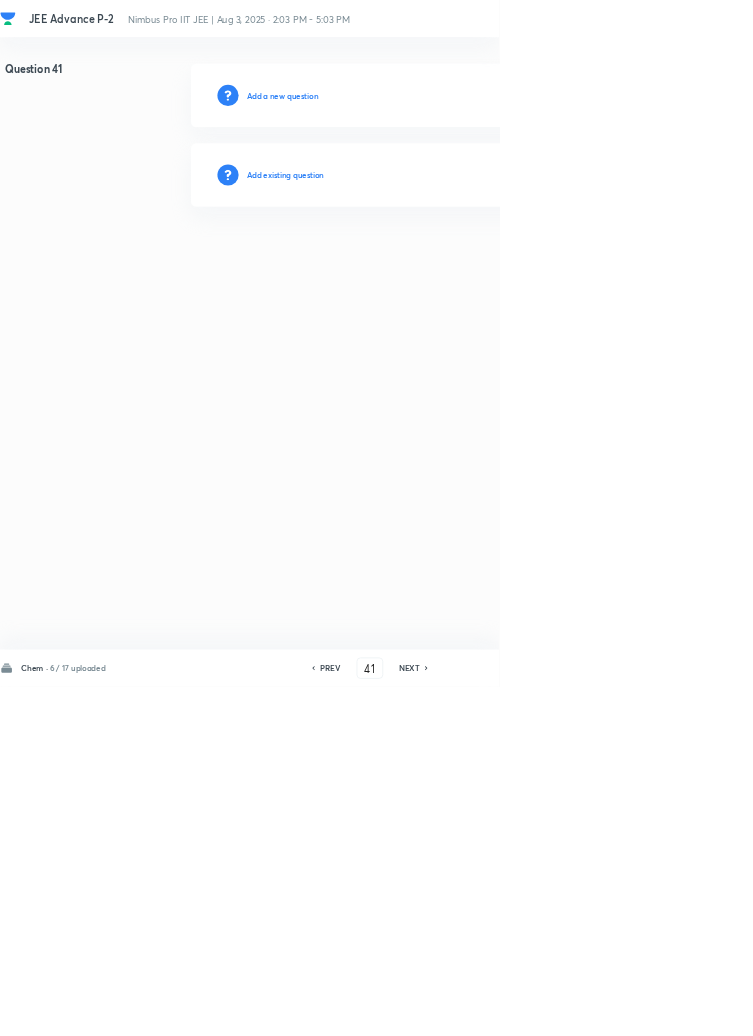 click on "Add existing question" at bounding box center (430, 264) 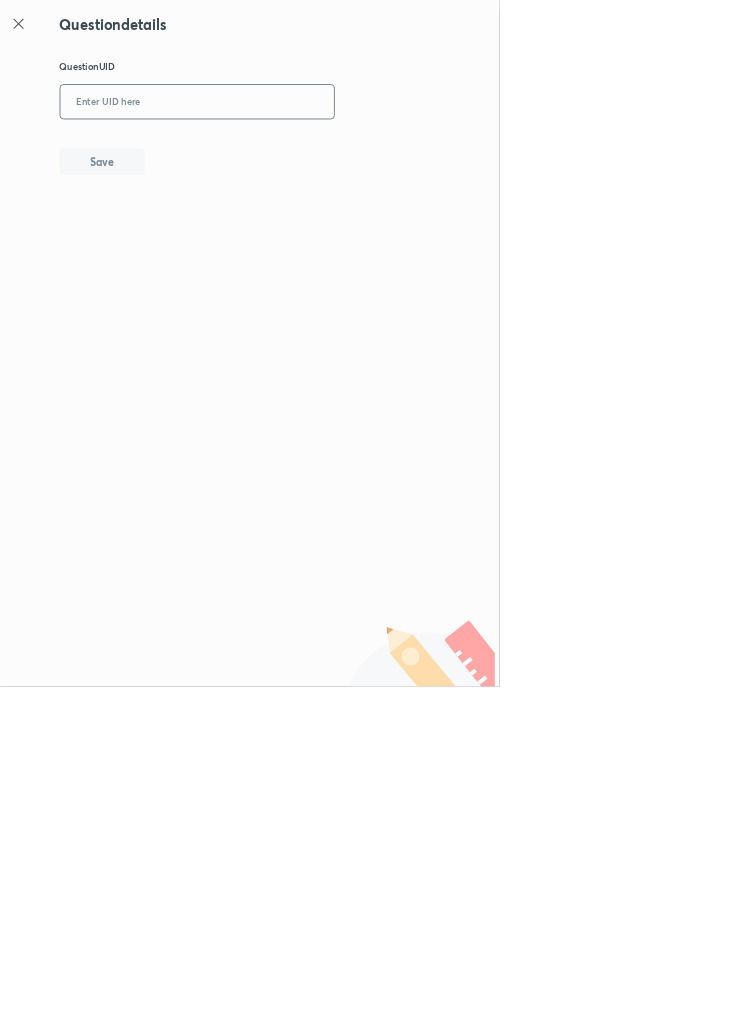 click at bounding box center [297, 154] 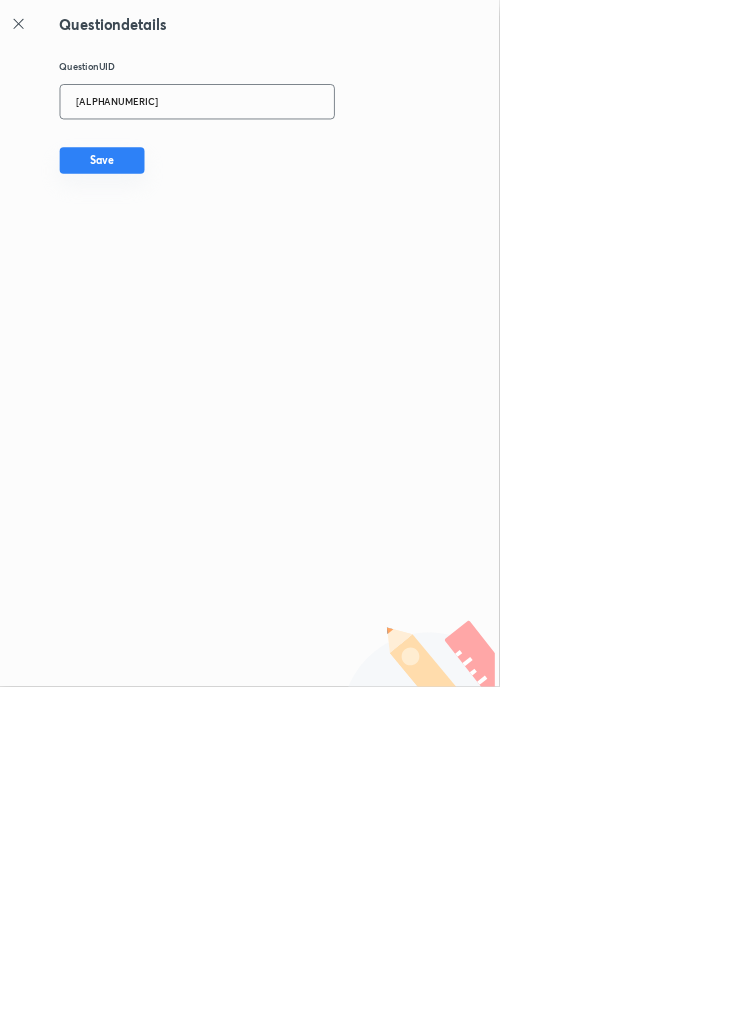 type on "[ALPHANUMERIC]" 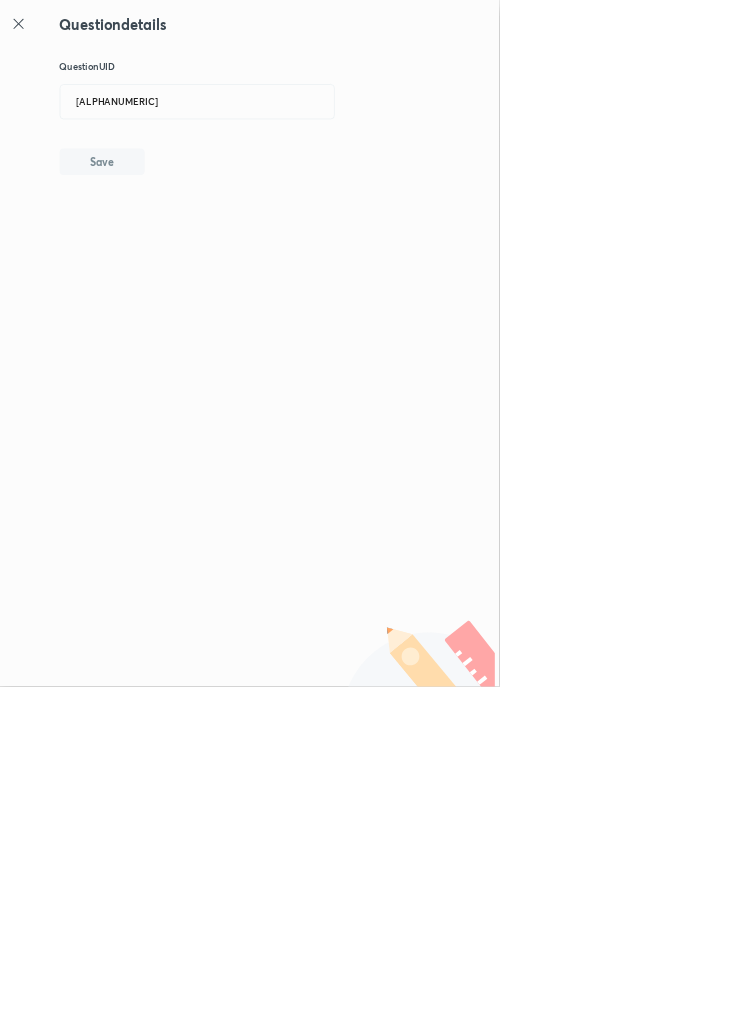 type 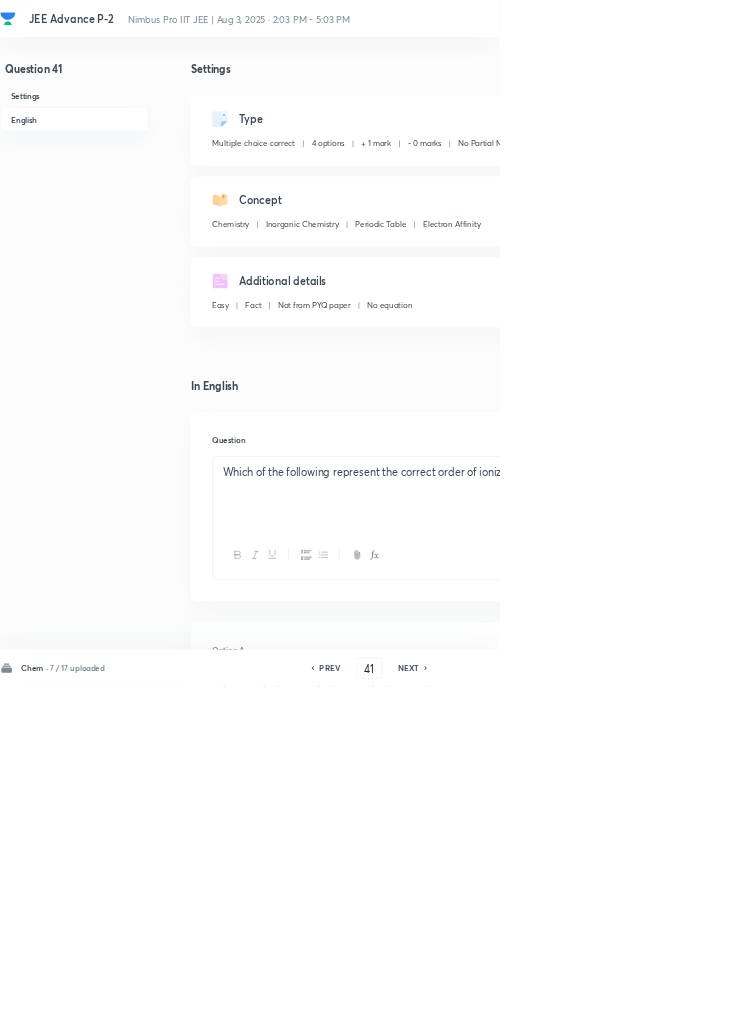 click on "NEXT" at bounding box center [616, 1008] 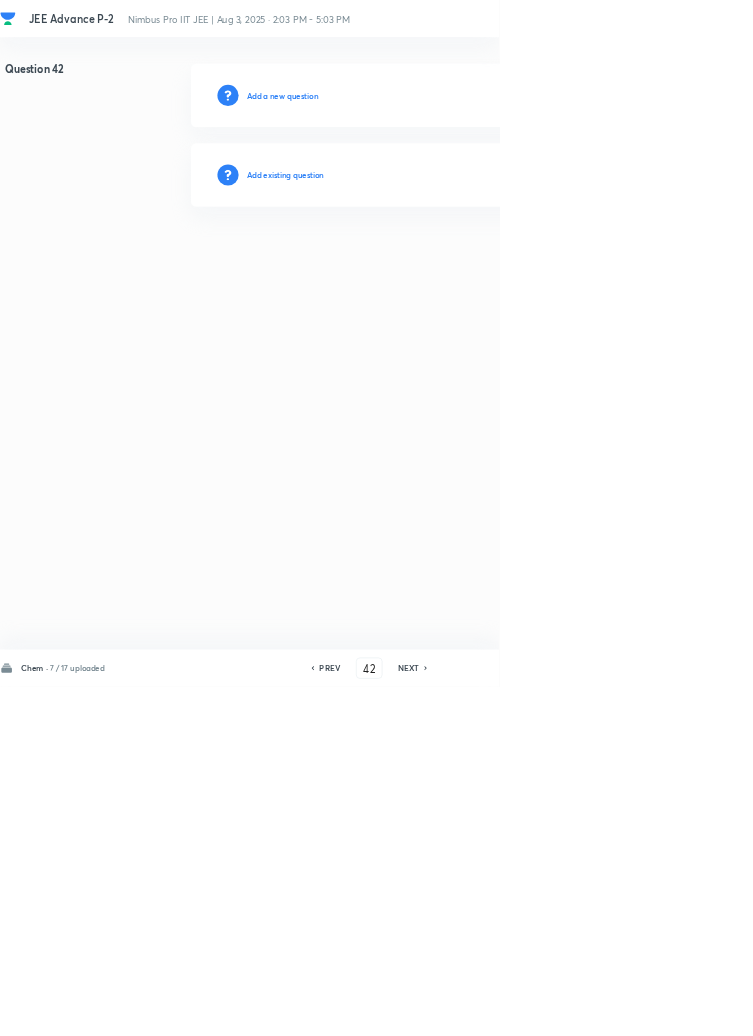 click on "Add existing question" at bounding box center (430, 264) 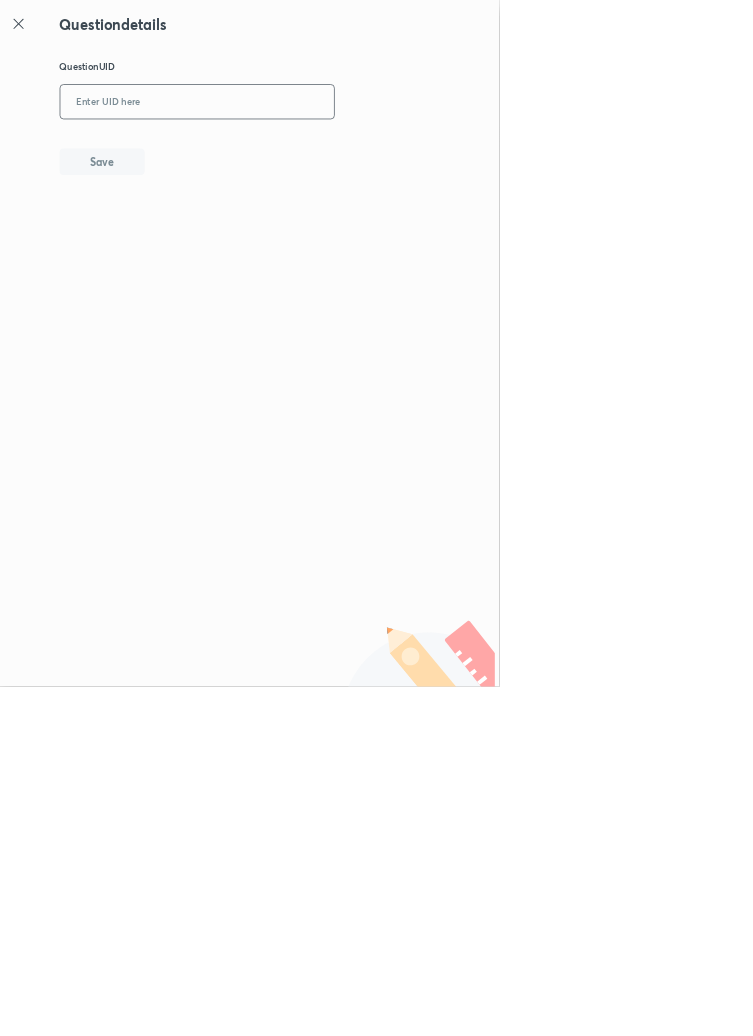 click at bounding box center [297, 154] 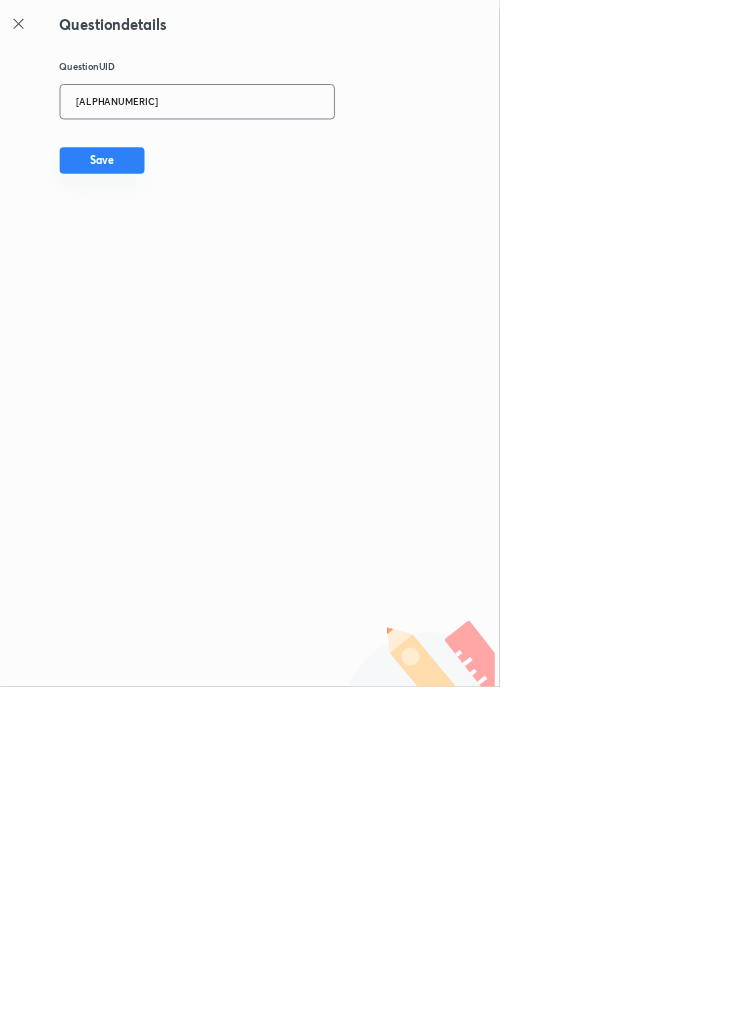 type on "[ALPHANUMERIC]" 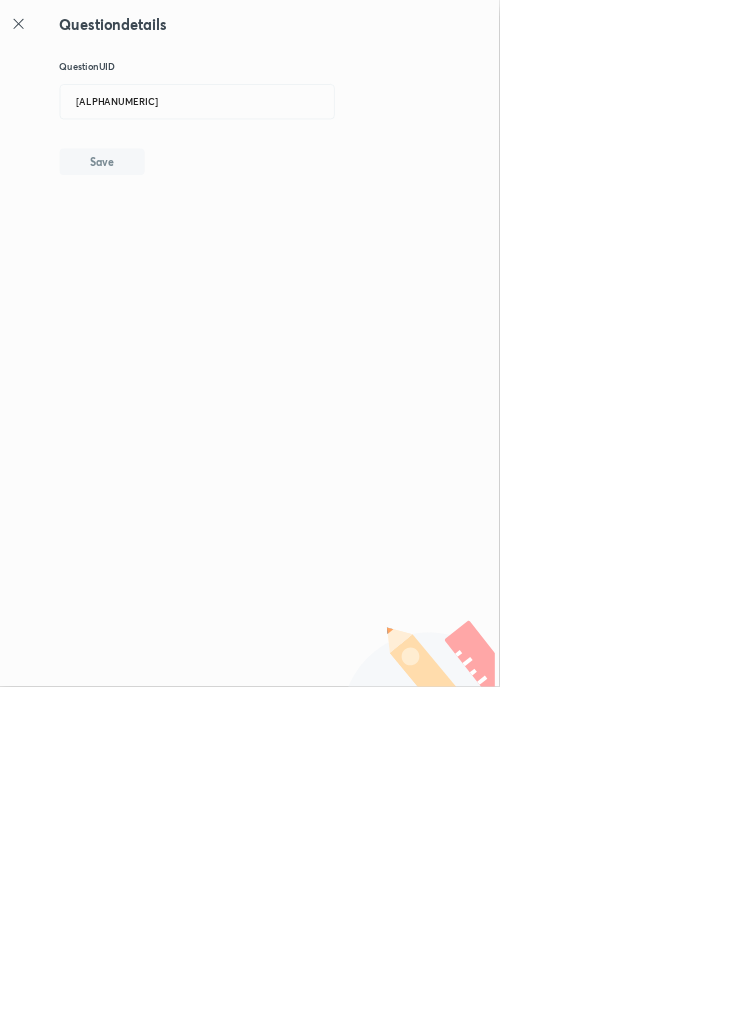 type 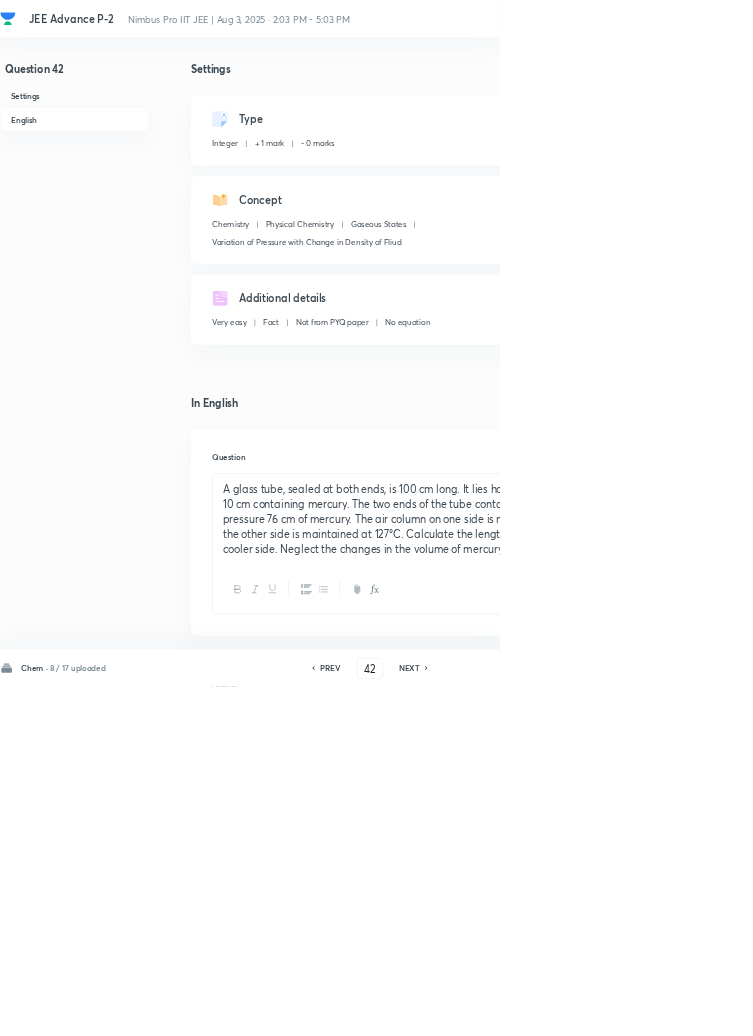 click 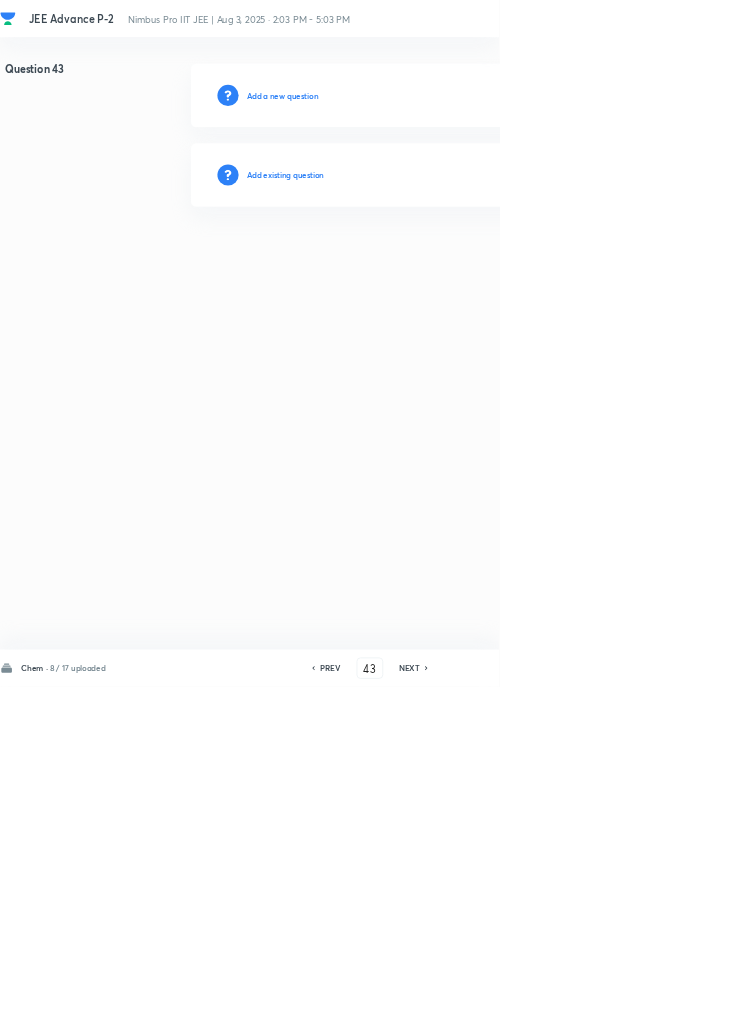 click on "Add existing question" at bounding box center (430, 264) 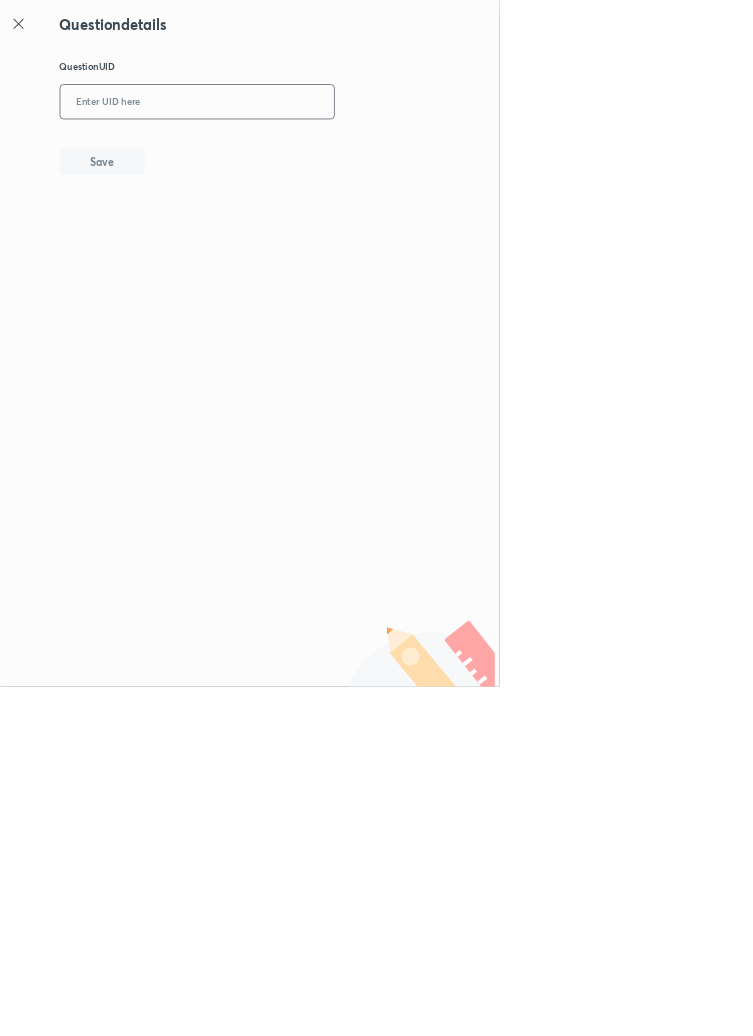 click at bounding box center [297, 154] 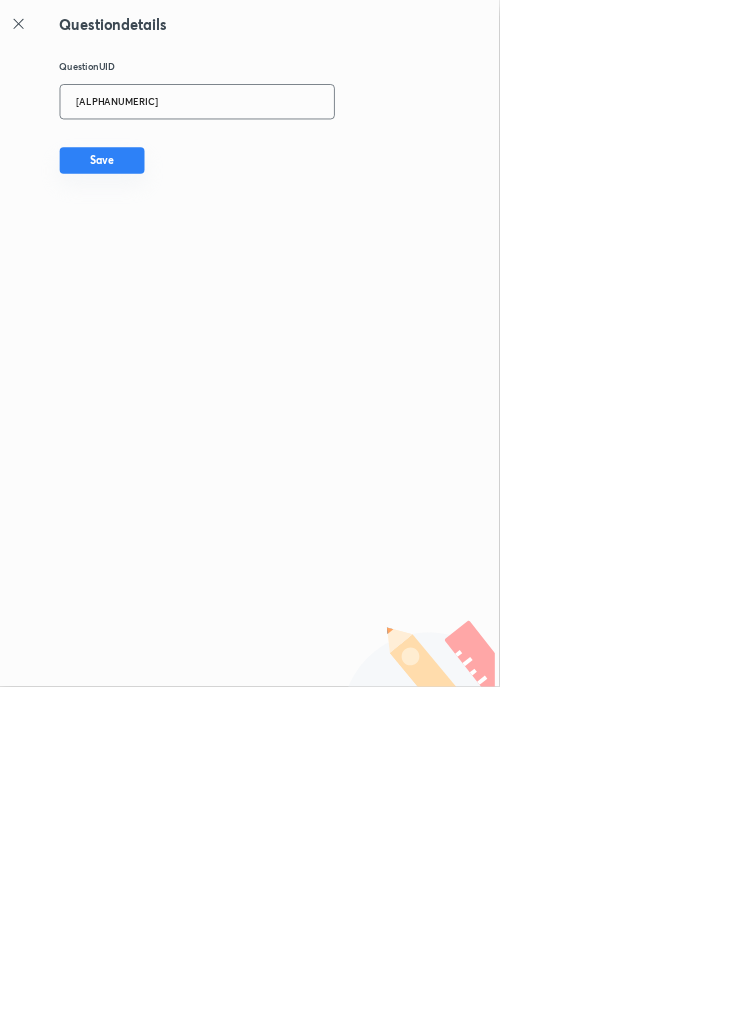 type on "[ALPHANUMERIC]" 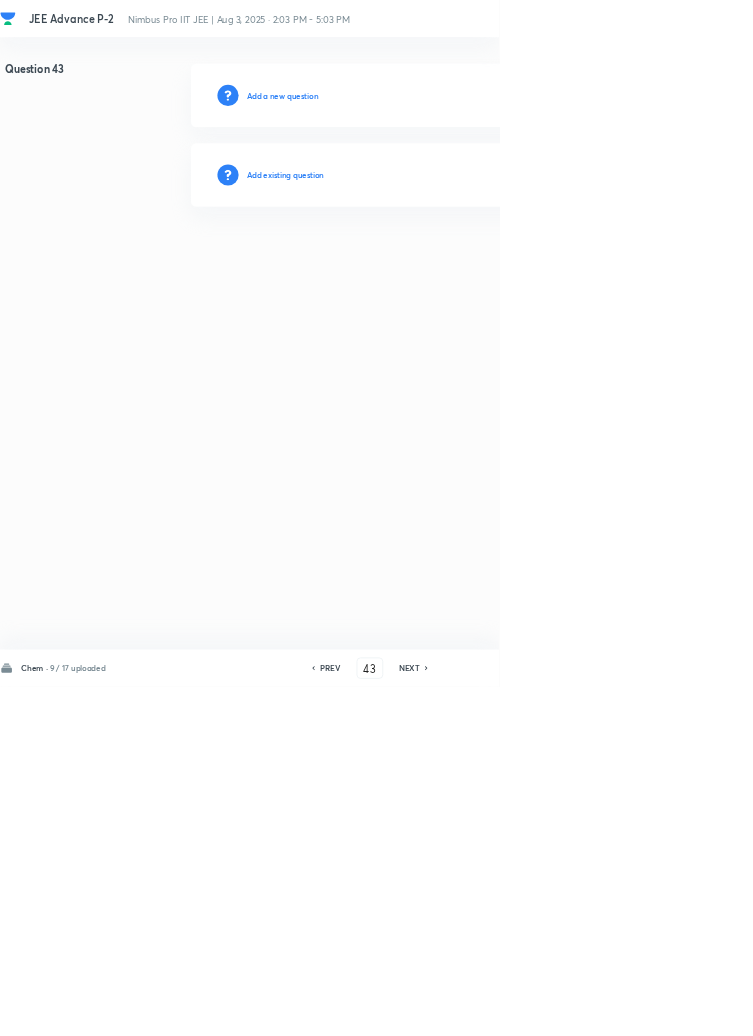 type 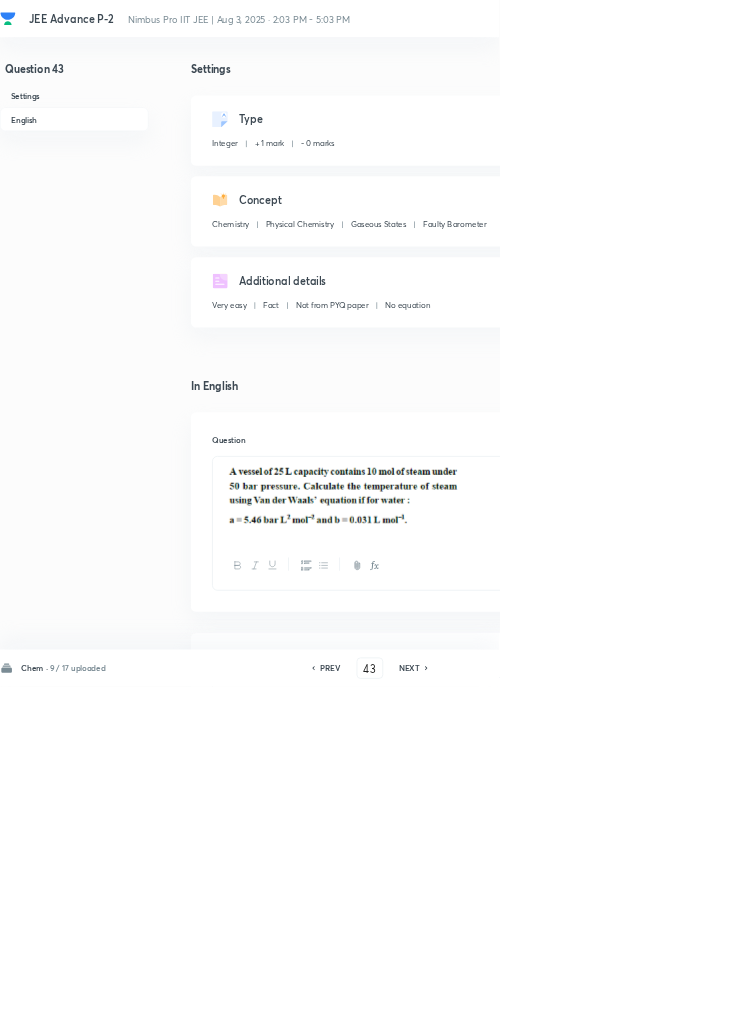 click 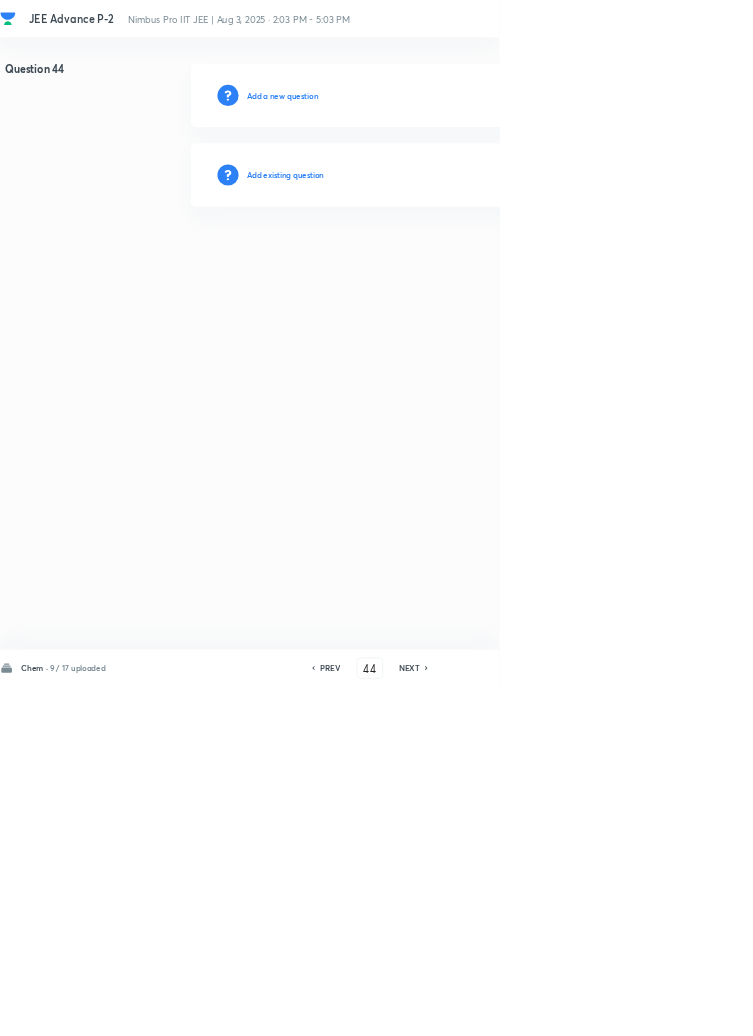 click on "Add existing question" at bounding box center (430, 264) 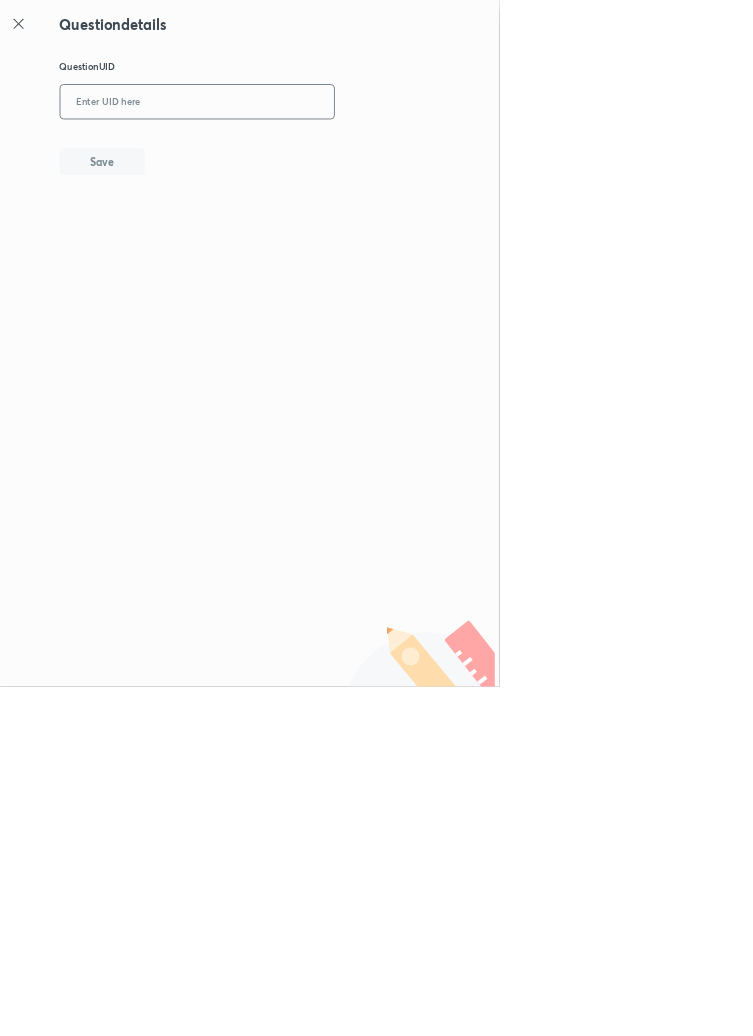 click at bounding box center [297, 154] 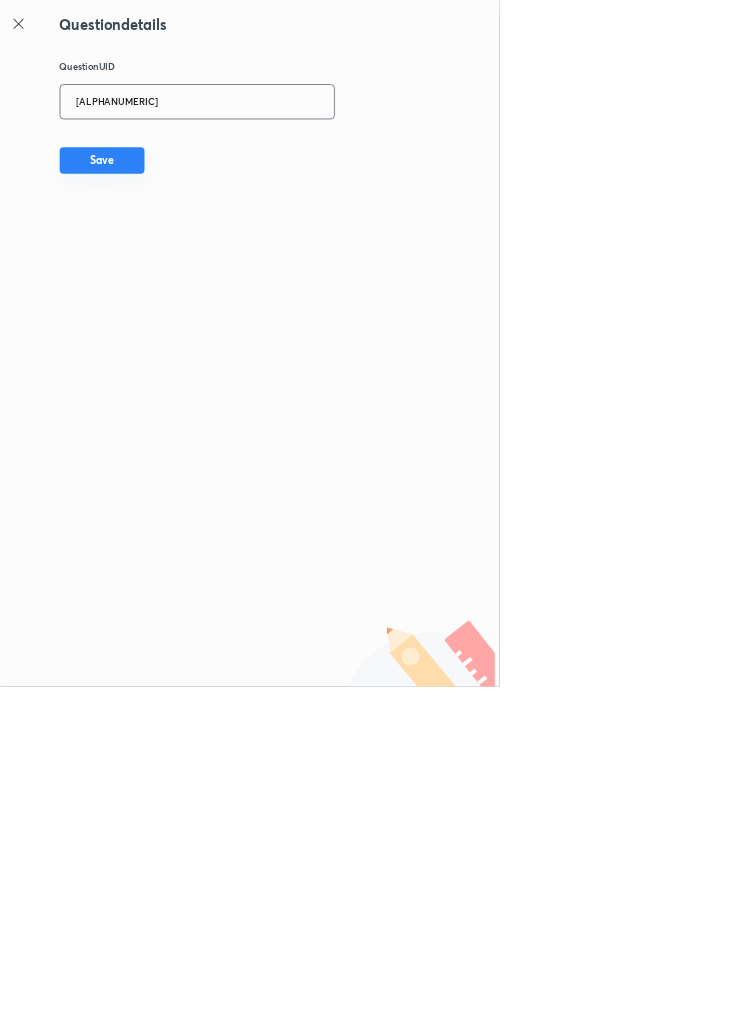 type on "[ALPHANUMERIC]" 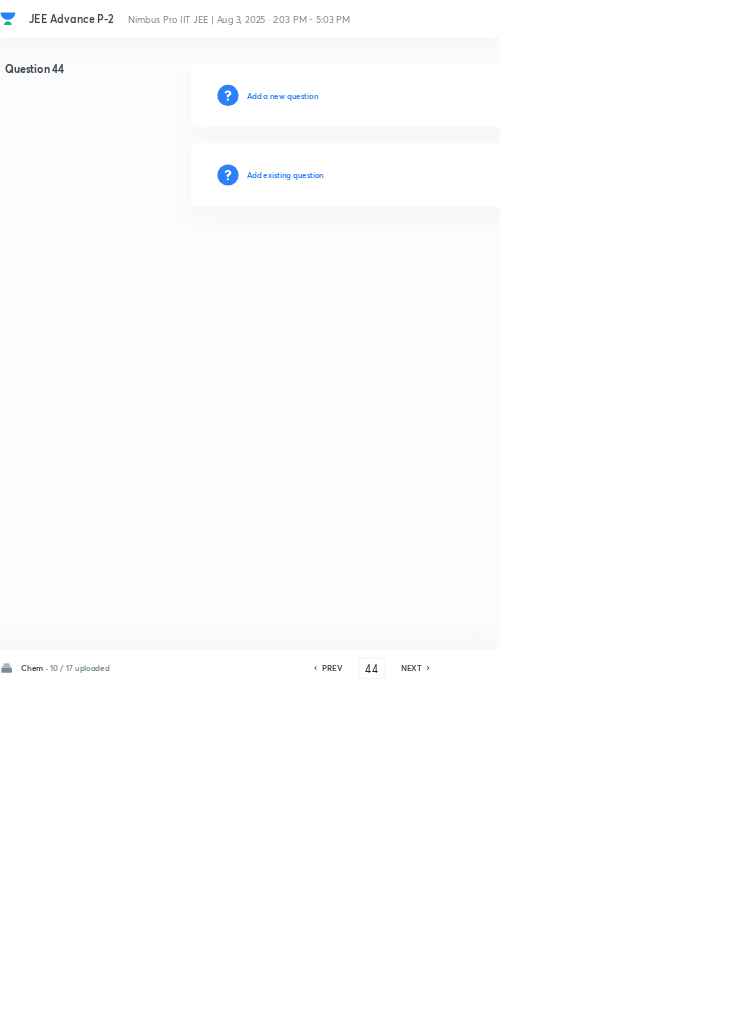 type 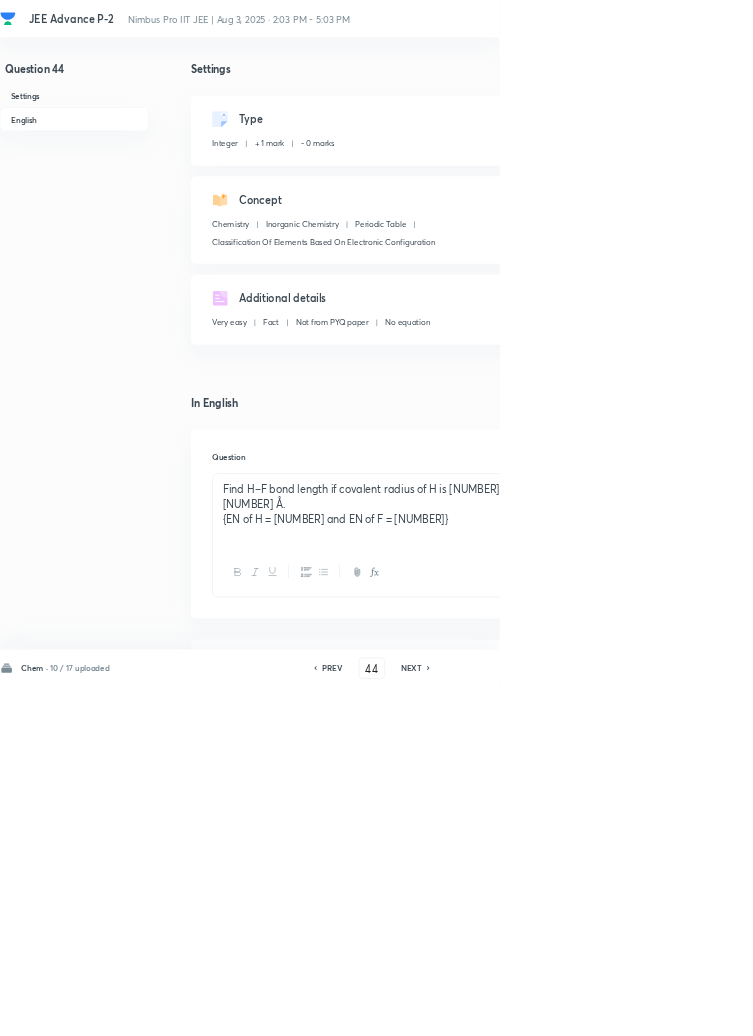 click 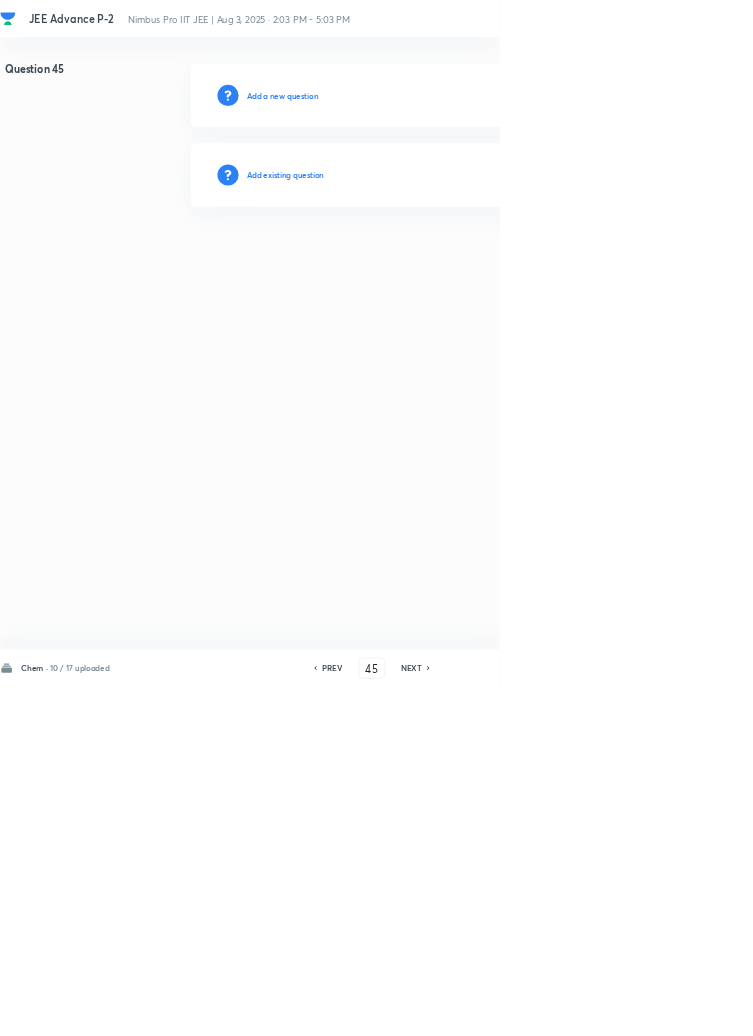 click on "Add existing question" at bounding box center [430, 264] 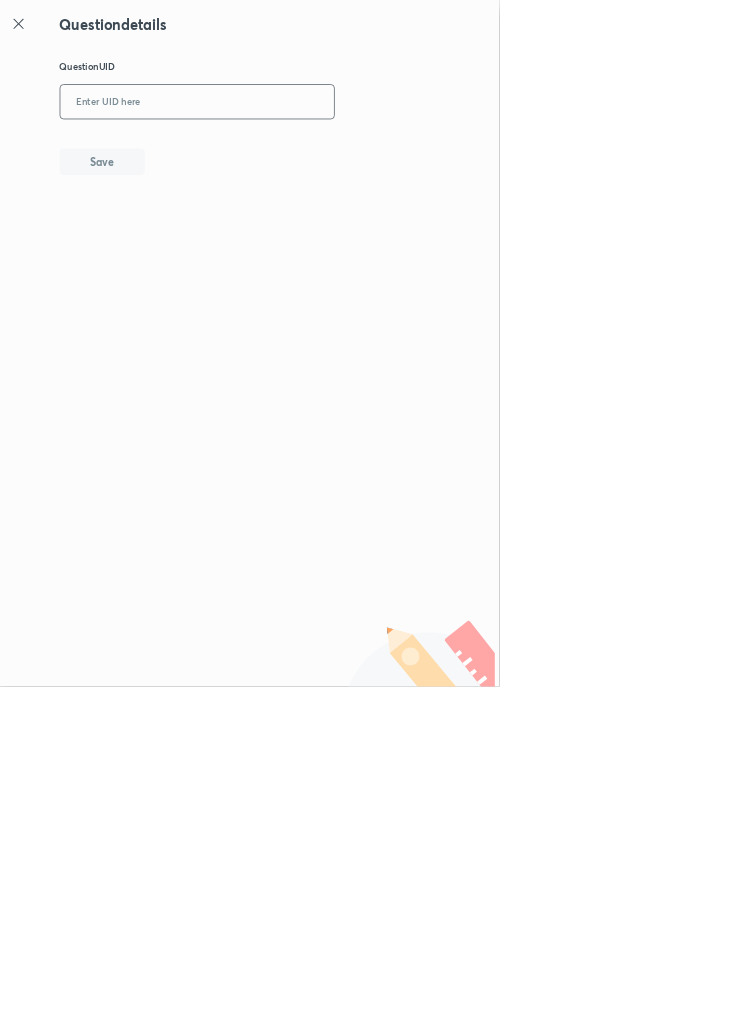 click at bounding box center [297, 154] 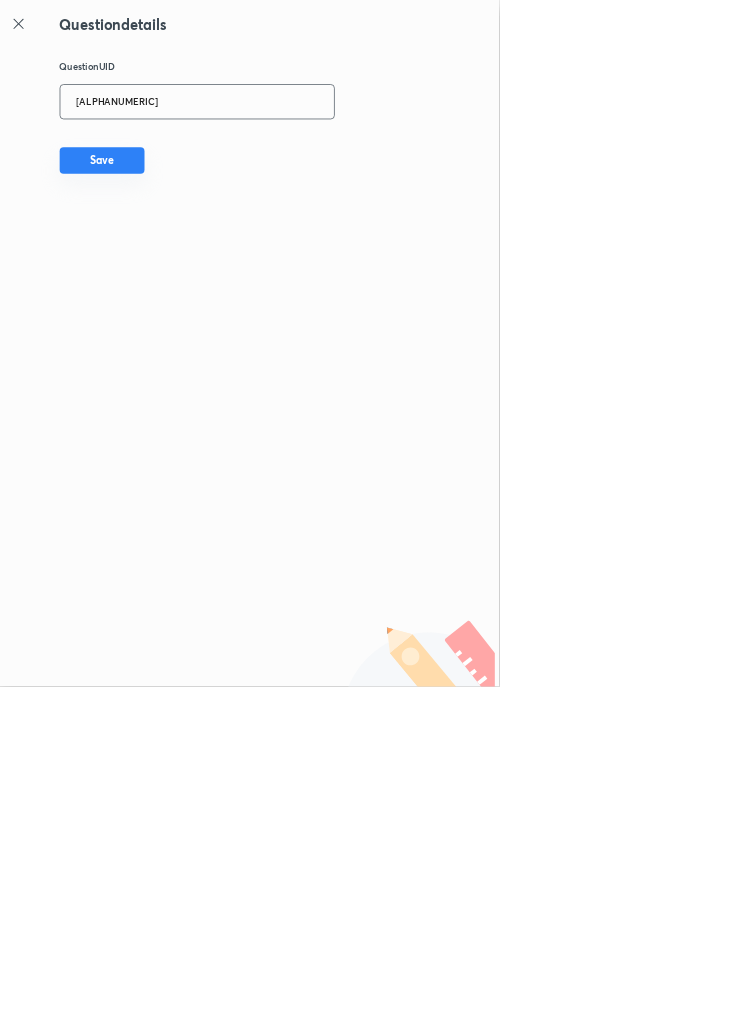 type on "[ALPHANUMERIC]" 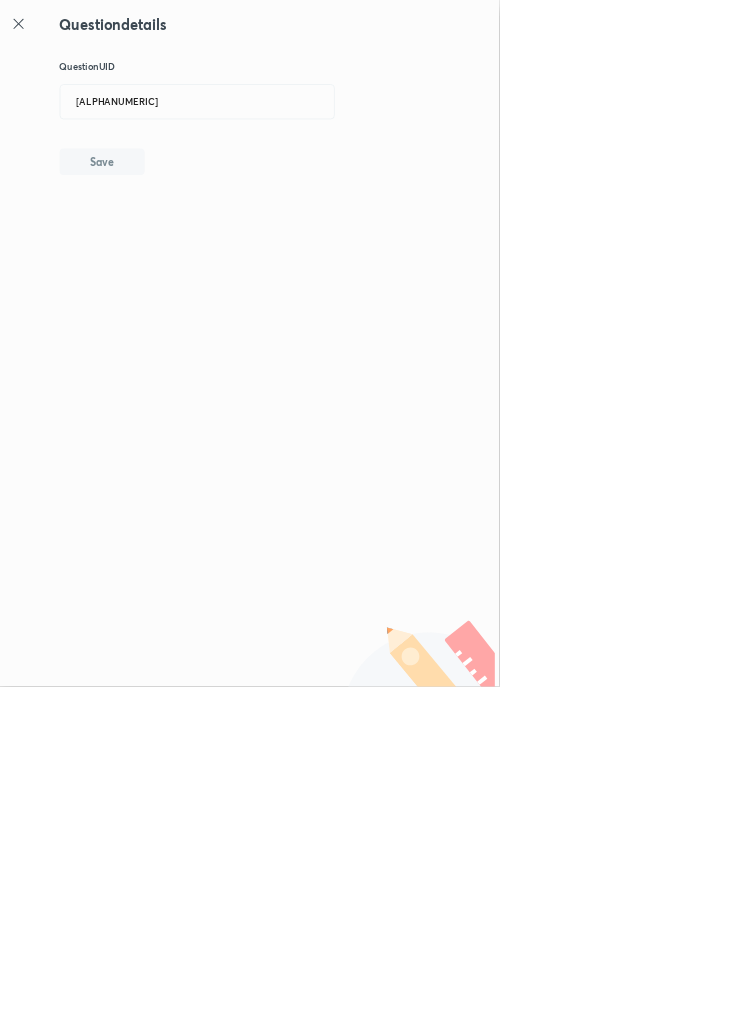 type 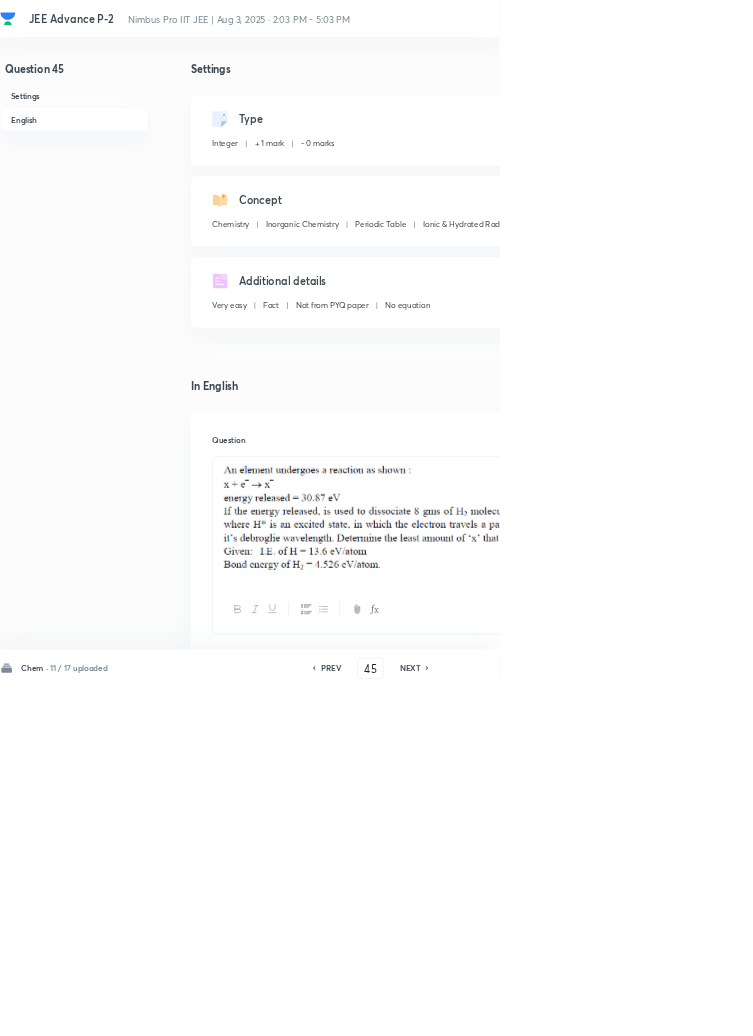 click 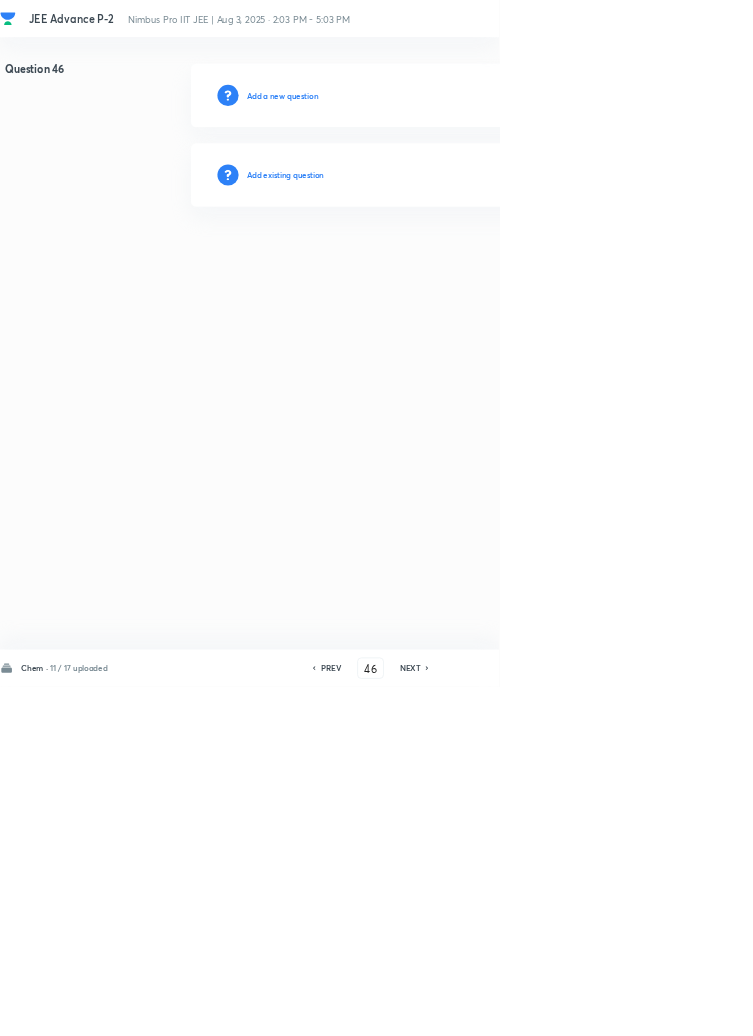 click on "Add existing question" at bounding box center (430, 264) 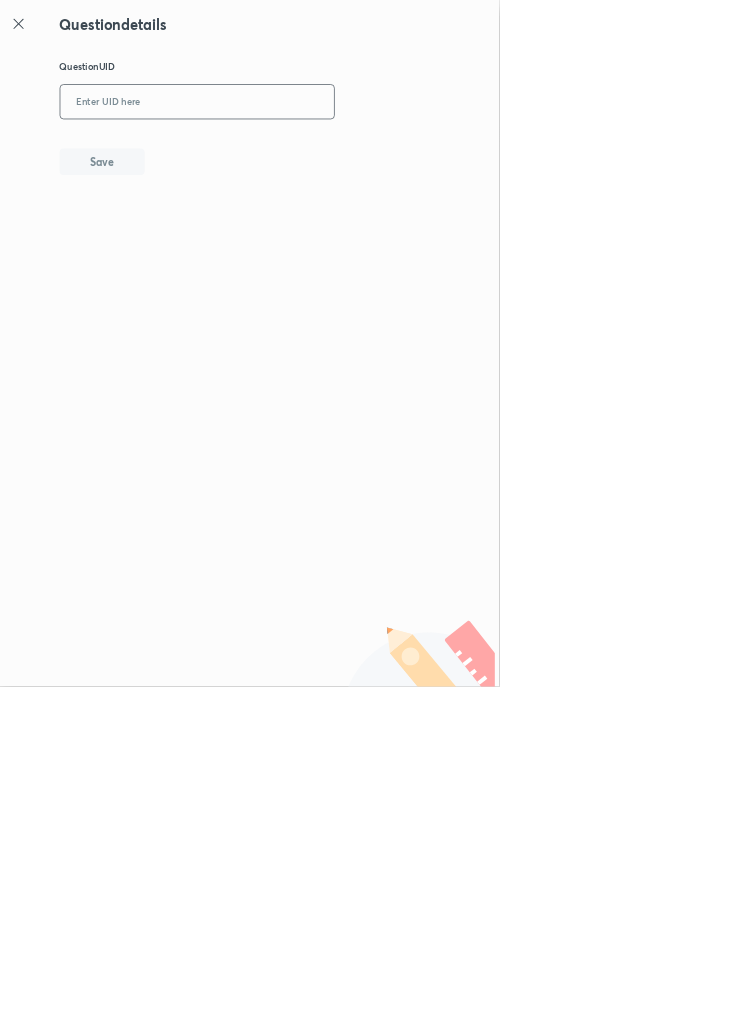 click at bounding box center (297, 154) 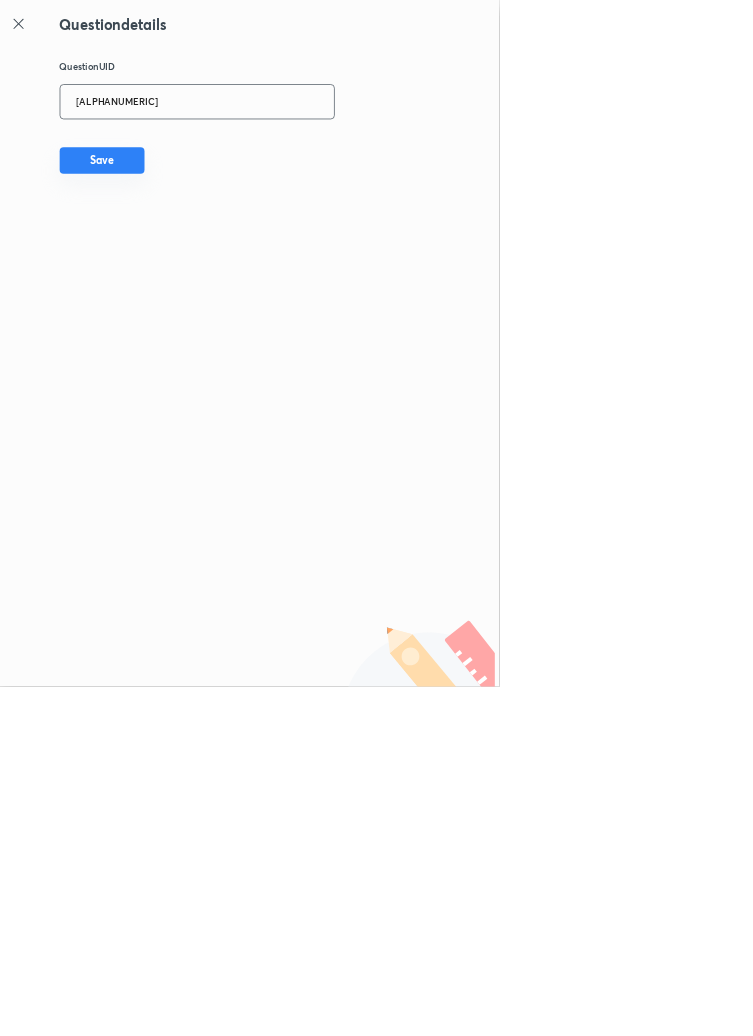 type on "[ALPHANUMERIC]" 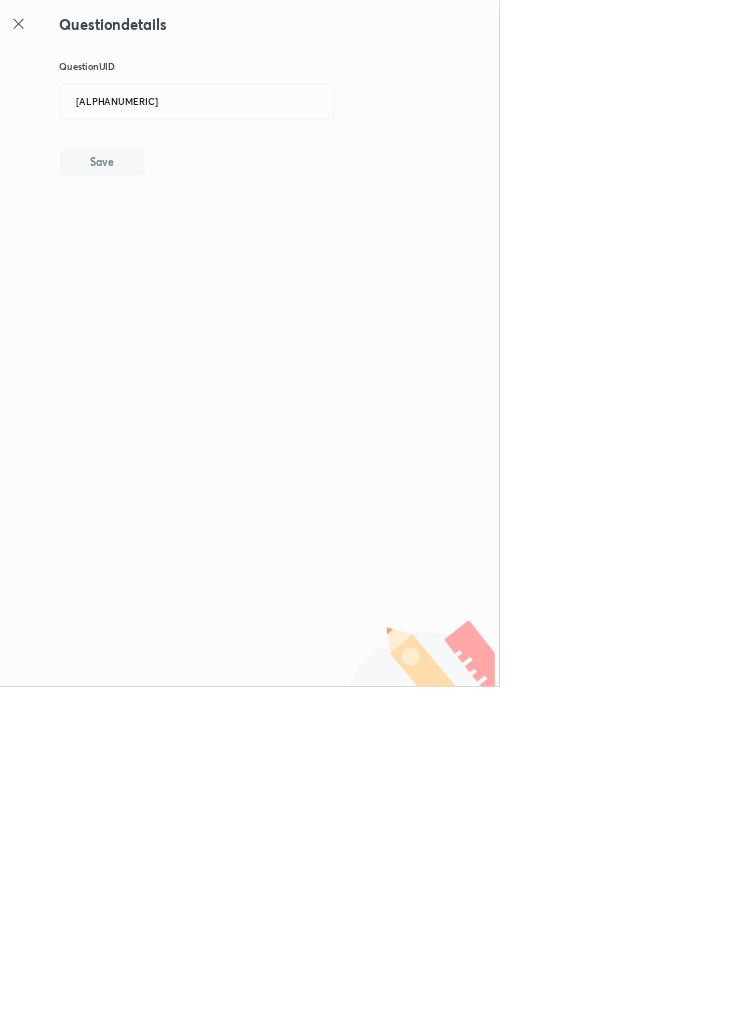 type 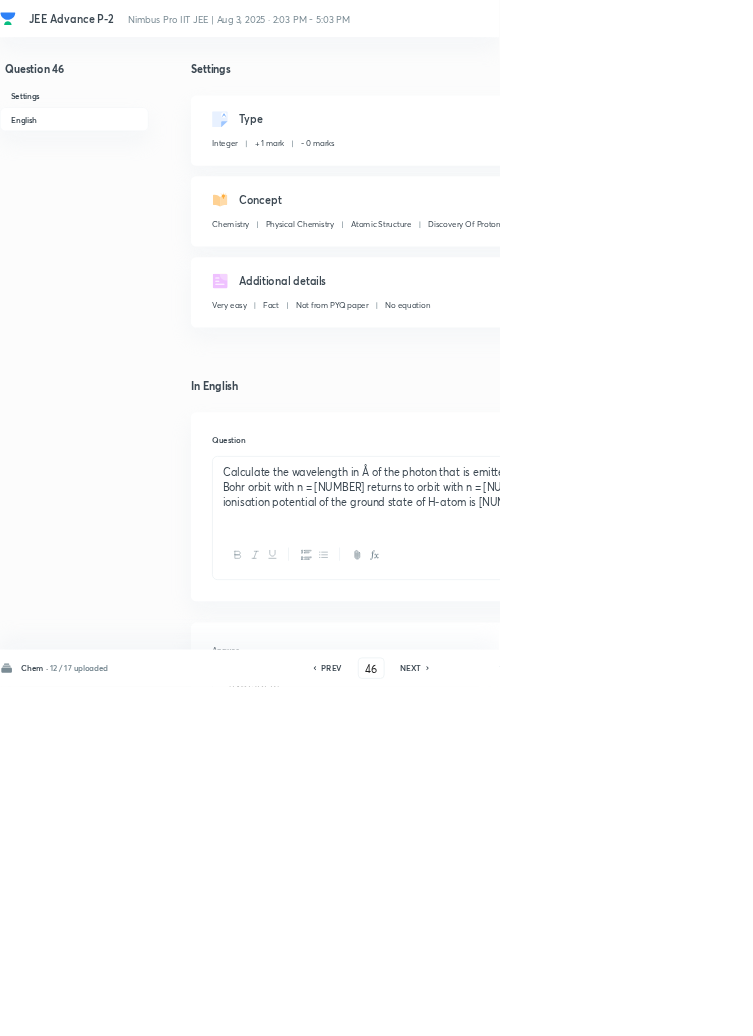 click 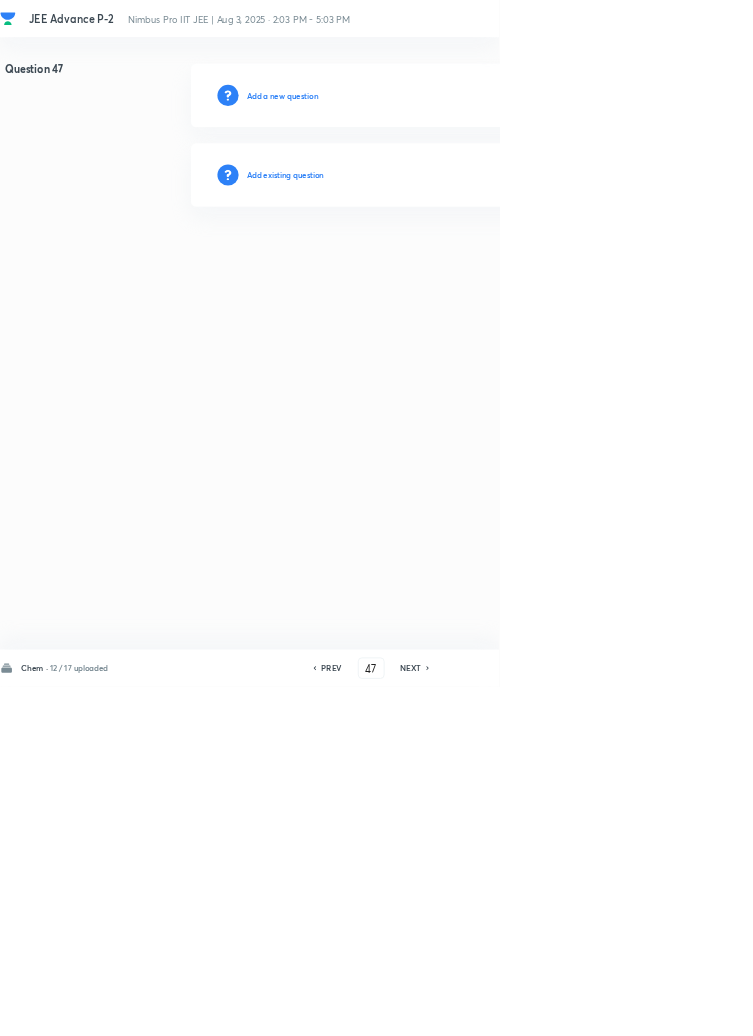 click on "Add existing question" at bounding box center [430, 264] 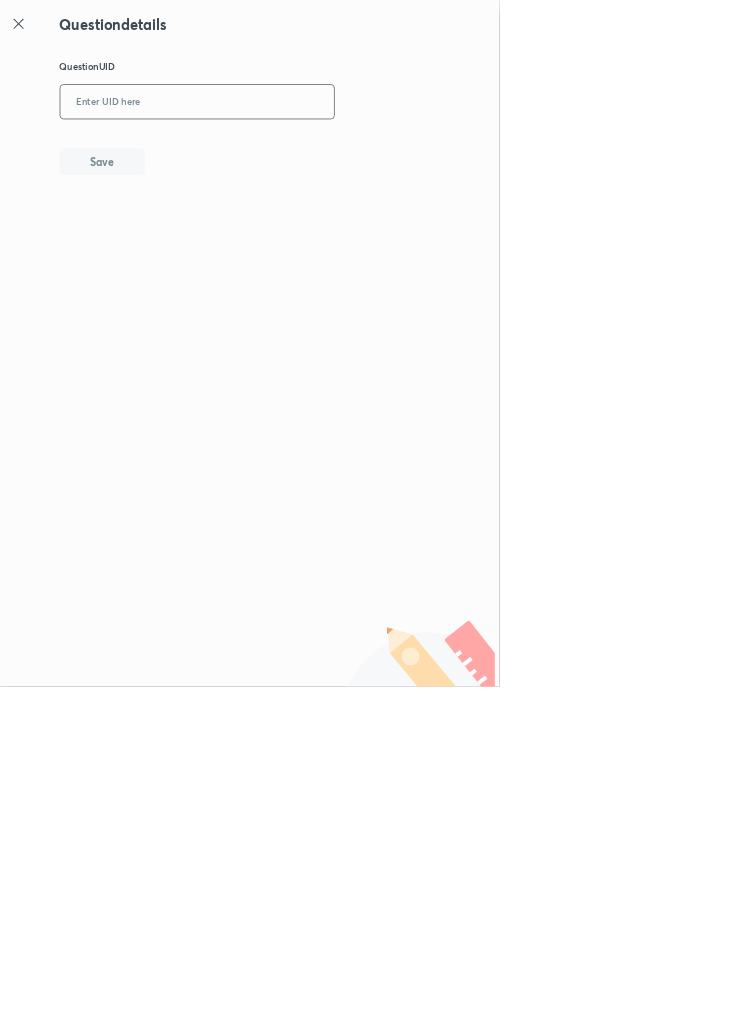 click at bounding box center (297, 154) 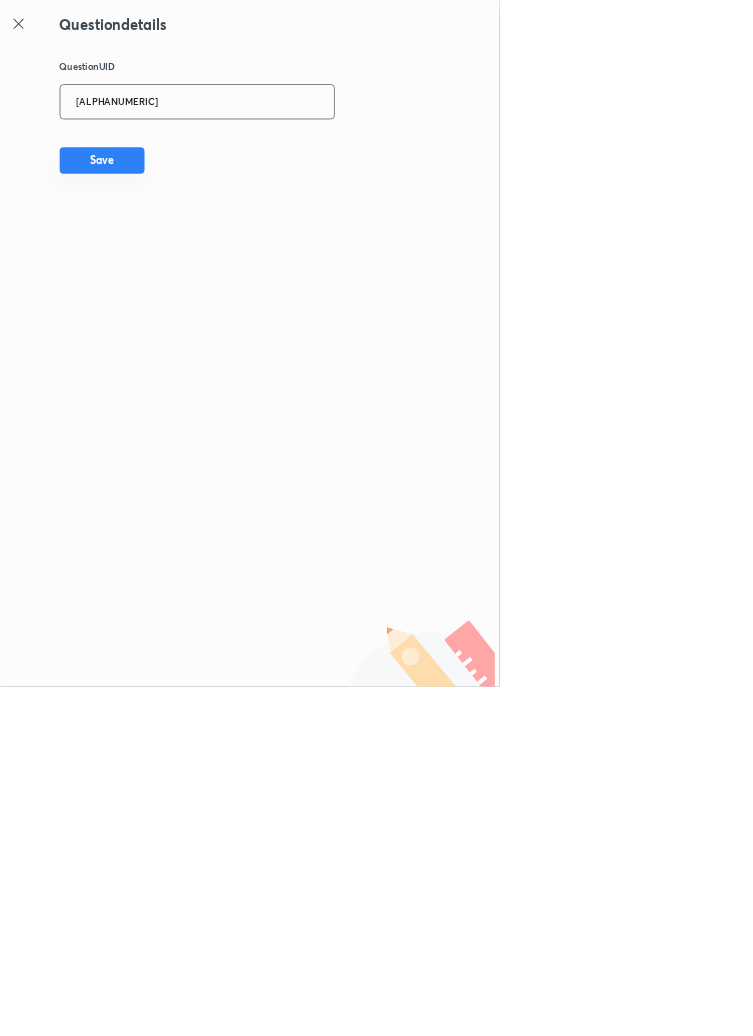 type on "[ALPHANUMERIC]" 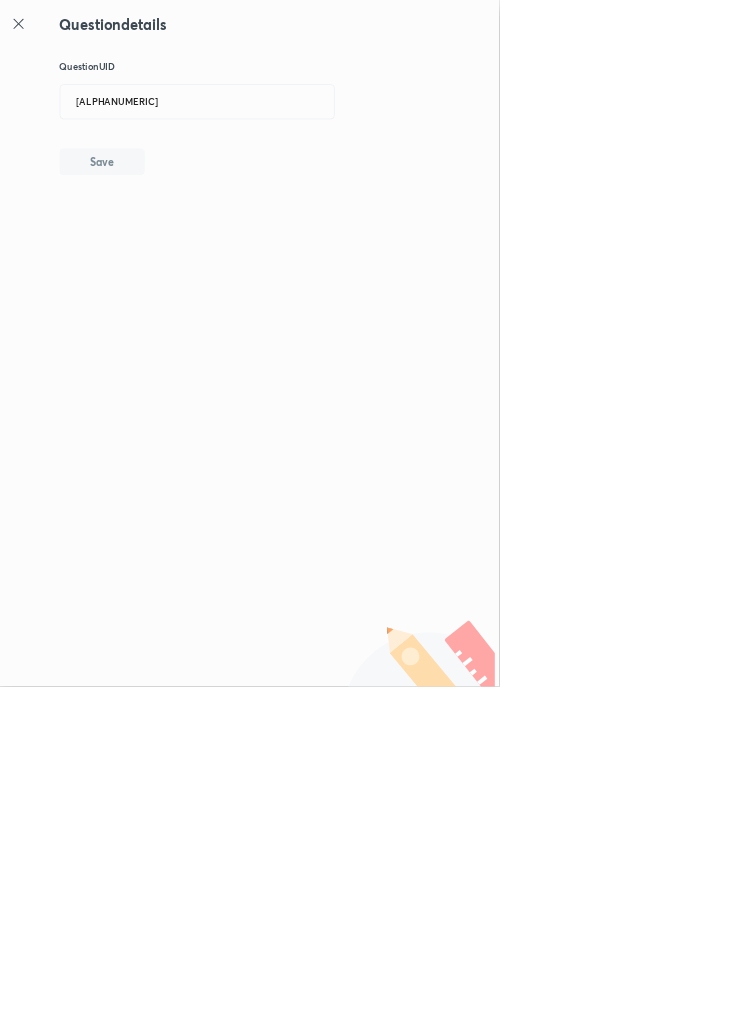 type 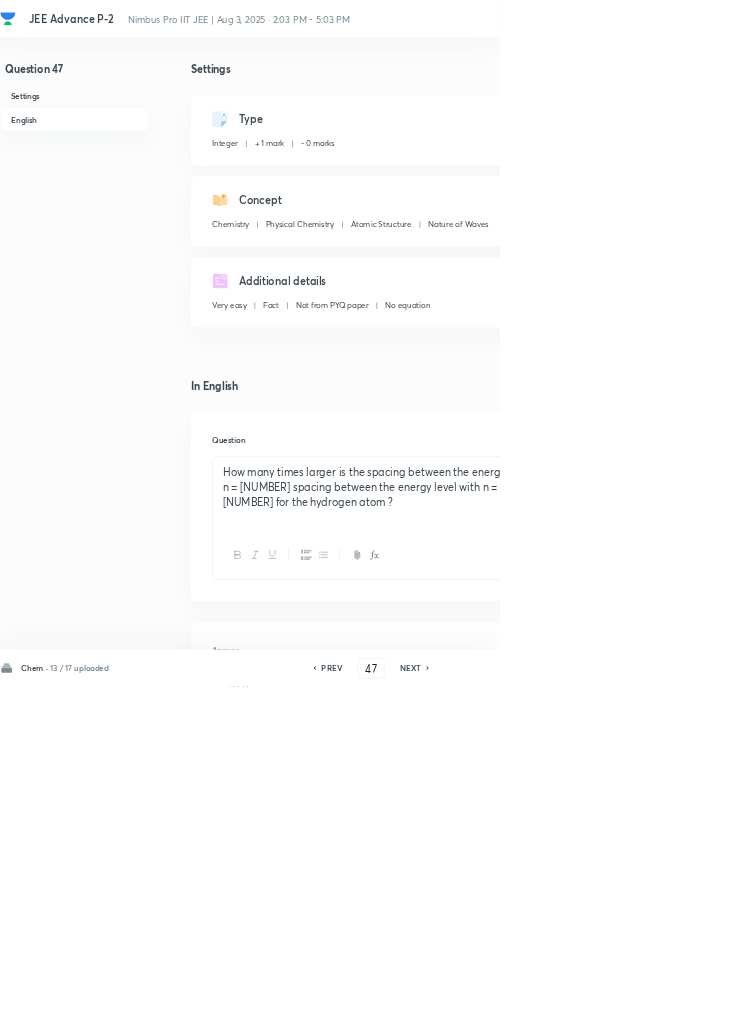 click 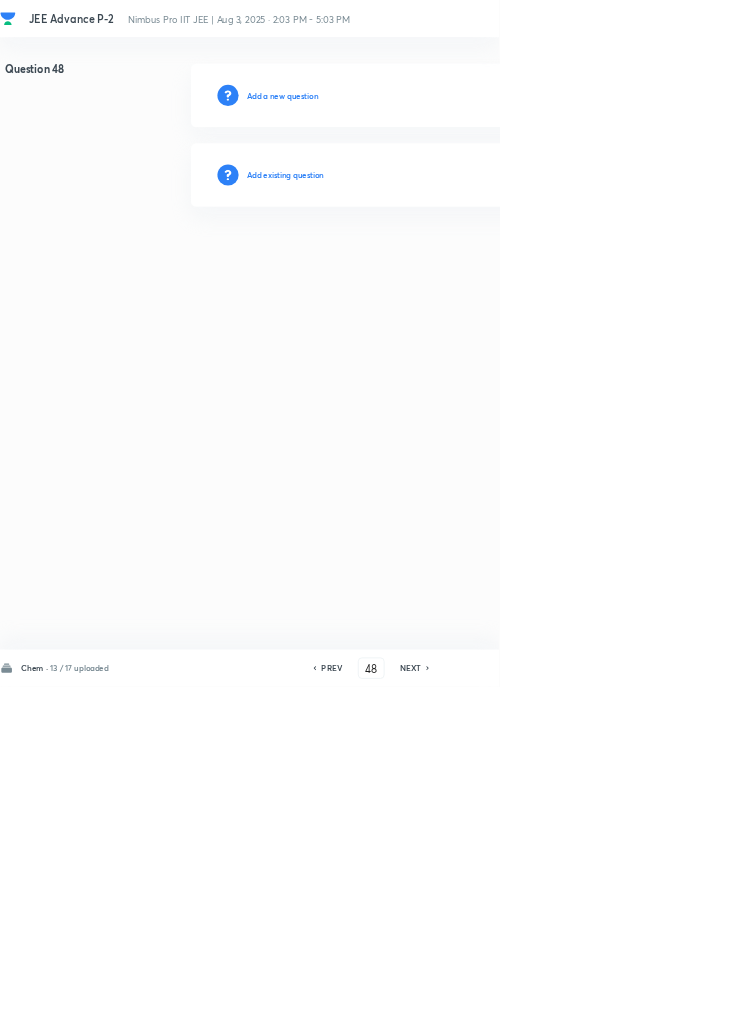click on "Add existing question" at bounding box center (430, 264) 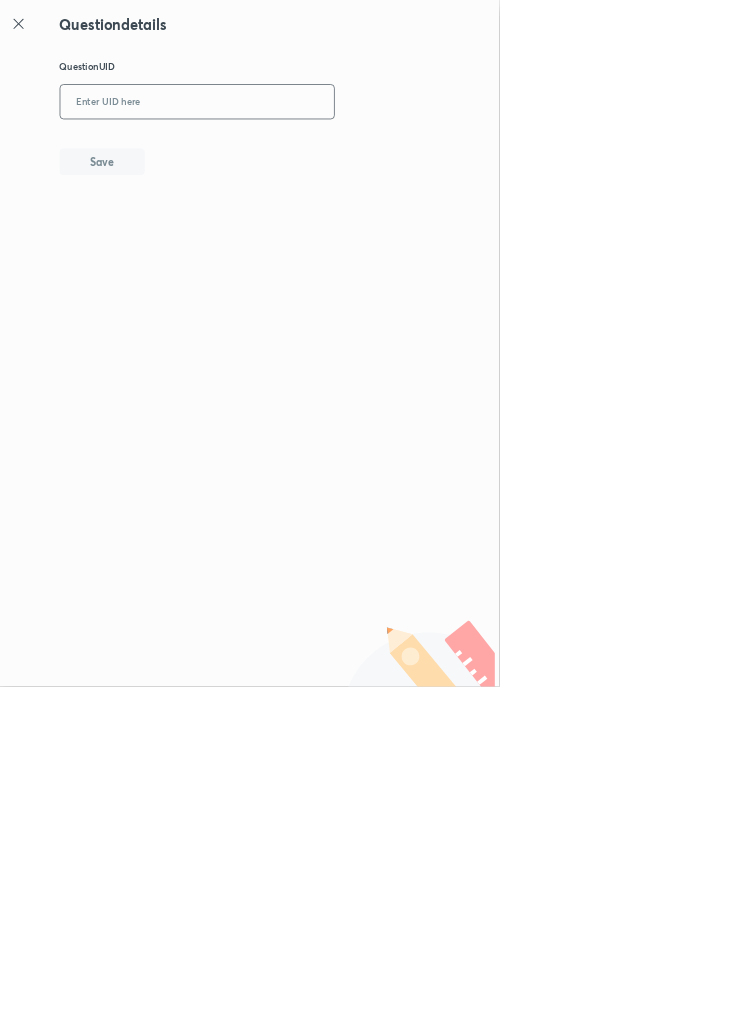 click at bounding box center [297, 154] 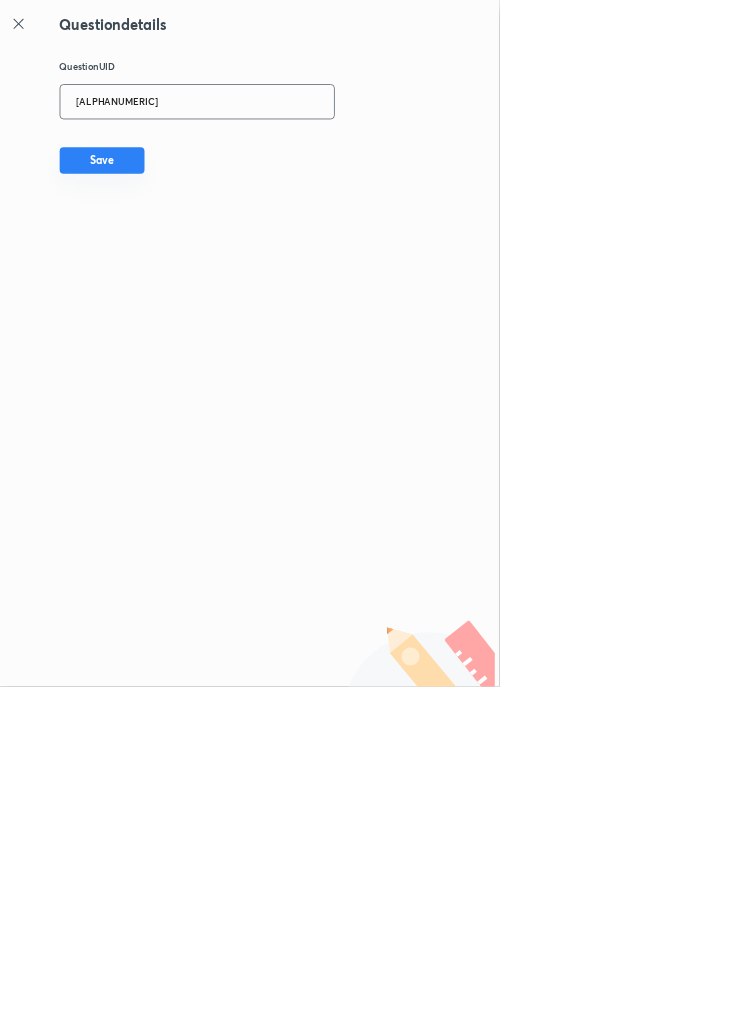 type on "[ALPHANUMERIC]" 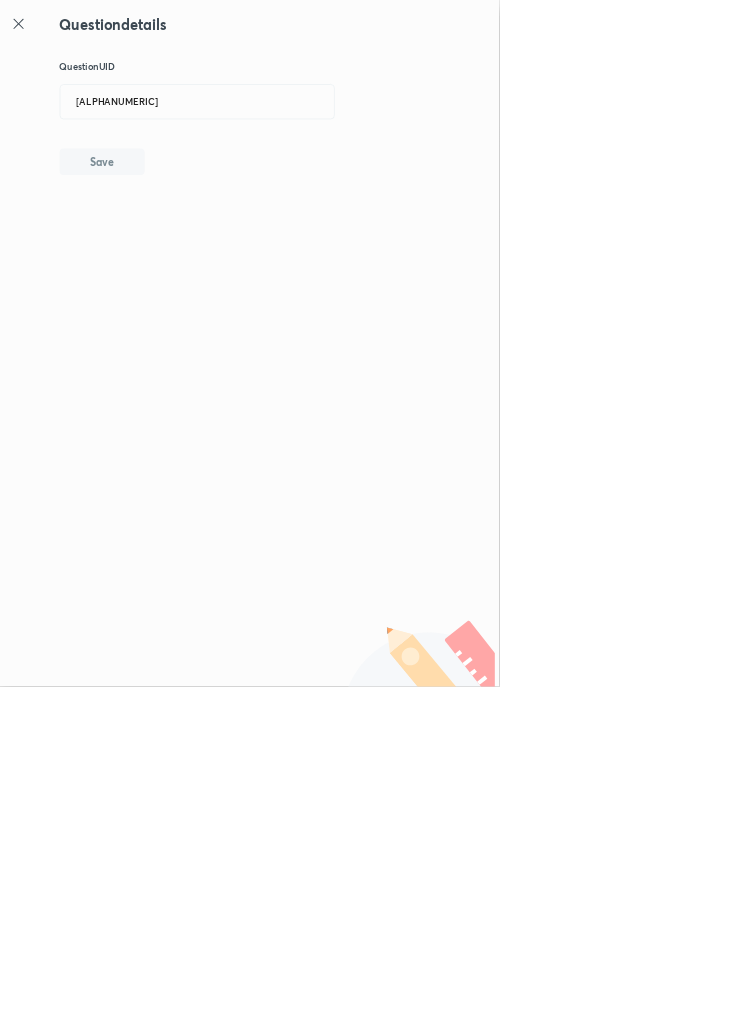 type 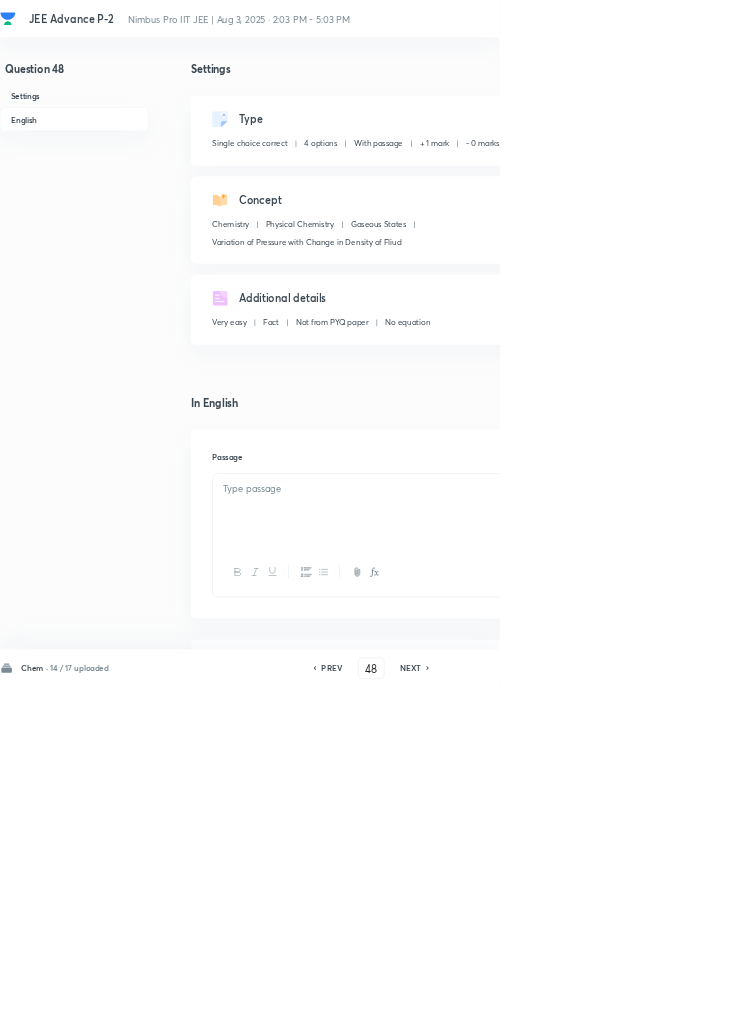 checkbox on "true" 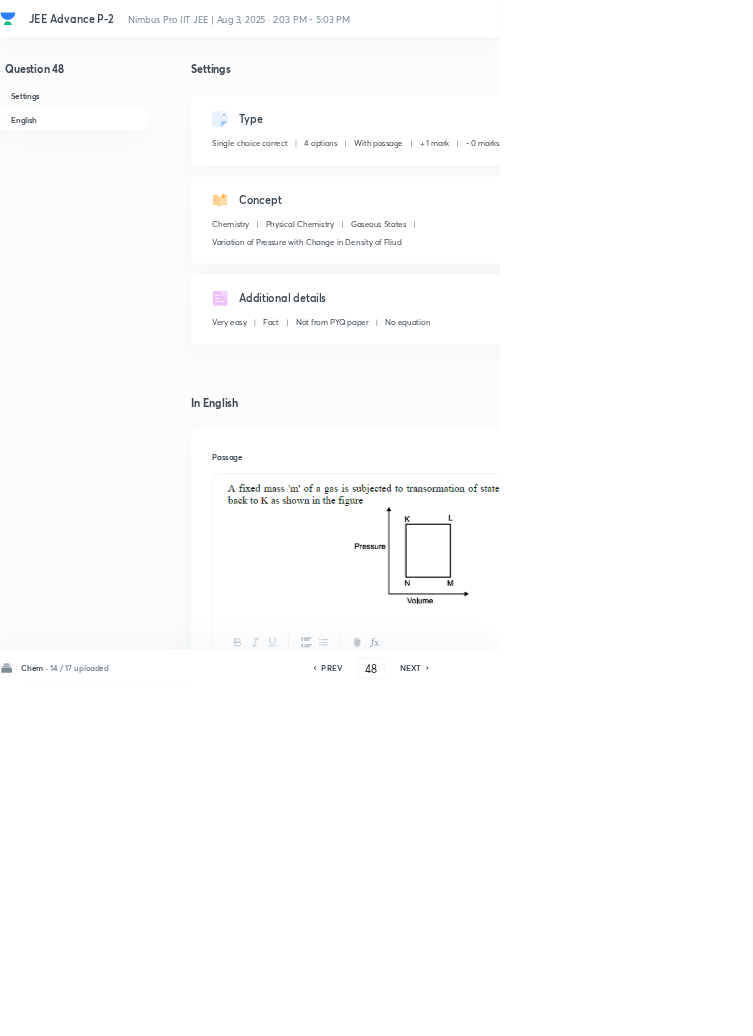 click 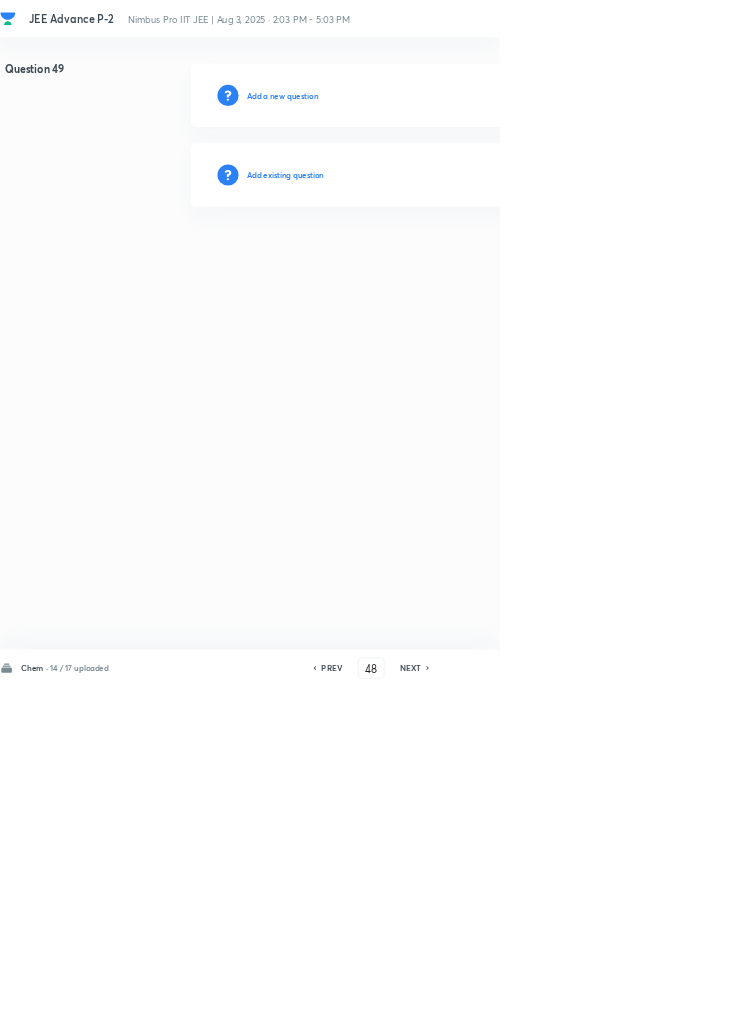 type on "49" 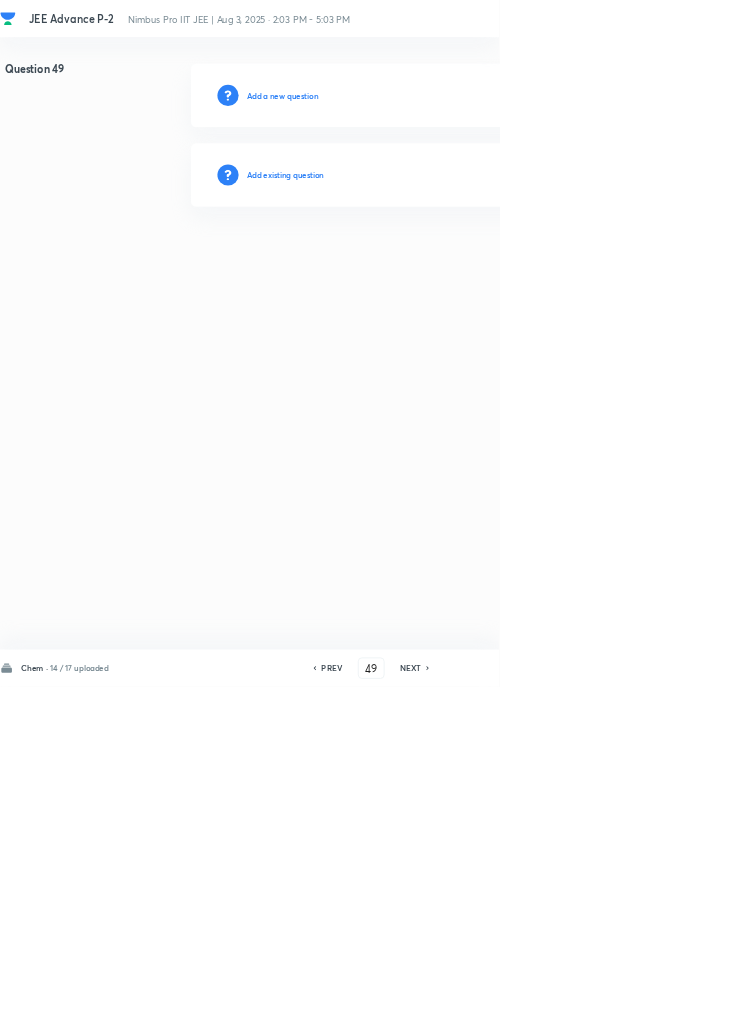 click on "Add existing question" at bounding box center [430, 264] 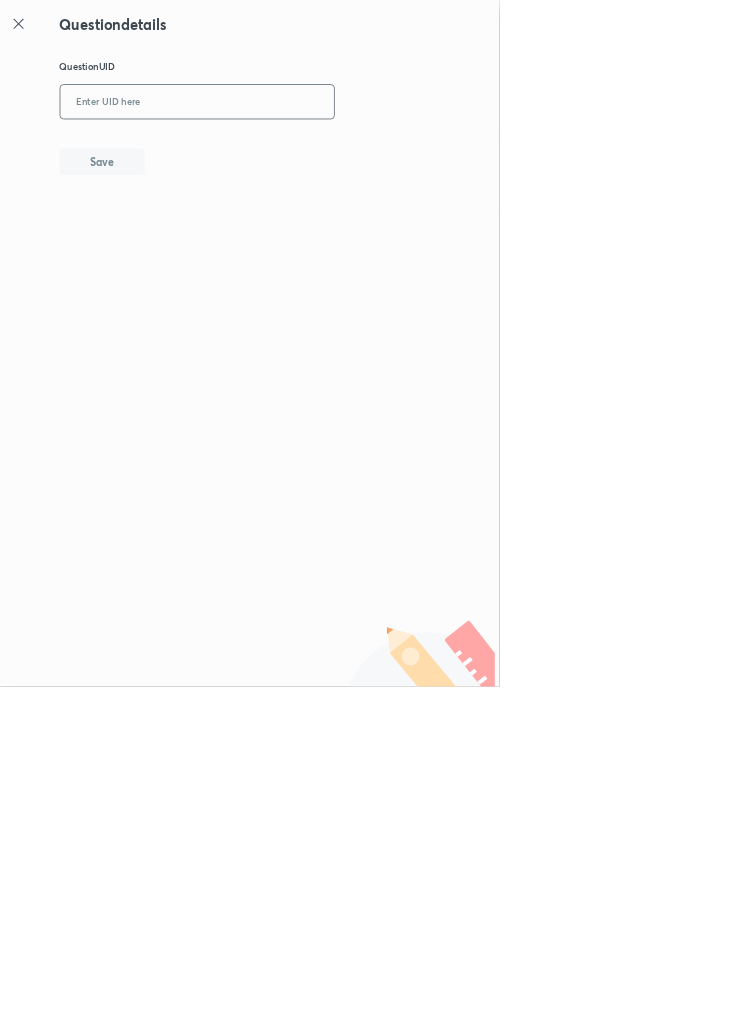 click at bounding box center (297, 154) 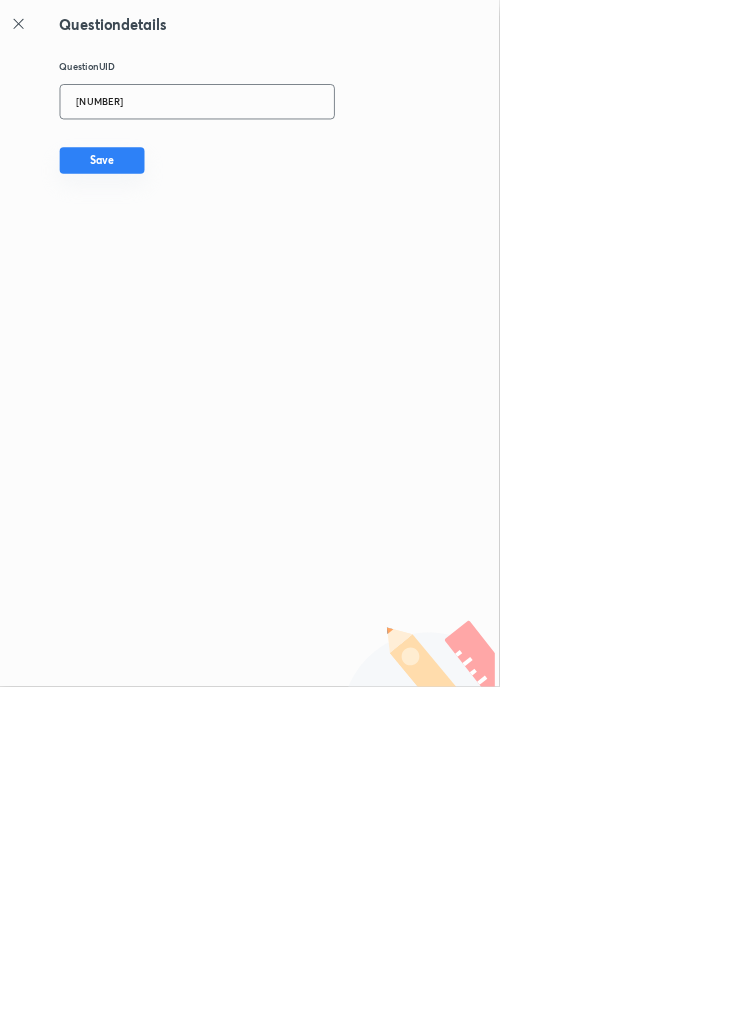 type on "[NUMBER]" 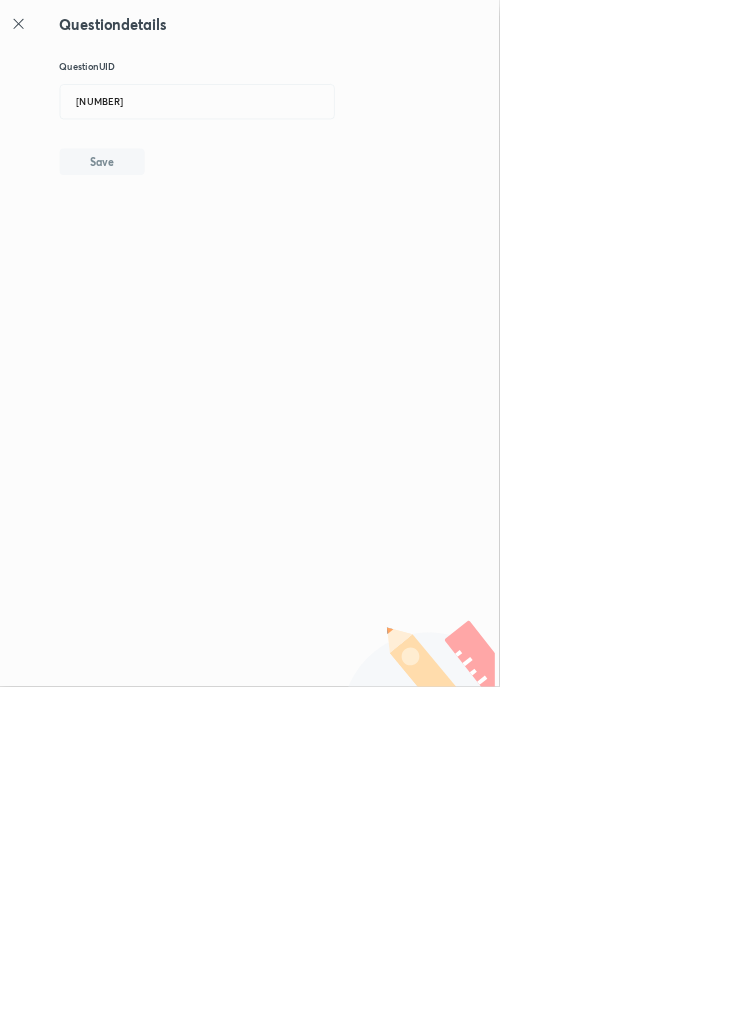 type 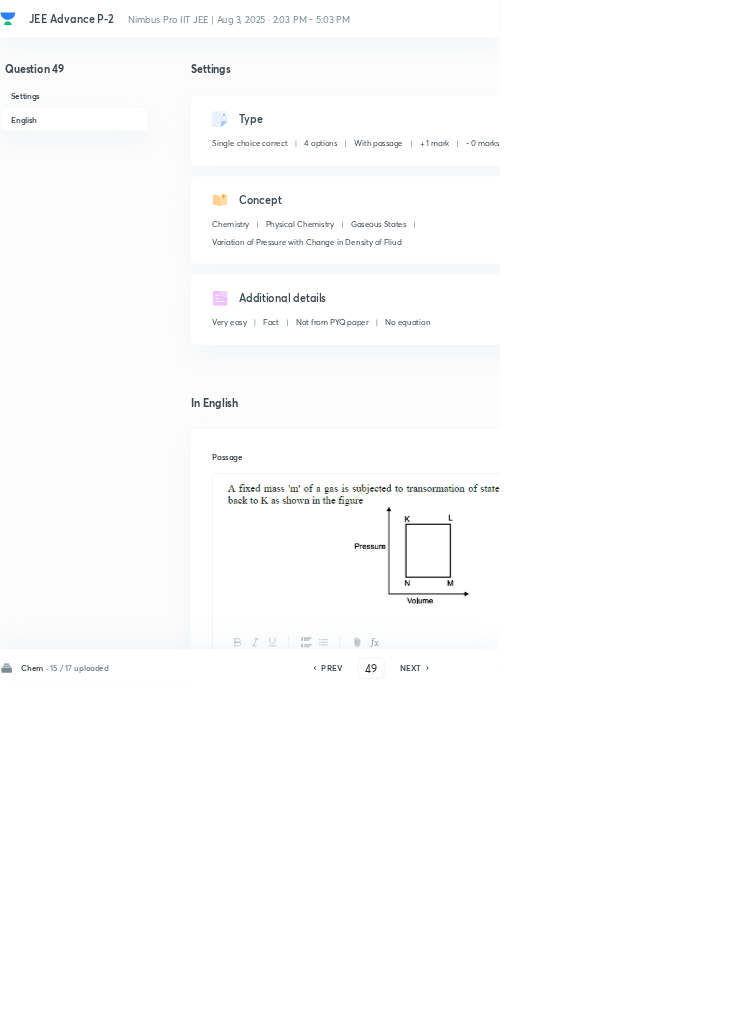 click 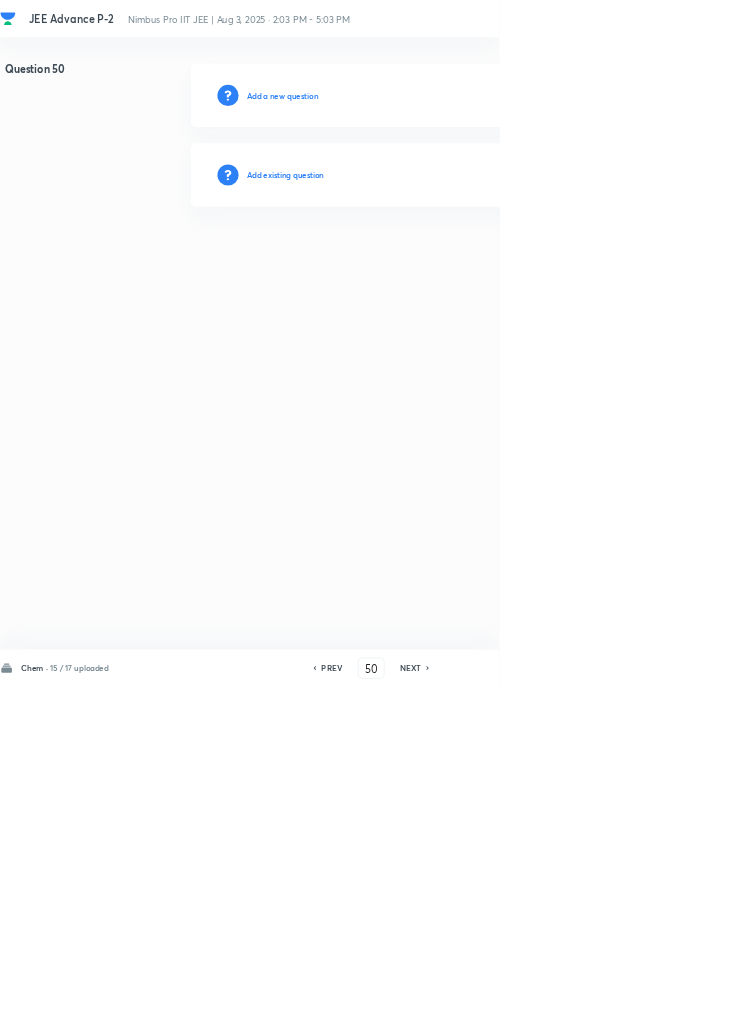 click on "Add existing question" at bounding box center (430, 264) 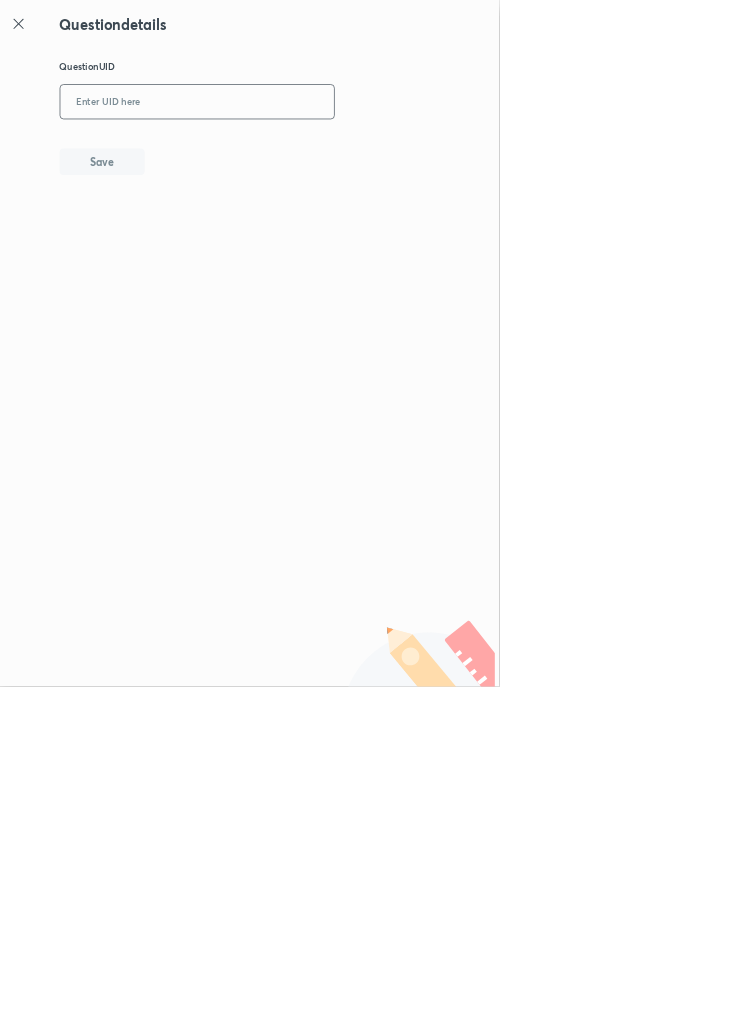 click at bounding box center [297, 154] 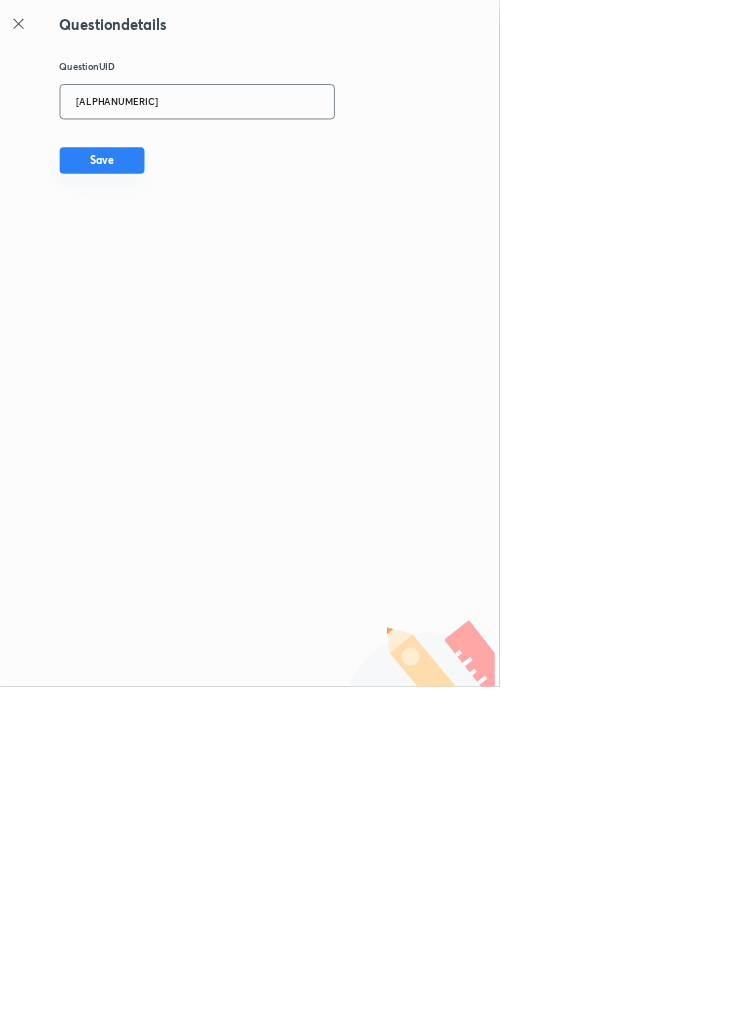 type on "[ALPHANUMERIC]" 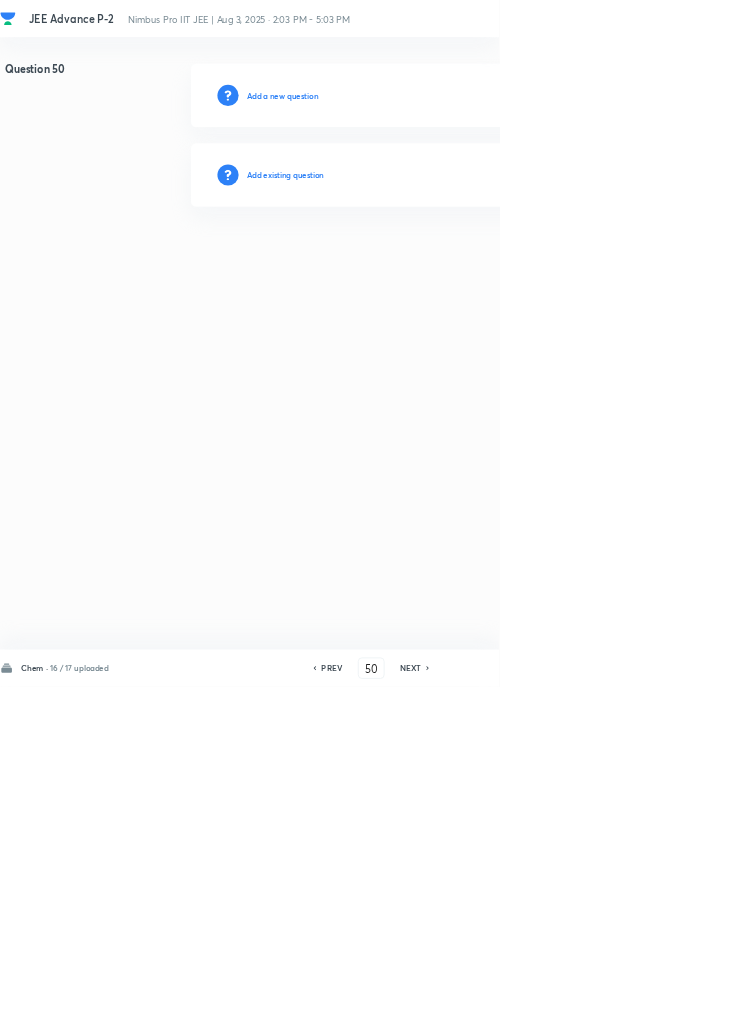 type 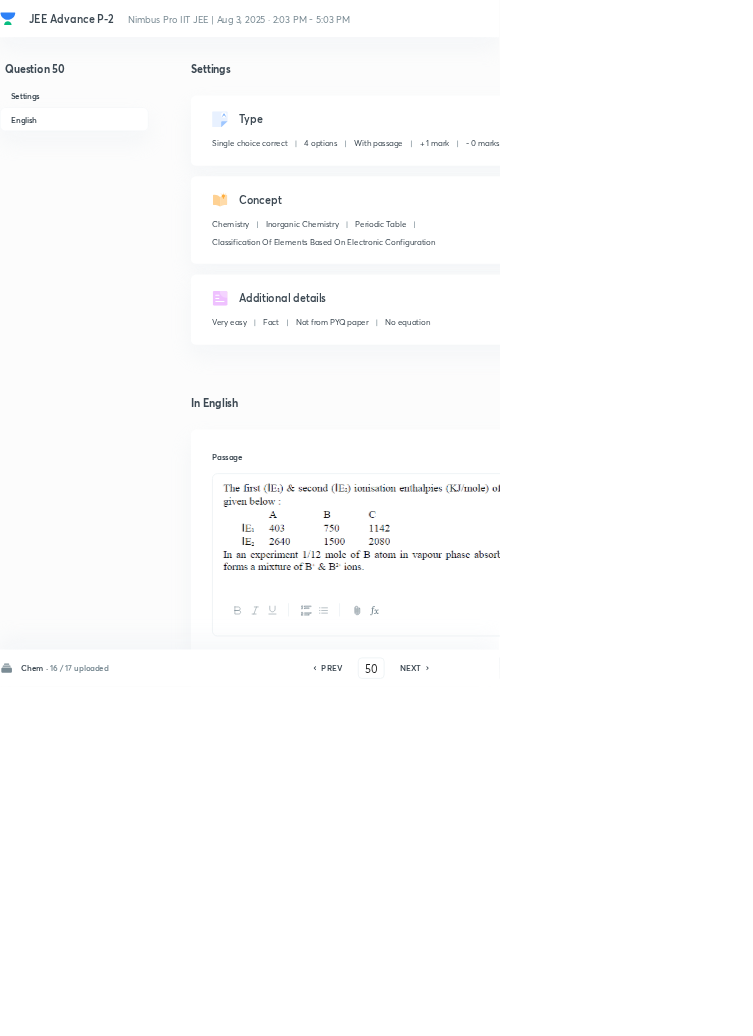 click 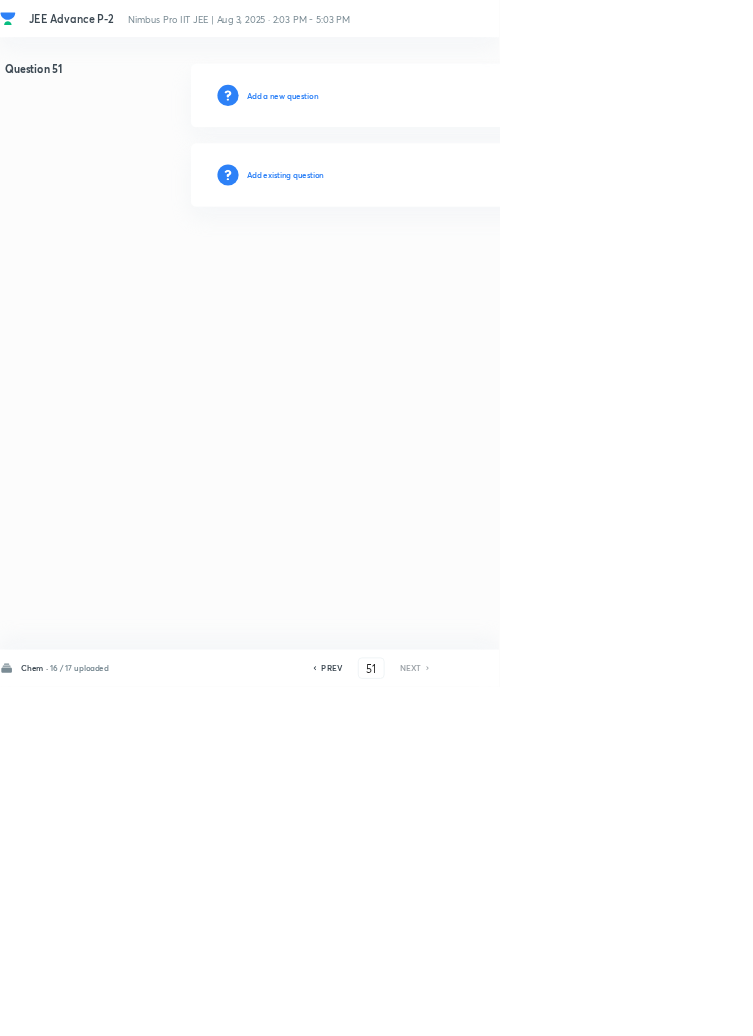 click on "Add existing question" at bounding box center [430, 264] 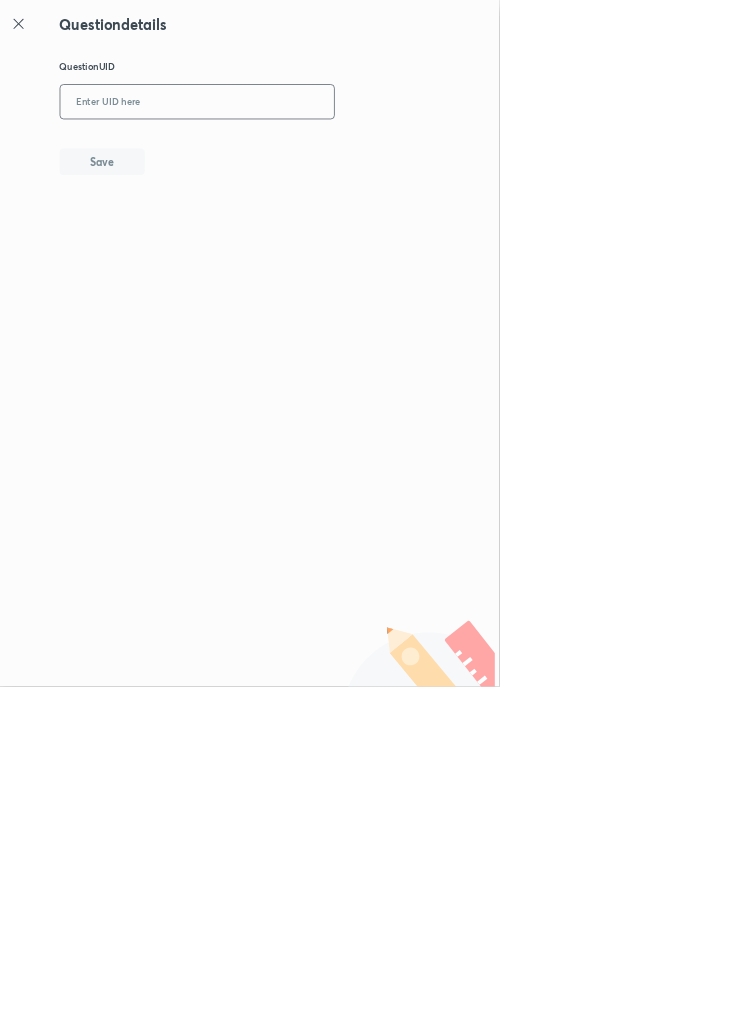 click at bounding box center [297, 154] 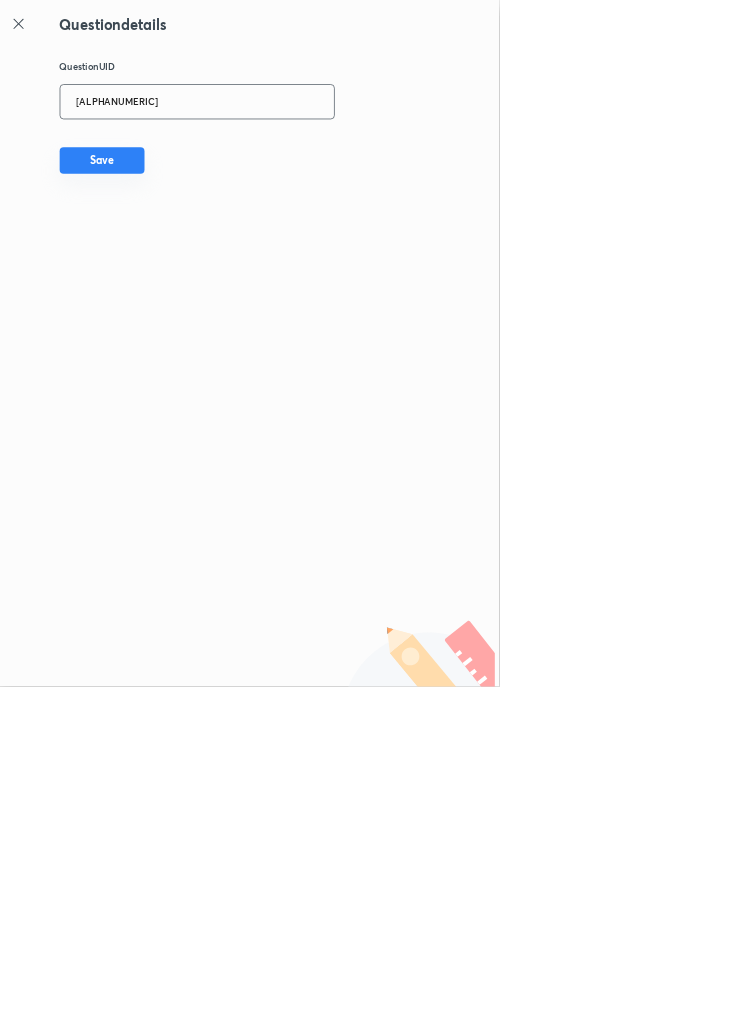 type on "[ALPHANUMERIC]" 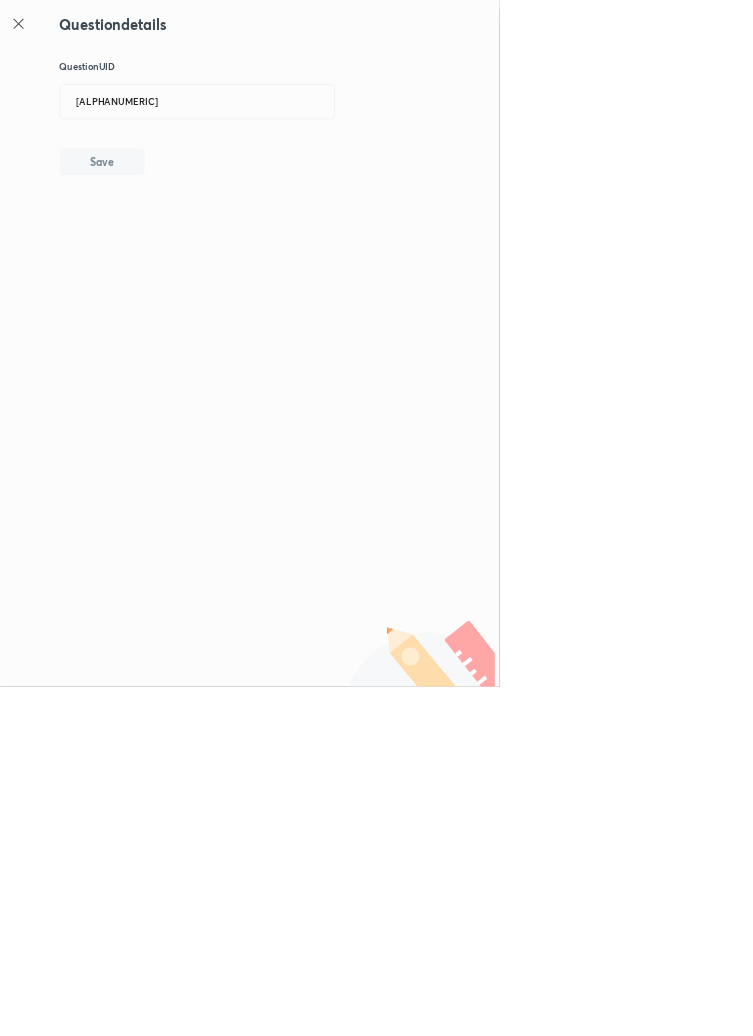 type 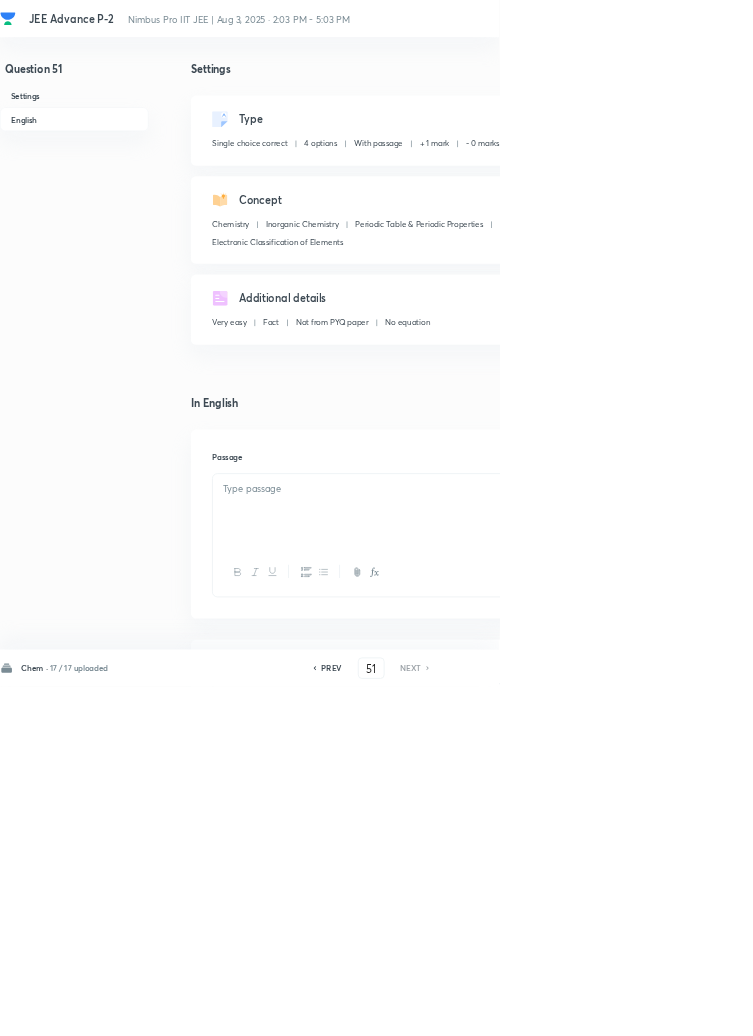 checkbox on "true" 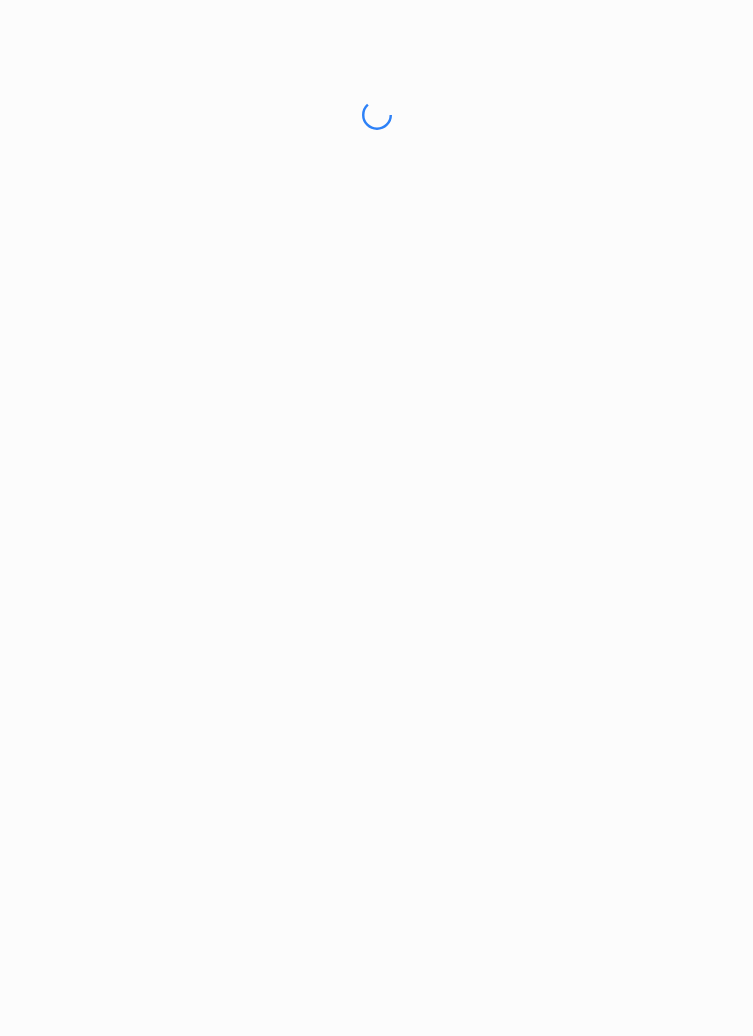 scroll, scrollTop: 0, scrollLeft: 0, axis: both 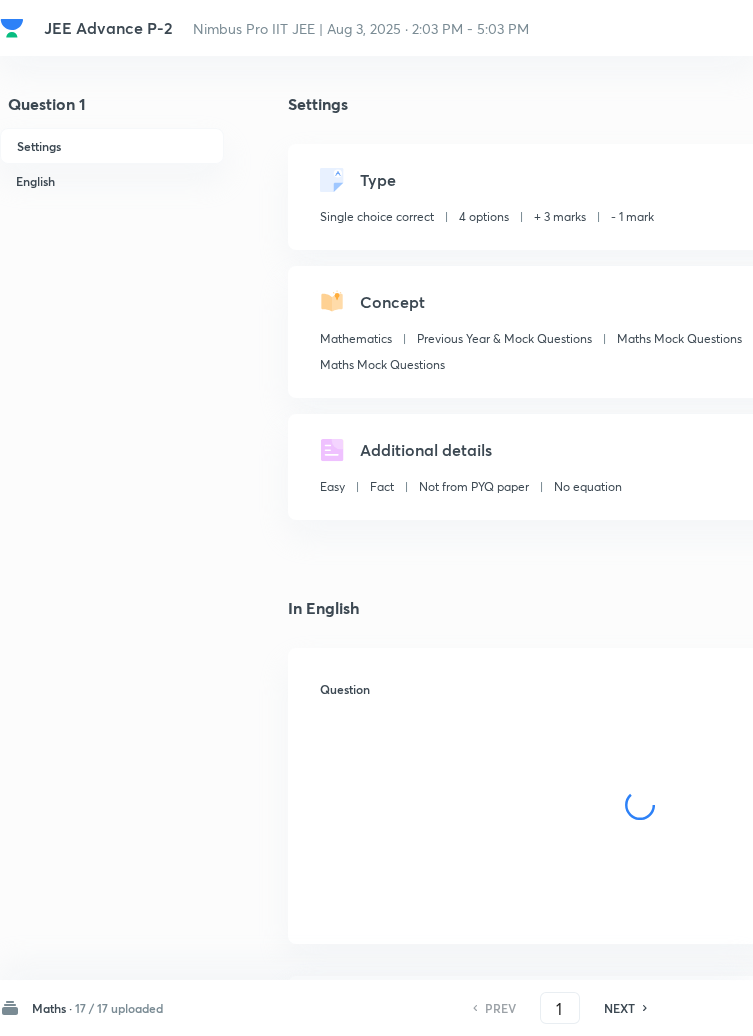 checkbox on "true" 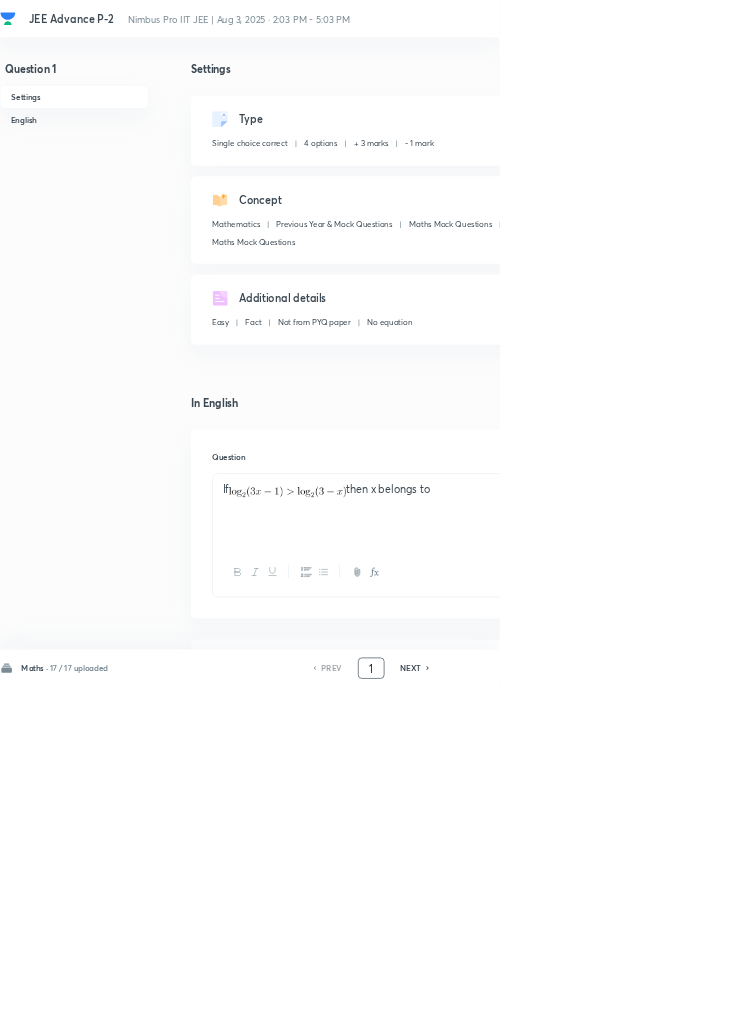 click on "1" at bounding box center [560, 1008] 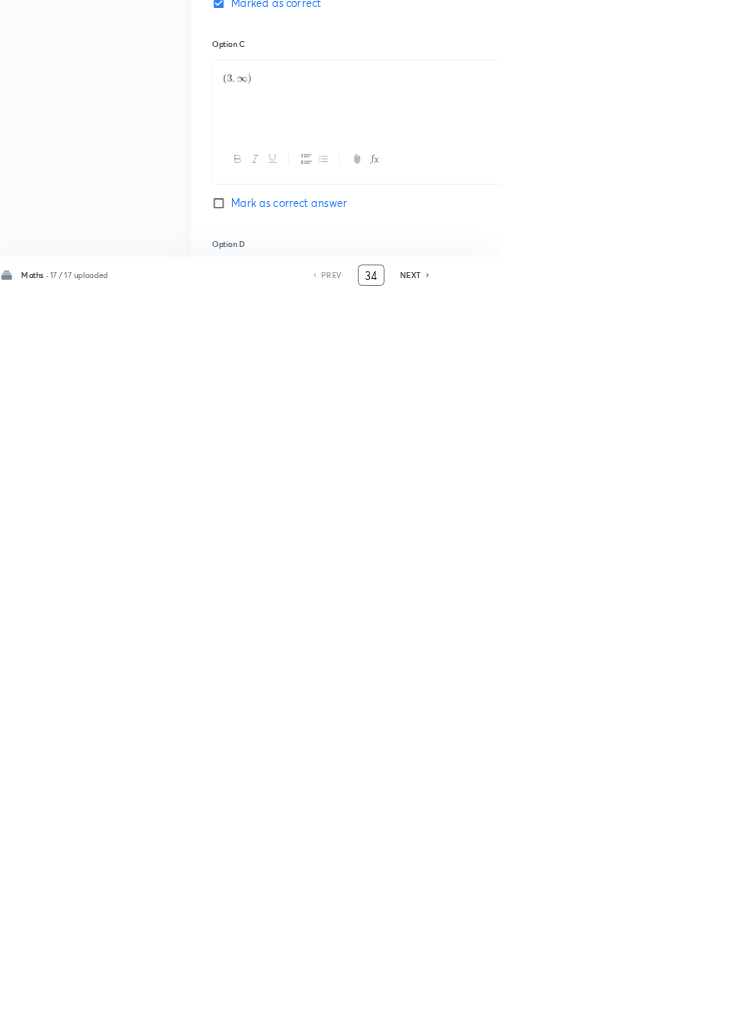 scroll, scrollTop: 1129, scrollLeft: 0, axis: vertical 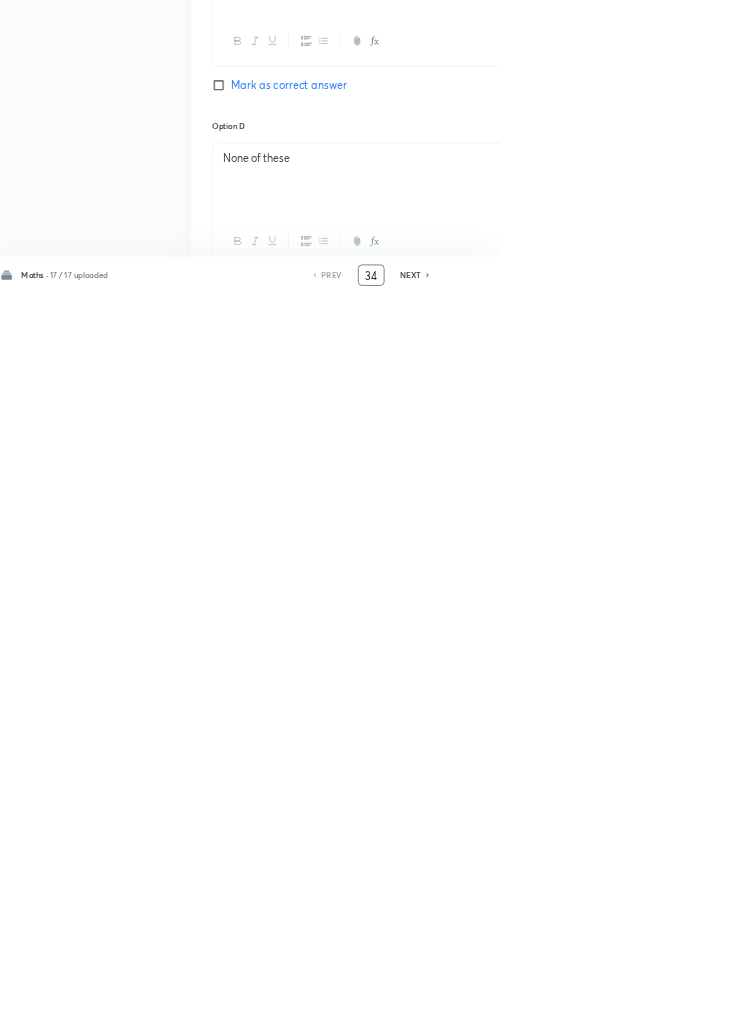 click on "NEXT" at bounding box center [619, 1008] 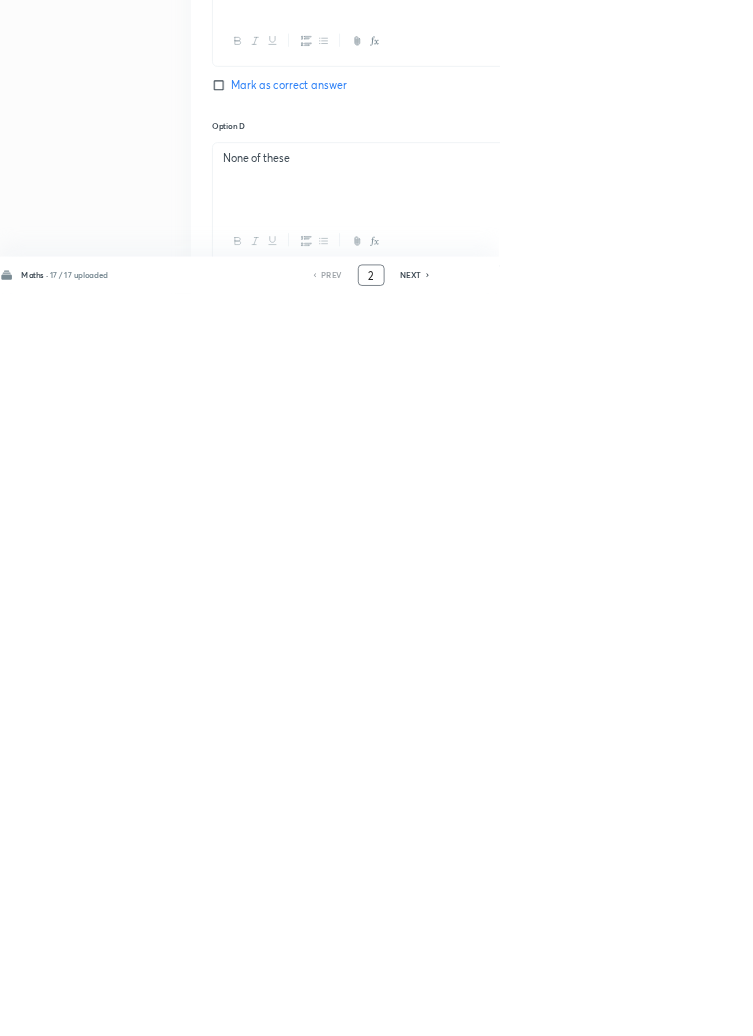 checkbox on "true" 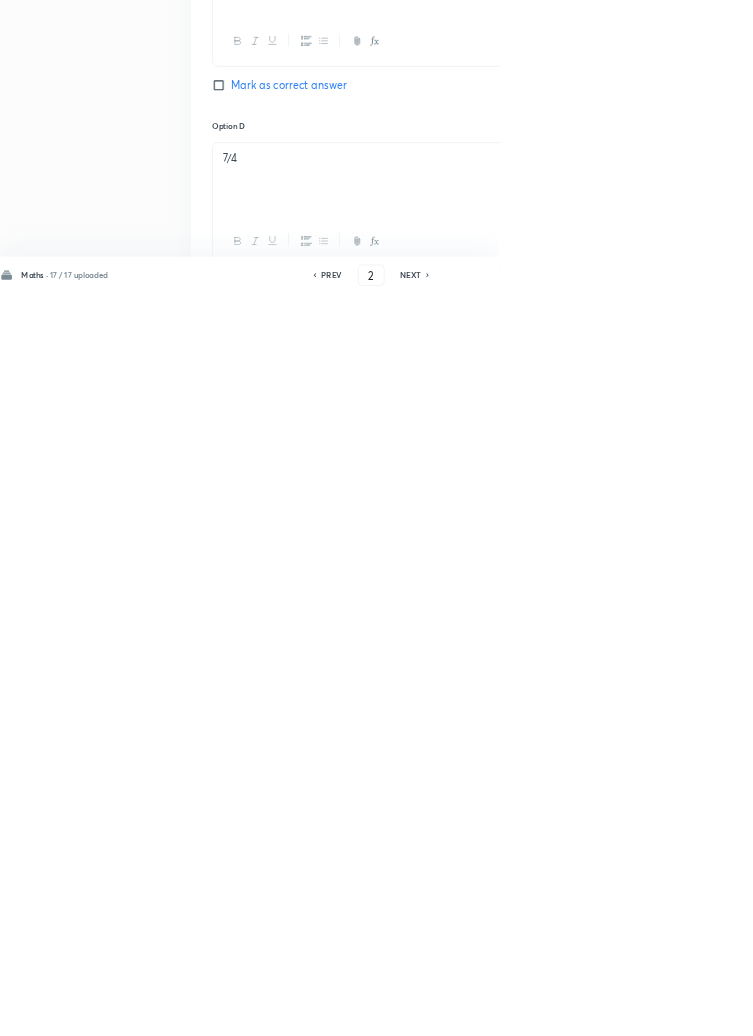scroll, scrollTop: 1126, scrollLeft: 0, axis: vertical 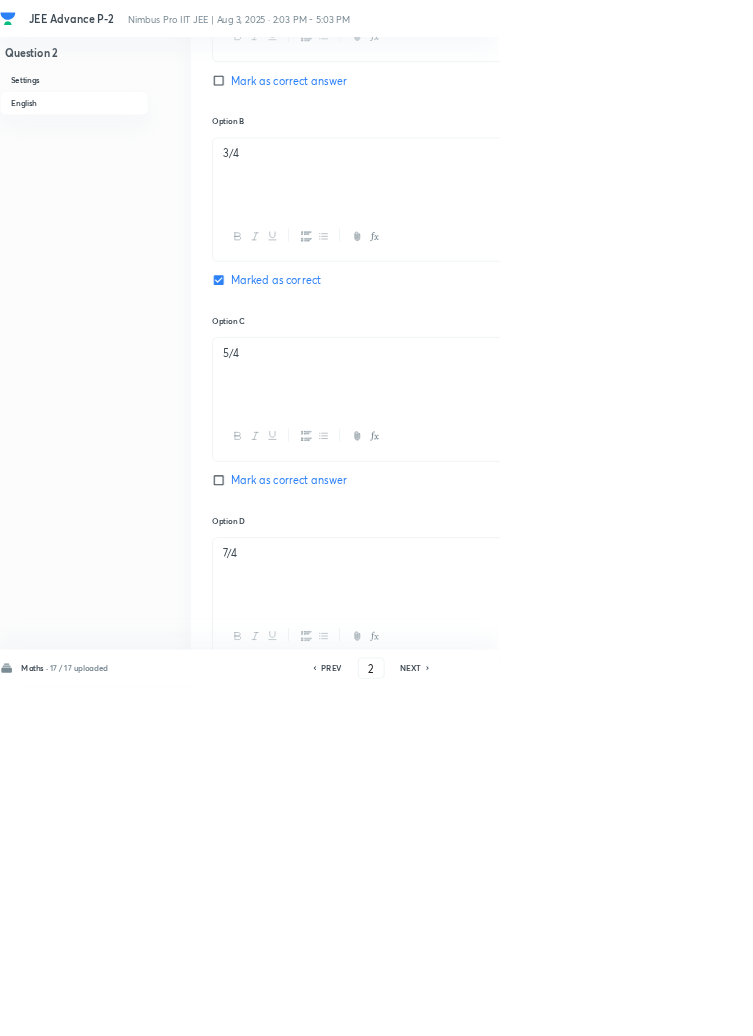 click on "Question 2 Settings English Settings Type Single choice correct 4 options + 3 marks - 1 mark Edit Concept Mathematics Previous Year & Mock Questions Maths Mock Questions Maths Mock Questions Edit Additional details Easy Fact Not from PYQ paper No equation Edit In English Question Option A 1/4 Mark as correct answer Option B 3/4 Marked as correct Option C 5/4 Mark as correct answer Option D 7/4 Mark as correct answer Solution" at bounding box center (568, 333) 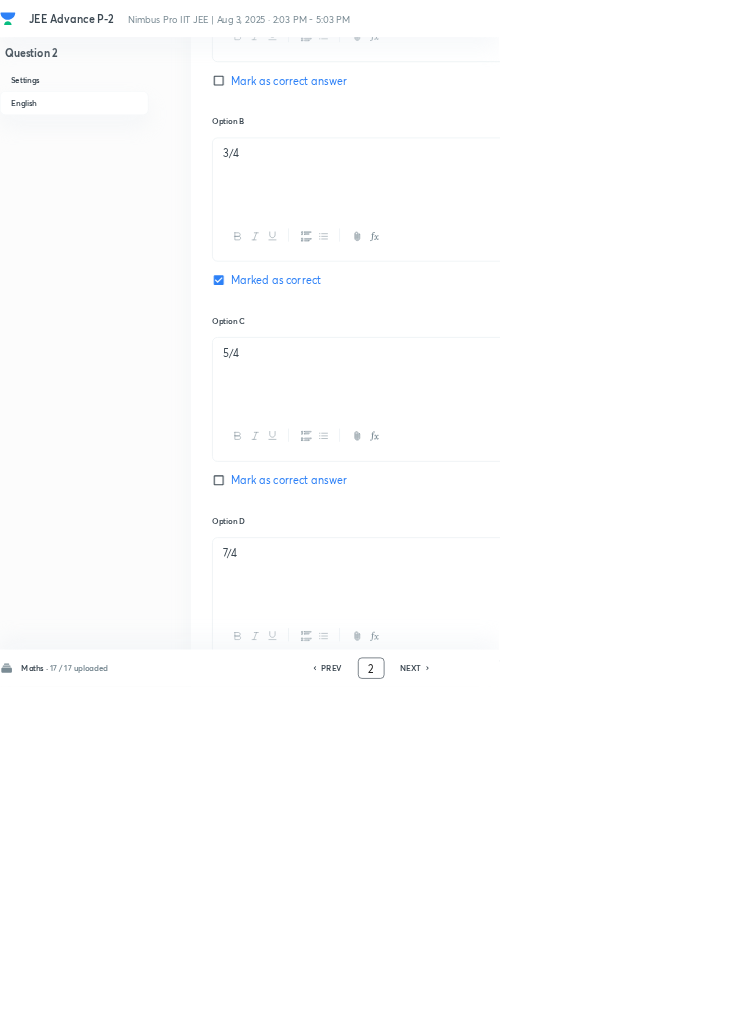 click on "2" at bounding box center [560, 1008] 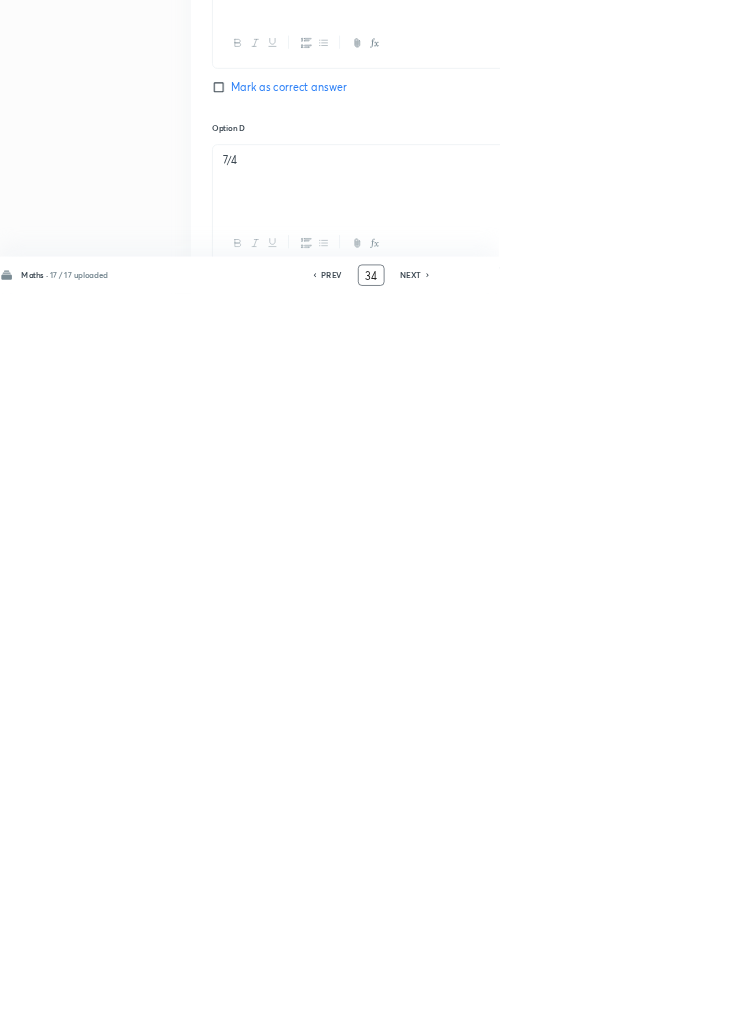 scroll, scrollTop: 0, scrollLeft: 0, axis: both 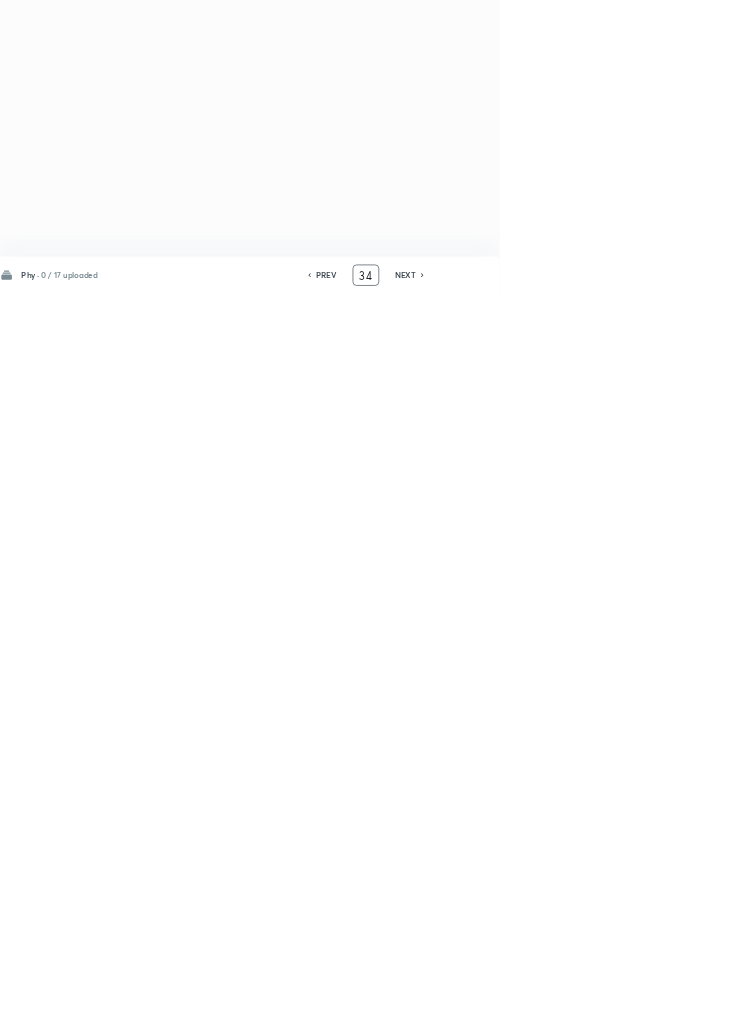 click on "NEXT" at bounding box center (611, 1008) 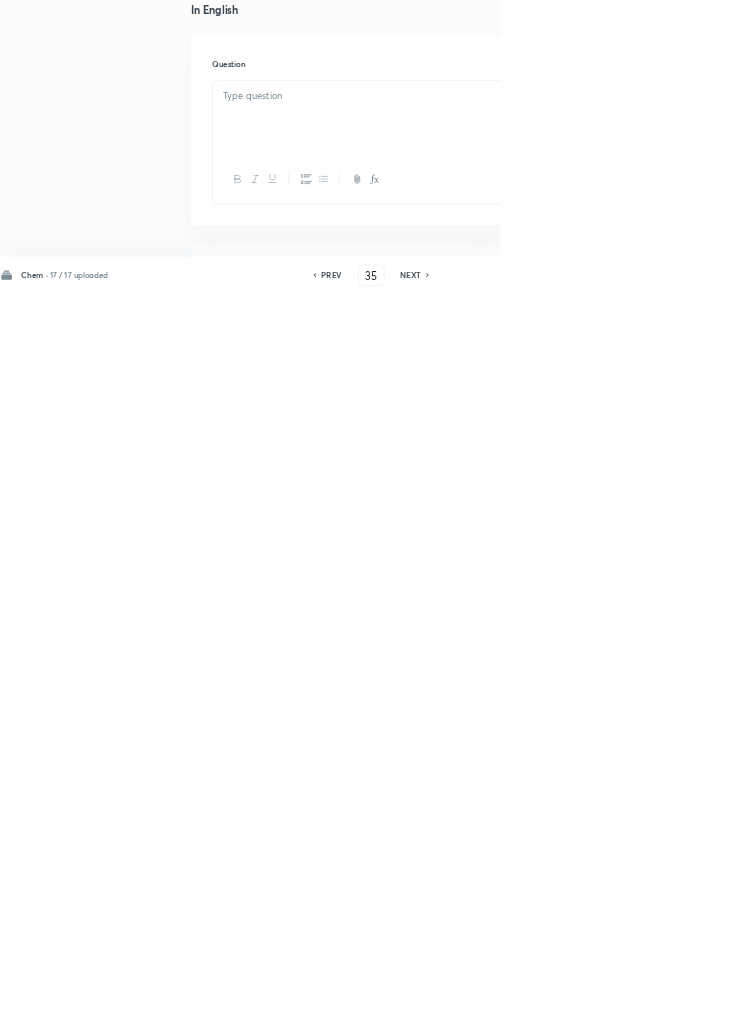 checkbox on "true" 